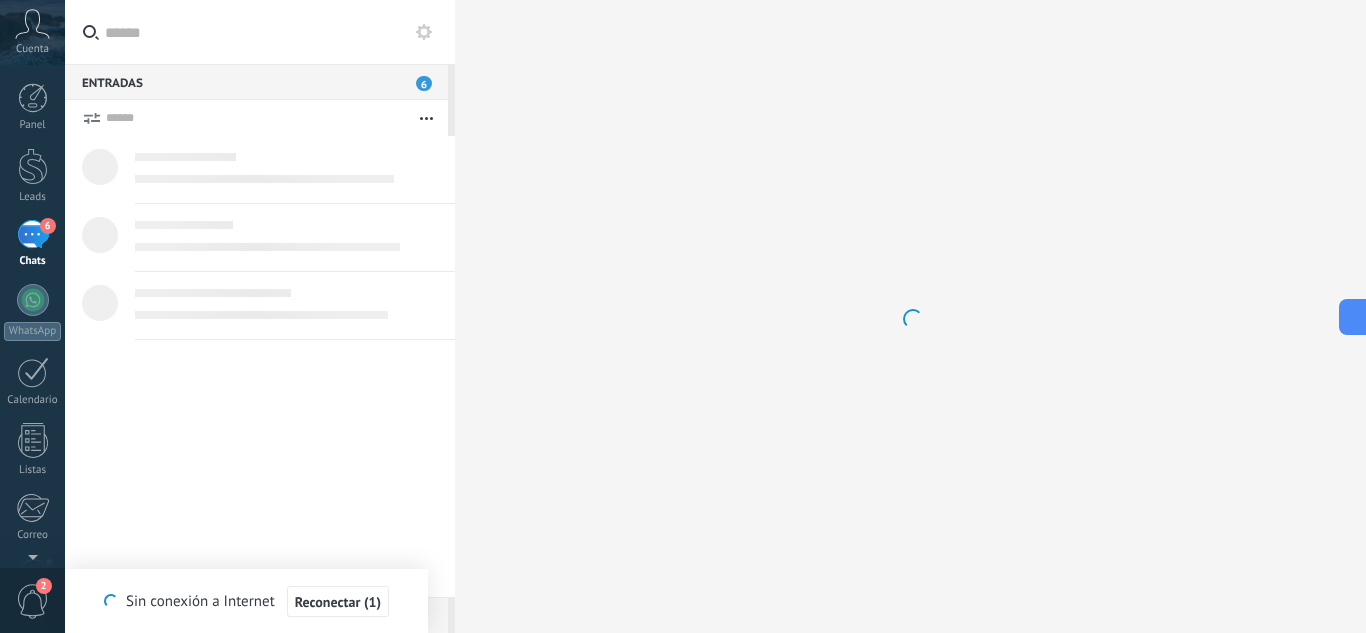 scroll, scrollTop: 0, scrollLeft: 0, axis: both 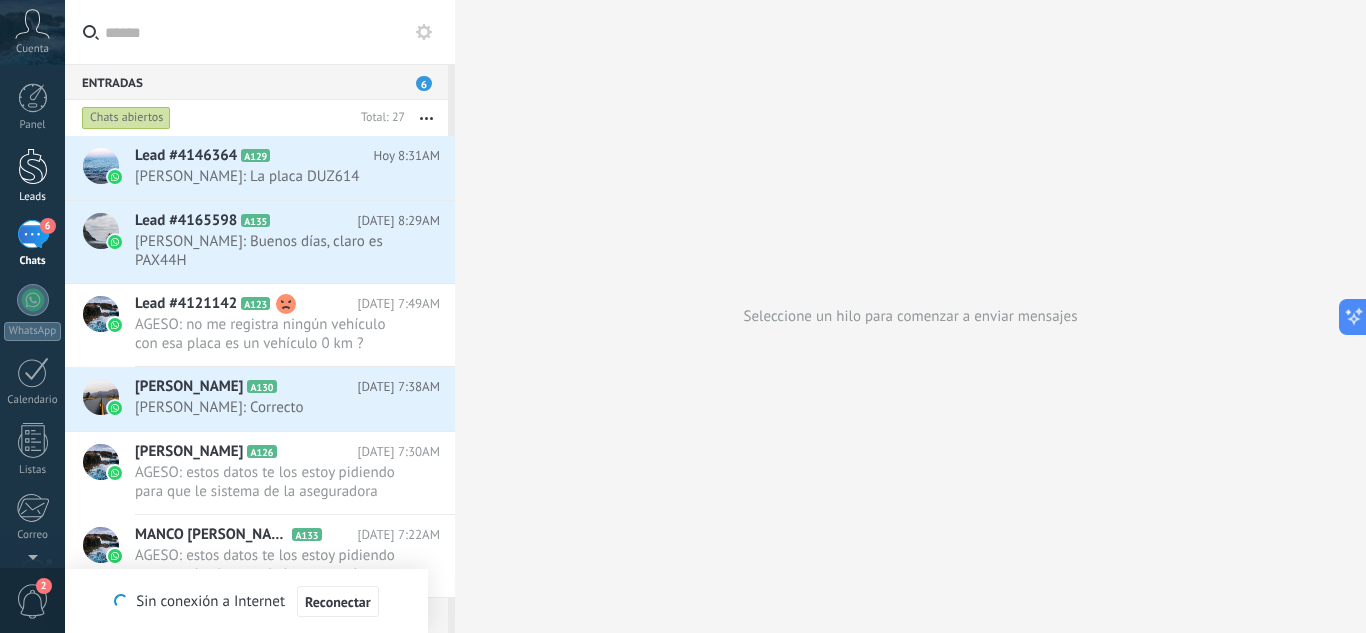 click on "Leads" at bounding box center (32, 176) 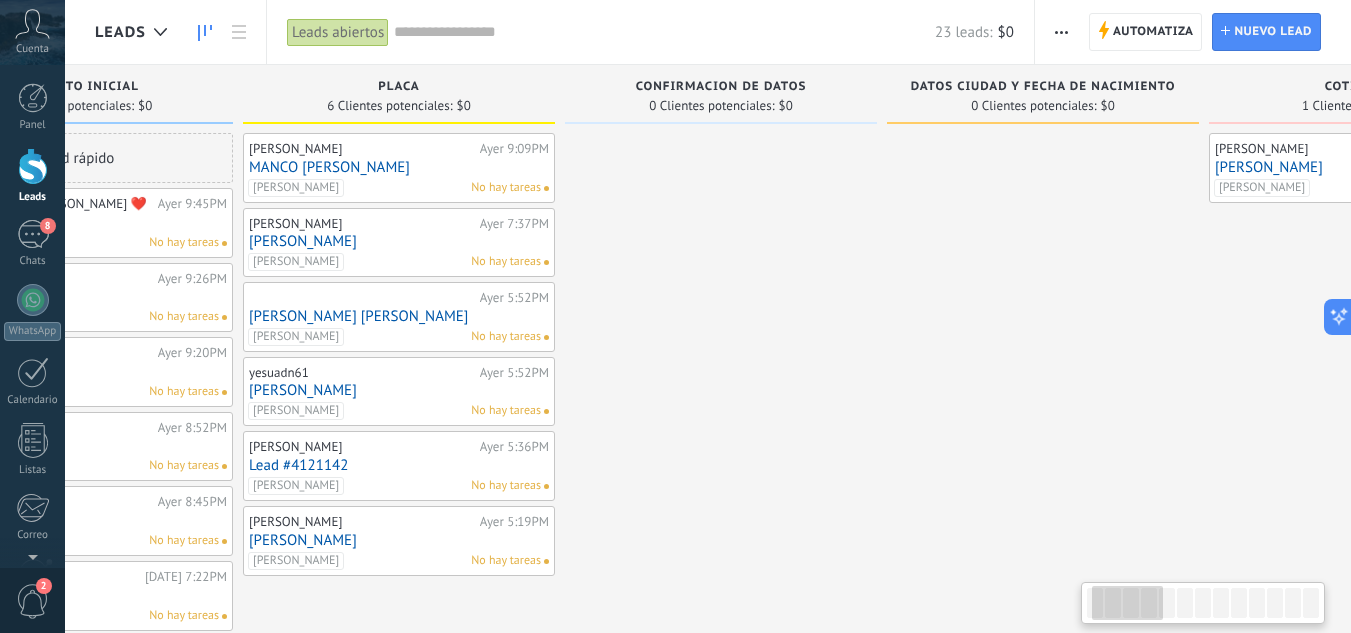 drag, startPoint x: 972, startPoint y: 391, endPoint x: 797, endPoint y: 387, distance: 175.04572 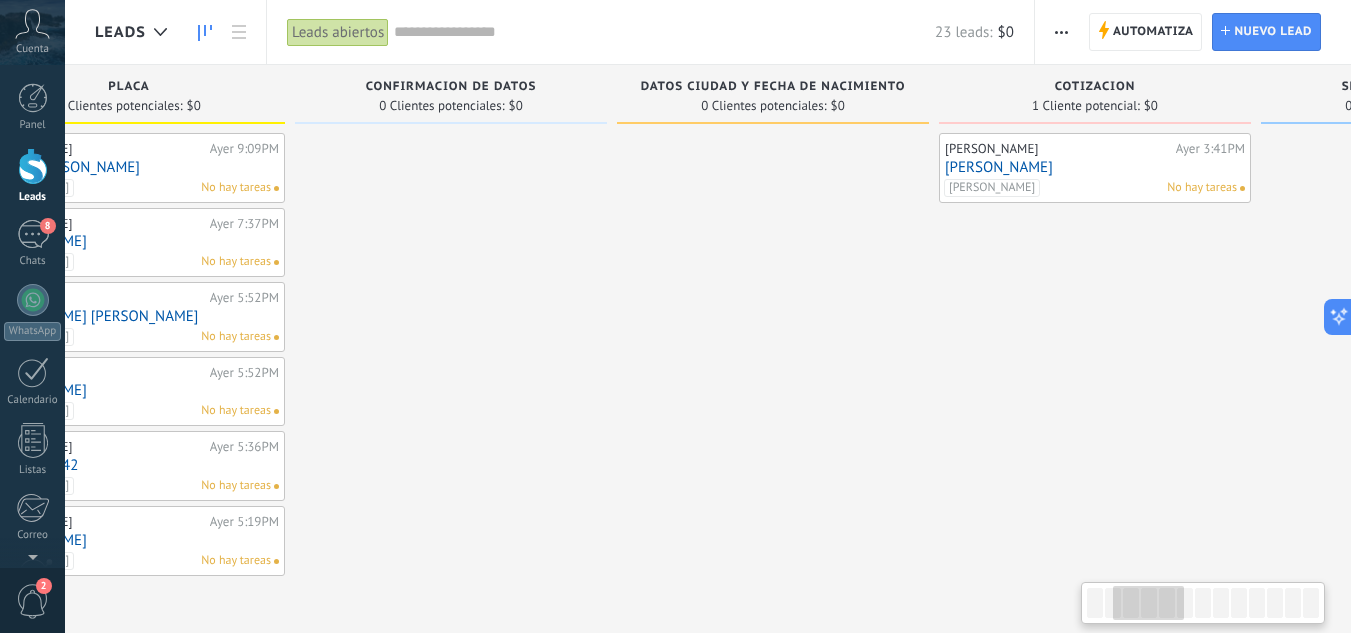 scroll, scrollTop: 0, scrollLeft: 579, axis: horizontal 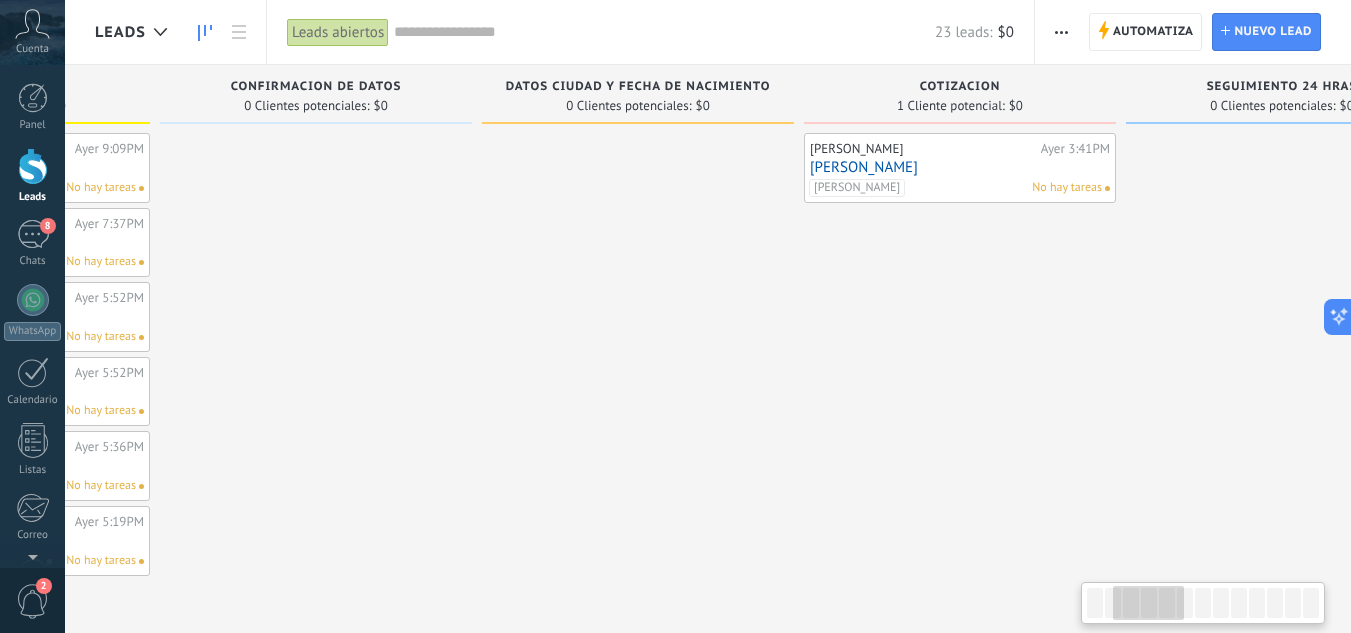 drag, startPoint x: 1018, startPoint y: 419, endPoint x: 614, endPoint y: 385, distance: 405.42816 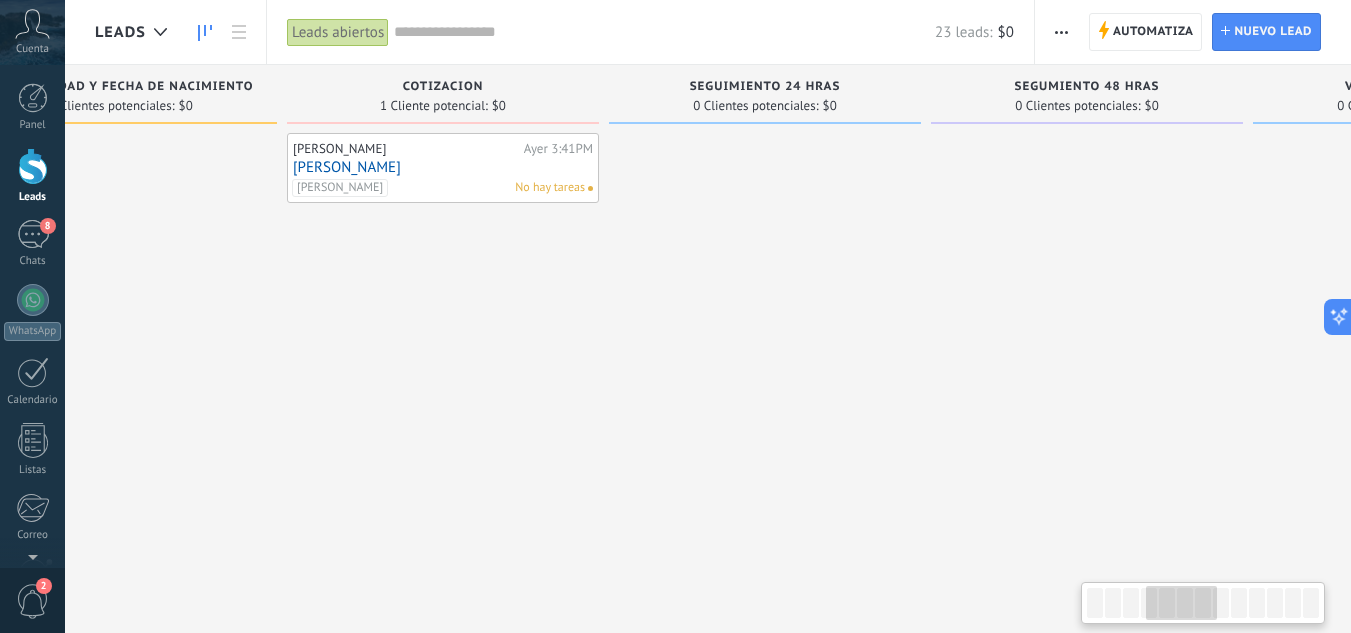 drag, startPoint x: 1193, startPoint y: 409, endPoint x: 658, endPoint y: 324, distance: 541.71027 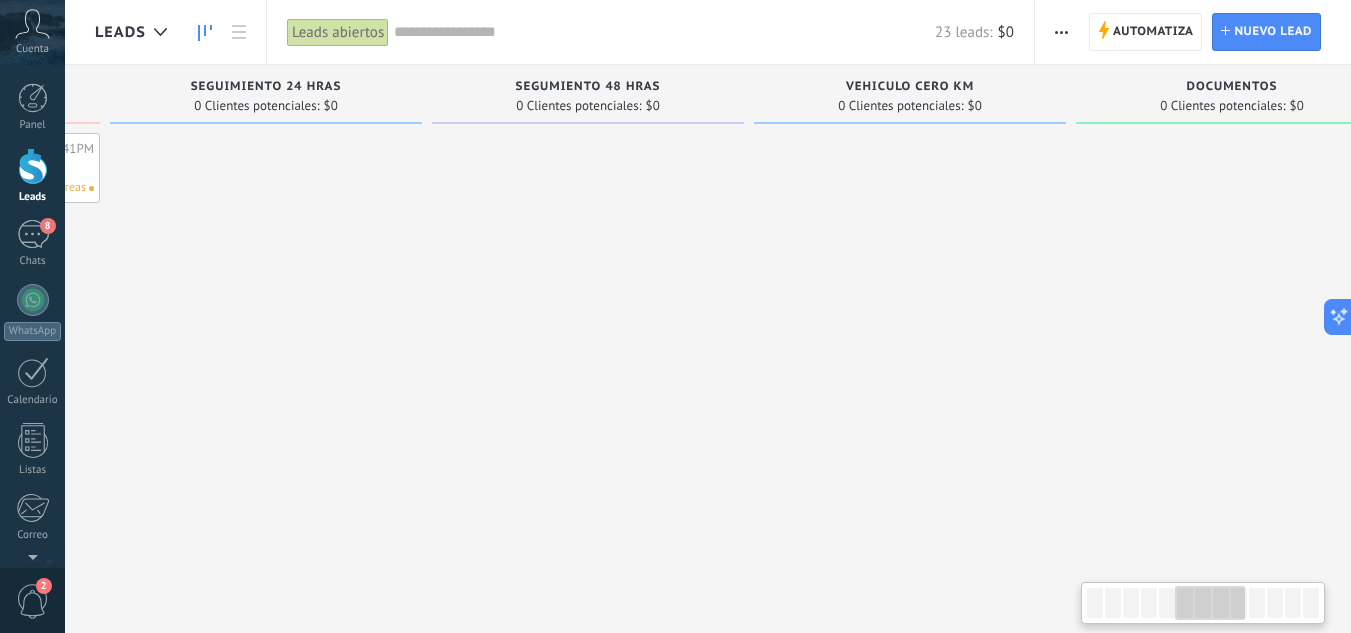 scroll, scrollTop: 0, scrollLeft: 1595, axis: horizontal 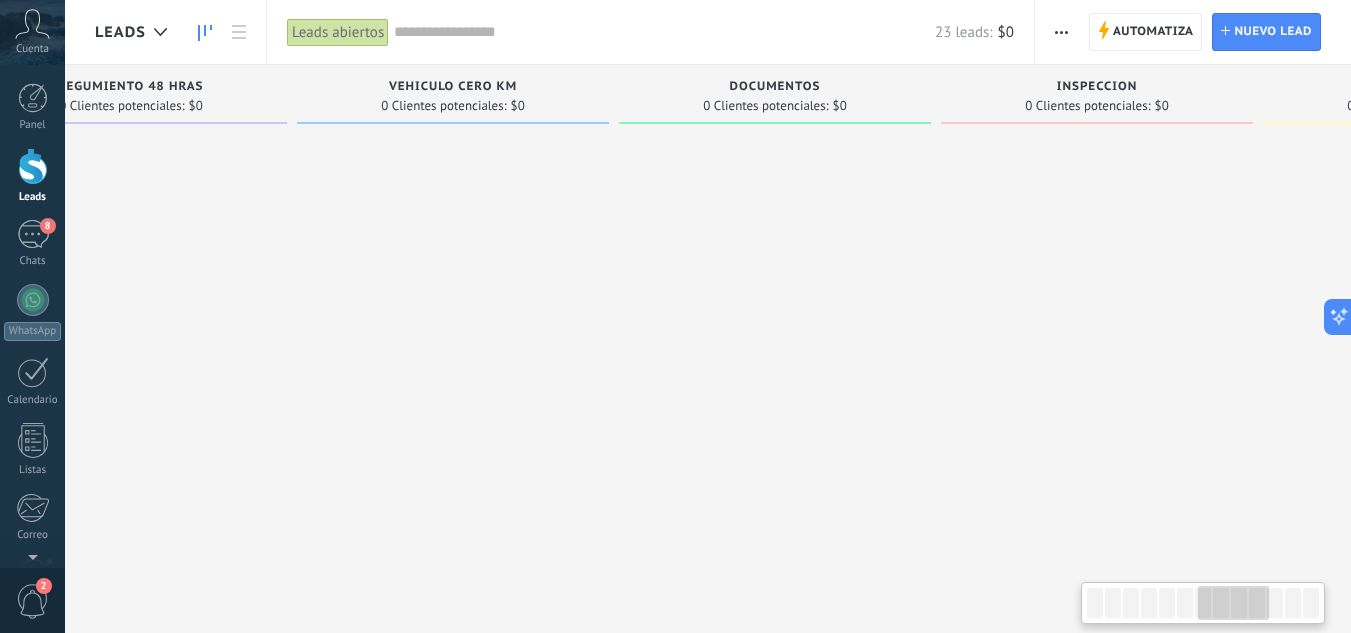 drag, startPoint x: 1108, startPoint y: 446, endPoint x: 602, endPoint y: 382, distance: 510.03137 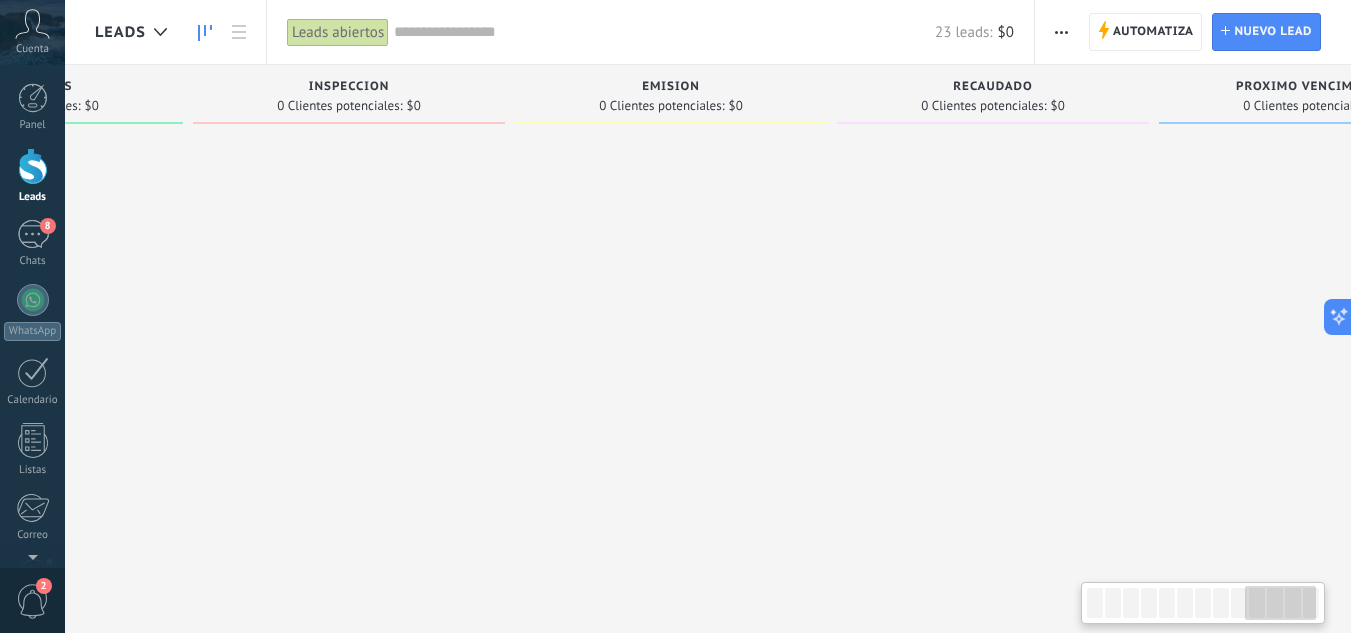 scroll, scrollTop: 0, scrollLeft: 2950, axis: horizontal 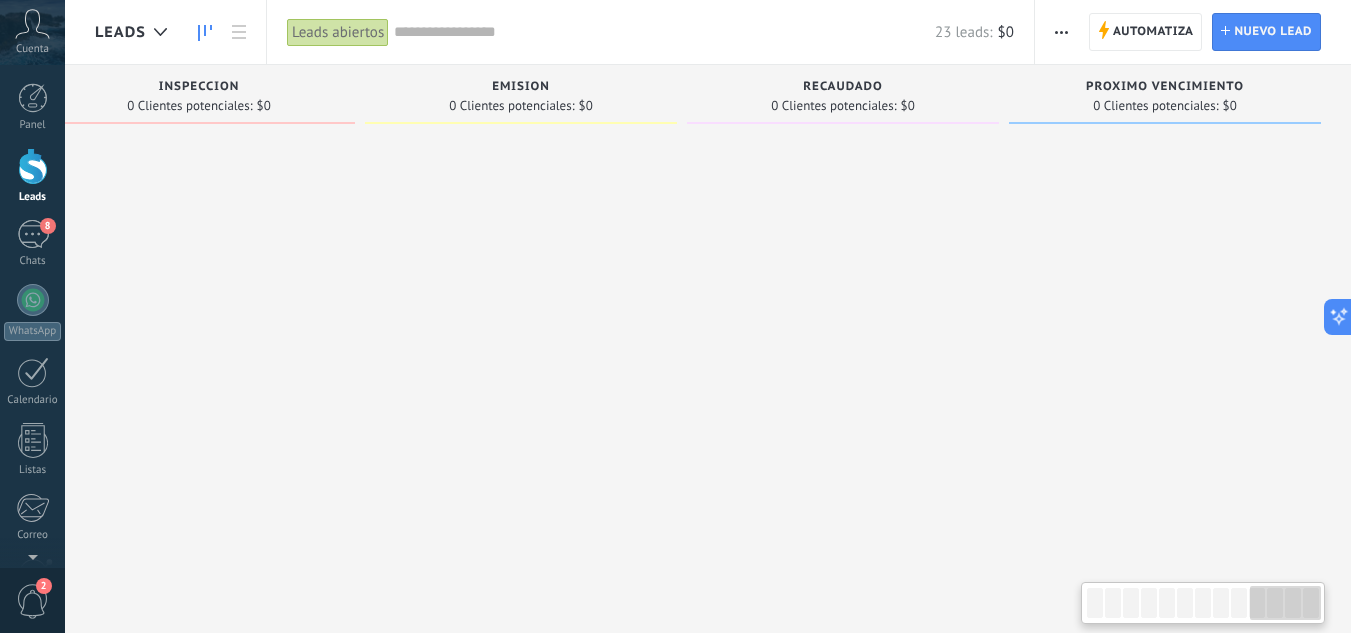 drag, startPoint x: 1205, startPoint y: 303, endPoint x: 291, endPoint y: 231, distance: 916.8315 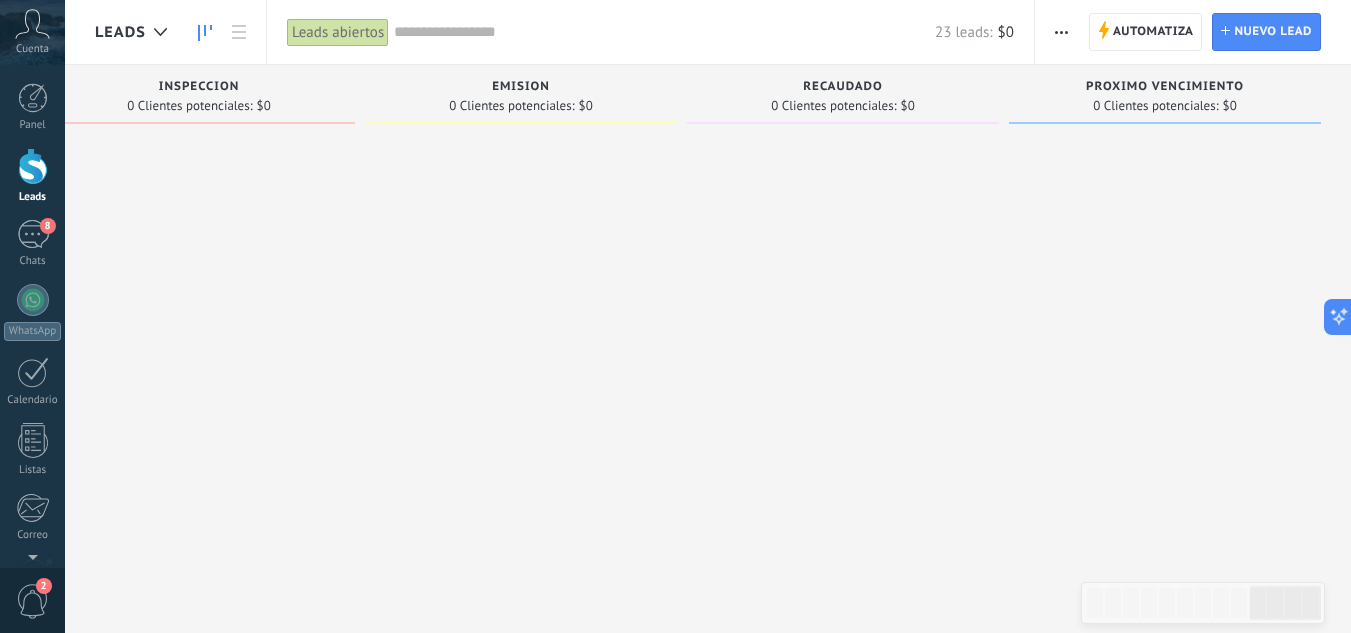drag, startPoint x: 1039, startPoint y: 432, endPoint x: 435, endPoint y: 407, distance: 604.51715 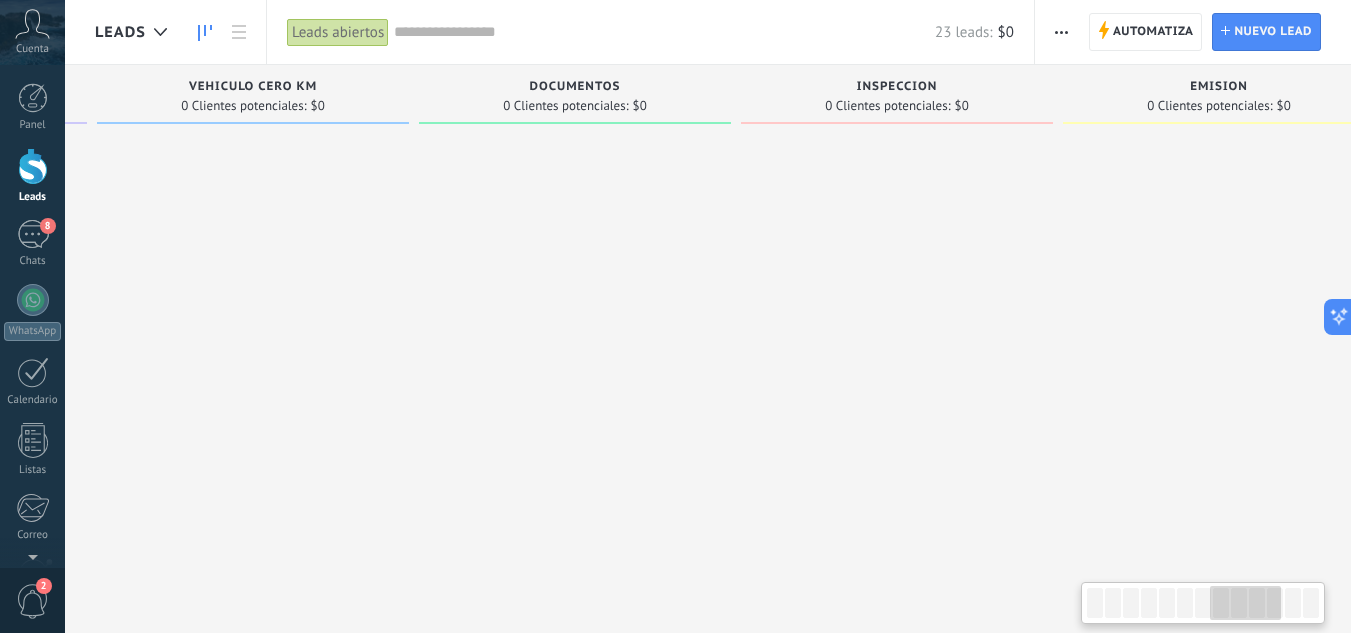 scroll, scrollTop: 0, scrollLeft: 2068, axis: horizontal 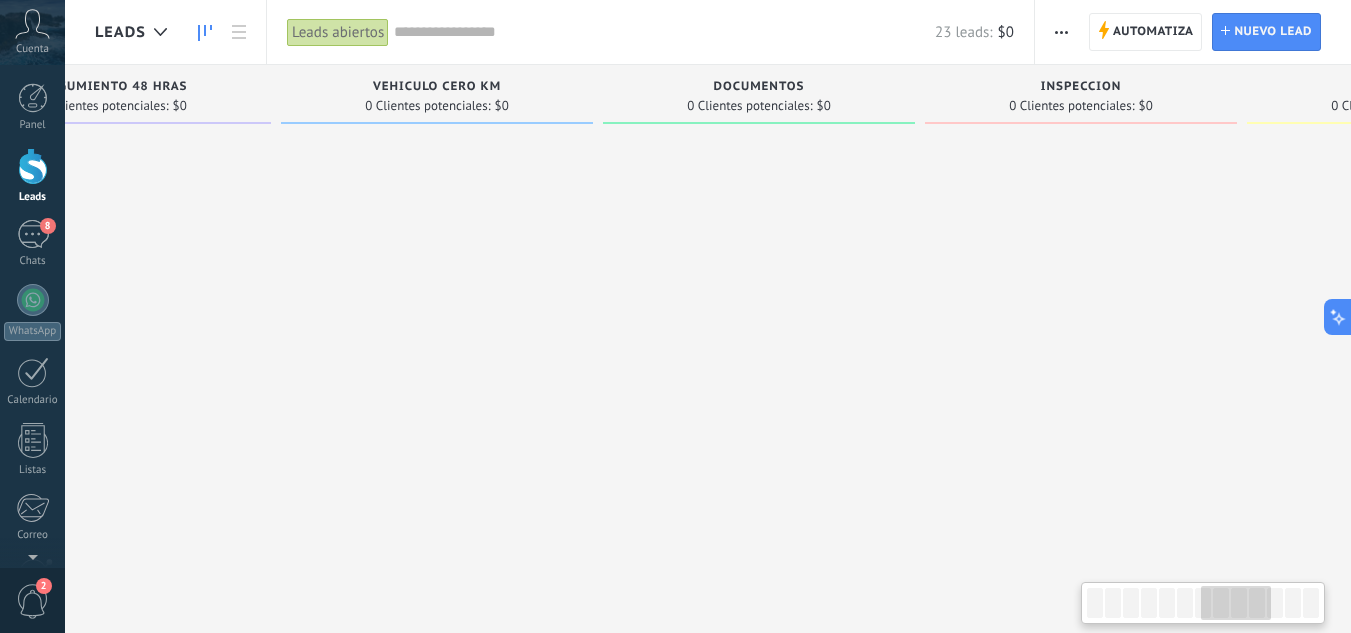 drag, startPoint x: 411, startPoint y: 391, endPoint x: 1222, endPoint y: 268, distance: 820.27435 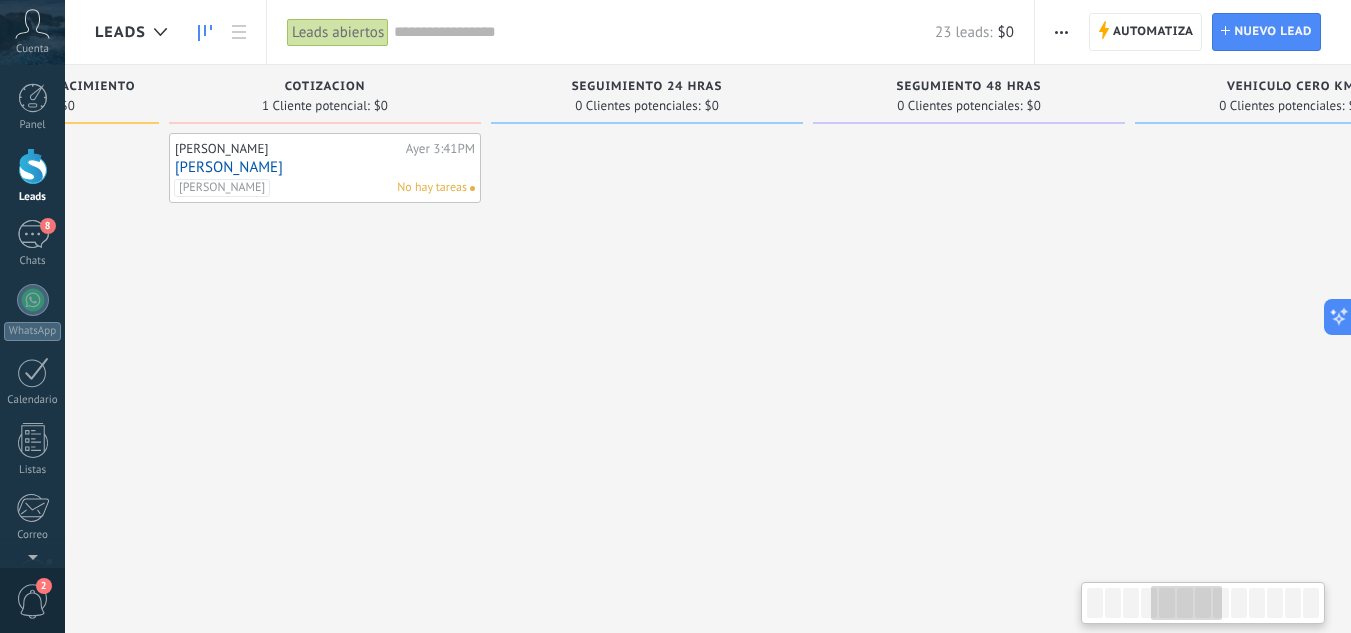 scroll, scrollTop: 0, scrollLeft: 1179, axis: horizontal 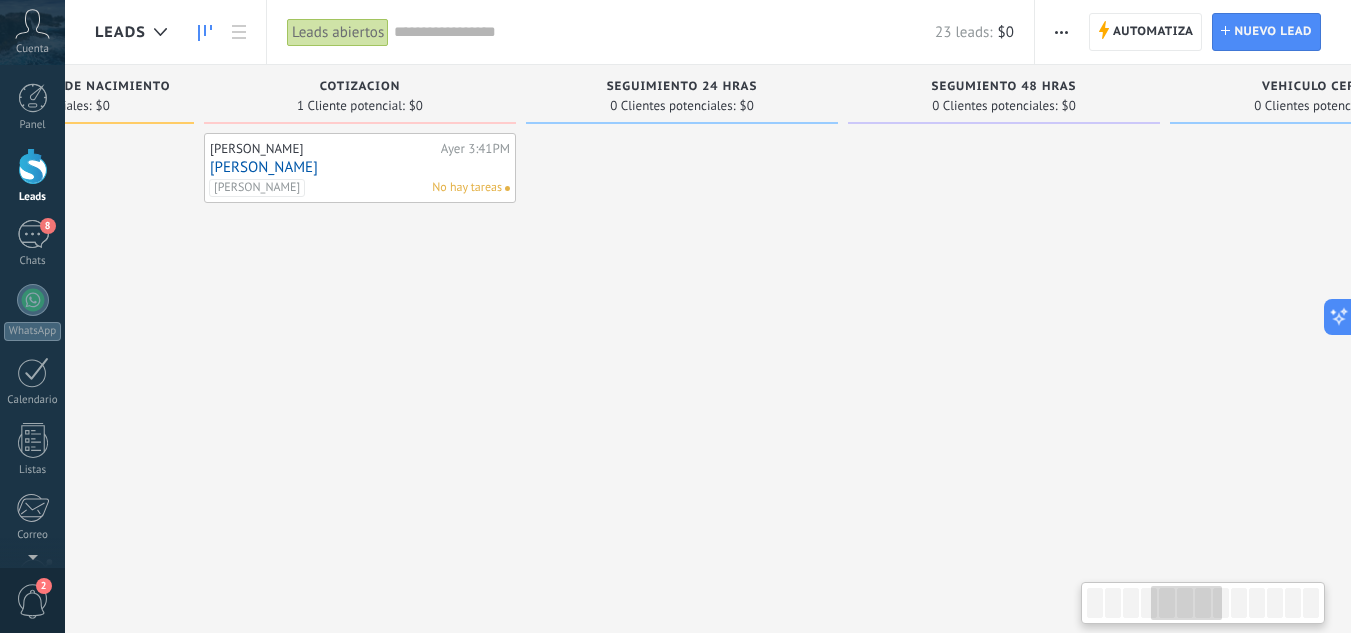 drag, startPoint x: 185, startPoint y: 285, endPoint x: 1074, endPoint y: 256, distance: 889.4729 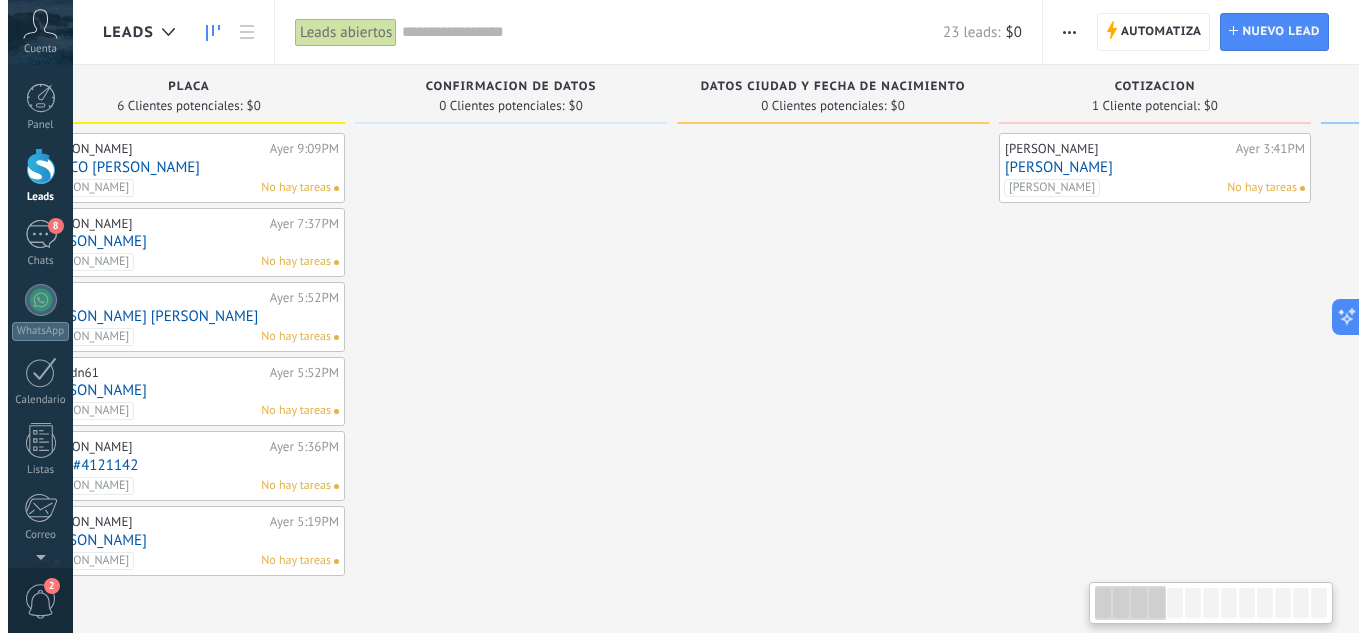 scroll, scrollTop: 0, scrollLeft: 37, axis: horizontal 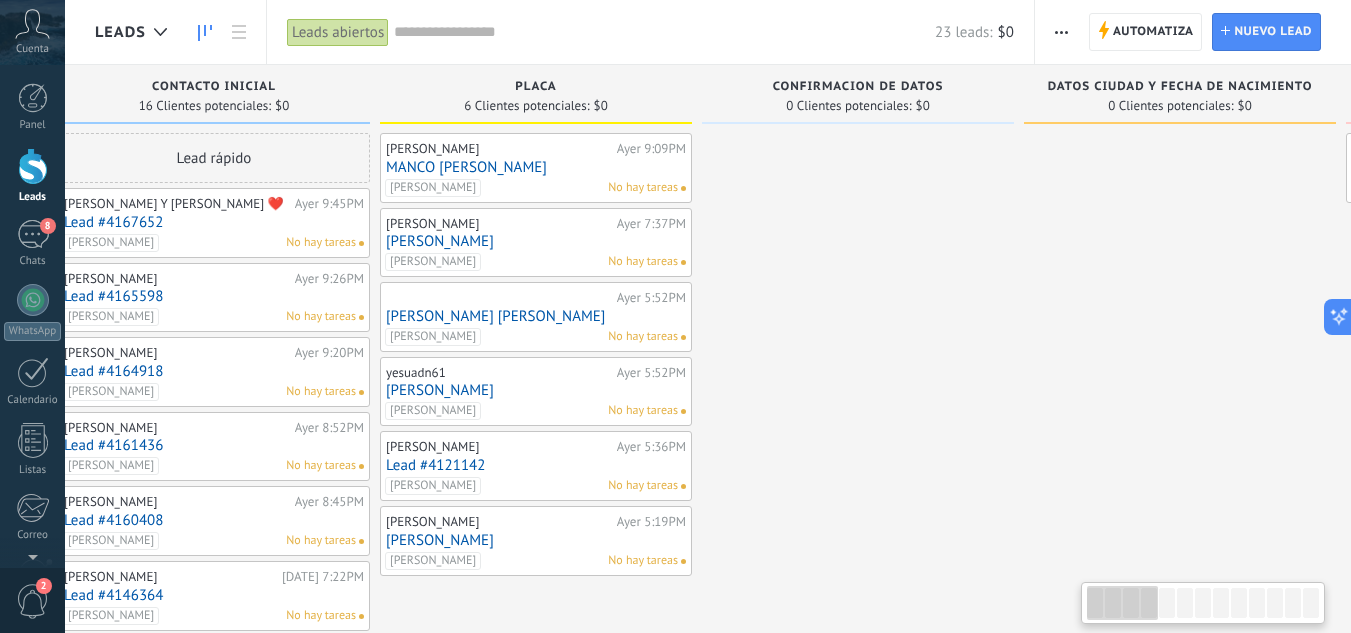 drag, startPoint x: 273, startPoint y: 303, endPoint x: 1365, endPoint y: 259, distance: 1092.8861 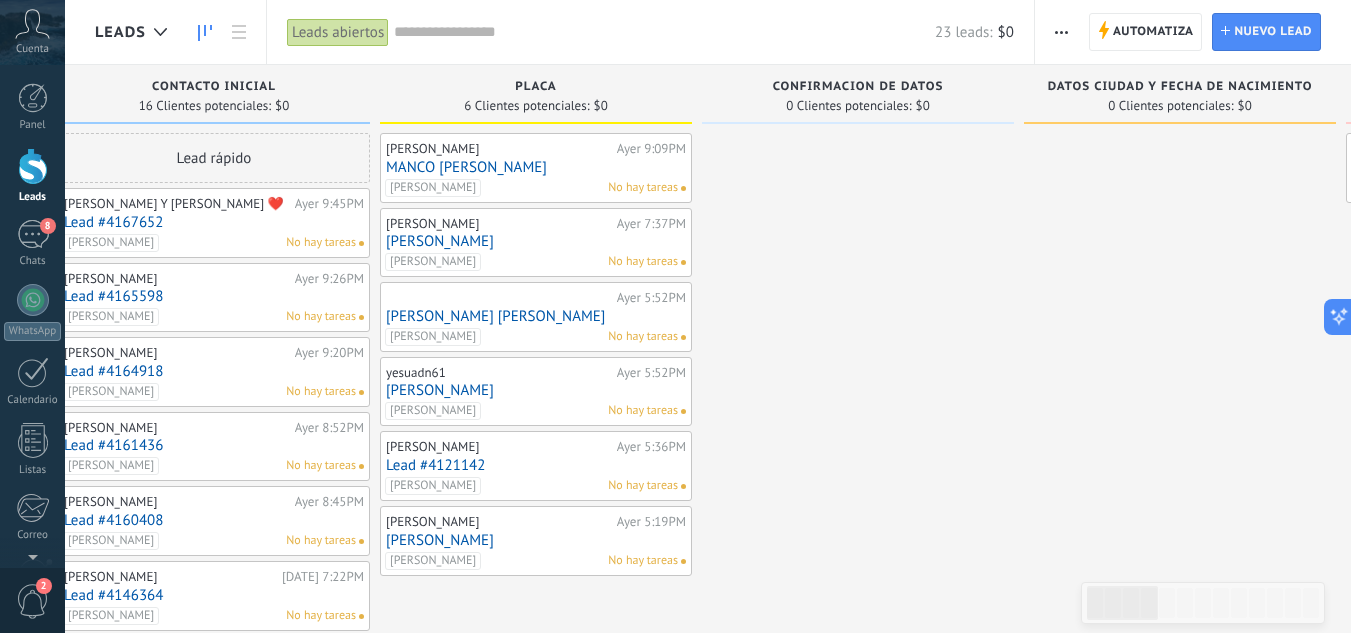 click on "MANCO [PERSON_NAME]" at bounding box center (536, 167) 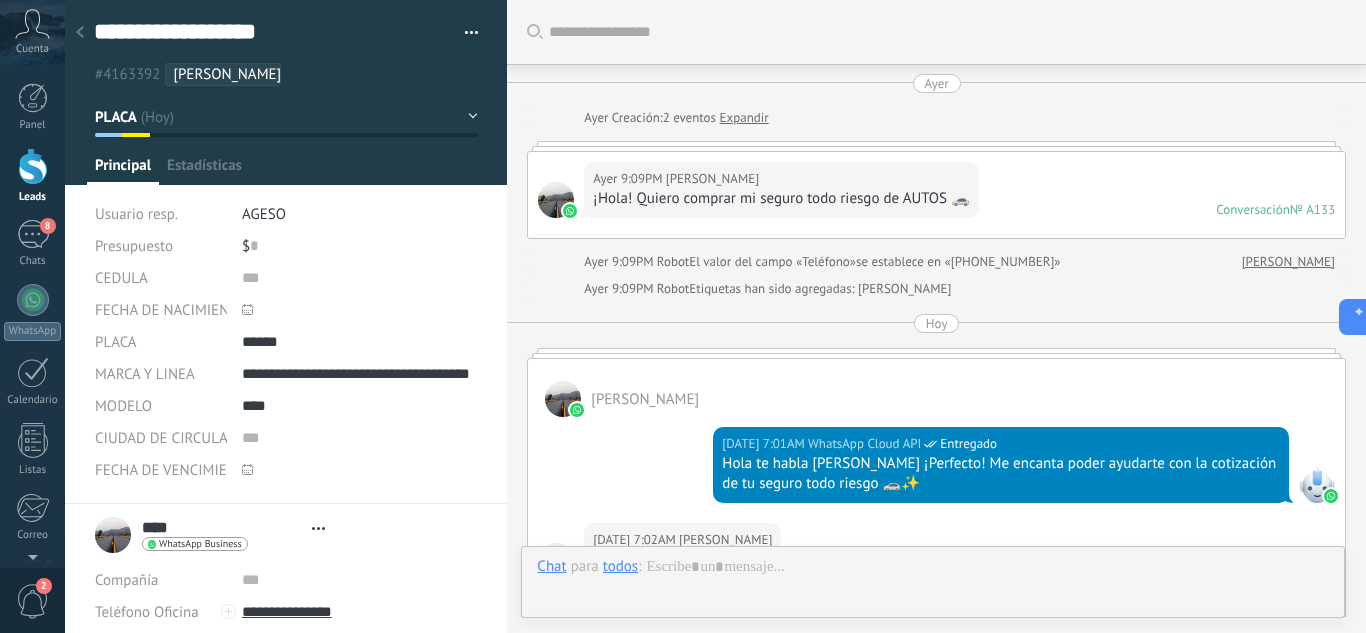 scroll, scrollTop: 1040, scrollLeft: 0, axis: vertical 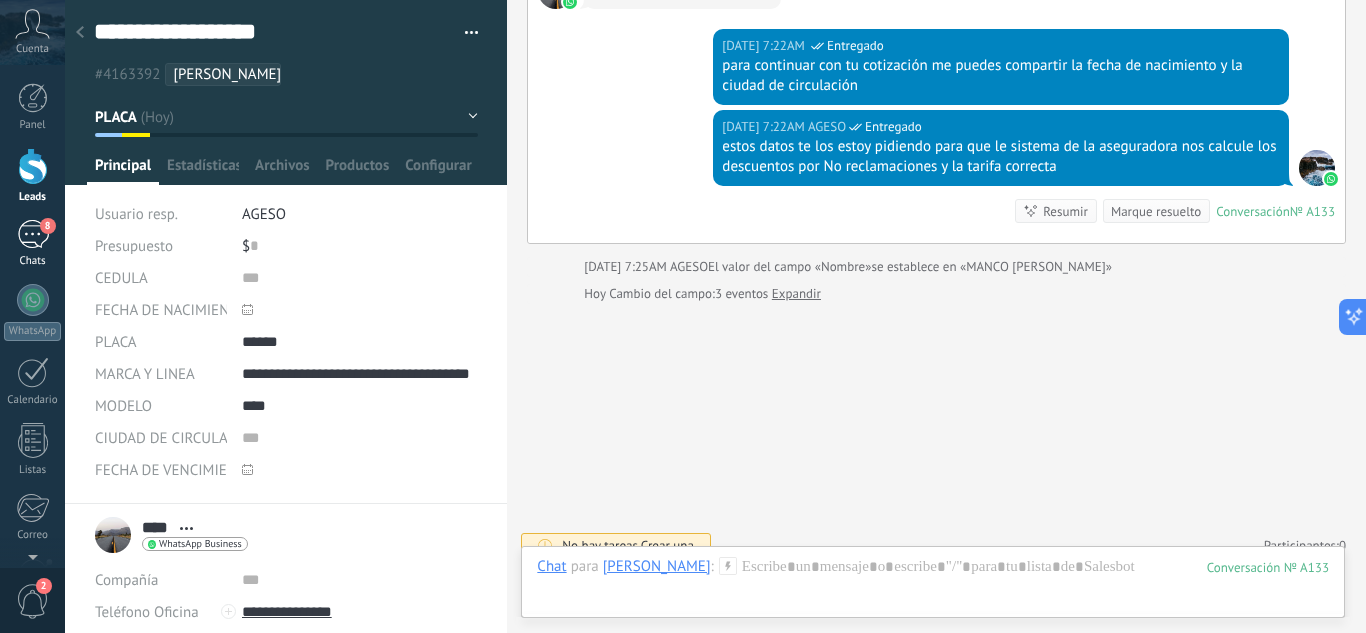 click on "8" at bounding box center [33, 234] 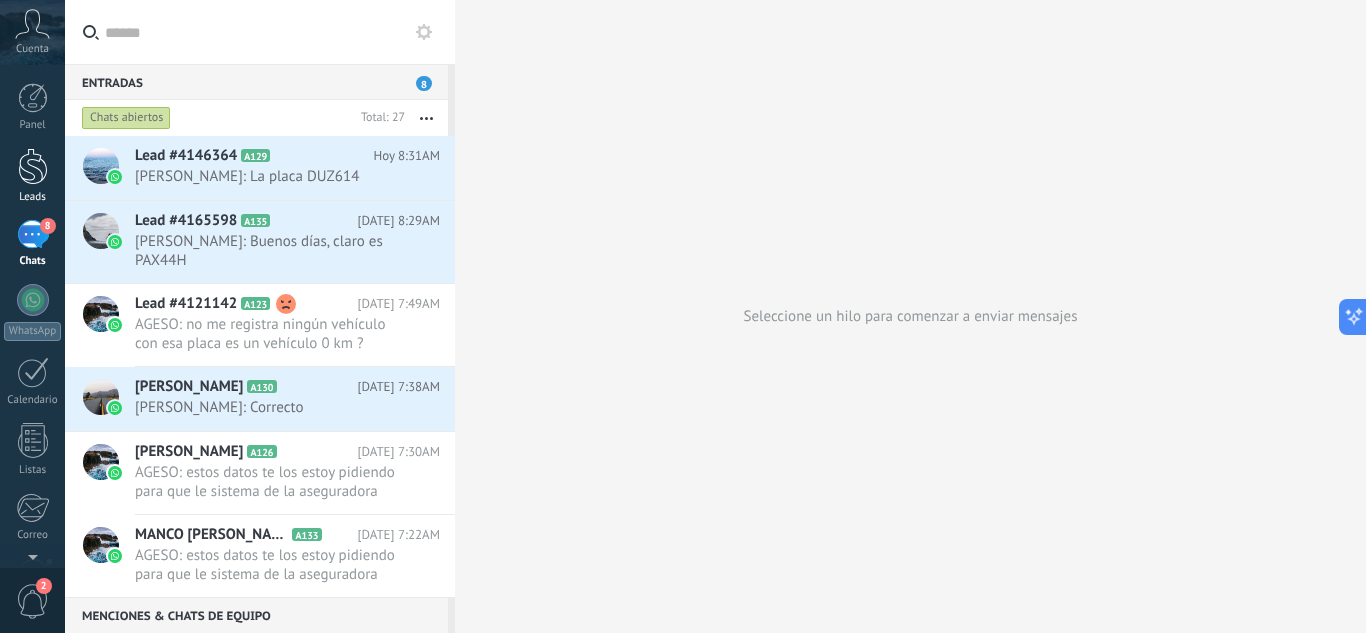 click at bounding box center [33, 166] 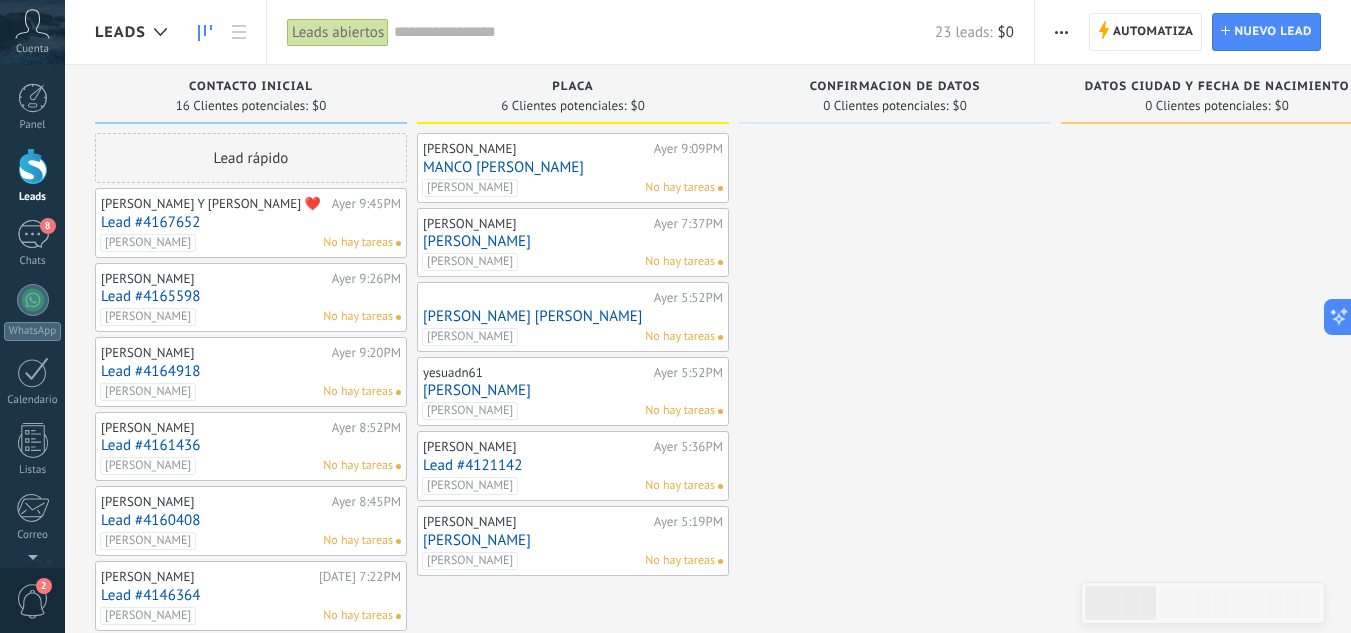 click on "[PERSON_NAME]" at bounding box center (470, 262) 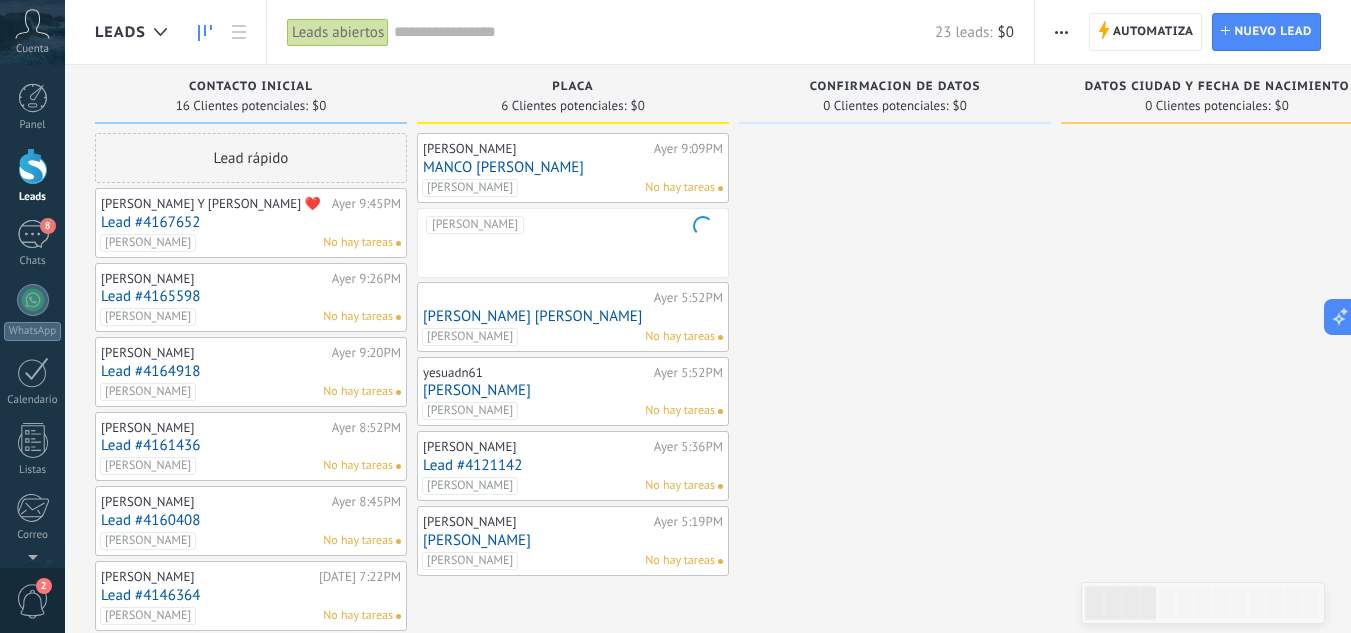 click on "[PERSON_NAME]" at bounding box center [573, 243] 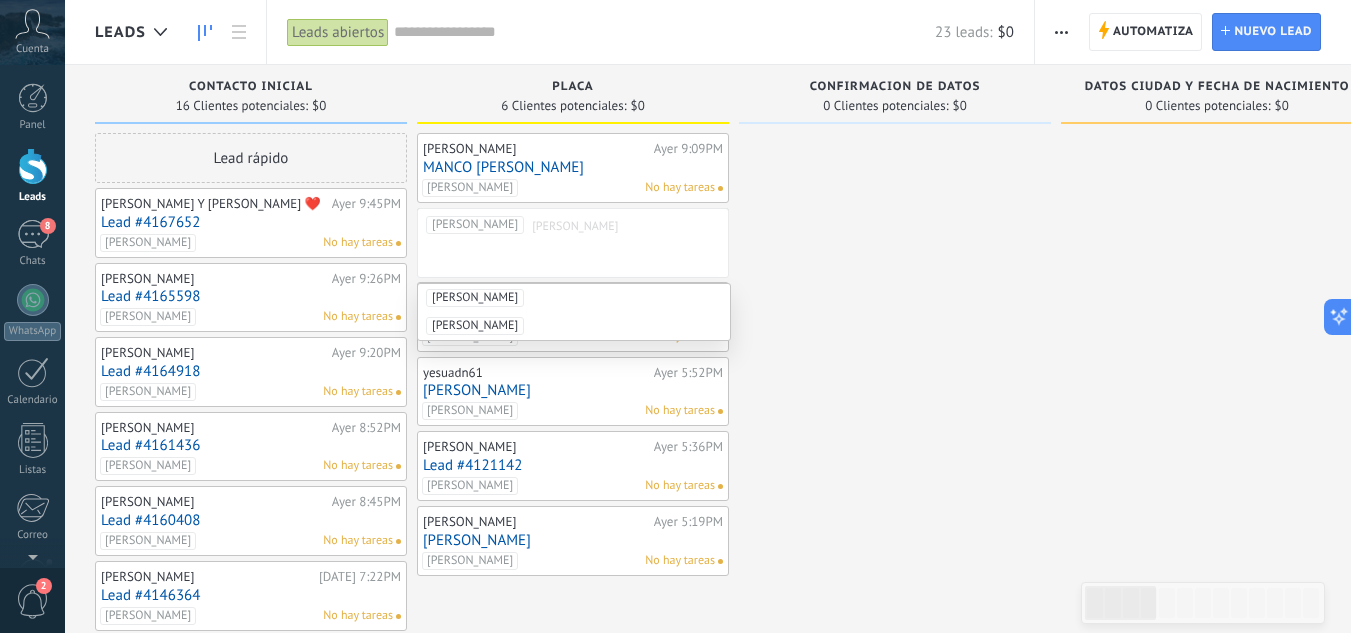 click at bounding box center (895, 762) 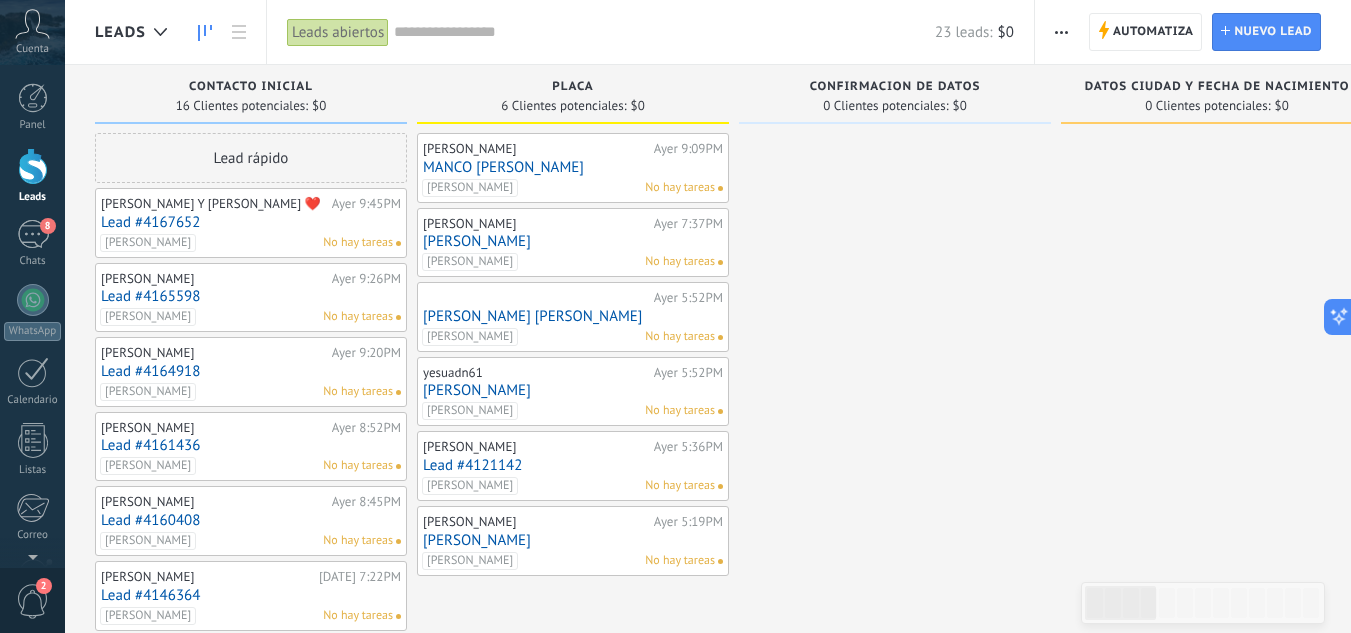 click on "[PERSON_NAME]" at bounding box center (573, 241) 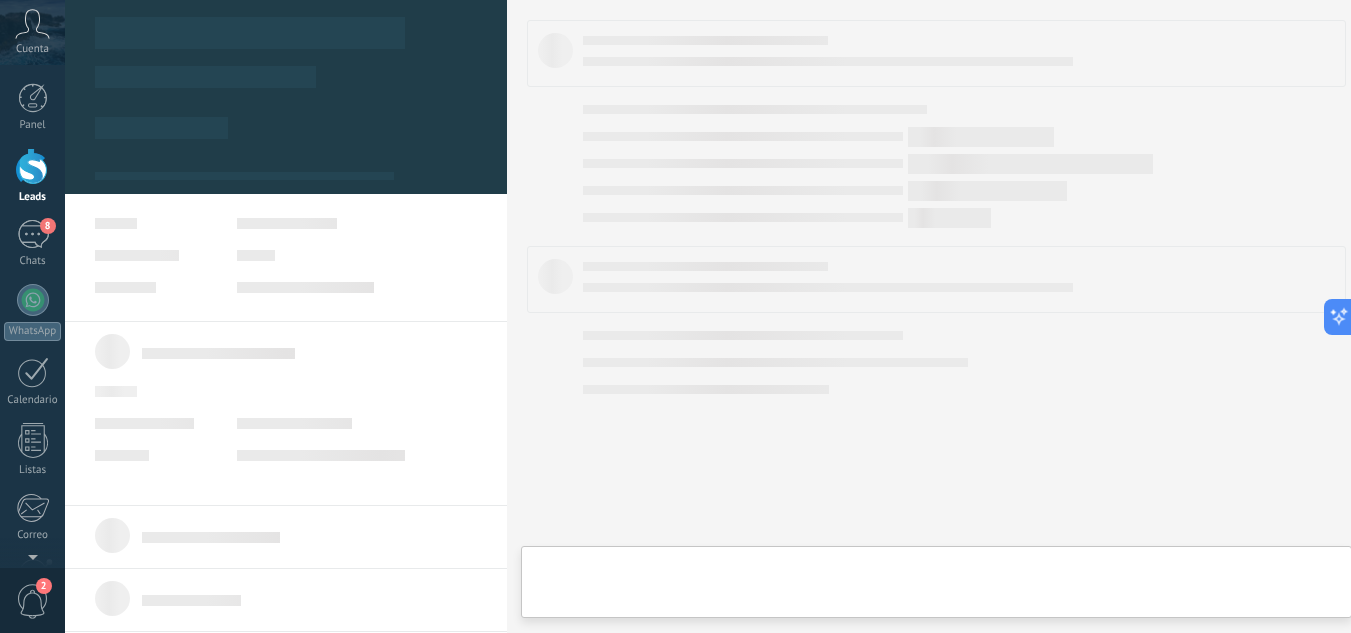 click on ".abccls-1,.abccls-2{fill-rule:evenodd}.abccls-2{fill:#fff} .abfcls-1{fill:none}.abfcls-2{fill:#fff} .abncls-1{isolation:isolate}.abncls-2{opacity:.06}.abncls-2,.abncls-3,.abncls-6{mix-blend-mode:multiply}.abncls-3{opacity:.15}.abncls-4,.abncls-8{fill:#fff}.abncls-5{fill:url(#abnlinear-gradient)}.abncls-6{opacity:.04}.abncls-7{fill:url(#abnlinear-gradient-2)}.abncls-8{fill-rule:evenodd} .abqst0{fill:#ffa200} .abwcls-1{fill:#252525} .cls-1{isolation:isolate} .acicls-1{fill:none} .aclcls-1{fill:#232323} .acnst0{display:none} .addcls-1,.addcls-2{fill:none;stroke-miterlimit:10}.addcls-1{stroke:#dfe0e5}.addcls-2{stroke:#a1a7ab} .adecls-1,.adecls-2{fill:none;stroke-miterlimit:10}.adecls-1{stroke:#dfe0e5}.adecls-2{stroke:#a1a7ab} .adqcls-1{fill:#8591a5;fill-rule:evenodd} .aeccls-1{fill:#5c9f37} .aeecls-1{fill:#f86161} .aejcls-1{fill:#8591a5;fill-rule:evenodd} .aekcls-1{fill-rule:evenodd} .aelcls-1{fill-rule:evenodd;fill:currentColor} .aemcls-1{fill-rule:evenodd;fill:currentColor} .aencls-2{fill:#f86161;opacity:.3}" at bounding box center [675, 316] 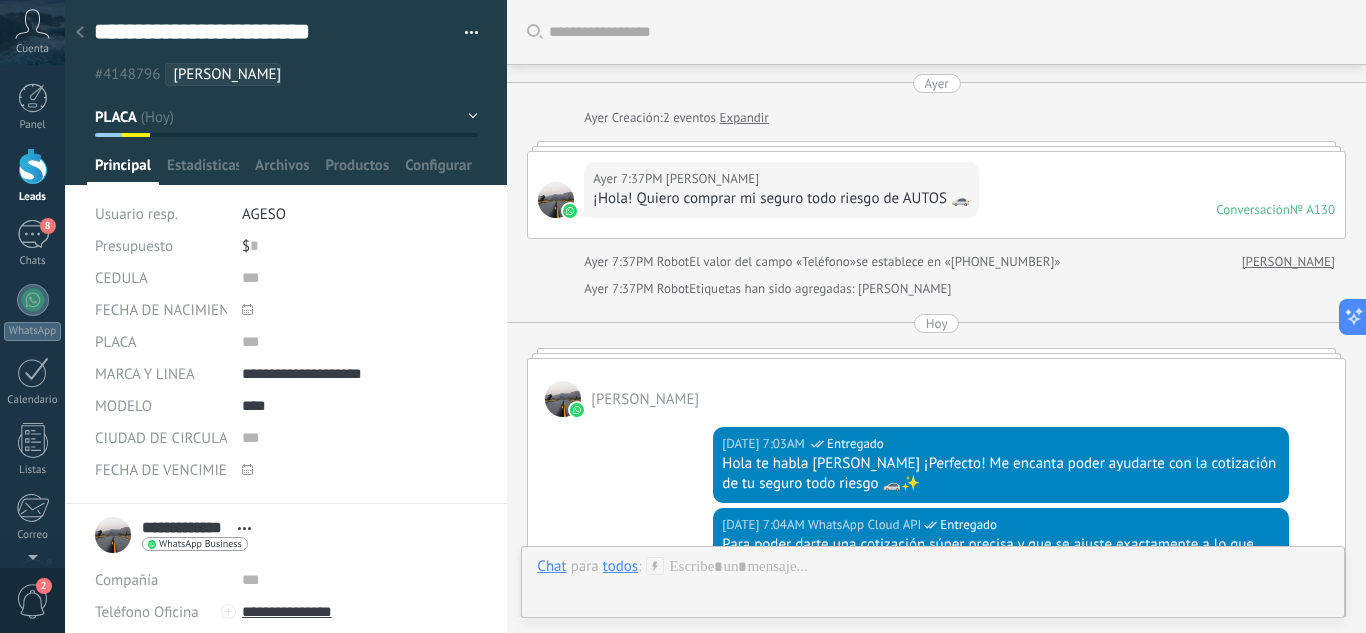 scroll, scrollTop: 30, scrollLeft: 0, axis: vertical 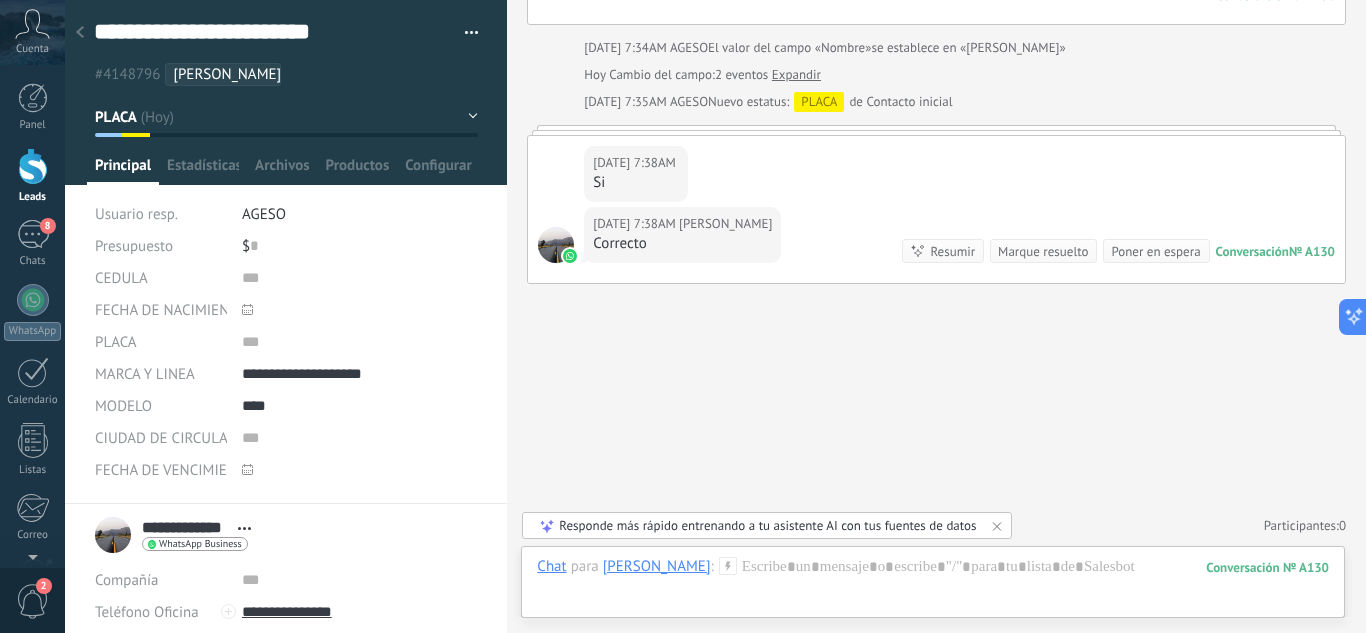 drag, startPoint x: 1365, startPoint y: 354, endPoint x: 743, endPoint y: 422, distance: 625.706 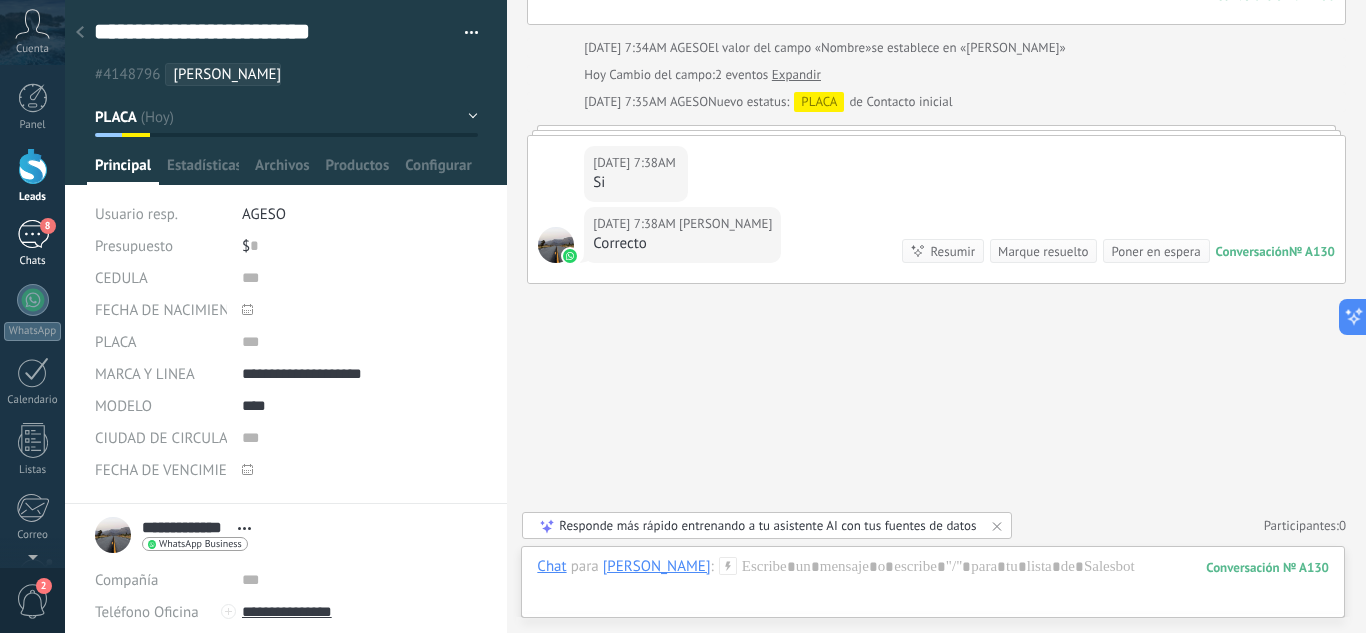 click on "8" at bounding box center [33, 234] 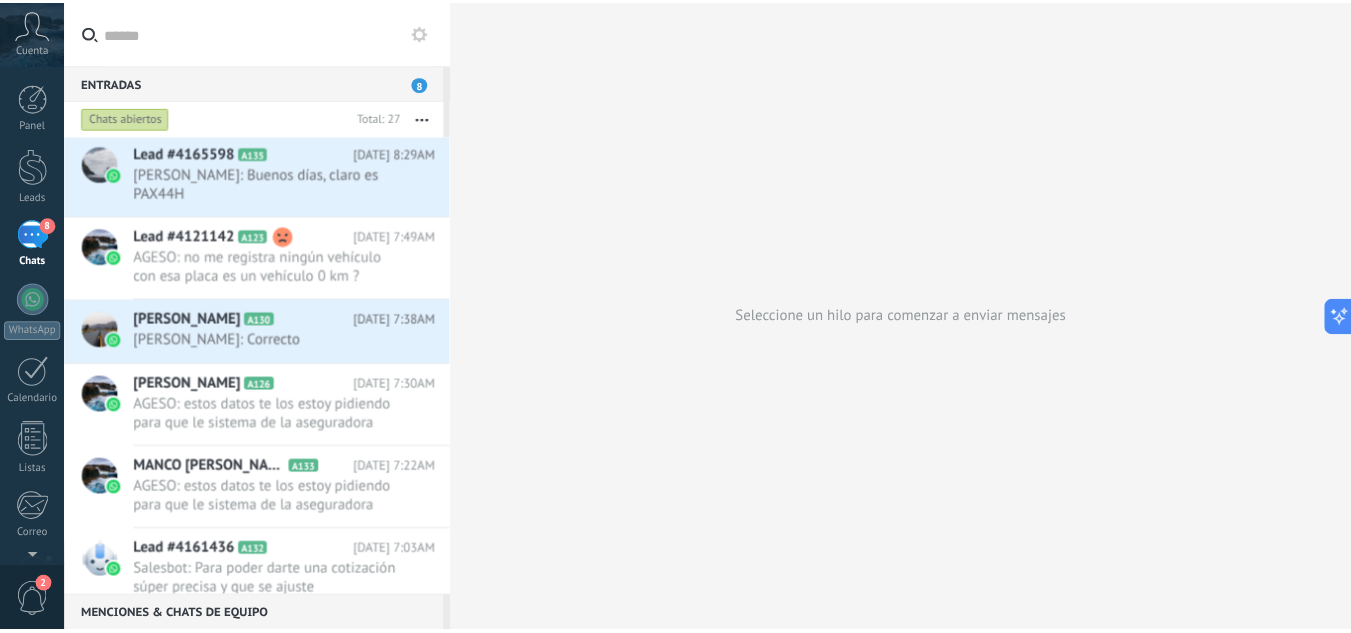 scroll, scrollTop: 0, scrollLeft: 0, axis: both 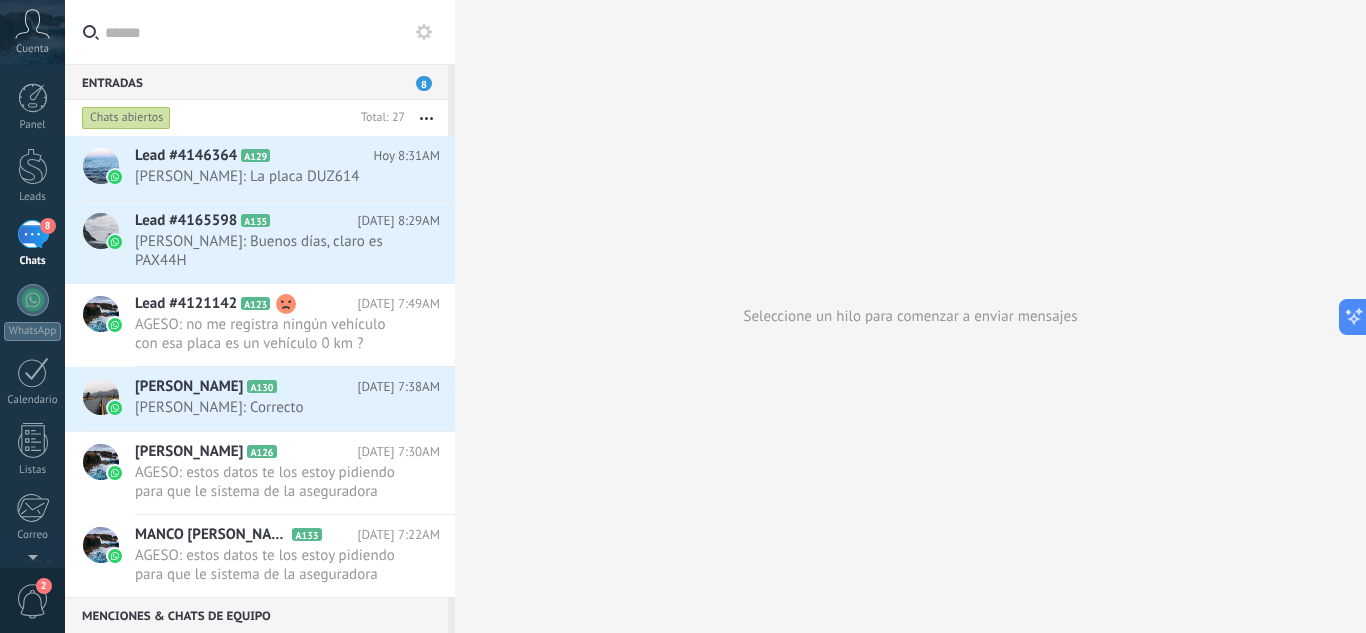 click on "8" at bounding box center [33, 234] 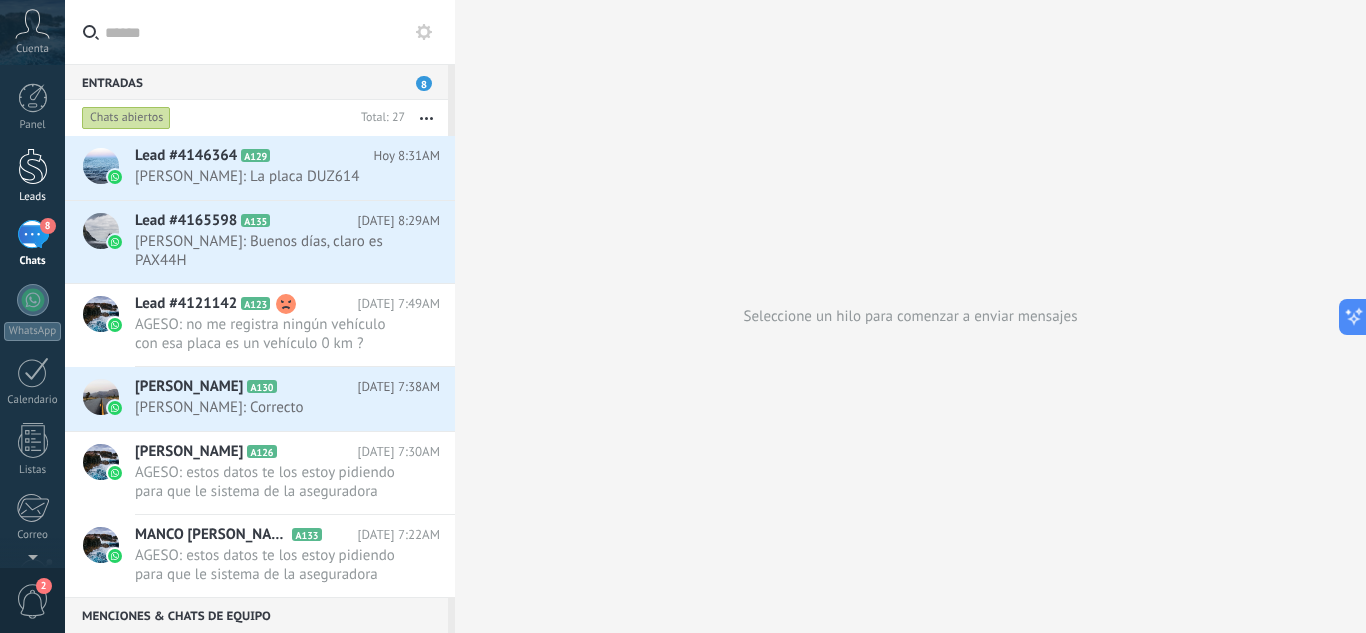 click at bounding box center [33, 166] 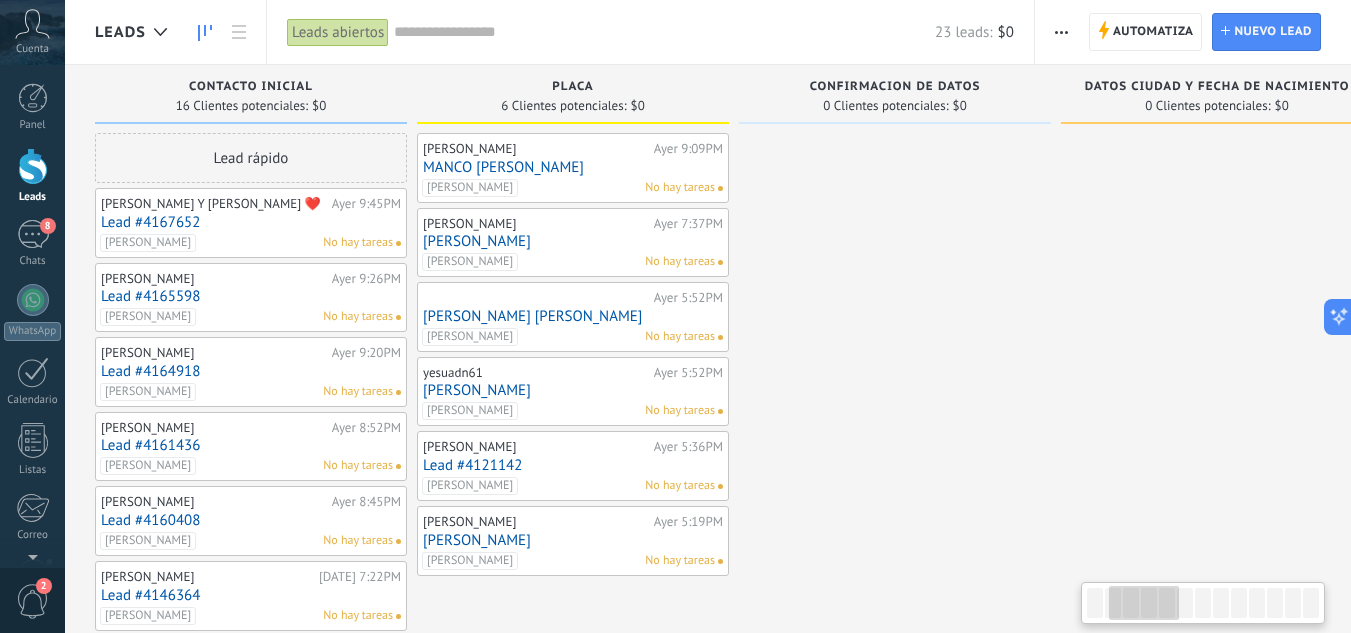 scroll, scrollTop: 0, scrollLeft: 441, axis: horizontal 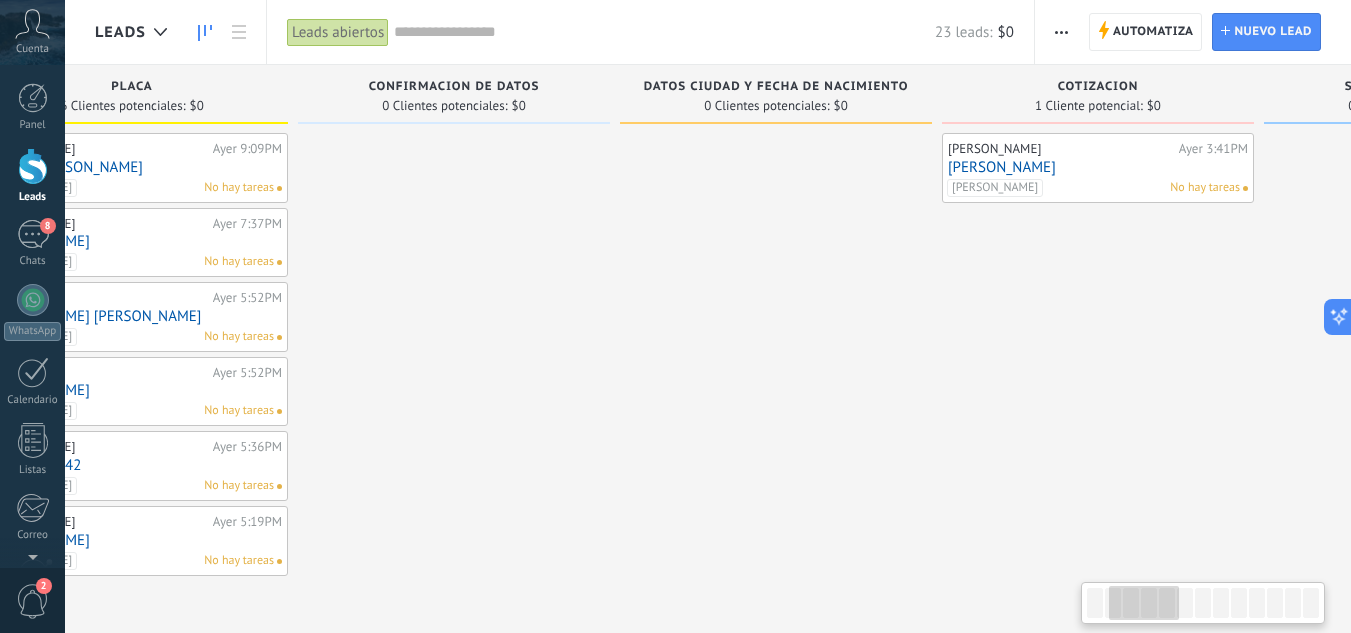 drag, startPoint x: 1010, startPoint y: 430, endPoint x: 747, endPoint y: 330, distance: 281.36987 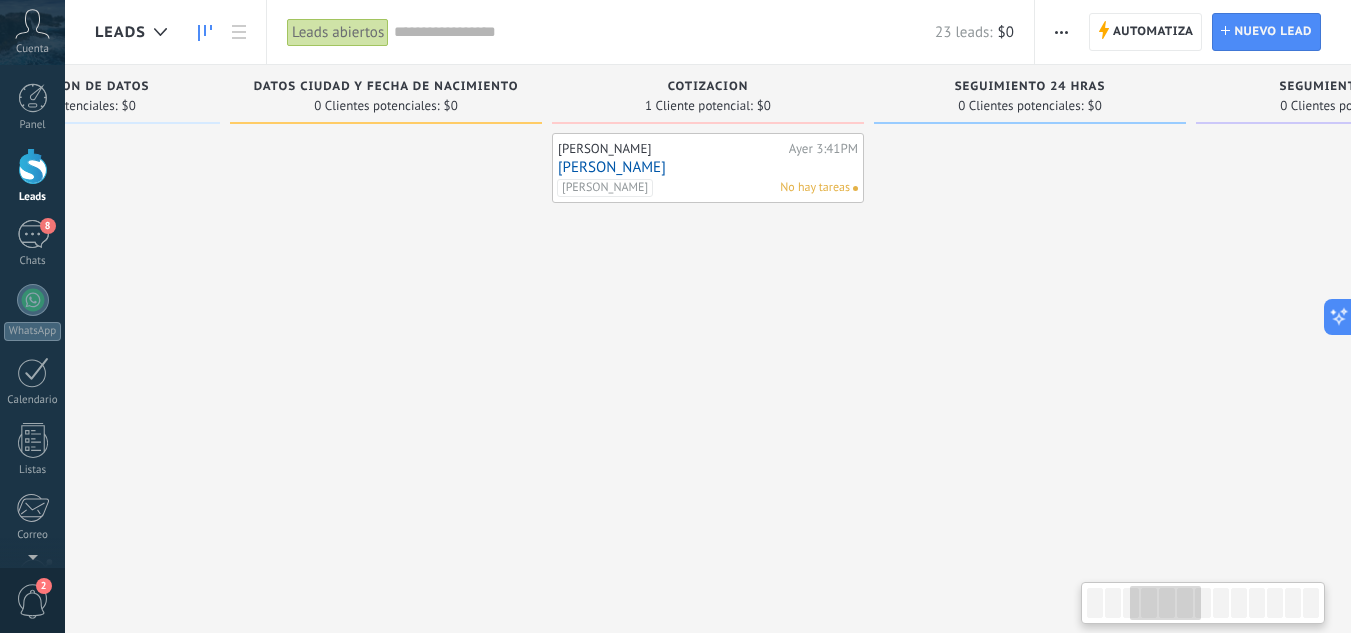 drag, startPoint x: 1192, startPoint y: 314, endPoint x: 789, endPoint y: 290, distance: 403.71402 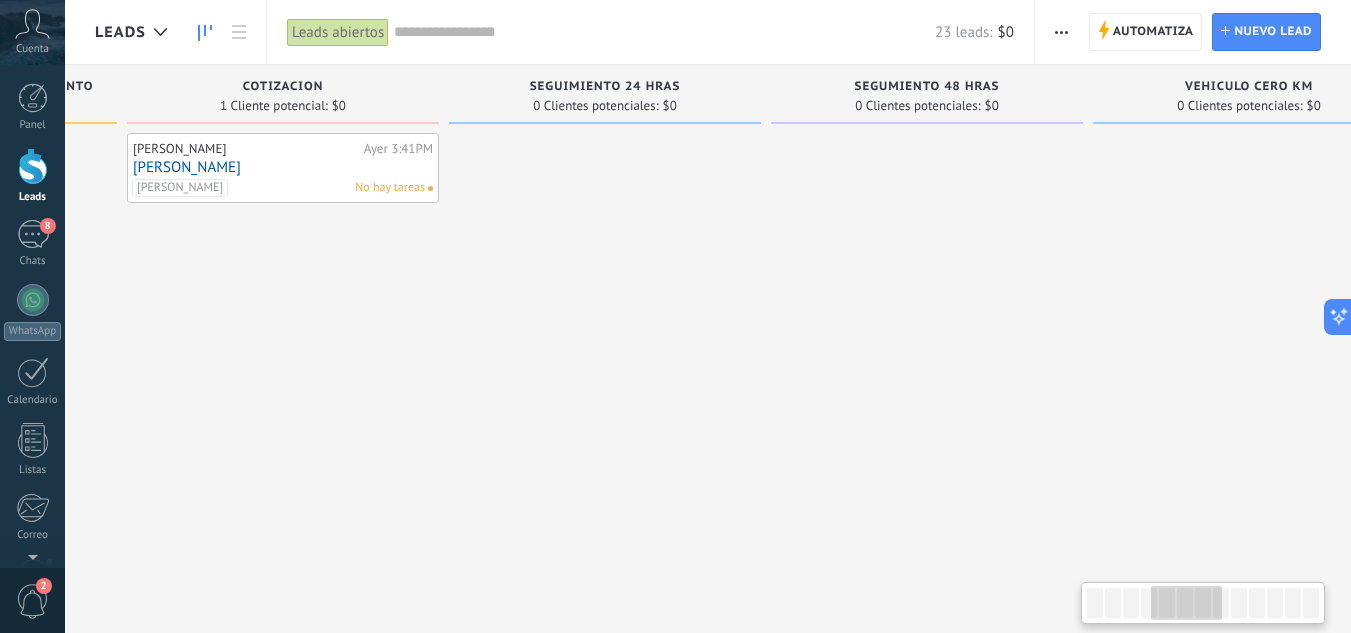 scroll, scrollTop: 0, scrollLeft: 1314, axis: horizontal 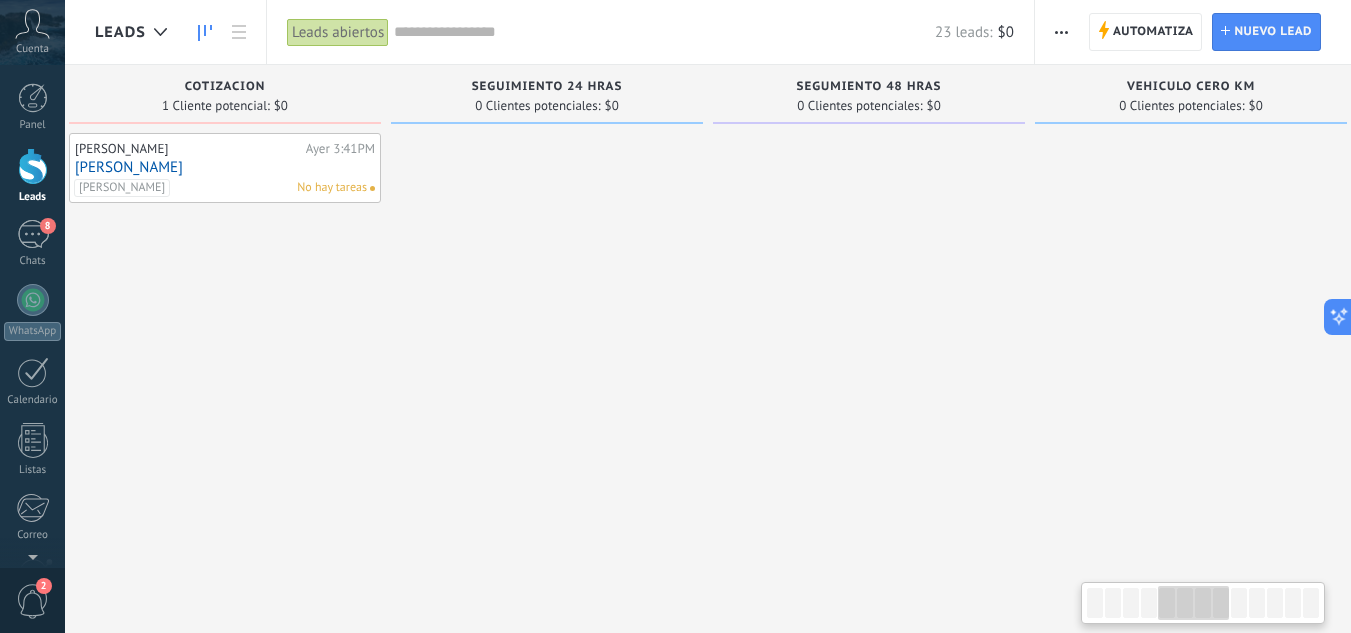 drag, startPoint x: 1252, startPoint y: 375, endPoint x: 780, endPoint y: 341, distance: 473.223 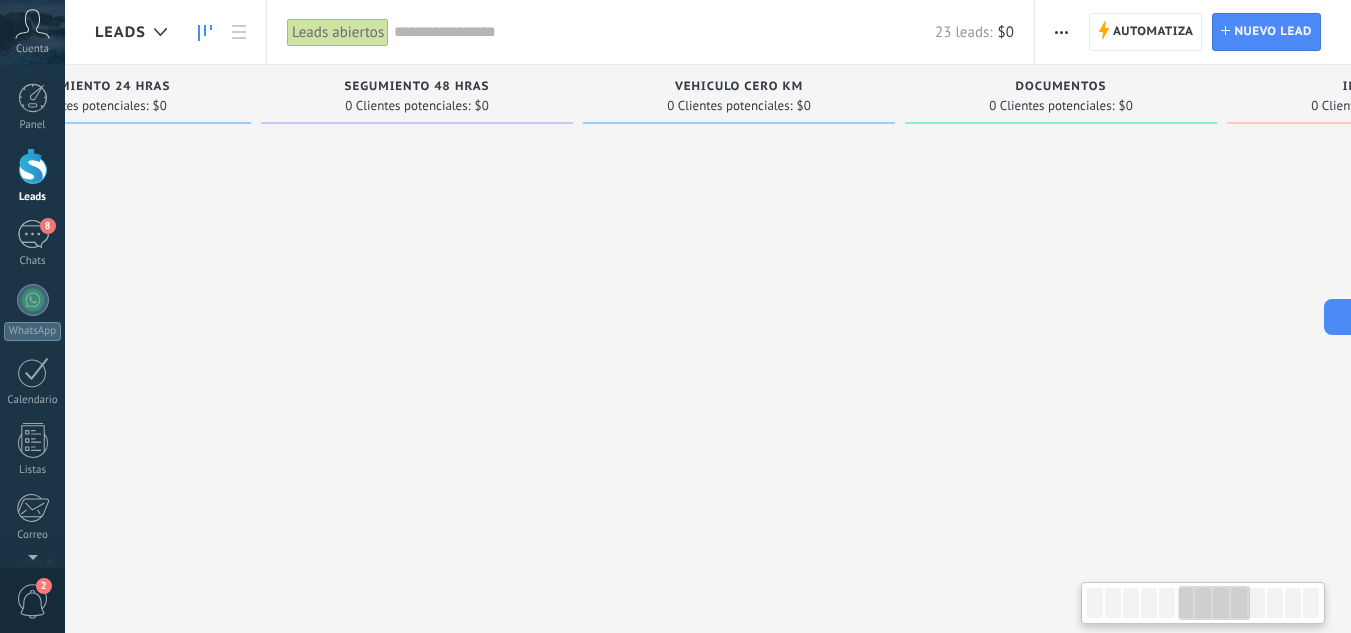 drag, startPoint x: 1034, startPoint y: 340, endPoint x: 582, endPoint y: 297, distance: 454.04074 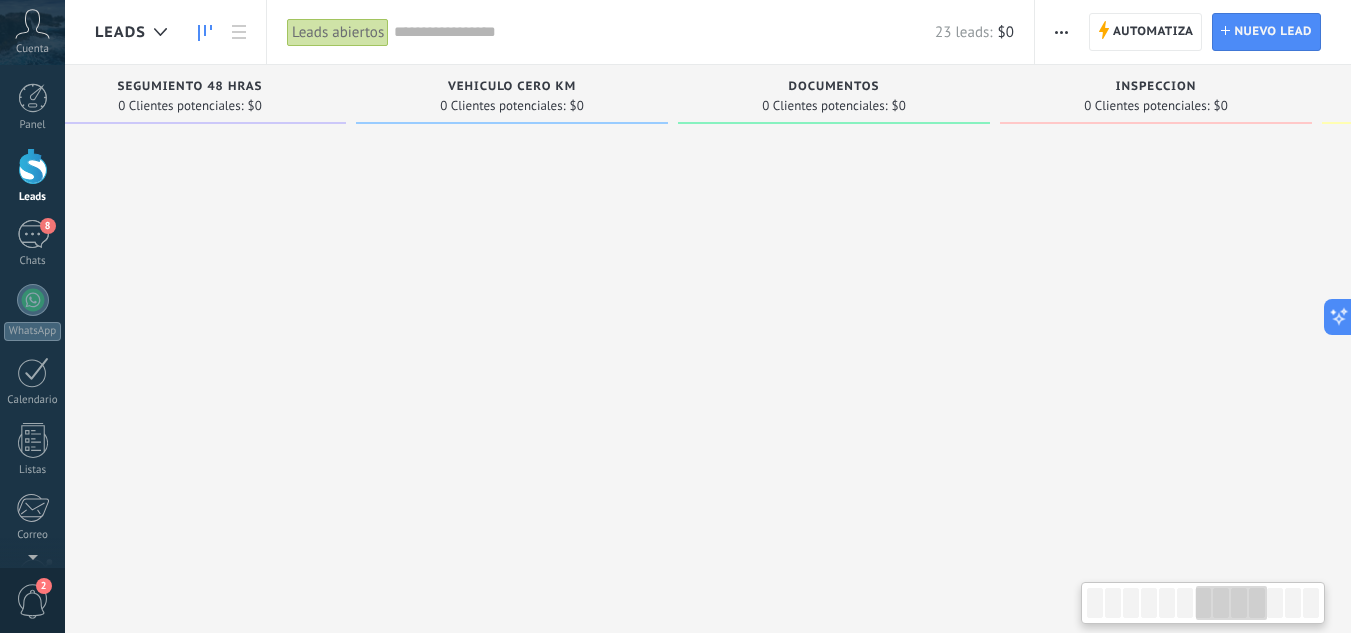 drag, startPoint x: 981, startPoint y: 310, endPoint x: 745, endPoint y: 309, distance: 236.00212 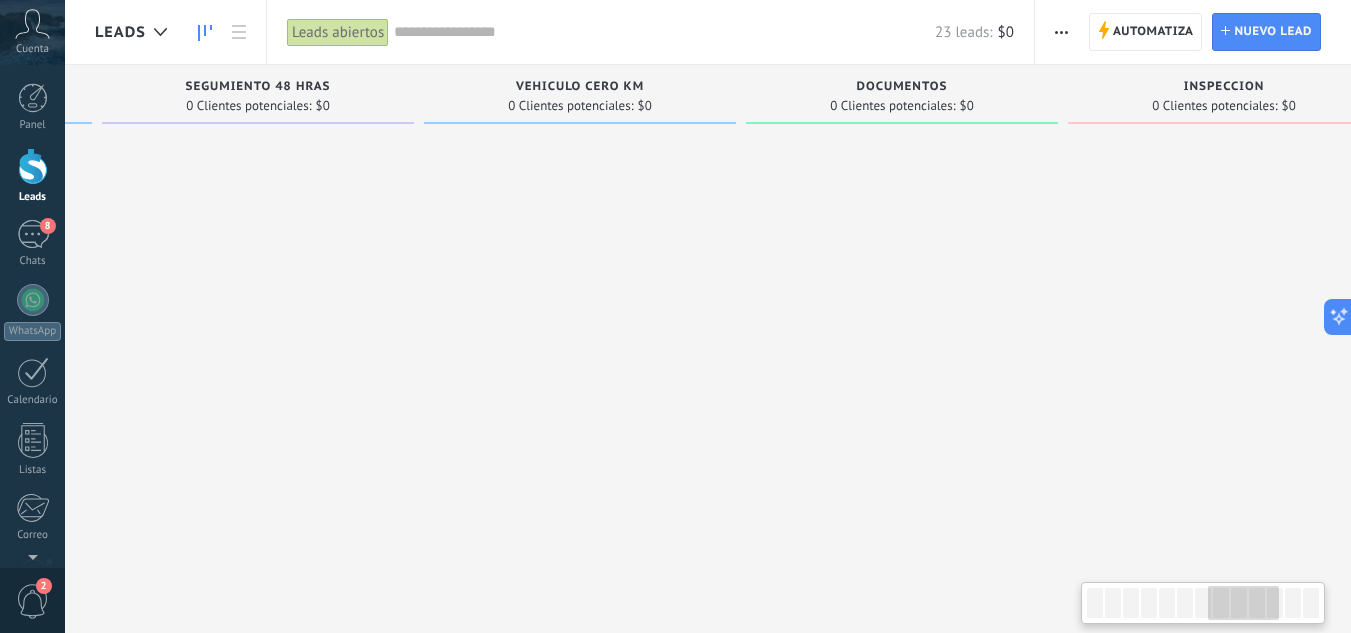 scroll, scrollTop: 0, scrollLeft: 1781, axis: horizontal 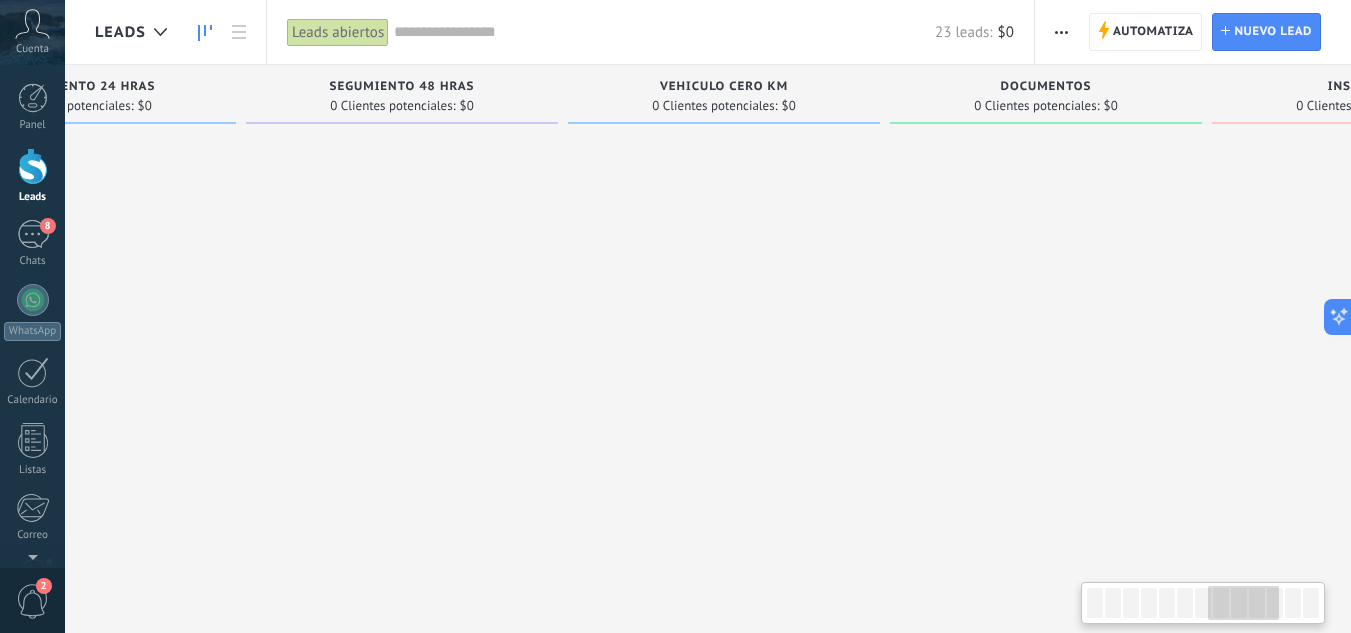 drag, startPoint x: 1092, startPoint y: 433, endPoint x: 1363, endPoint y: 353, distance: 282.5615 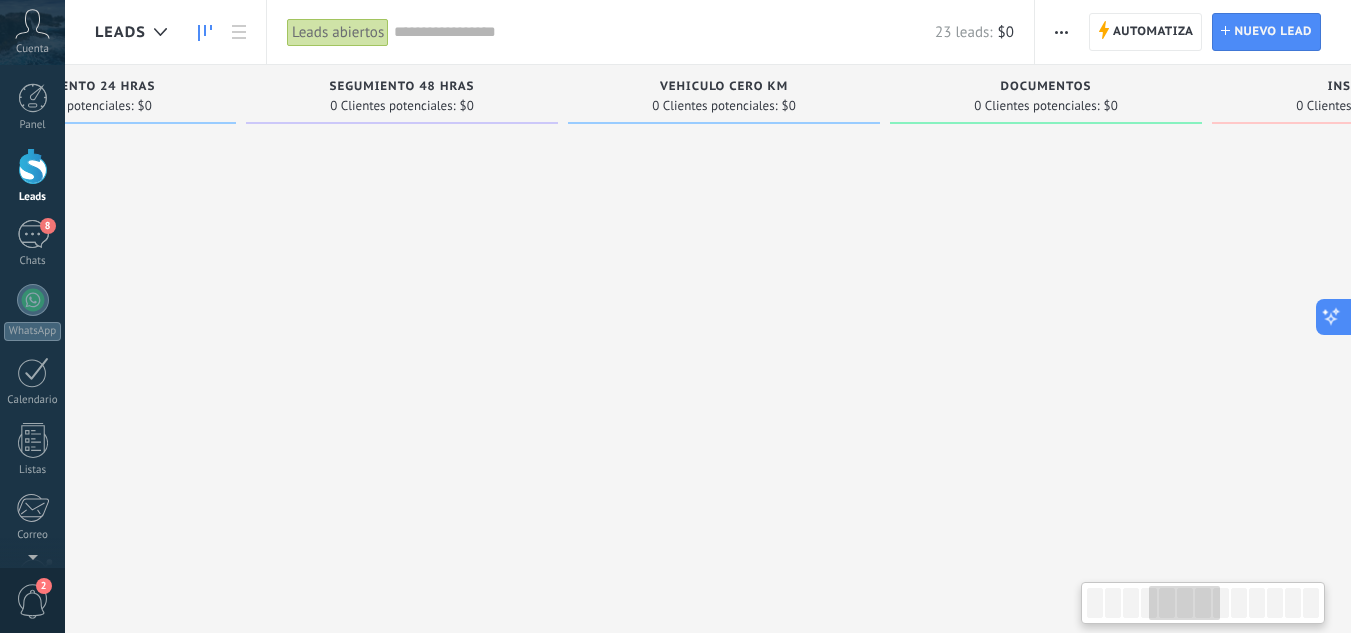 scroll, scrollTop: 0, scrollLeft: 960, axis: horizontal 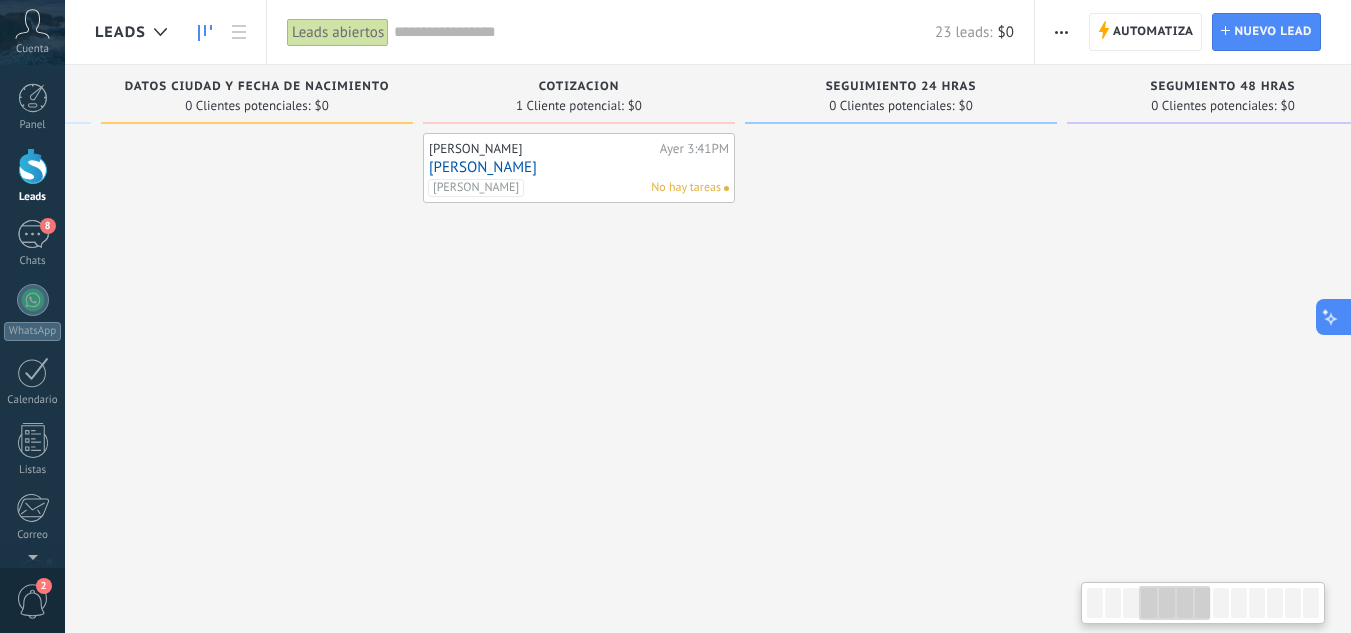 drag, startPoint x: 491, startPoint y: 365, endPoint x: 1324, endPoint y: 323, distance: 834.05817 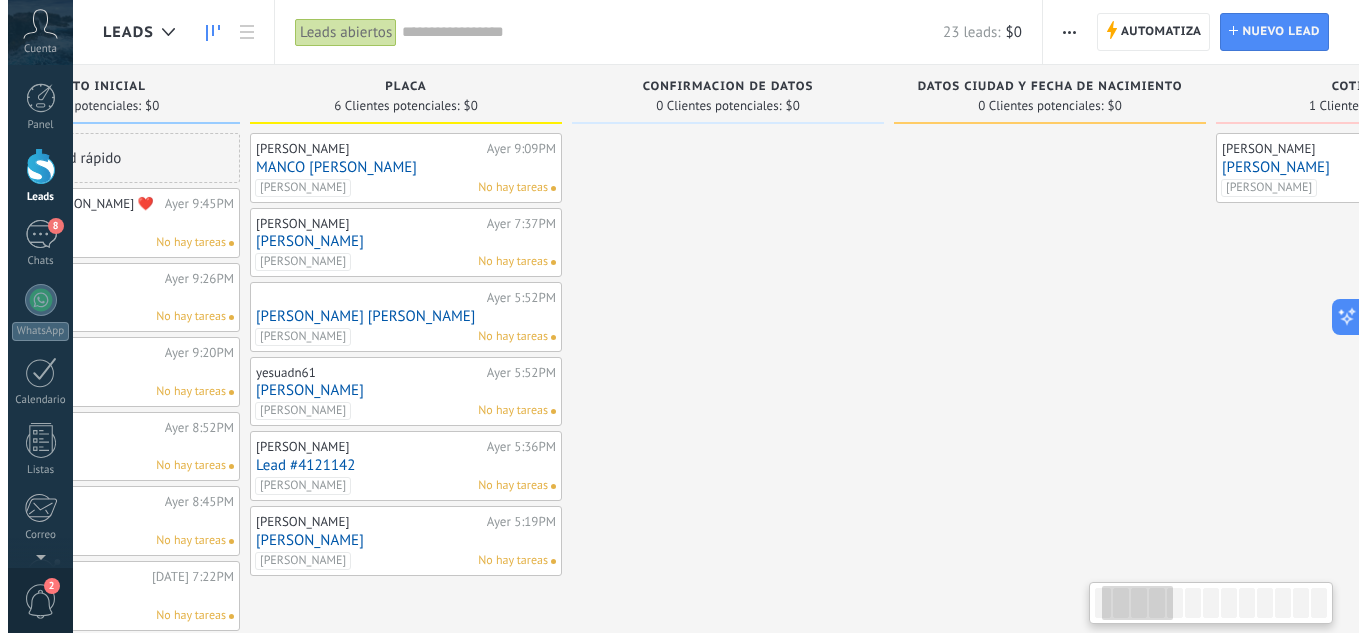 scroll, scrollTop: 0, scrollLeft: 169, axis: horizontal 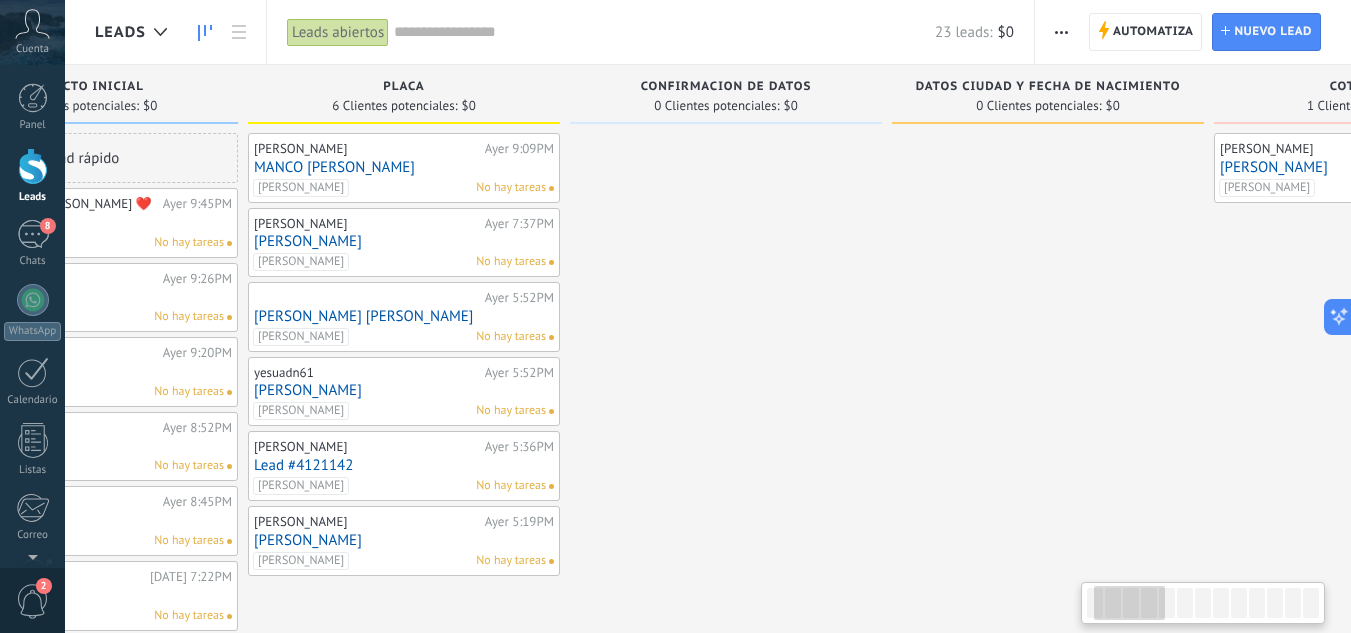 drag, startPoint x: 872, startPoint y: 370, endPoint x: 1201, endPoint y: 356, distance: 329.29773 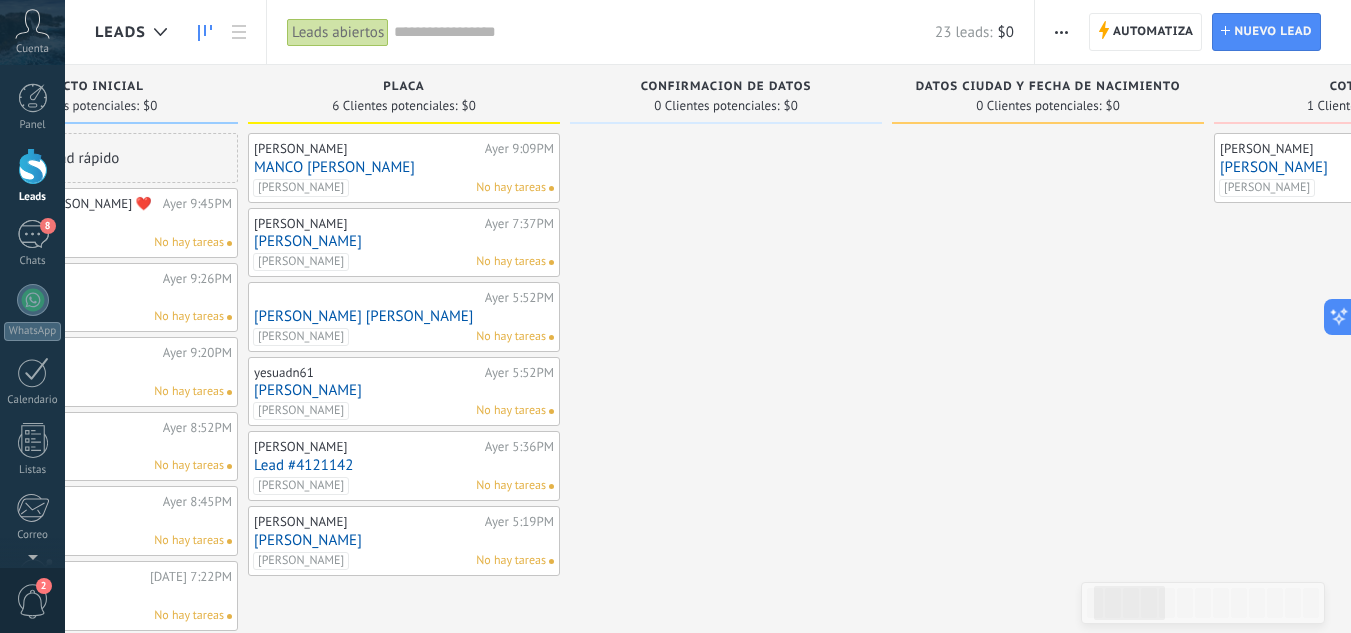 click on "[PERSON_NAME]" at bounding box center (404, 241) 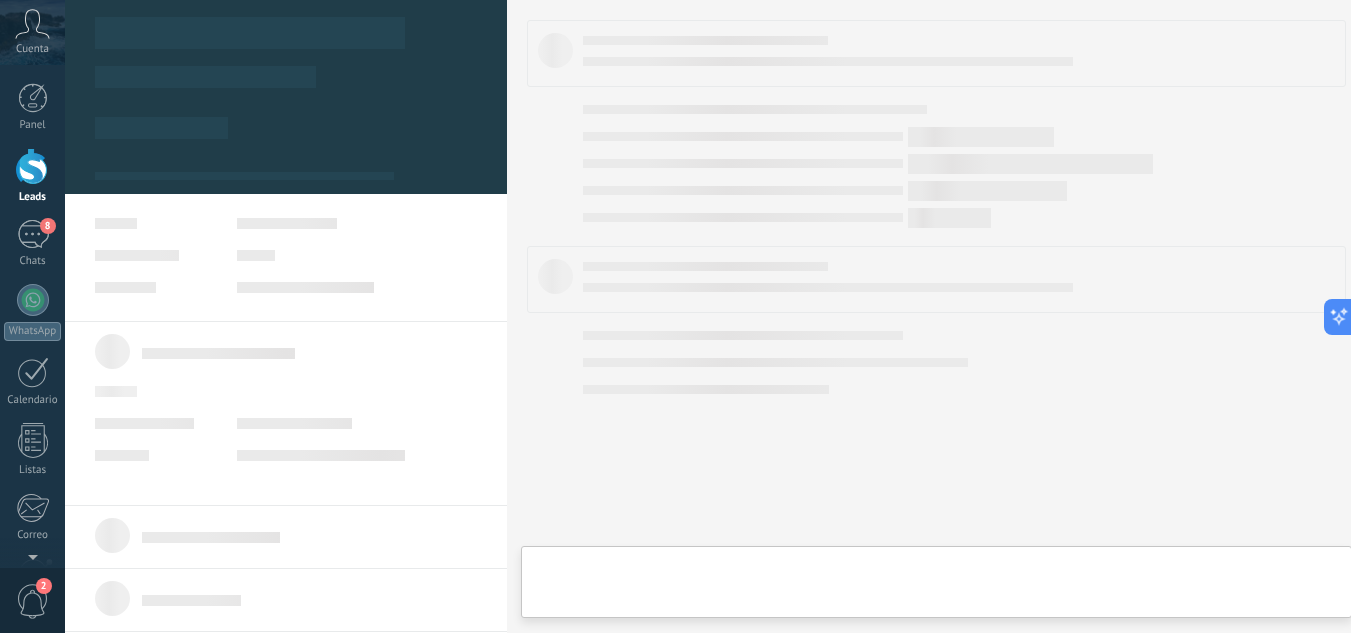 click on "[PERSON_NAME]" at bounding box center [404, 241] 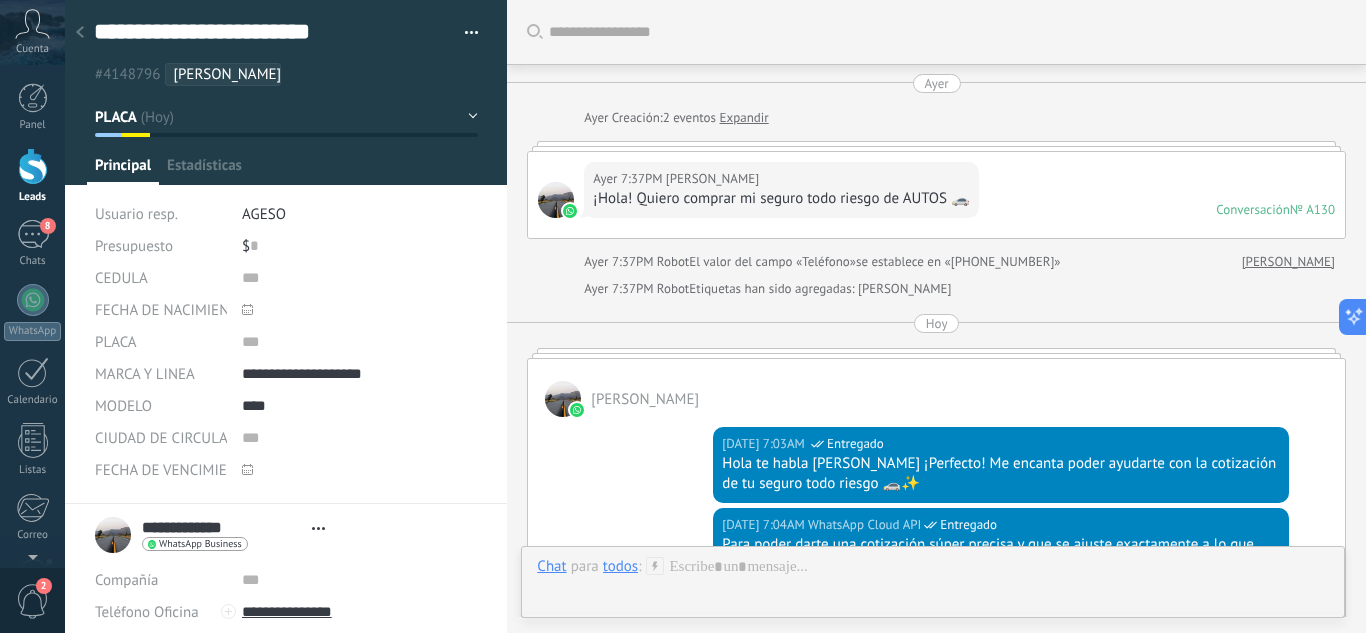 type on "**********" 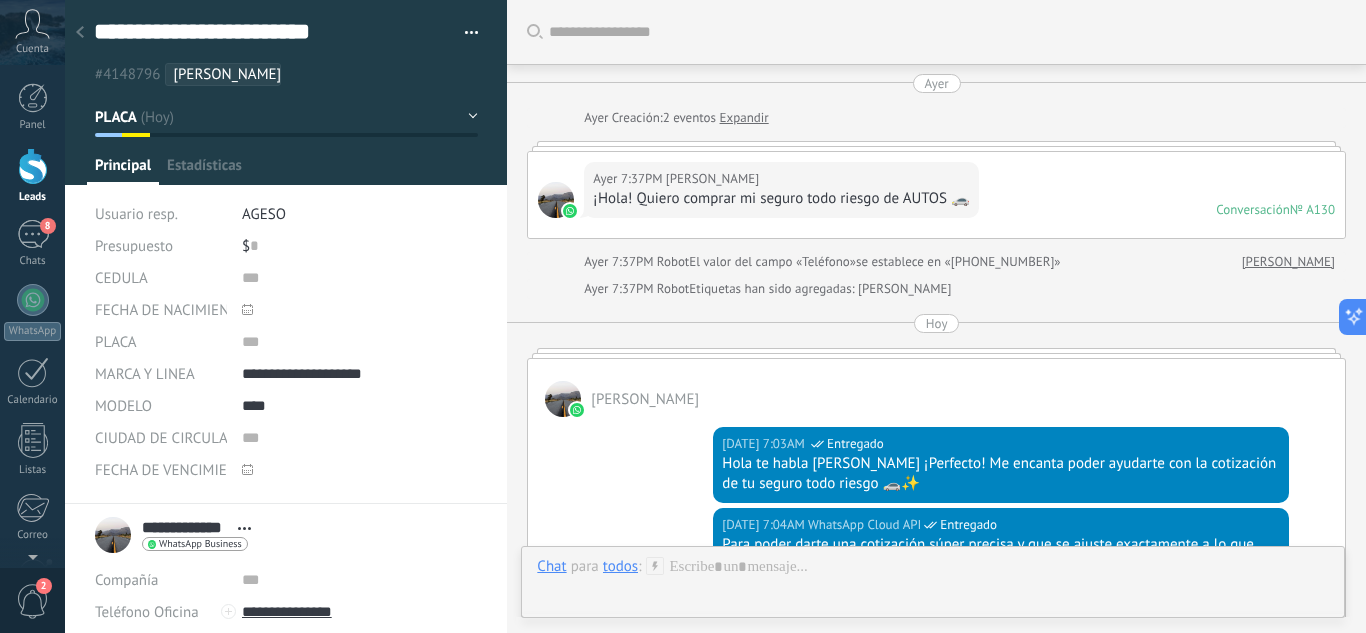 scroll, scrollTop: 30, scrollLeft: 0, axis: vertical 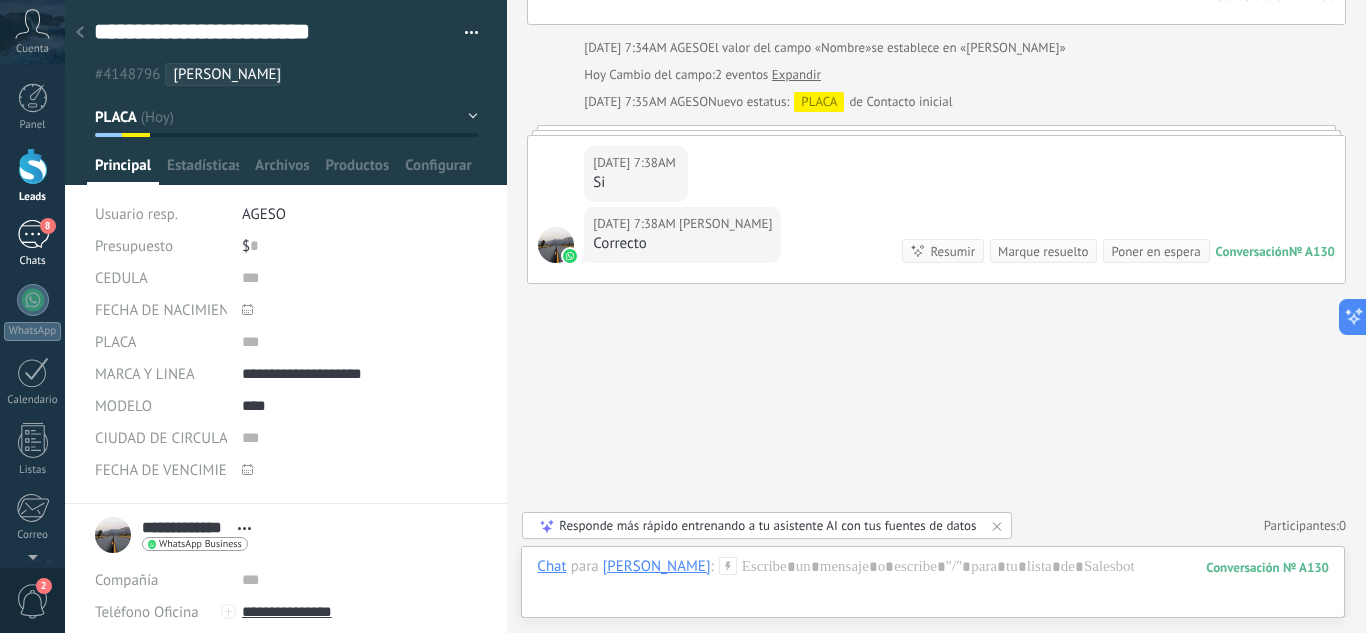 click on "8" at bounding box center (33, 234) 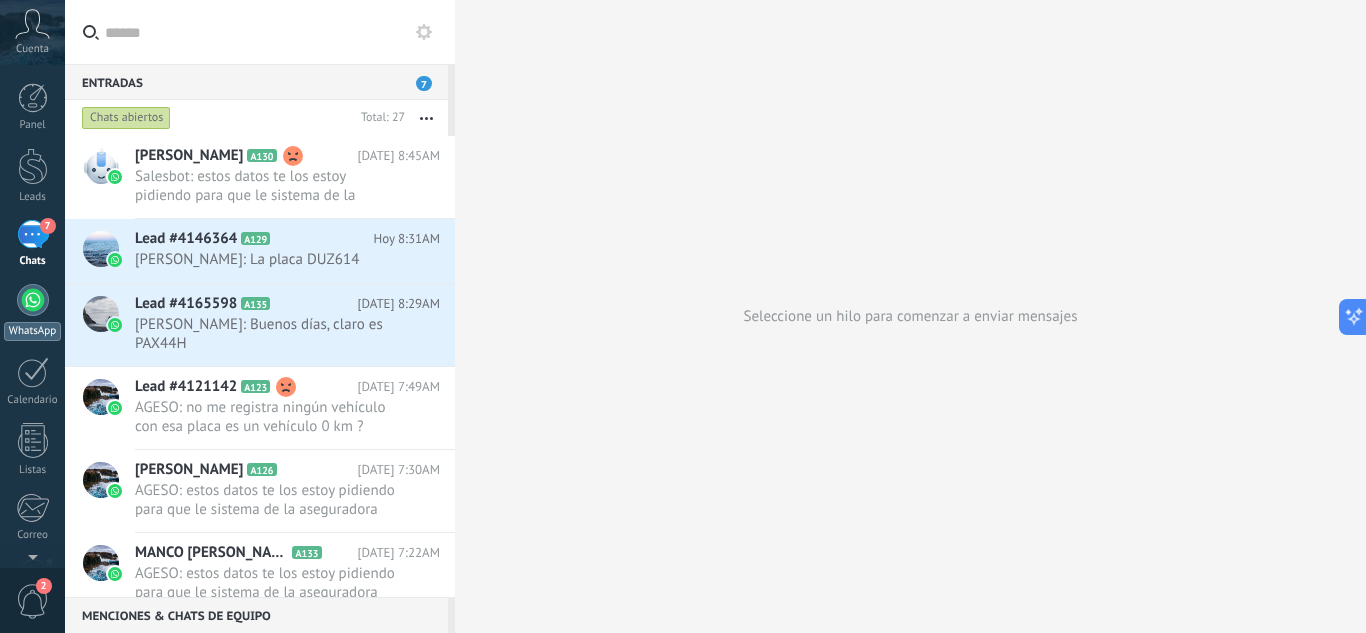 click at bounding box center (33, 300) 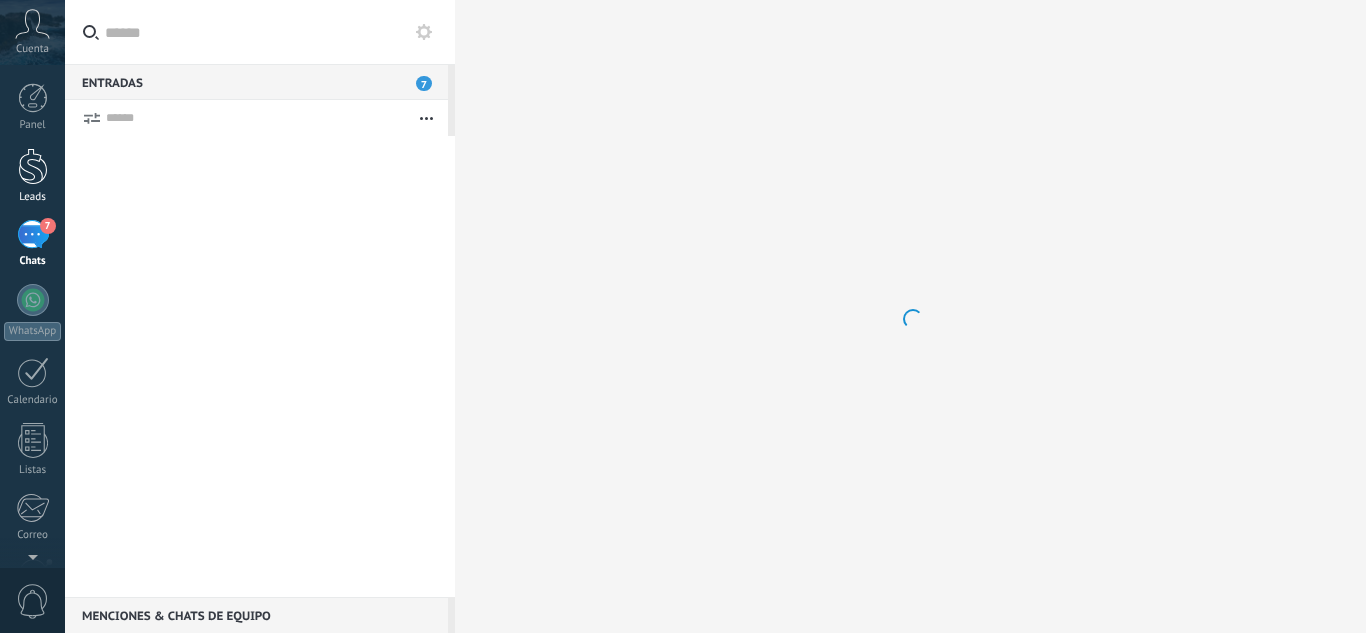 scroll, scrollTop: 0, scrollLeft: 0, axis: both 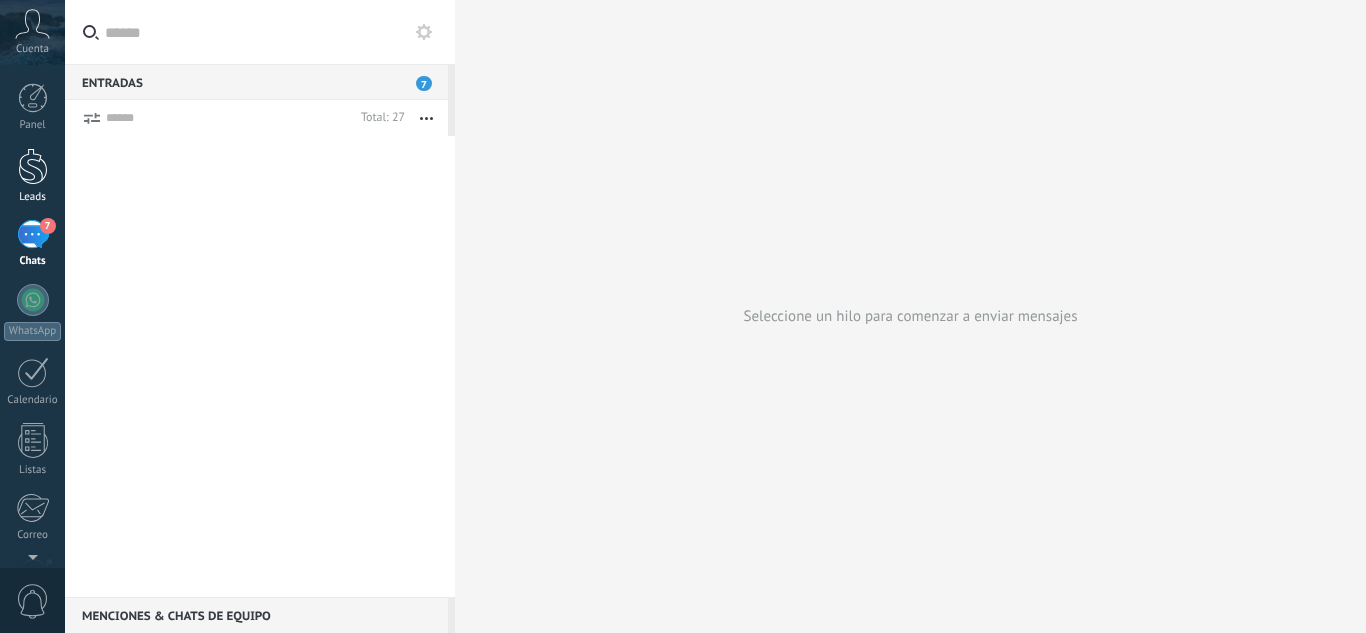 click at bounding box center [33, 166] 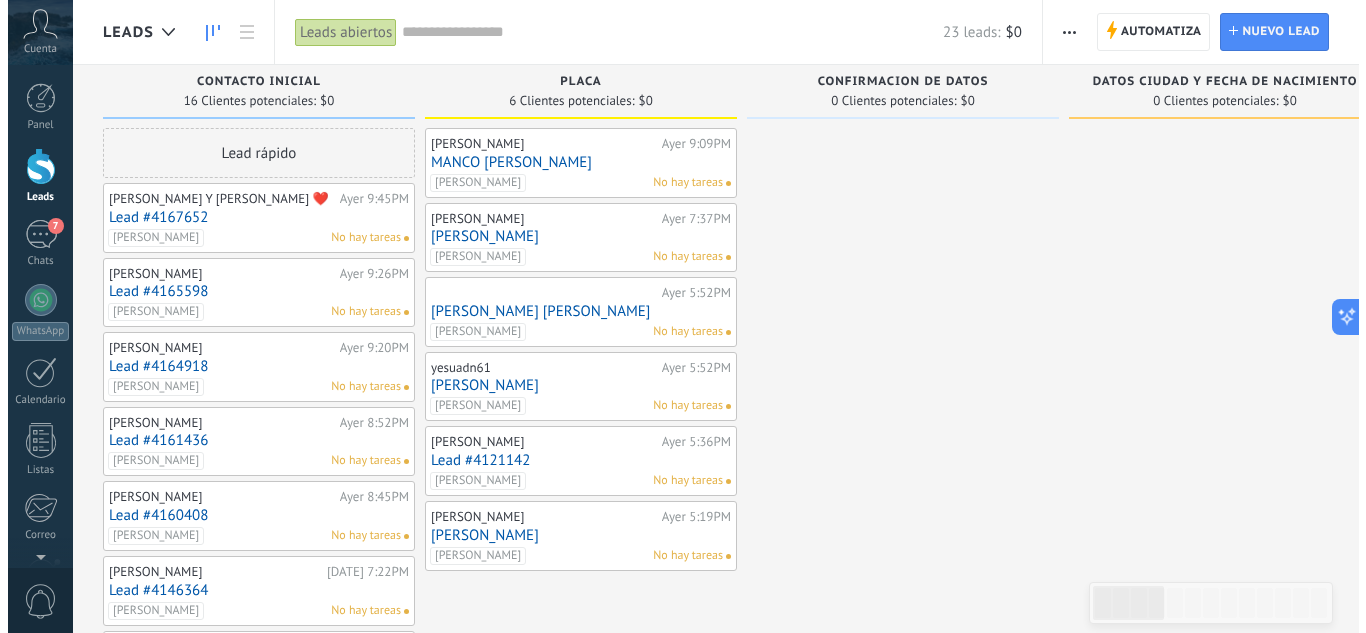scroll, scrollTop: 0, scrollLeft: 0, axis: both 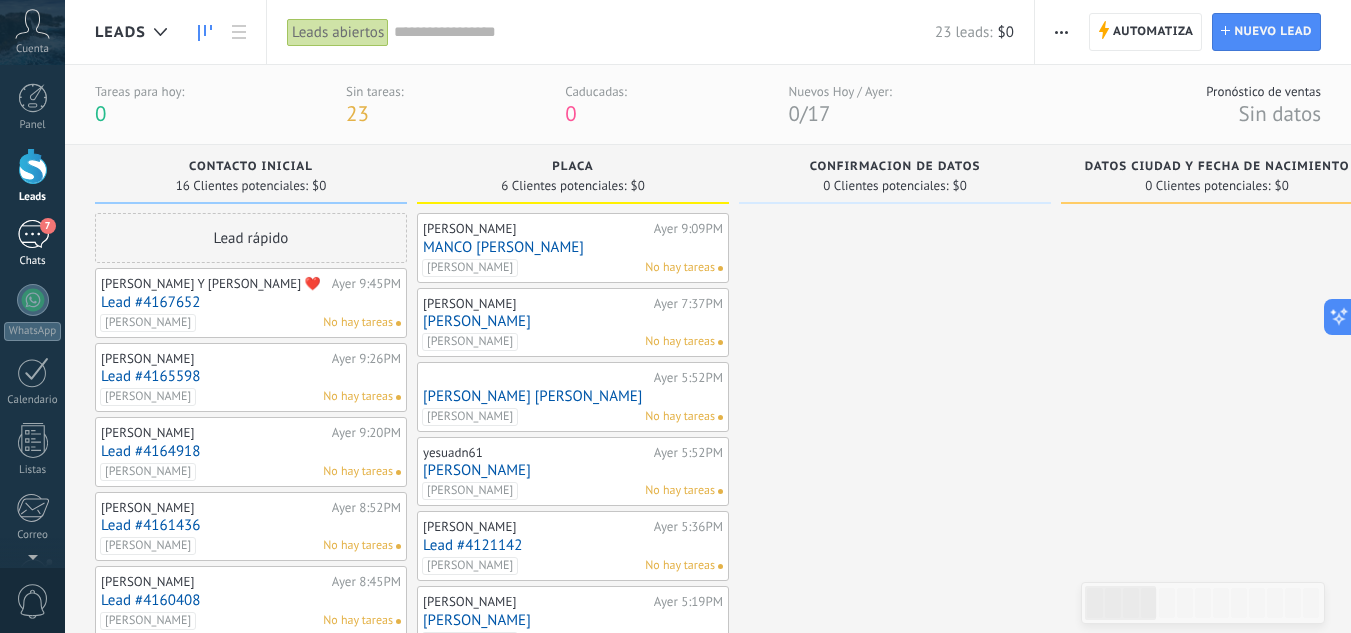 click on "Chats" at bounding box center (33, 261) 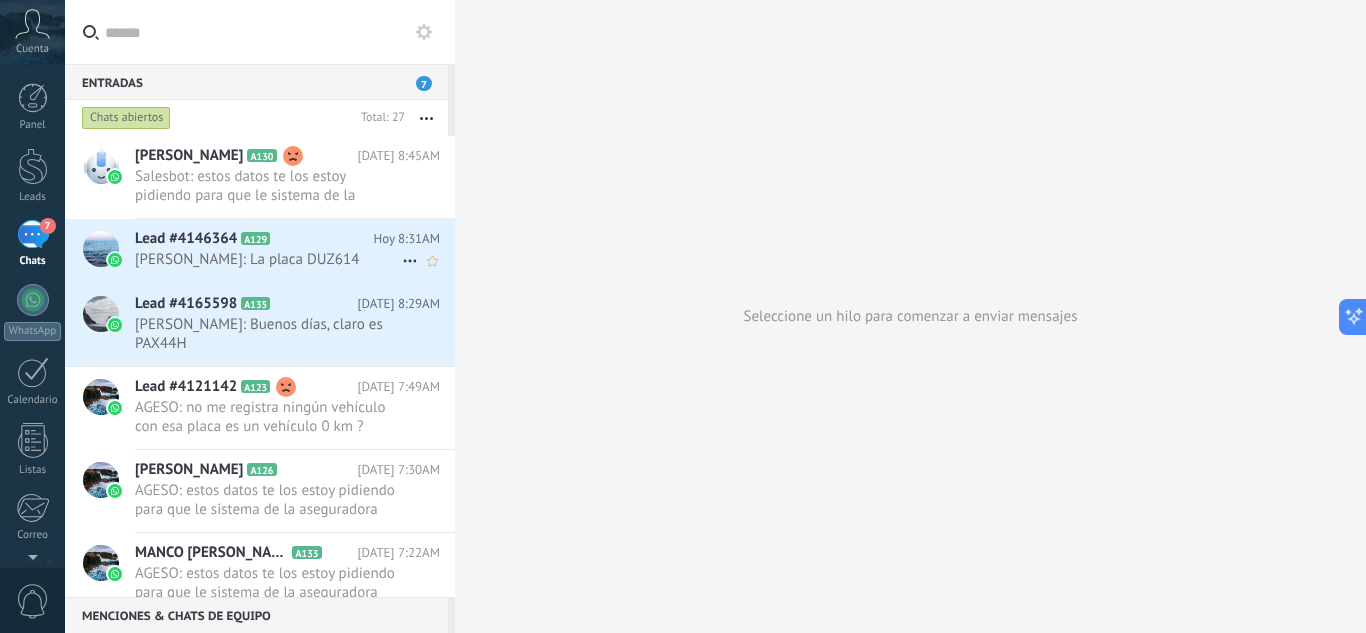 click on "Robin: La placa DUZ614" at bounding box center (268, 259) 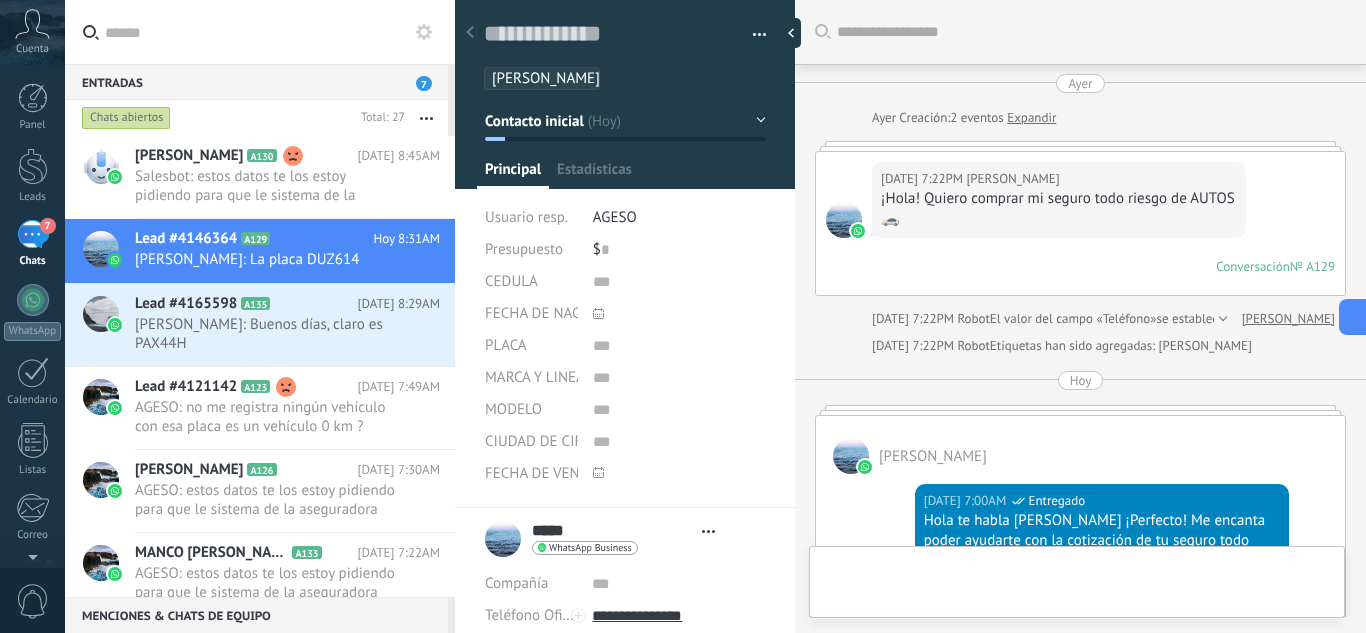 scroll, scrollTop: 506, scrollLeft: 0, axis: vertical 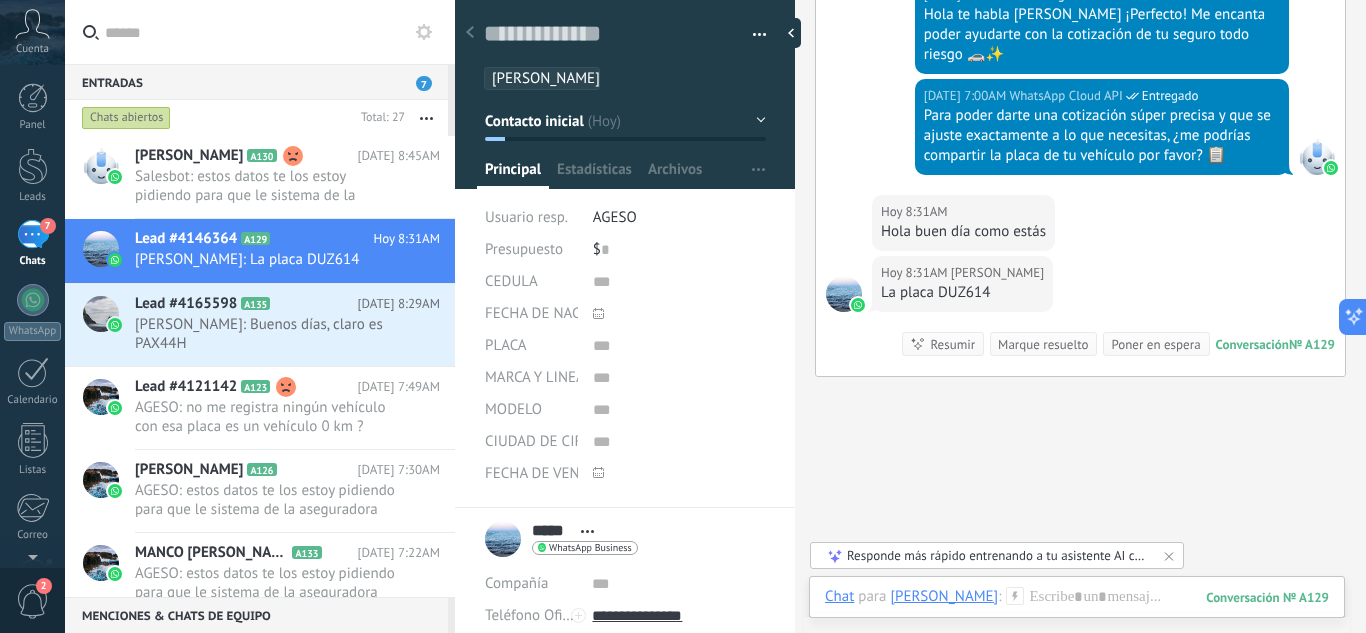 click on "La placa DUZ614" at bounding box center [962, 293] 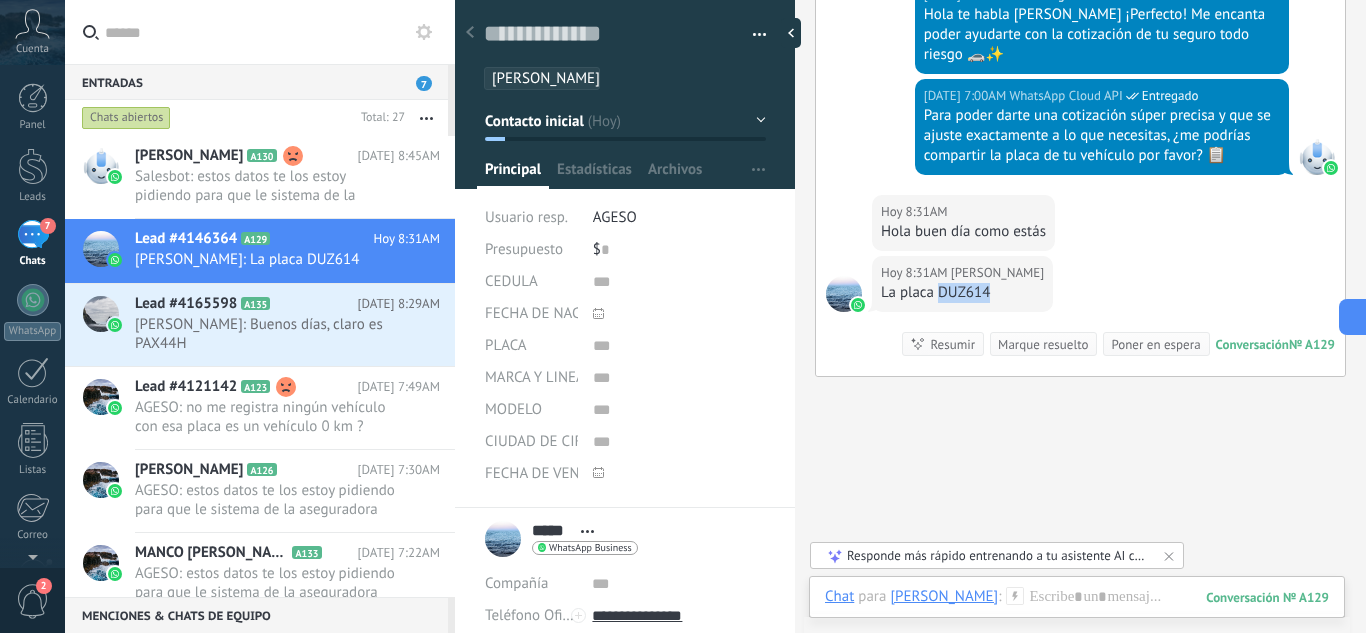 drag, startPoint x: 987, startPoint y: 292, endPoint x: 940, endPoint y: 297, distance: 47.26521 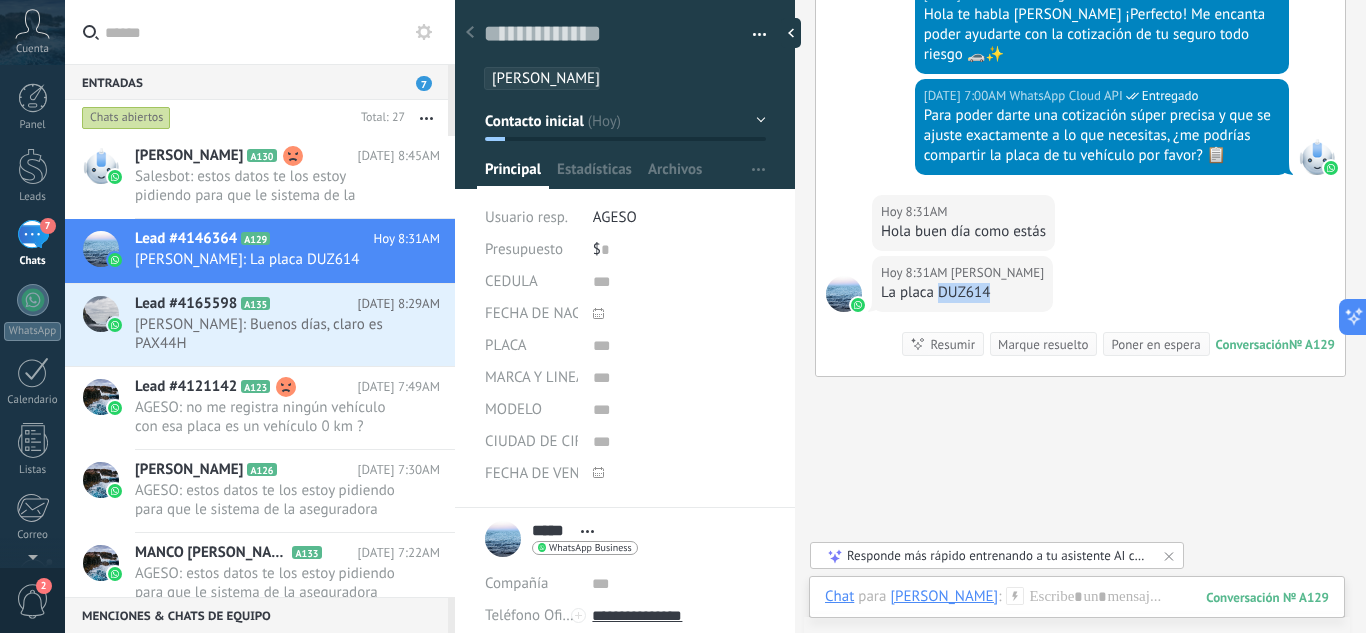 copy on "DUZ614" 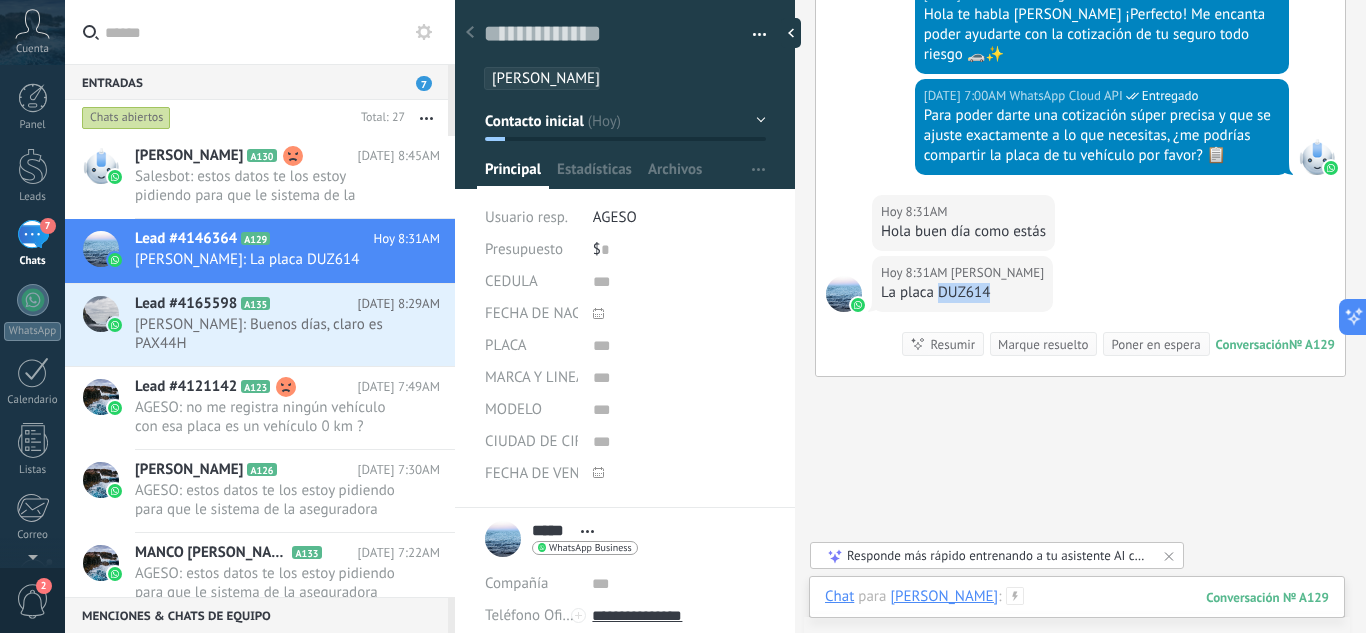 click at bounding box center (1077, 617) 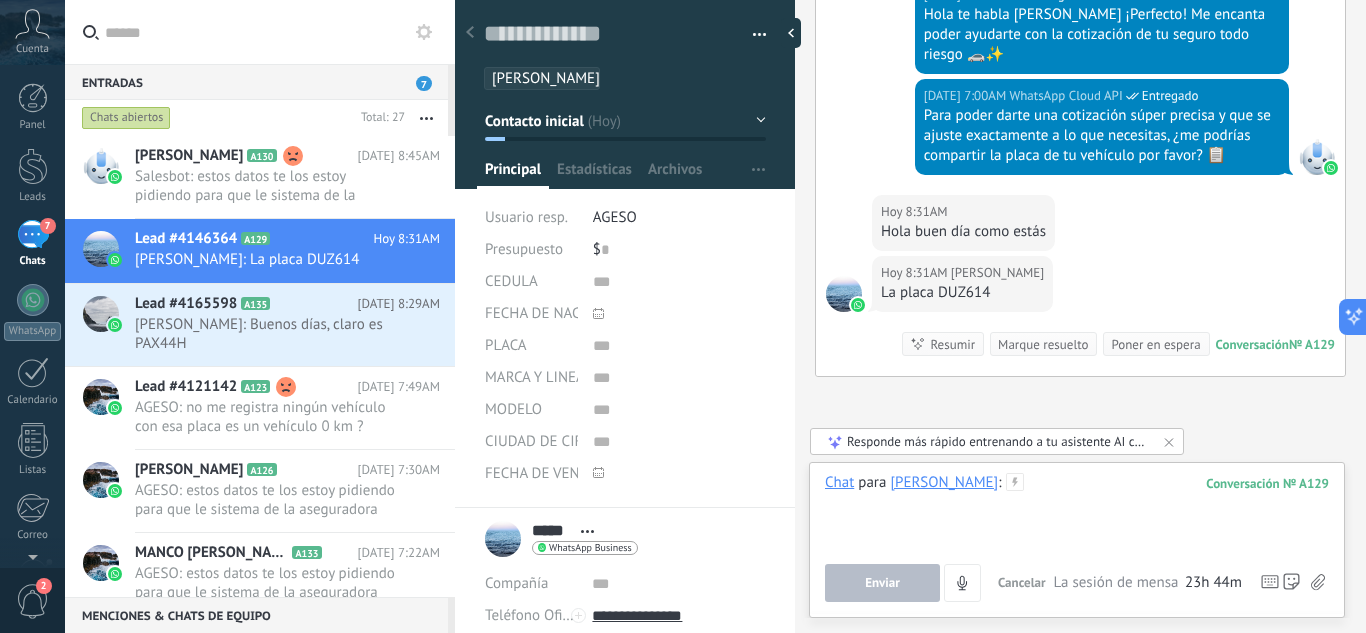 click at bounding box center [1077, 511] 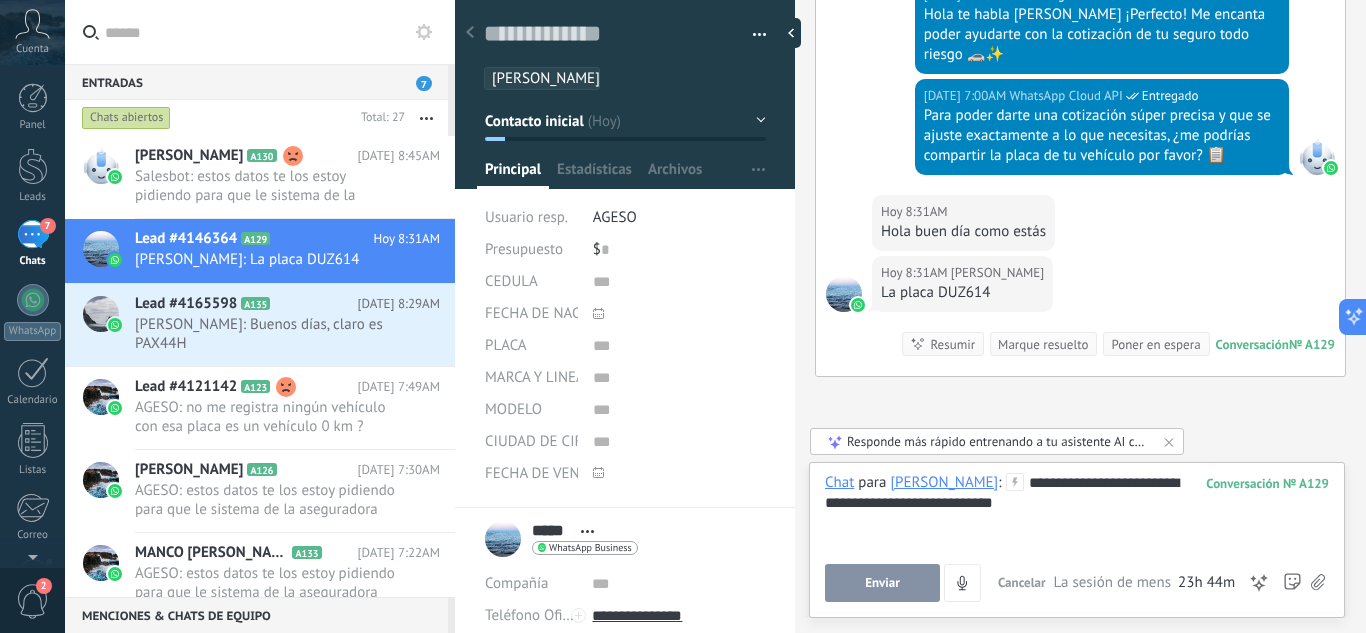click on "**********" at bounding box center [1077, 511] 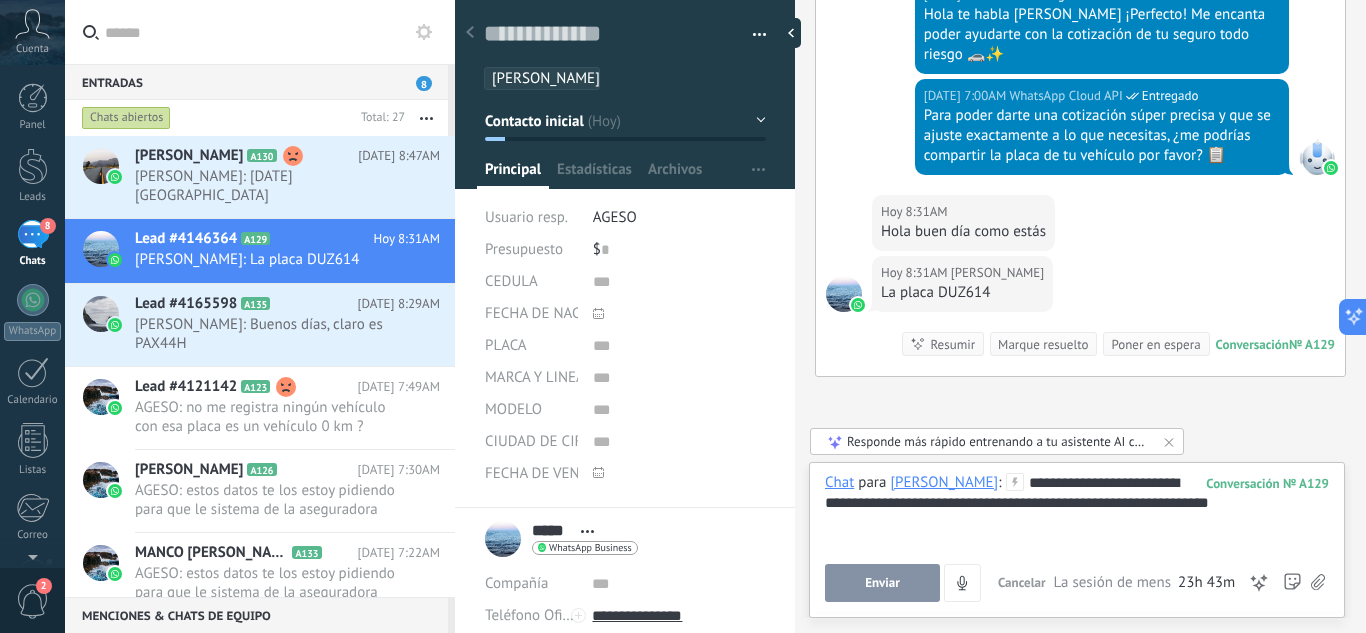 click on "**********" at bounding box center (1077, 511) 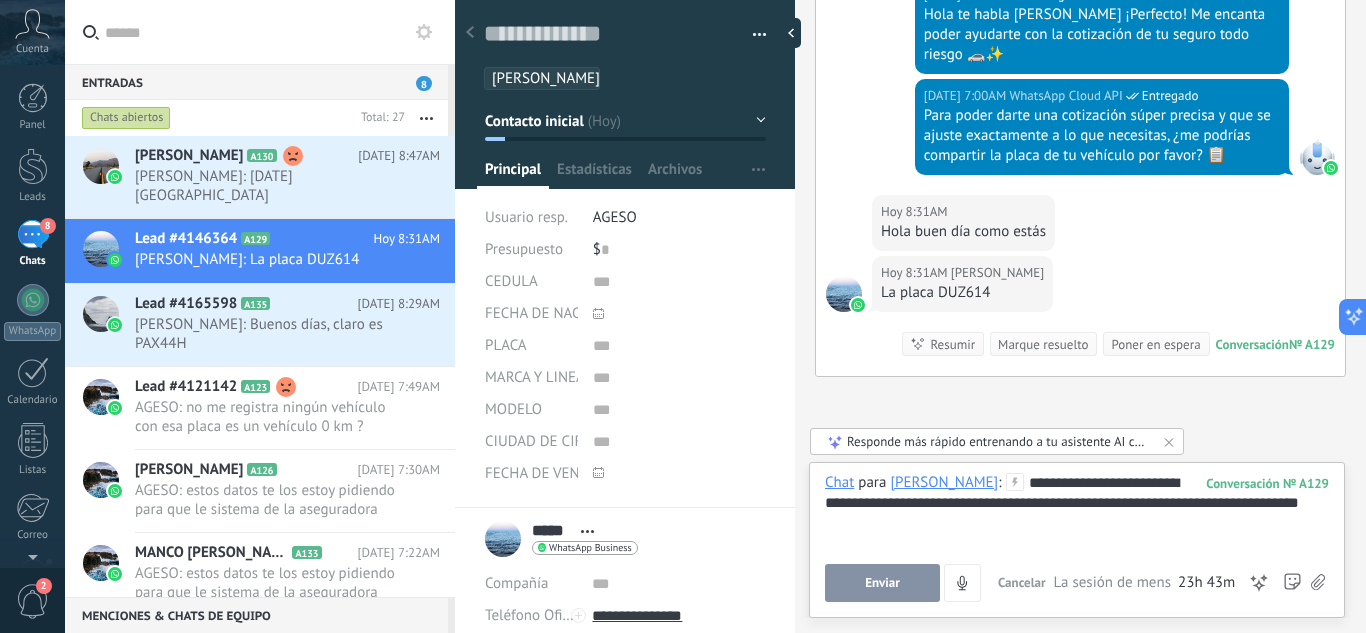 click on "**********" at bounding box center [1077, 511] 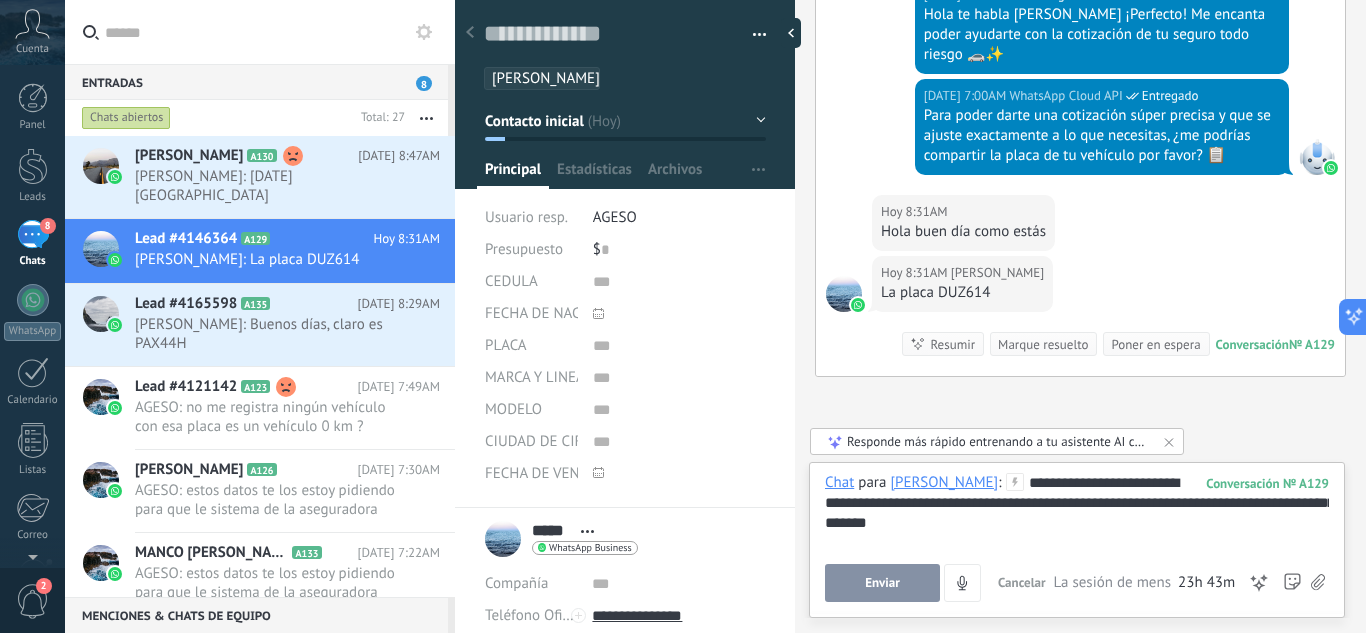 click on "Enviar" at bounding box center (882, 583) 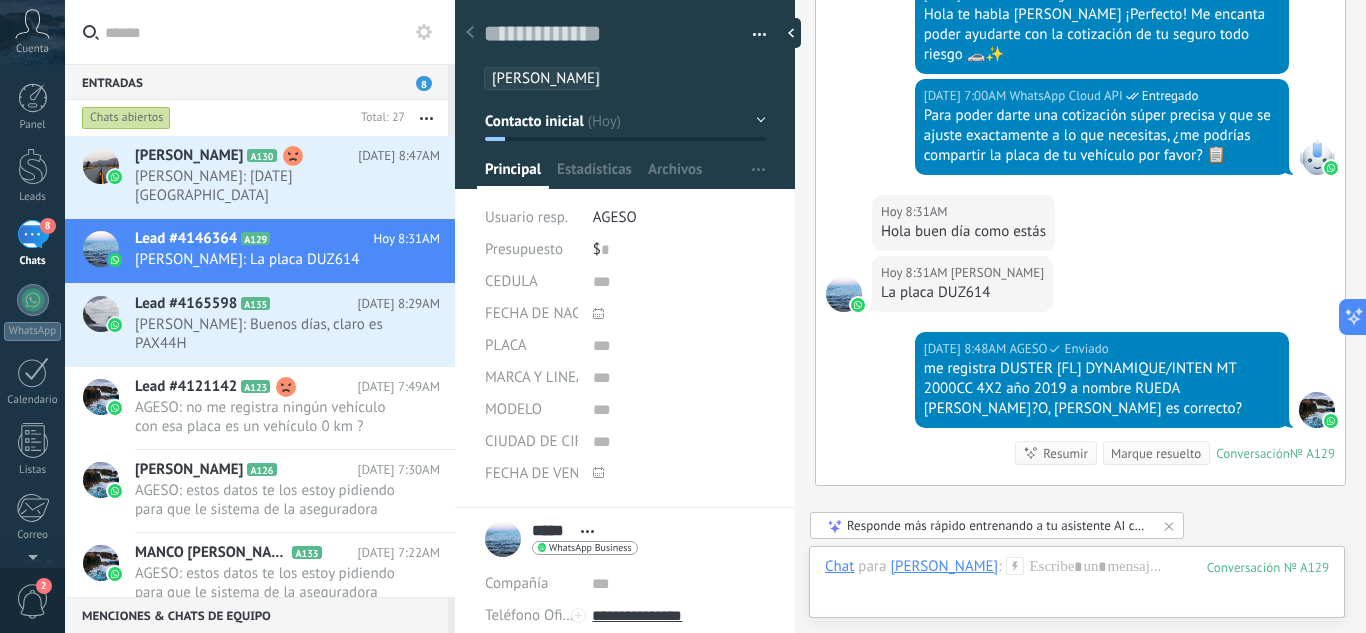 scroll, scrollTop: 708, scrollLeft: 0, axis: vertical 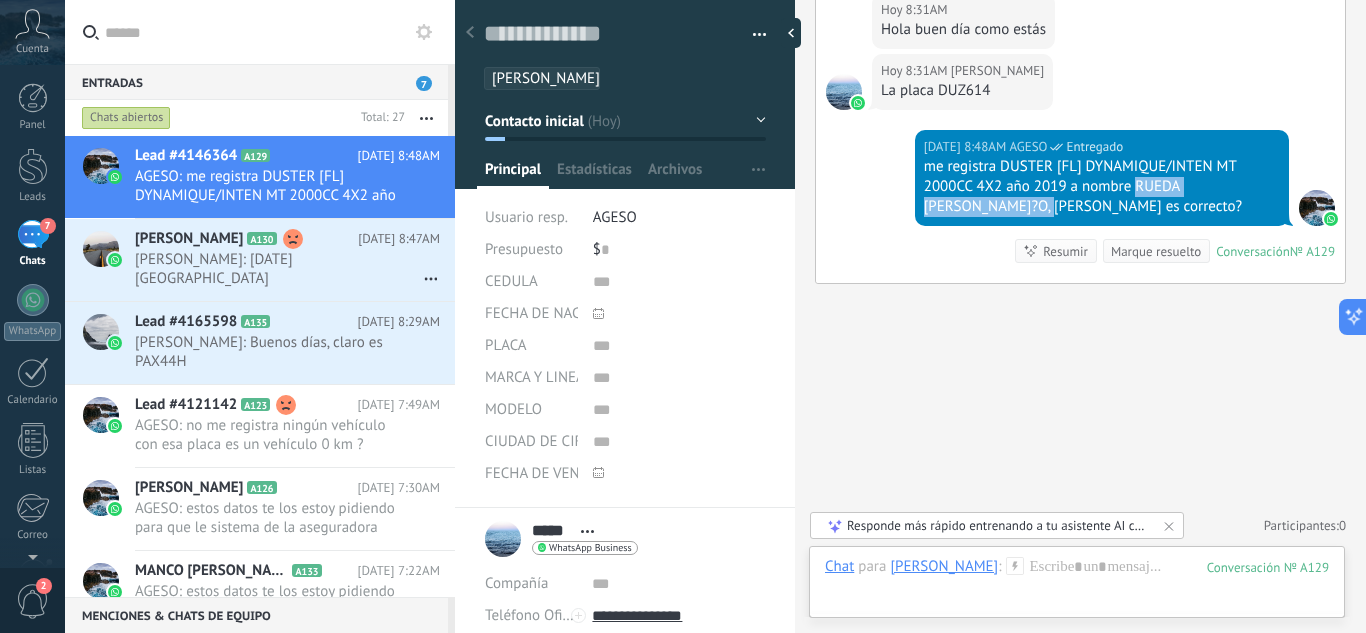 drag, startPoint x: 987, startPoint y: 208, endPoint x: 1134, endPoint y: 185, distance: 148.78844 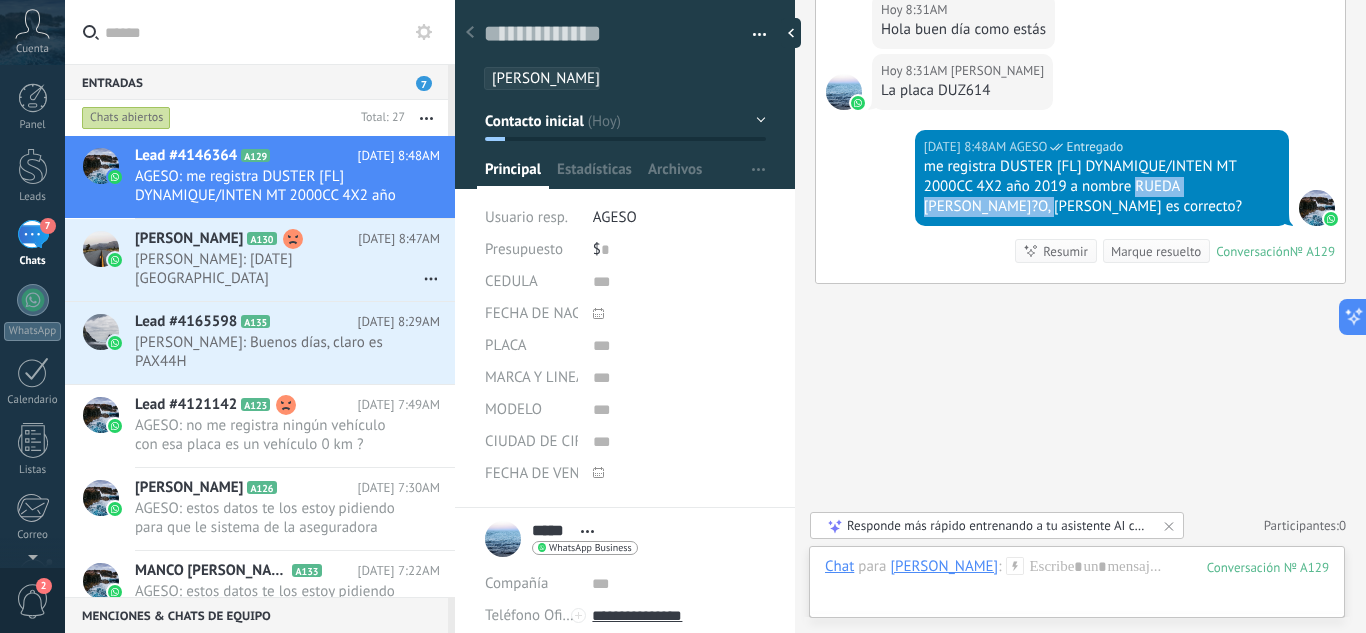 copy on "RUEDA [PERSON_NAME]?[PERSON_NAME]" 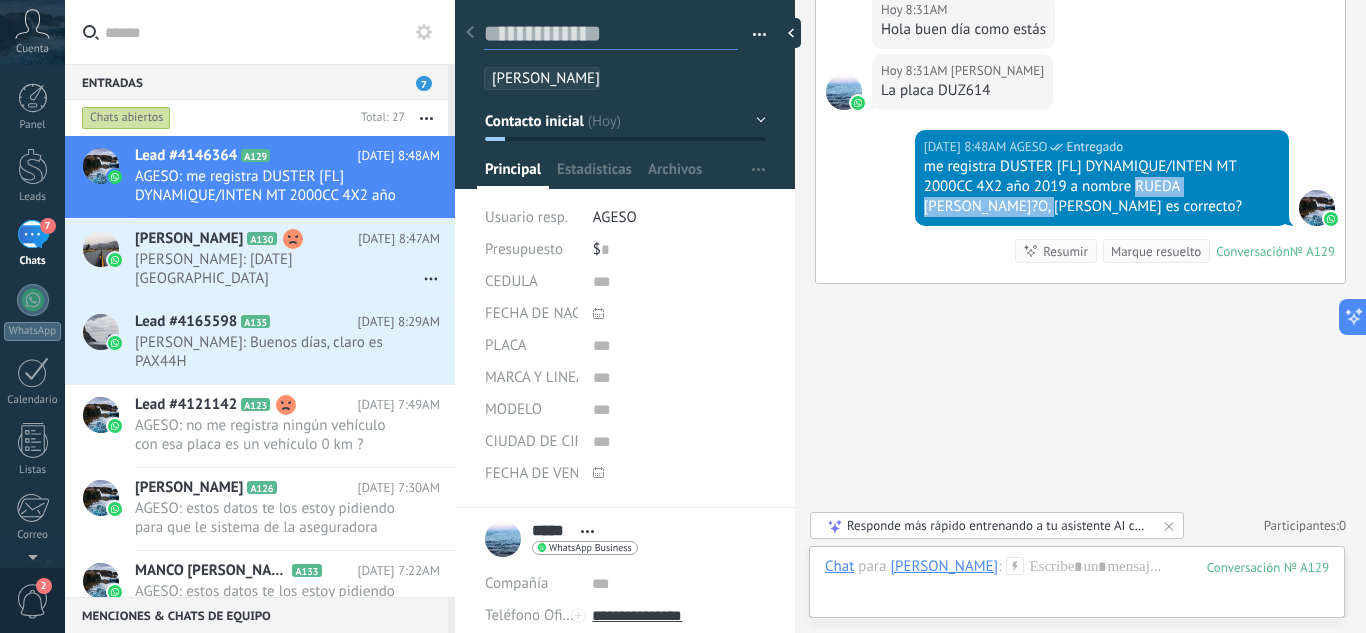 click at bounding box center (611, 34) 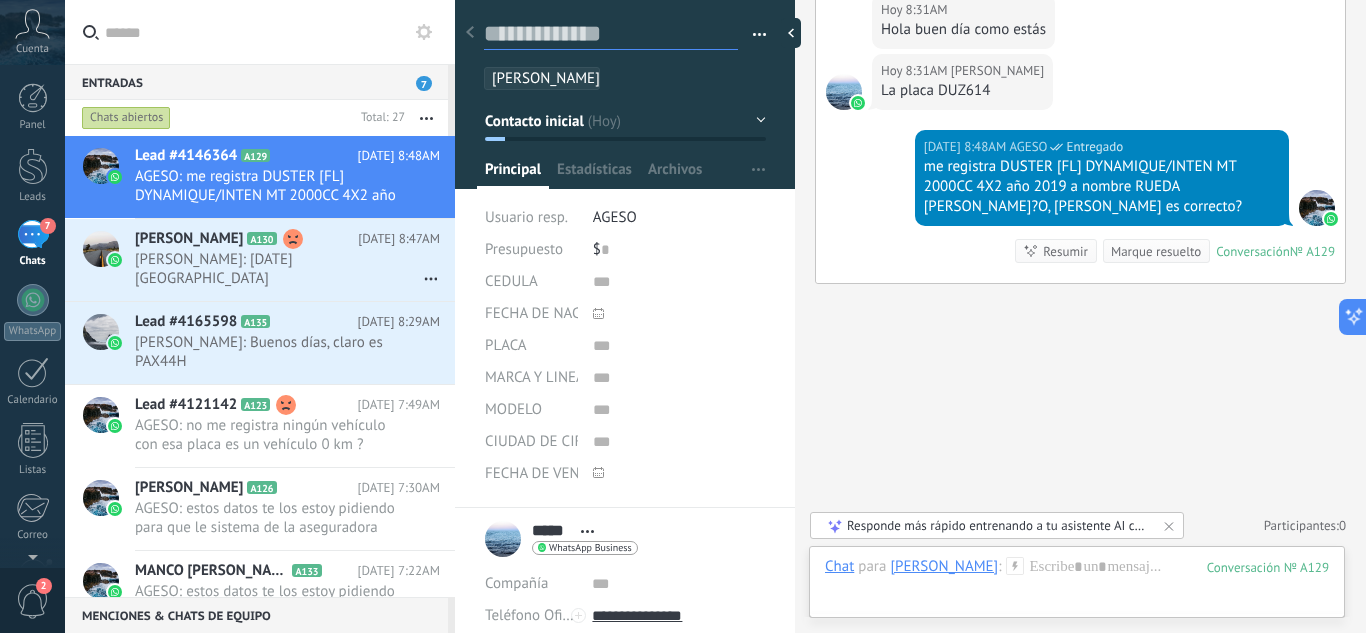 paste on "**********" 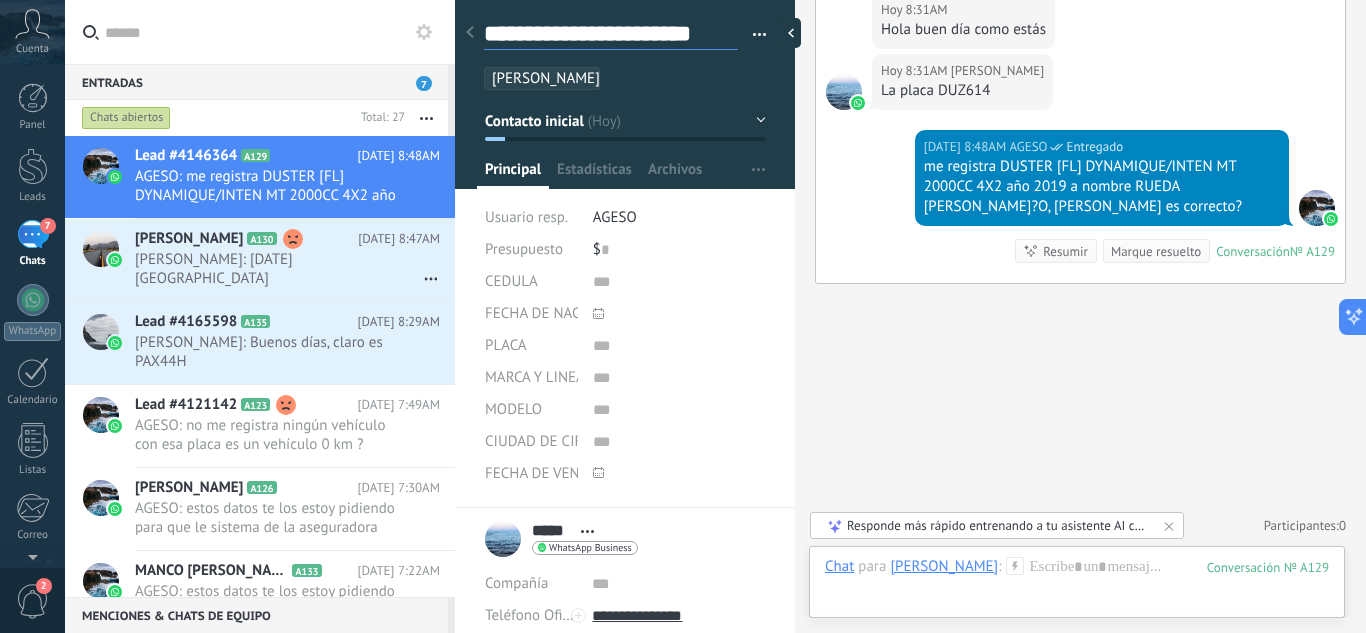 scroll, scrollTop: 60, scrollLeft: 0, axis: vertical 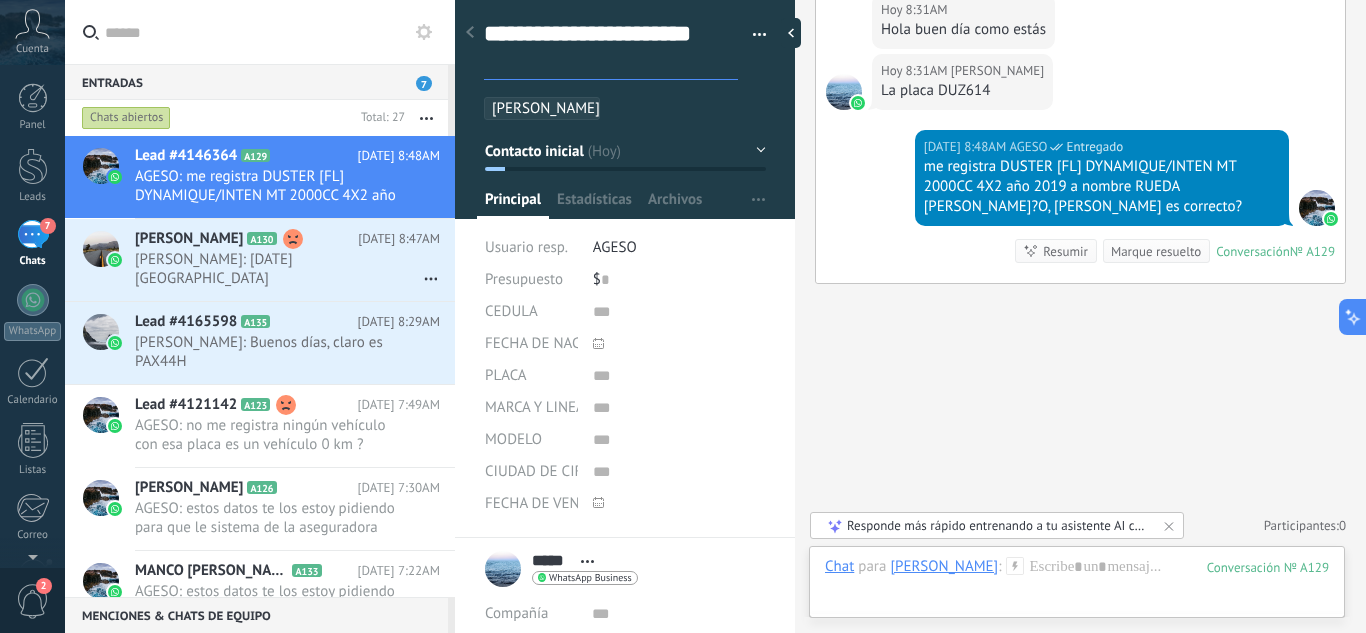 type on "**********" 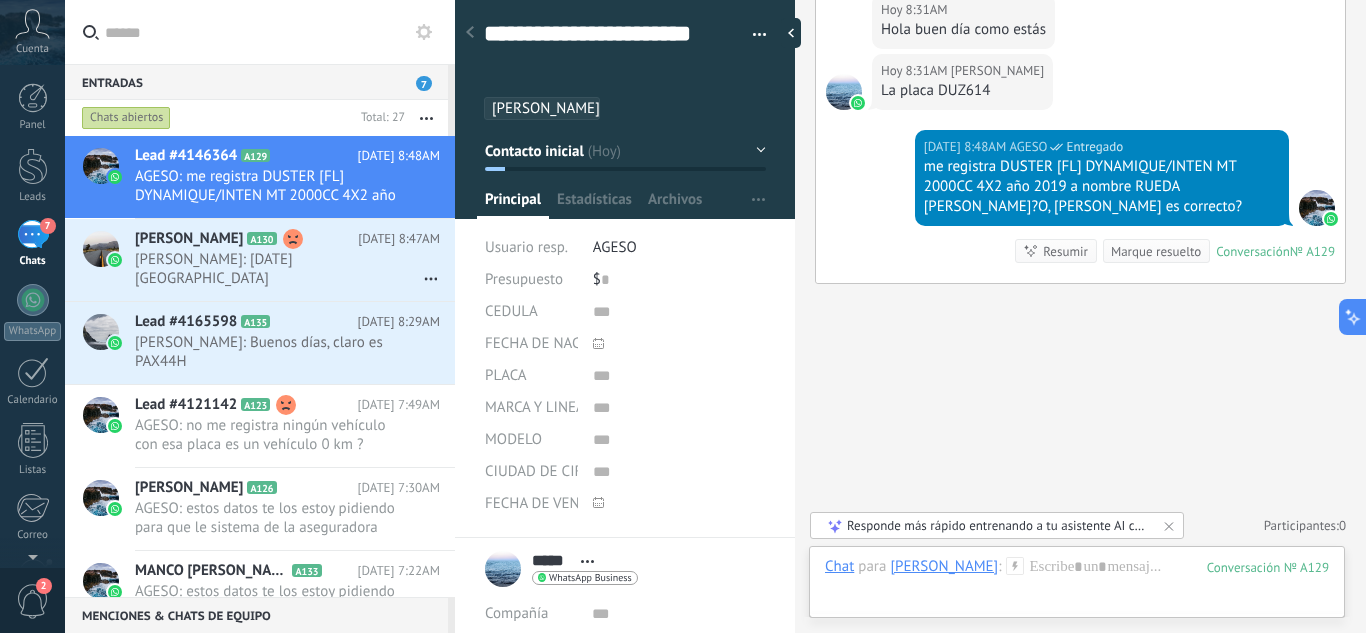 click on "Buscar Carga más Ayer Ayer Creación:  2  eventos   Expandir Ayer 7:22PM Robin  ¡Hola! Quiero comprar mi seguro todo riesgo de AUTOS  🚗 Conversación  № A129 Conversación № A129 Ayer 7:22PM Robot  El valor del campo «Teléfono»  se establece en «+573005373785» Robin Ayer 7:22PM Robot  Etiquetas han sido agregadas: CAMILA PEREZ Hoy Robin  Hoy 7:00AM WhatsApp Cloud API  Entregado Hola te habla Camila Pérez ¡Perfecto! Me encanta poder ayudarte con la cotización de tu seguro todo riesgo 🚗✨ Hoy 7:00AM WhatsApp Cloud API  Entregado Para poder darte una cotización súper precisa y que se ajuste exactamente a lo que necesitas, ¿me podrías compartir la placa de tu vehículo por favor? 📋 Hoy 8:31AM Robin  Hola buen día como estás Hoy 8:31AM Robin  La placa DUZ614 Hoy 8:48AM AGESO  Entregado me registra DUSTER [FL] DYNAMIQUE/INTEN MT 2000CC 4X2 año 2019  a nombre RUEDA HERRE?O, ROBINSON ROLANDO es correcto? Conversación  № A129 Conversación № A129 Resumir Resumir 0 0" at bounding box center [1080, -38] 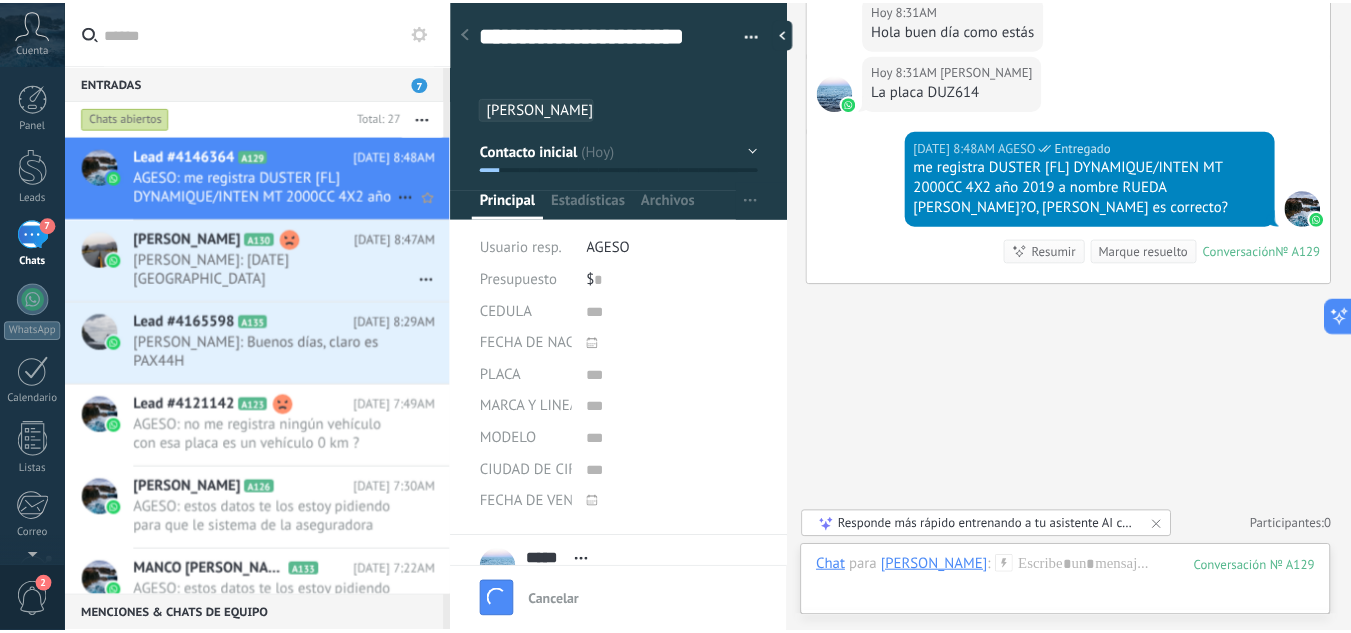 scroll, scrollTop: 741, scrollLeft: 0, axis: vertical 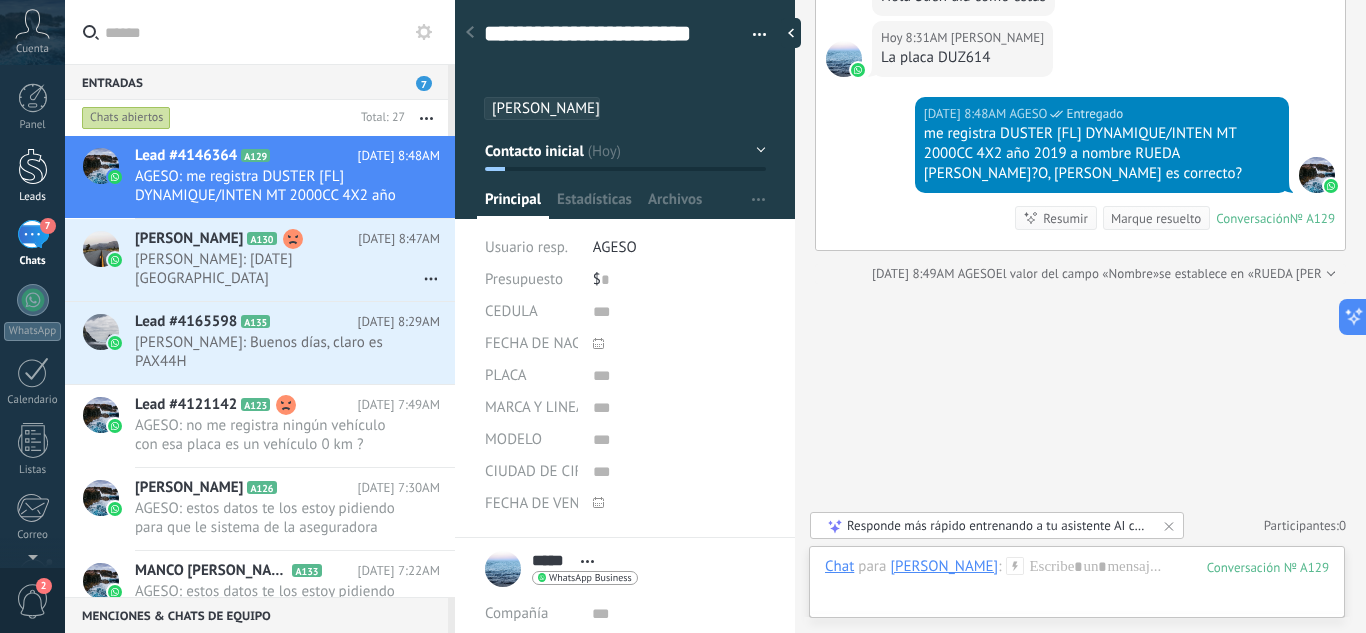 click at bounding box center (33, 166) 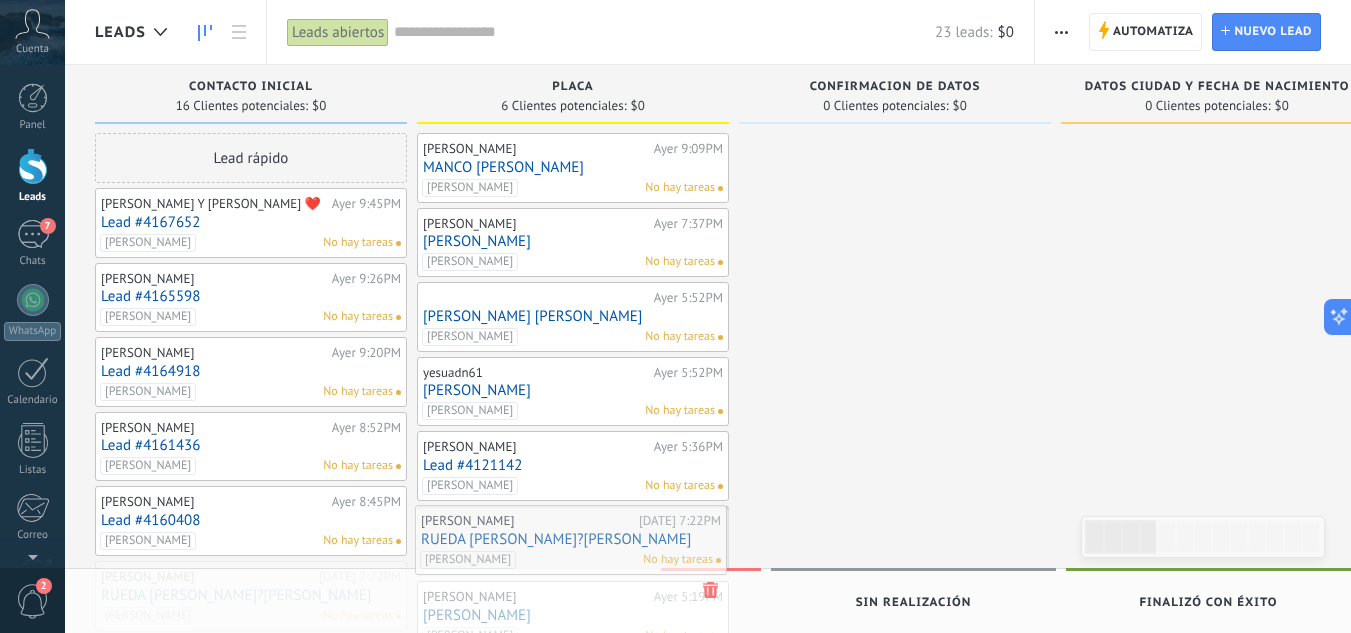 drag, startPoint x: 243, startPoint y: 590, endPoint x: 563, endPoint y: 534, distance: 324.86304 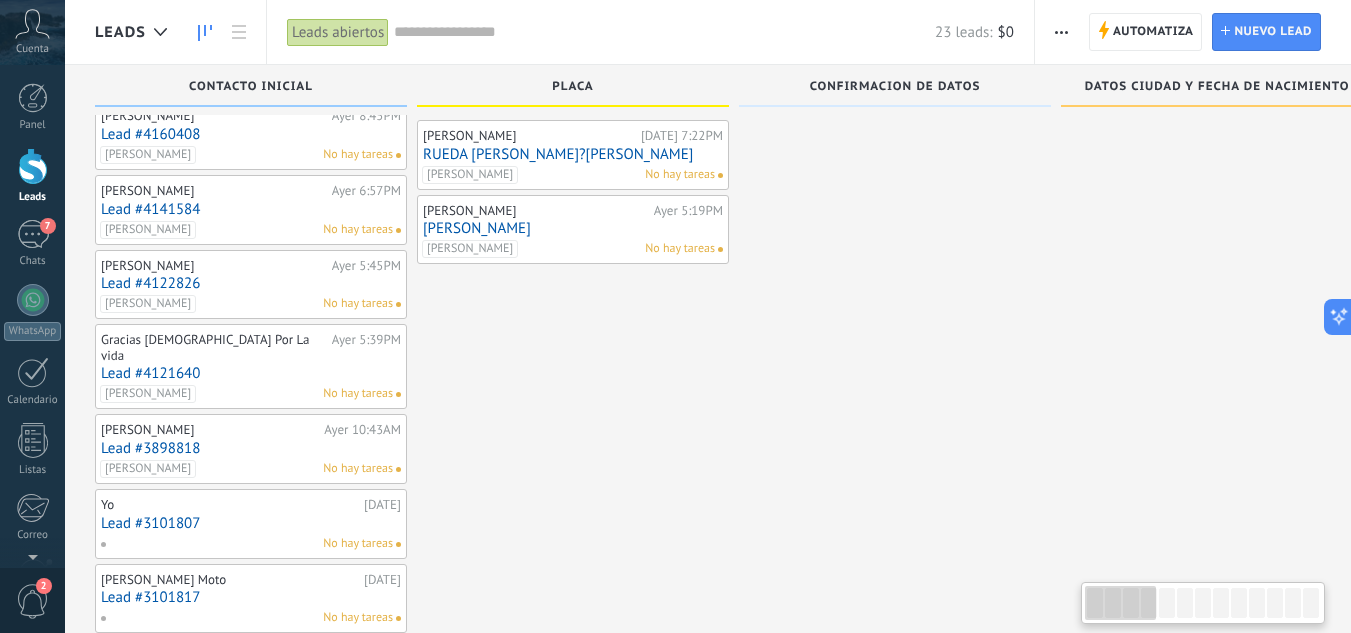 scroll, scrollTop: 320, scrollLeft: 0, axis: vertical 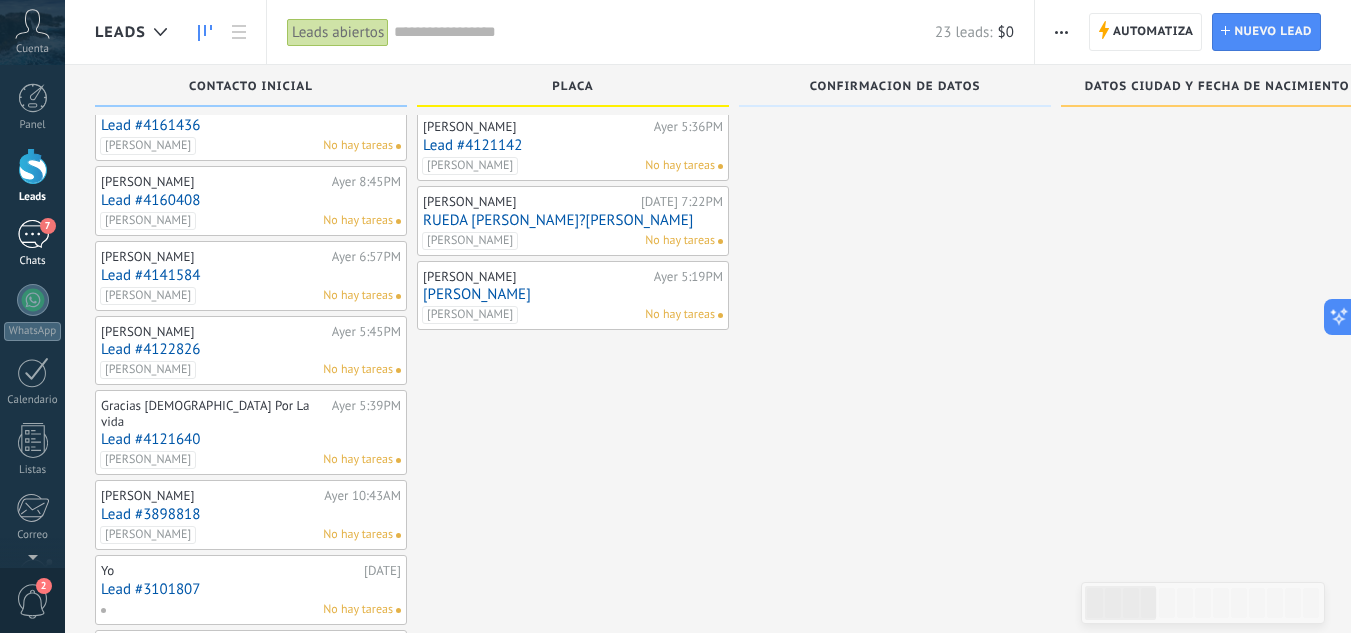 click on "7" at bounding box center [33, 234] 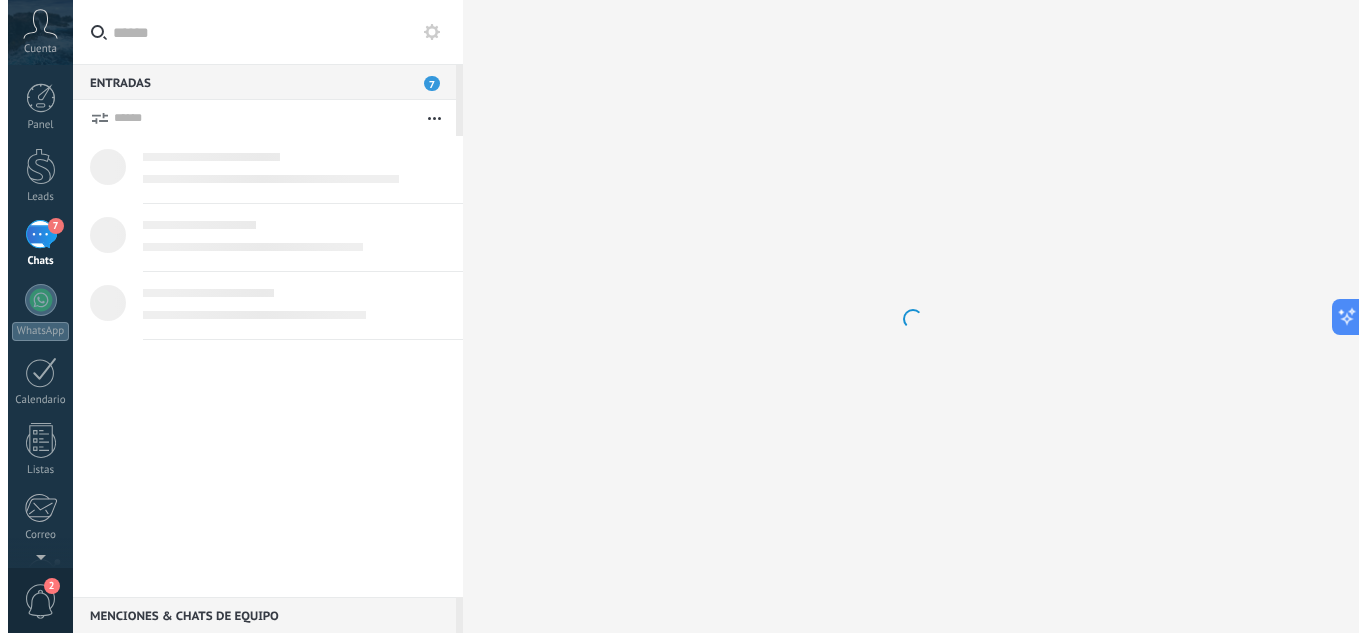scroll, scrollTop: 0, scrollLeft: 0, axis: both 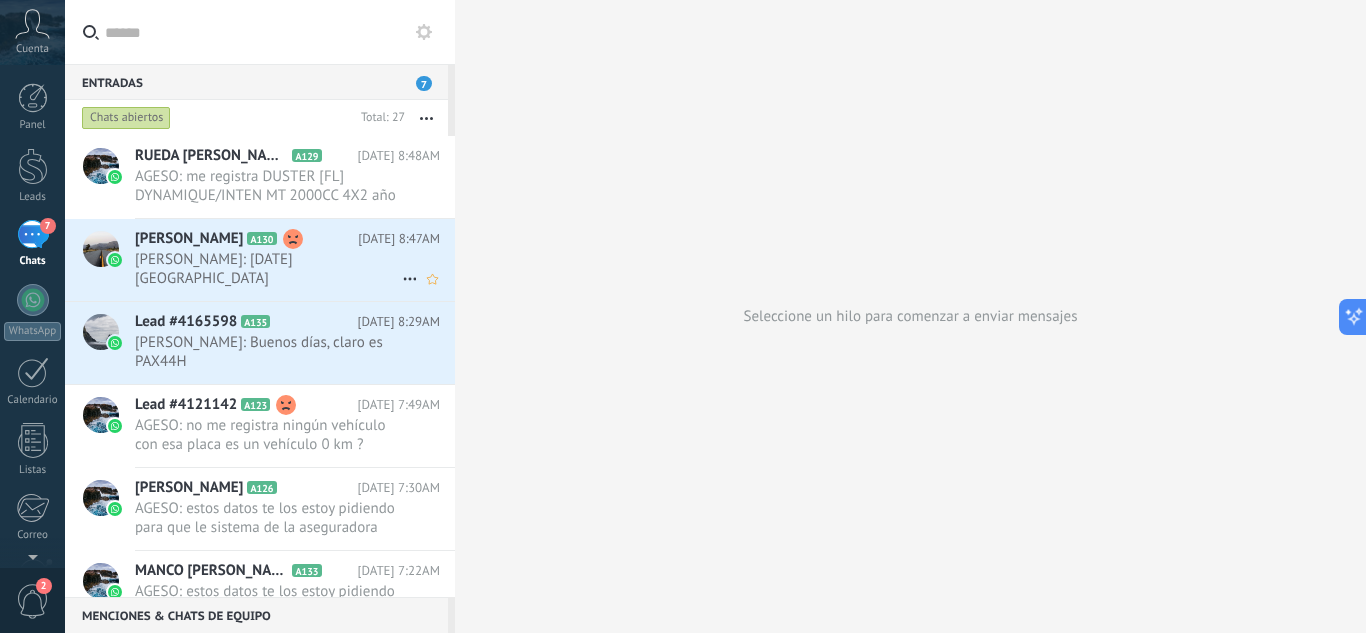 click on "Javi Pulgarin: 07/12/1982
Medellín" at bounding box center [268, 269] 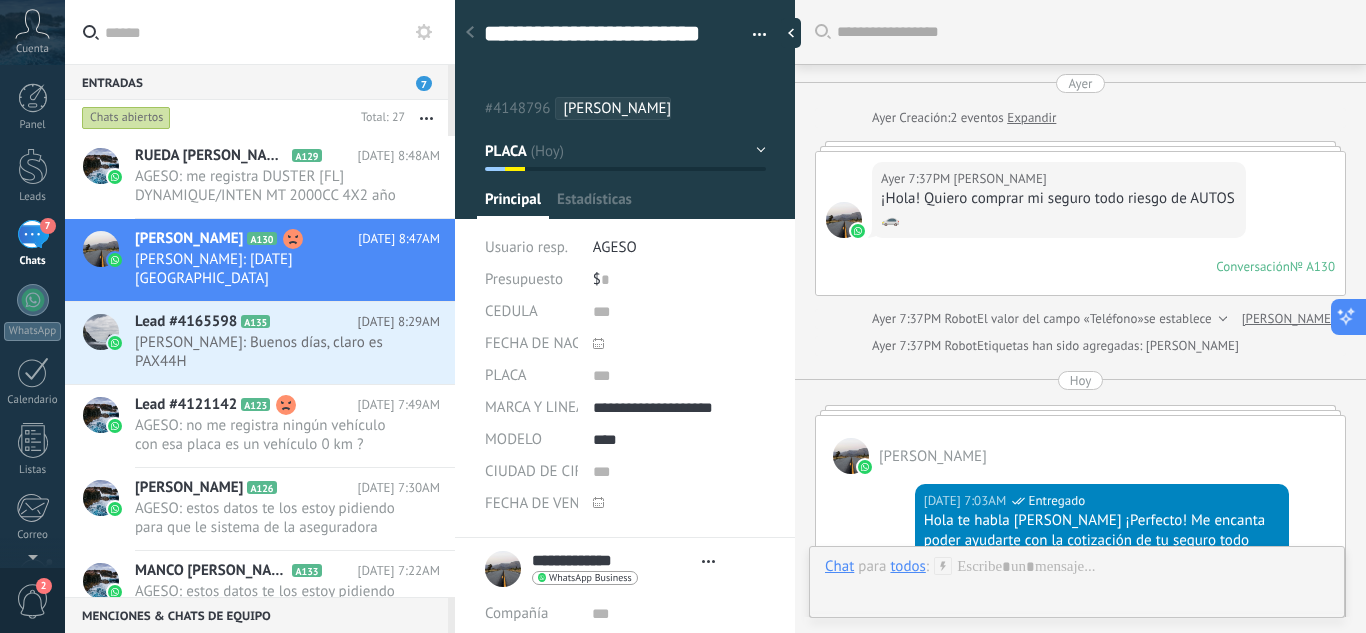 type on "**********" 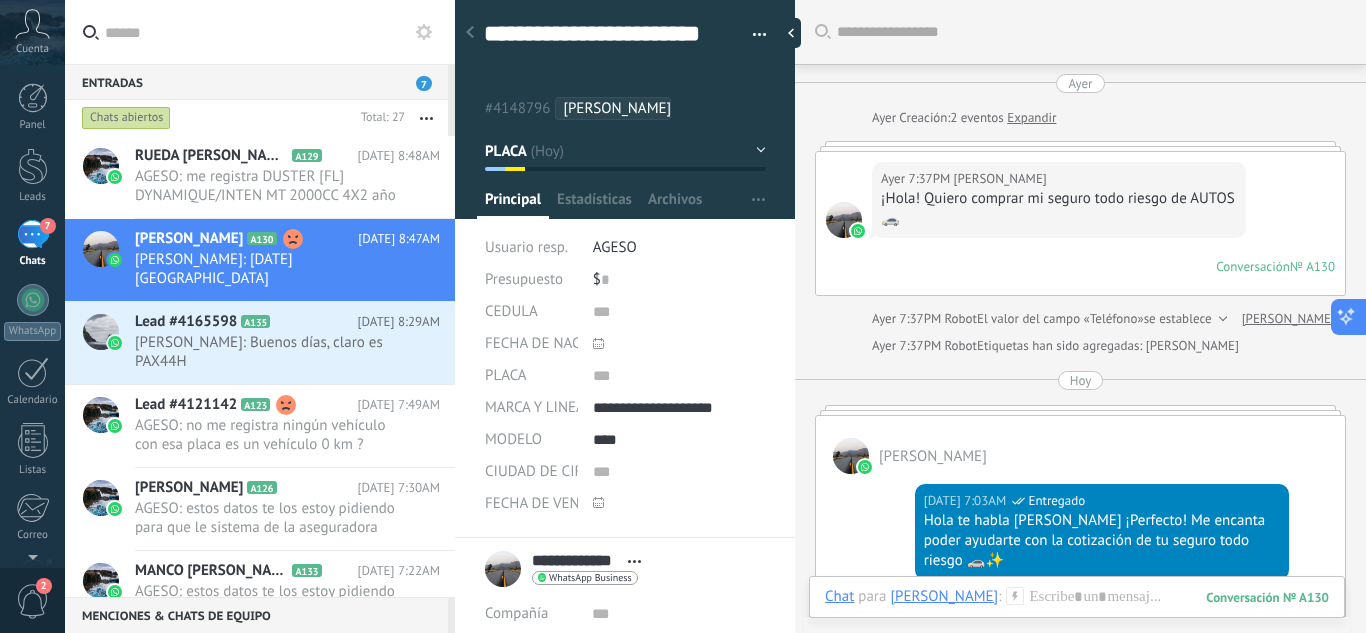 scroll, scrollTop: 60, scrollLeft: 0, axis: vertical 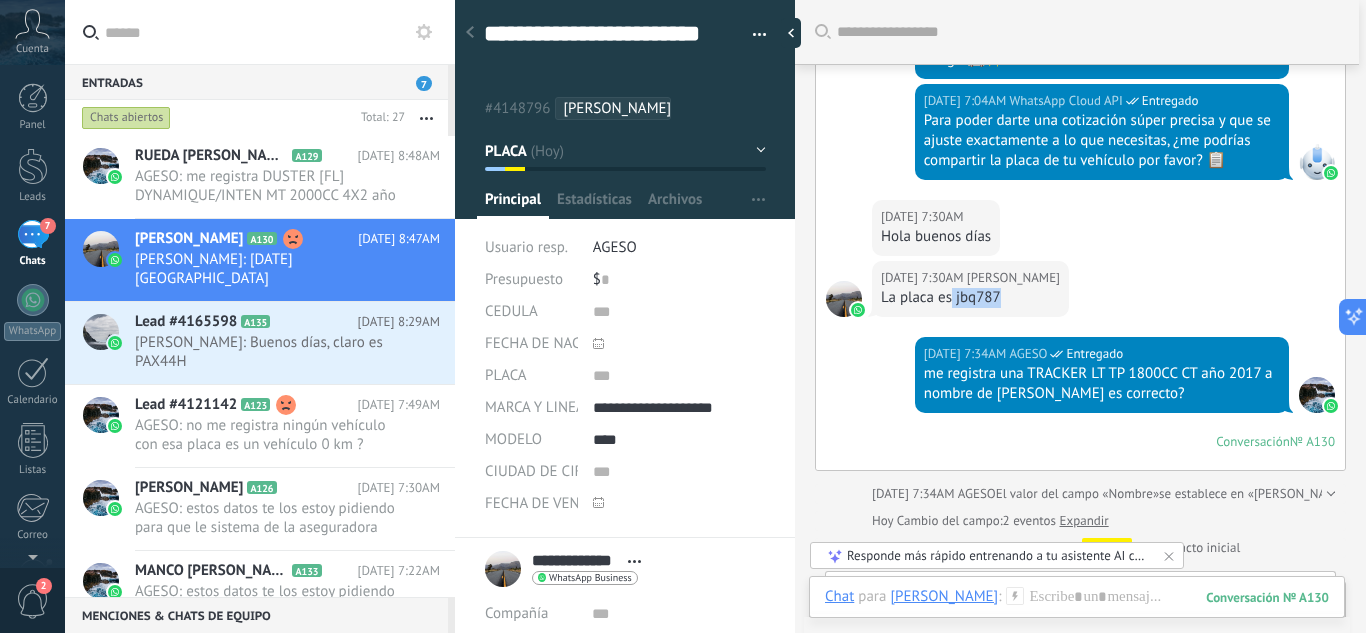 drag, startPoint x: 997, startPoint y: 299, endPoint x: 953, endPoint y: 298, distance: 44.011364 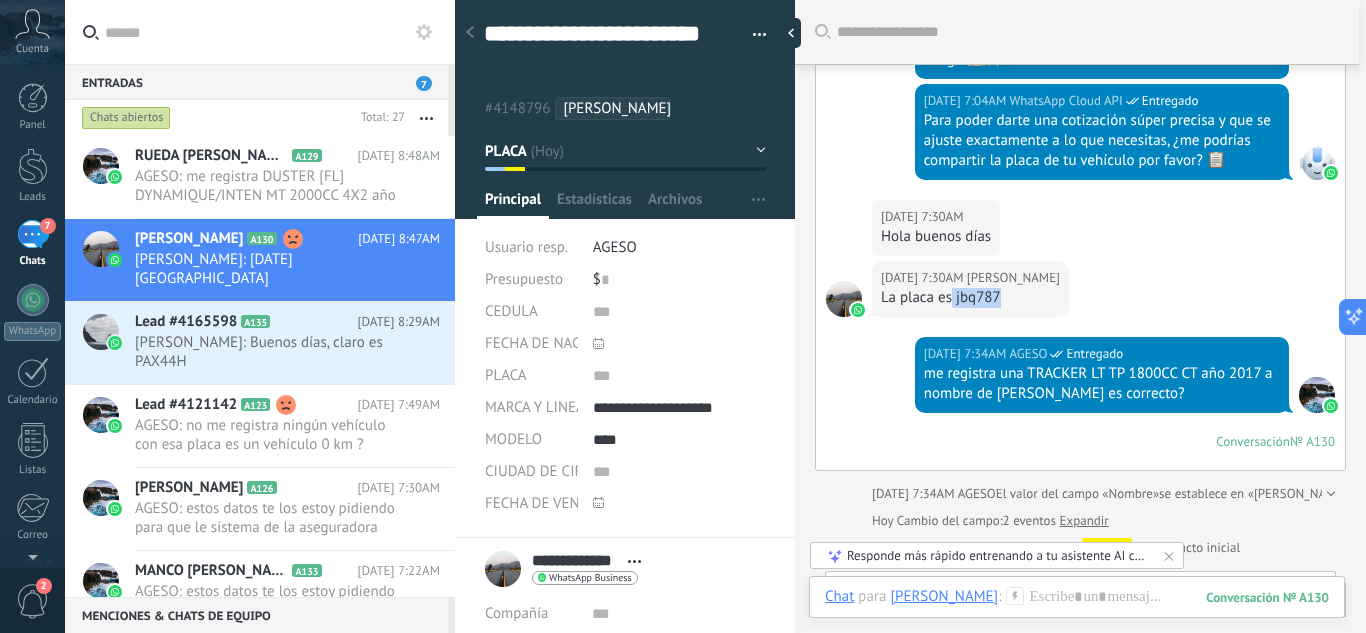 copy on "jbq787" 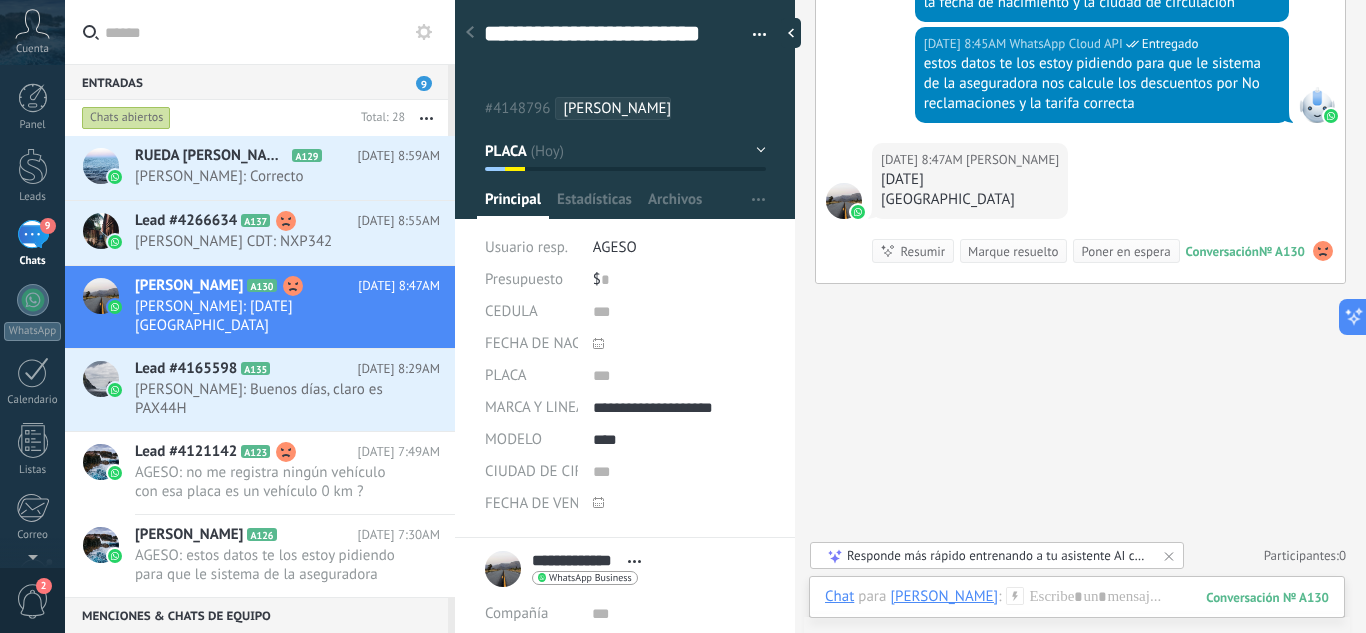scroll, scrollTop: 1304, scrollLeft: 0, axis: vertical 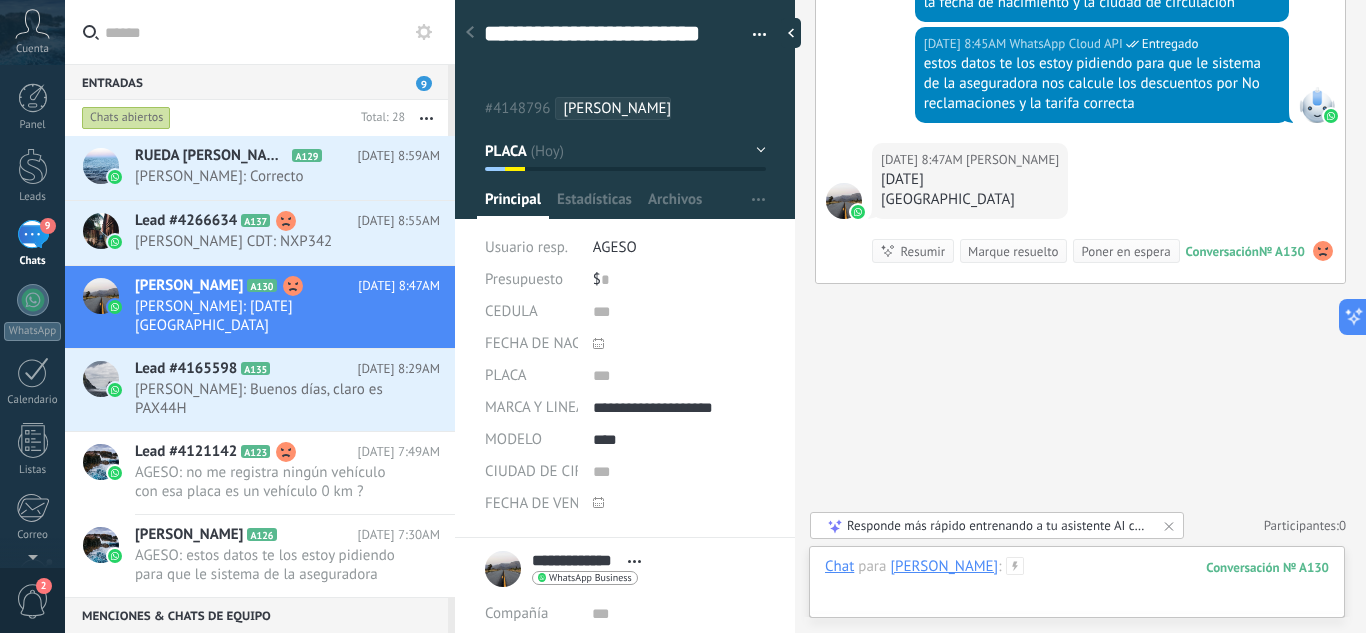 click at bounding box center (1077, 587) 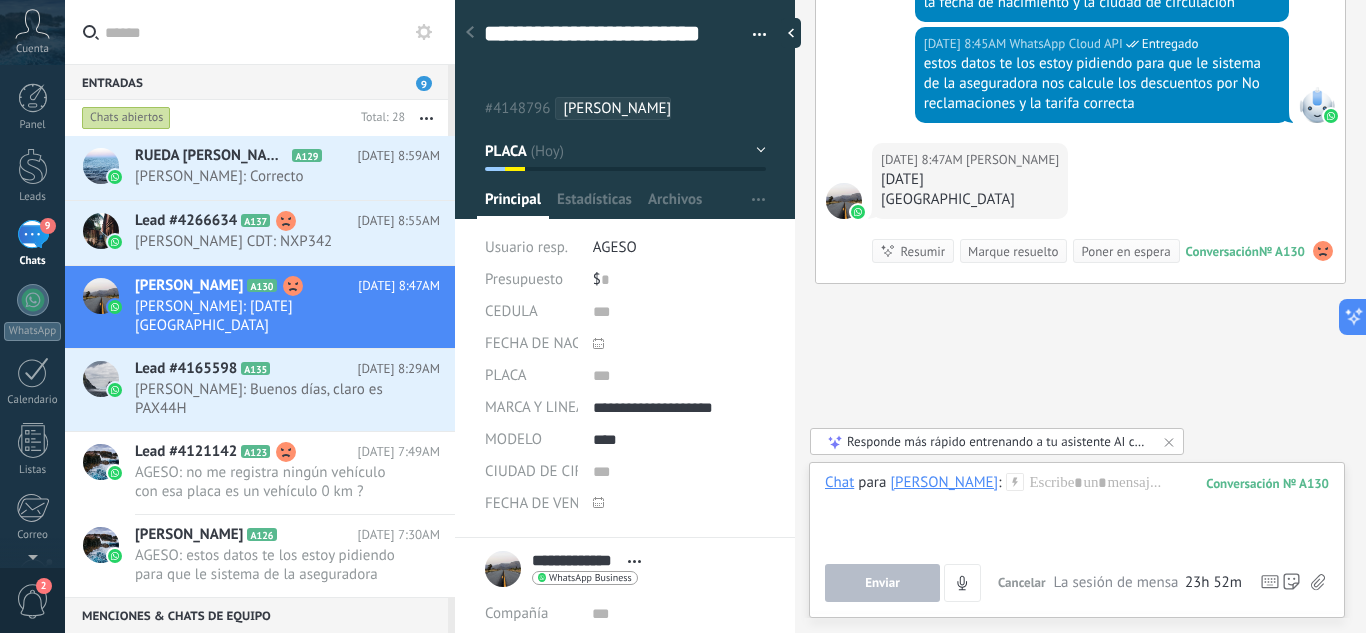click on "Cancelar" at bounding box center [1022, 582] 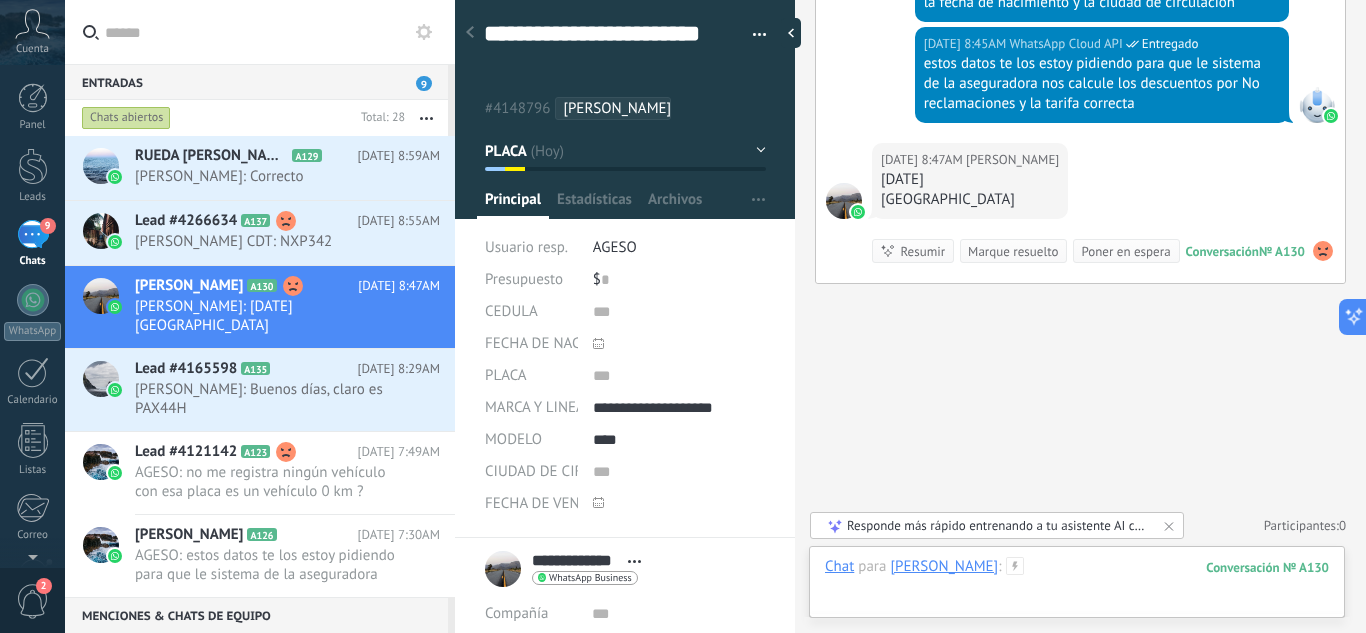 click at bounding box center [1077, 587] 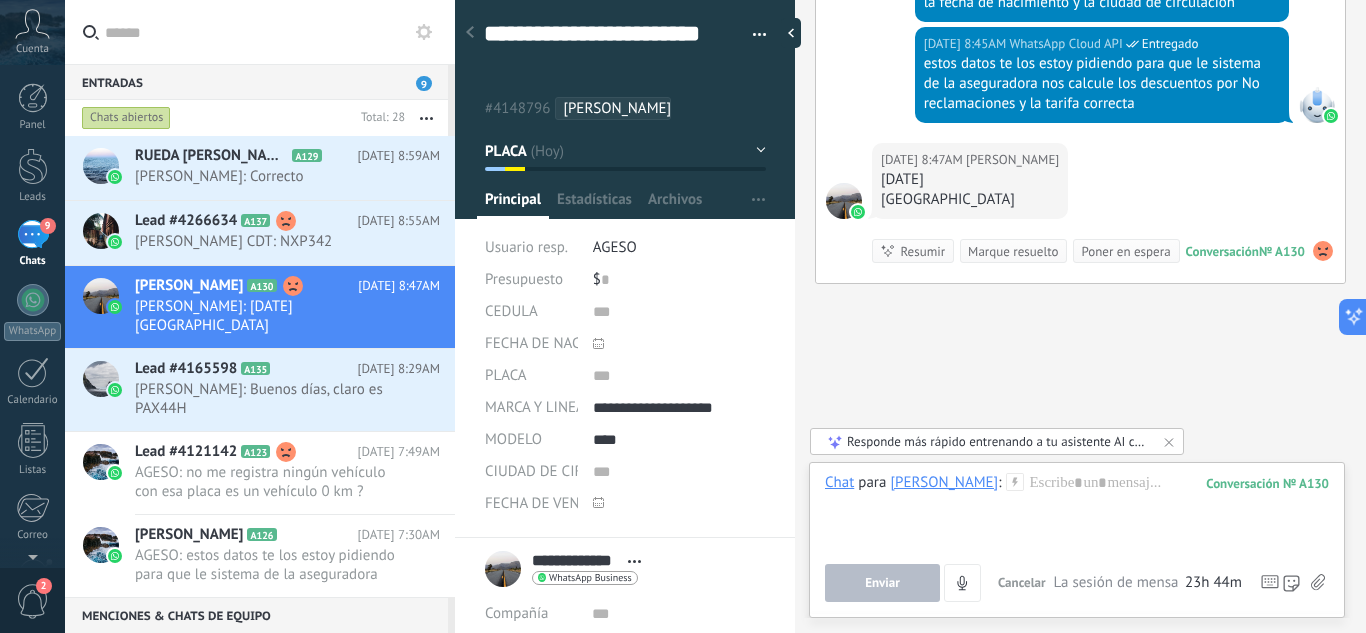 click 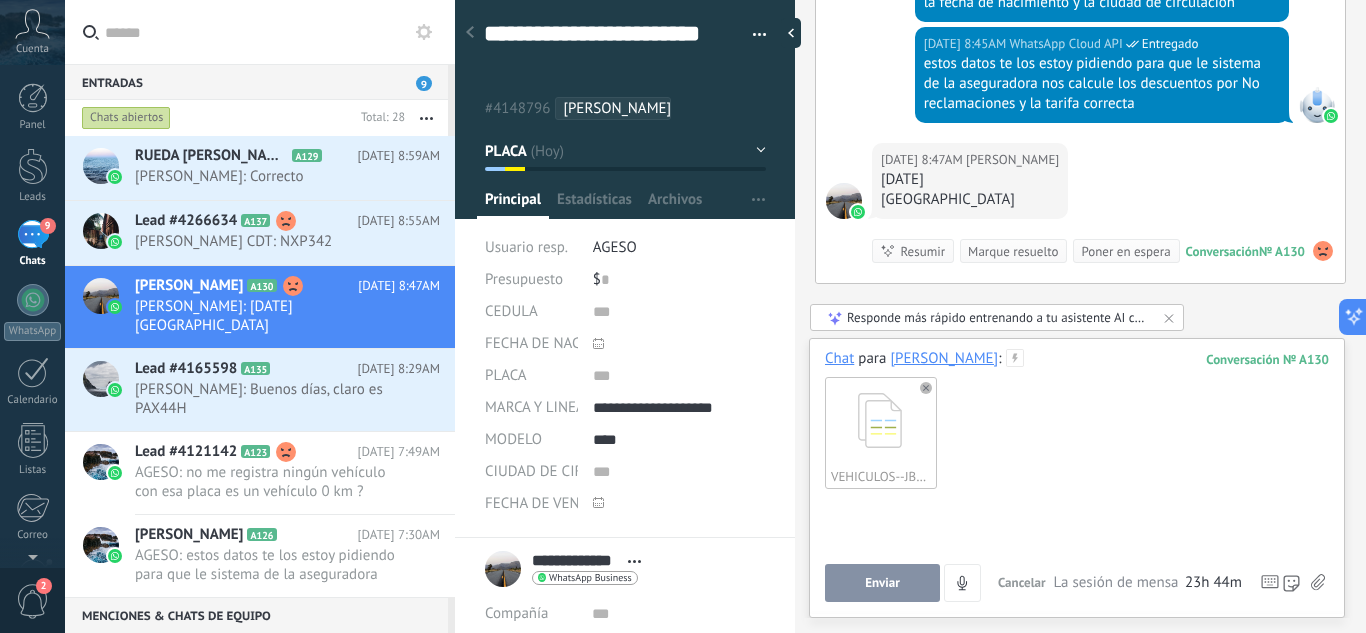 type 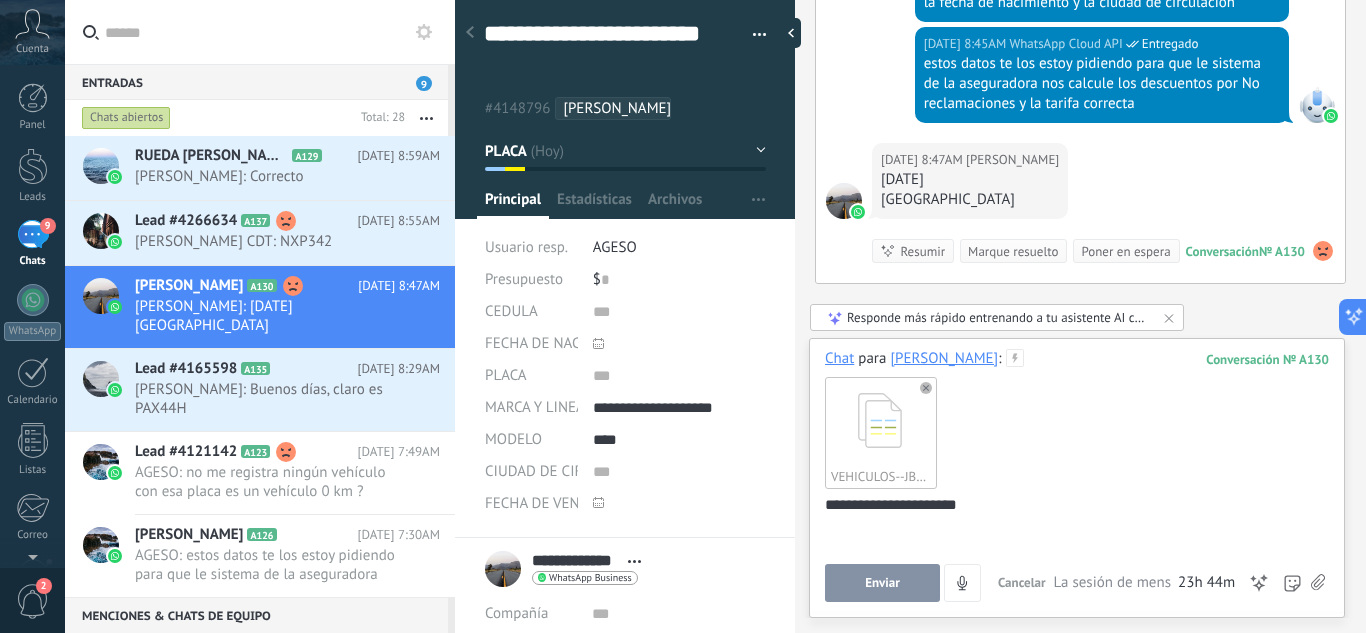 click on "Enviar" at bounding box center [882, 583] 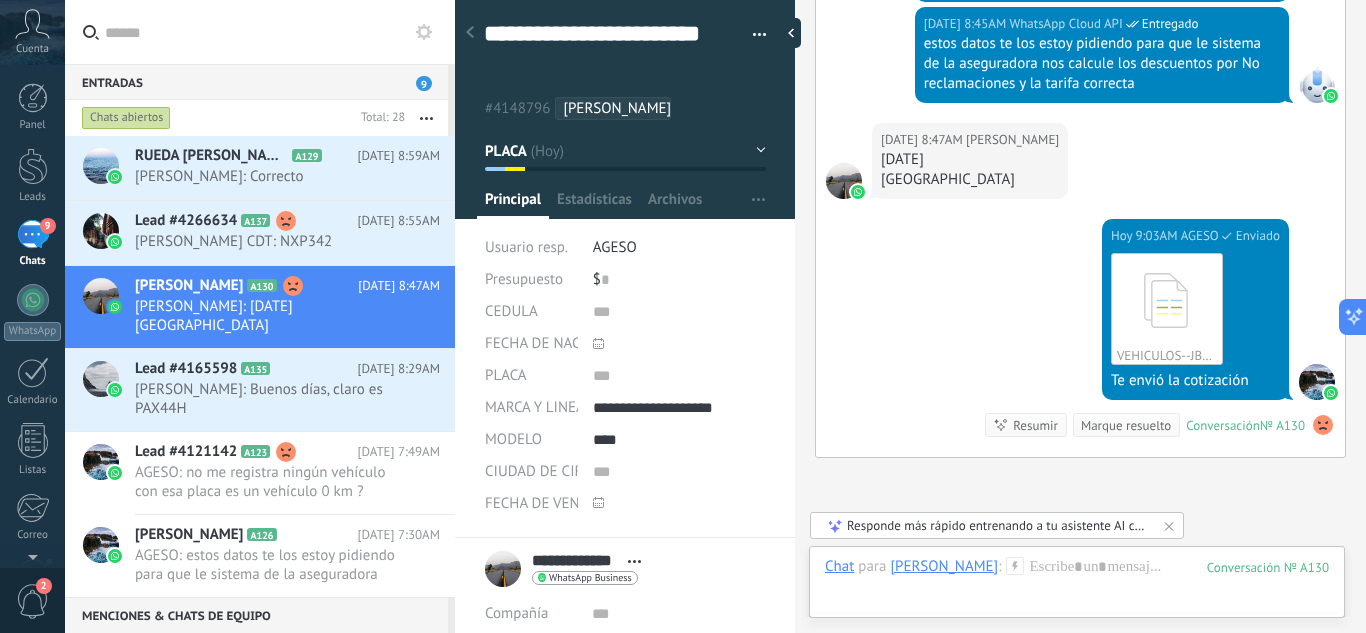 scroll, scrollTop: 1498, scrollLeft: 0, axis: vertical 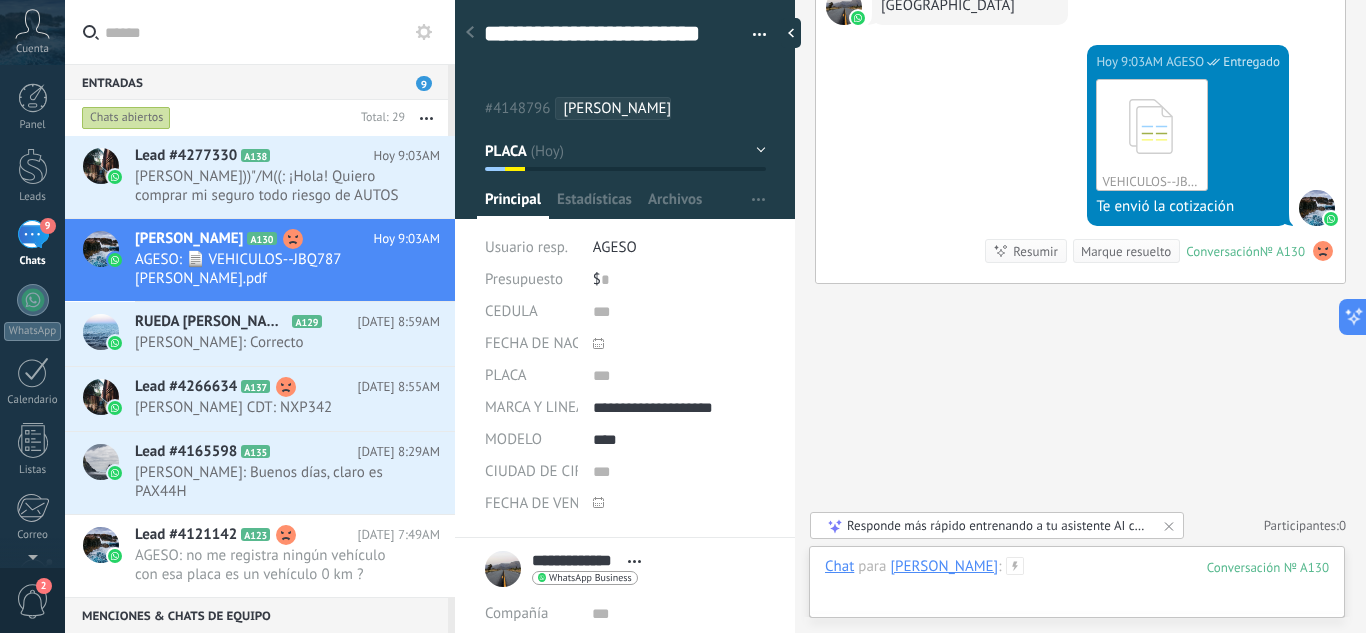 click at bounding box center (1077, 587) 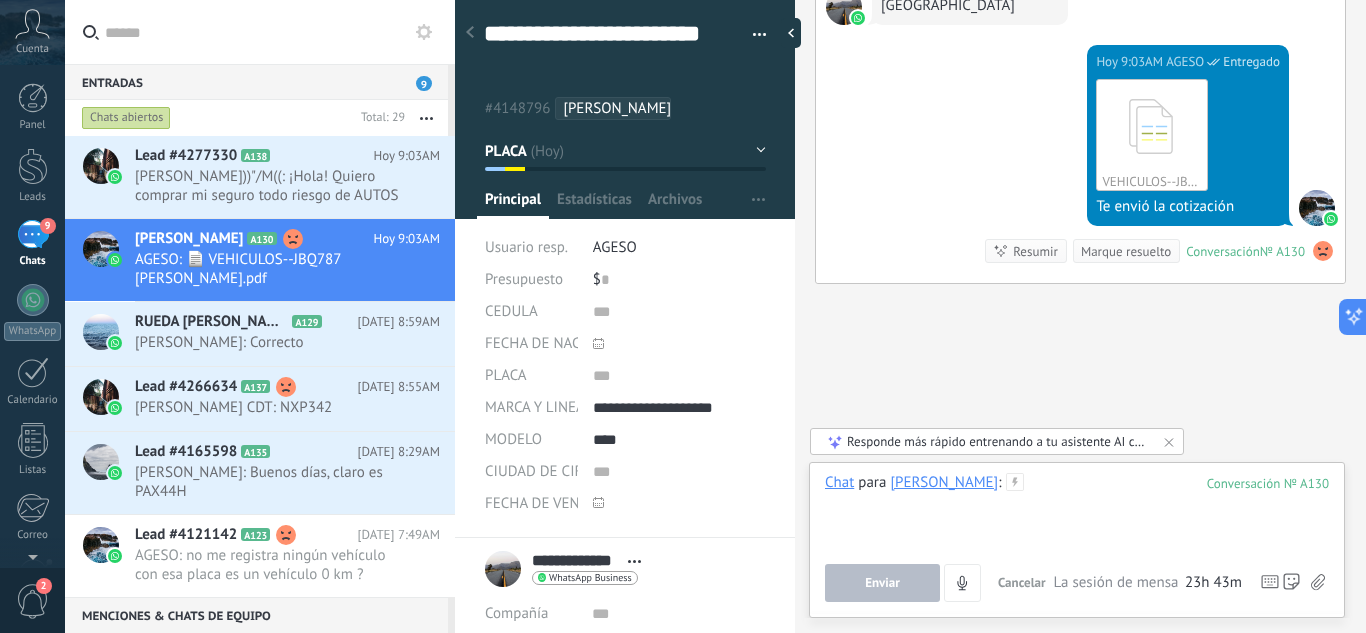 type 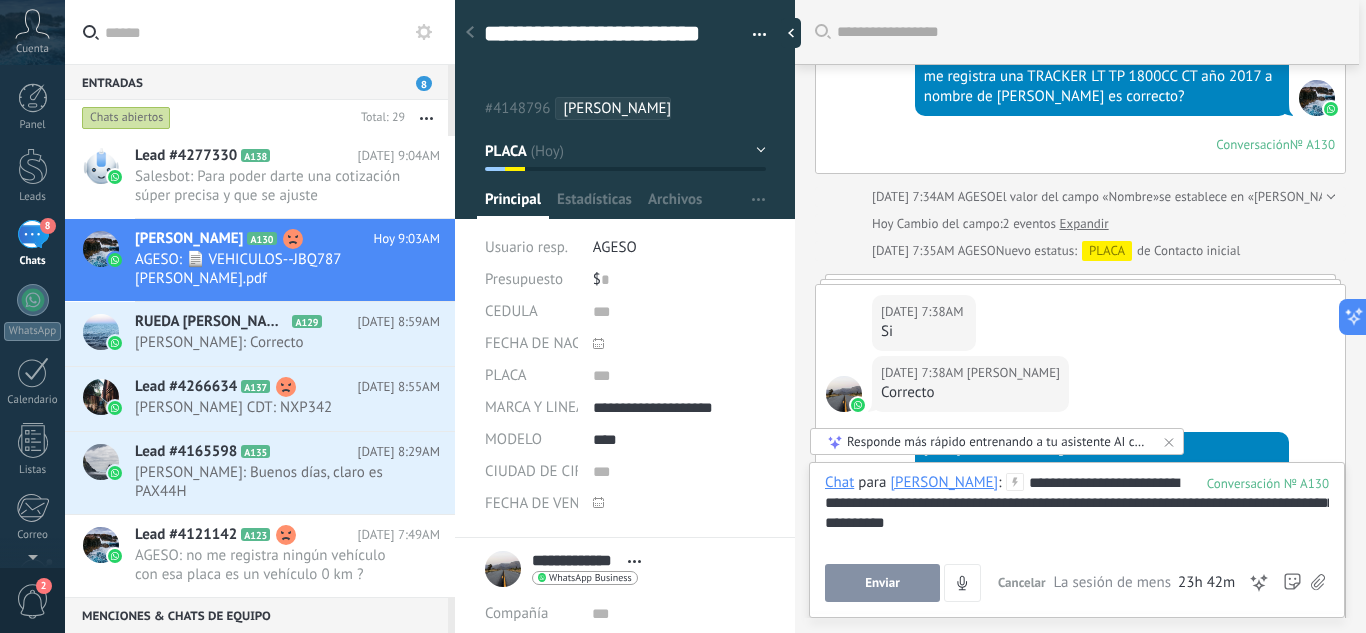 scroll, scrollTop: 698, scrollLeft: 0, axis: vertical 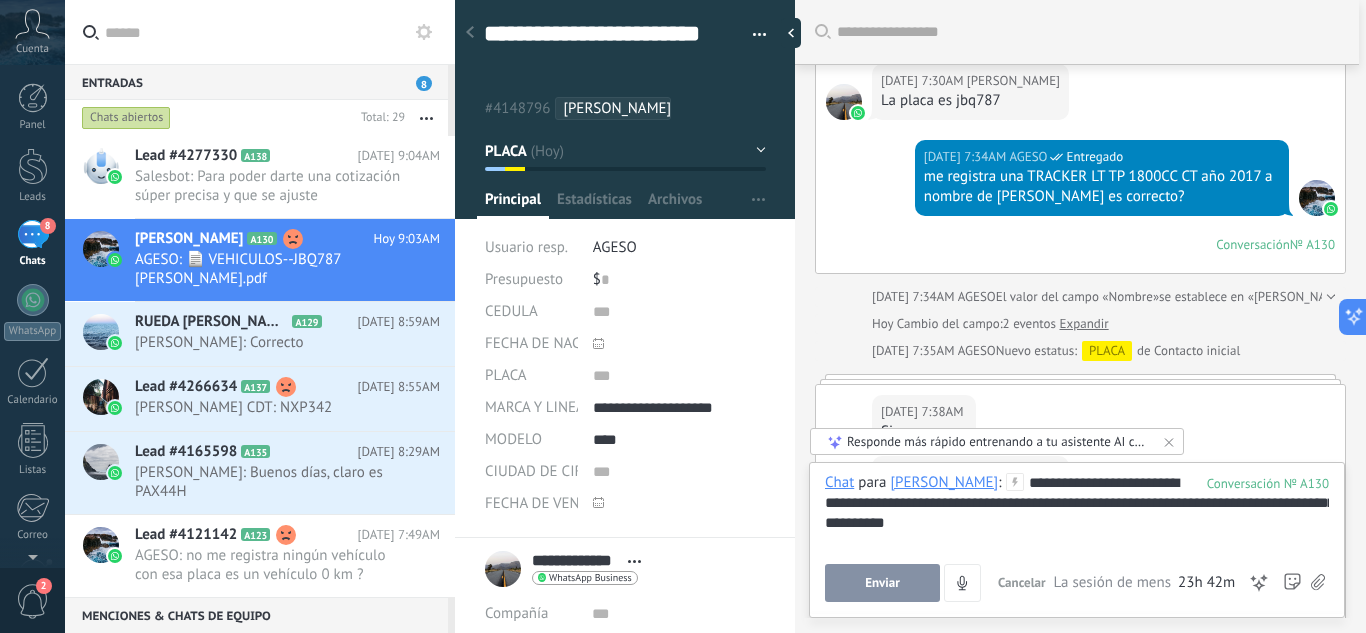 click on "me registra una TRACKER LT TP 1800CC CT año 2017 a nombre de [PERSON_NAME] es correcto?" at bounding box center [1102, 187] 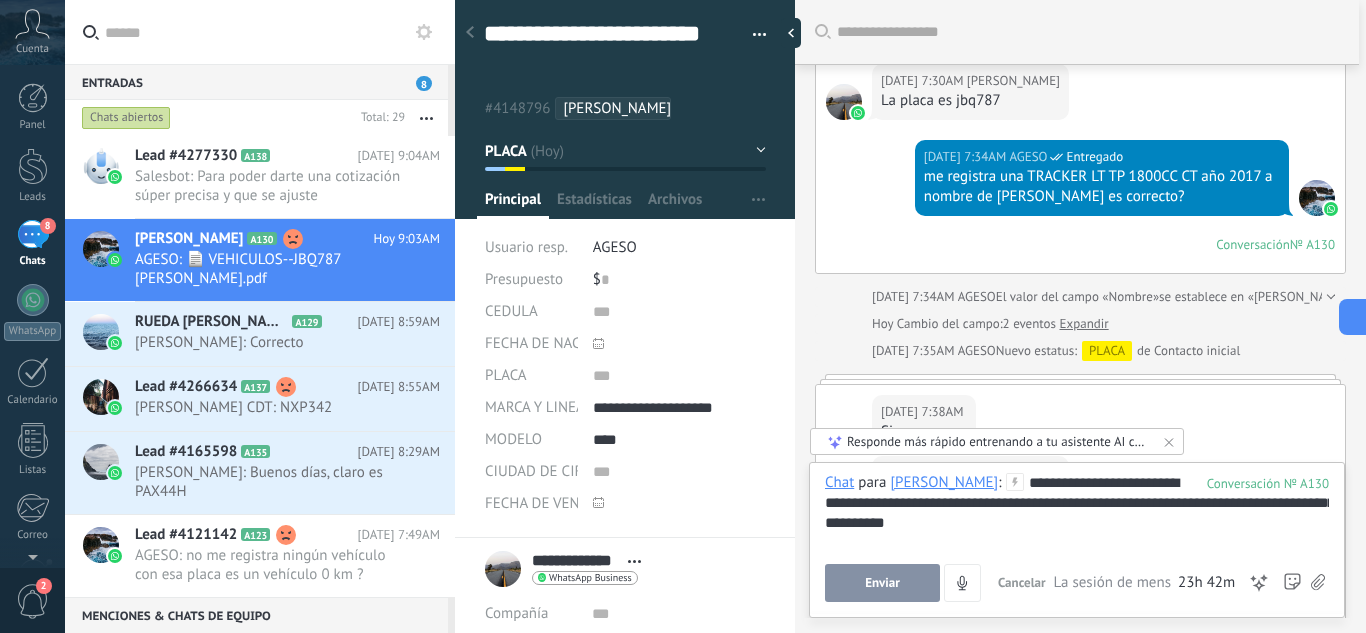 click on "**********" at bounding box center [1077, 511] 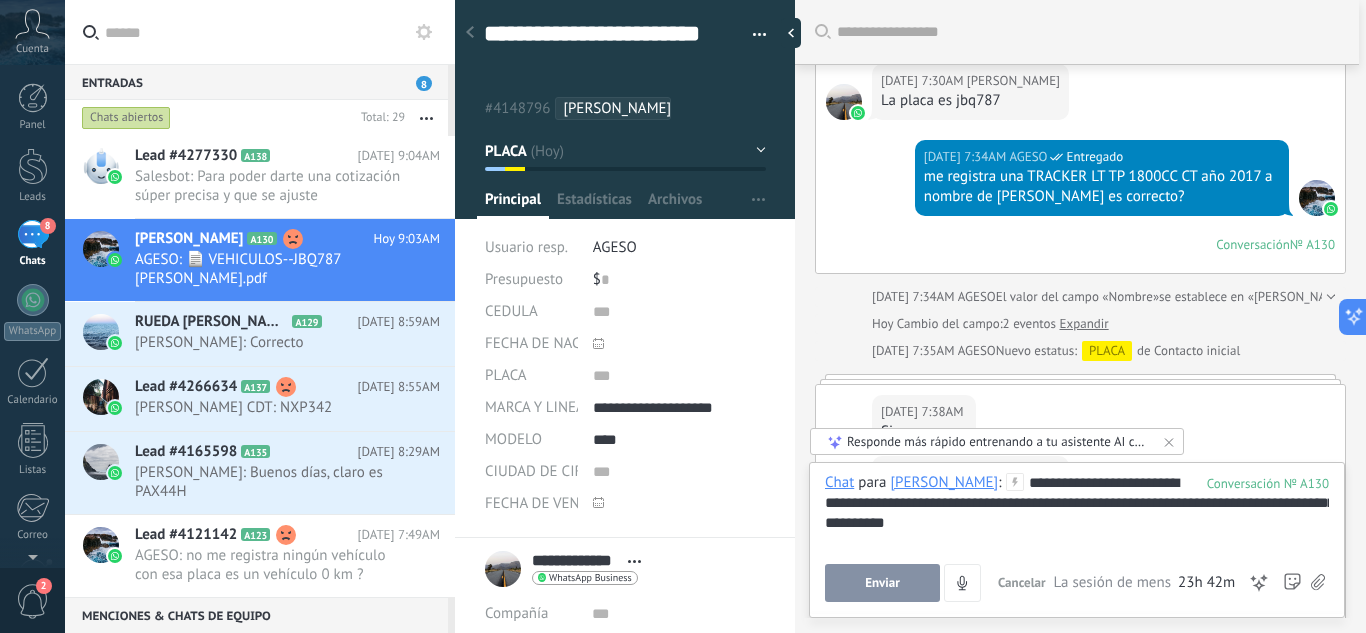 click on "**********" at bounding box center (1077, 511) 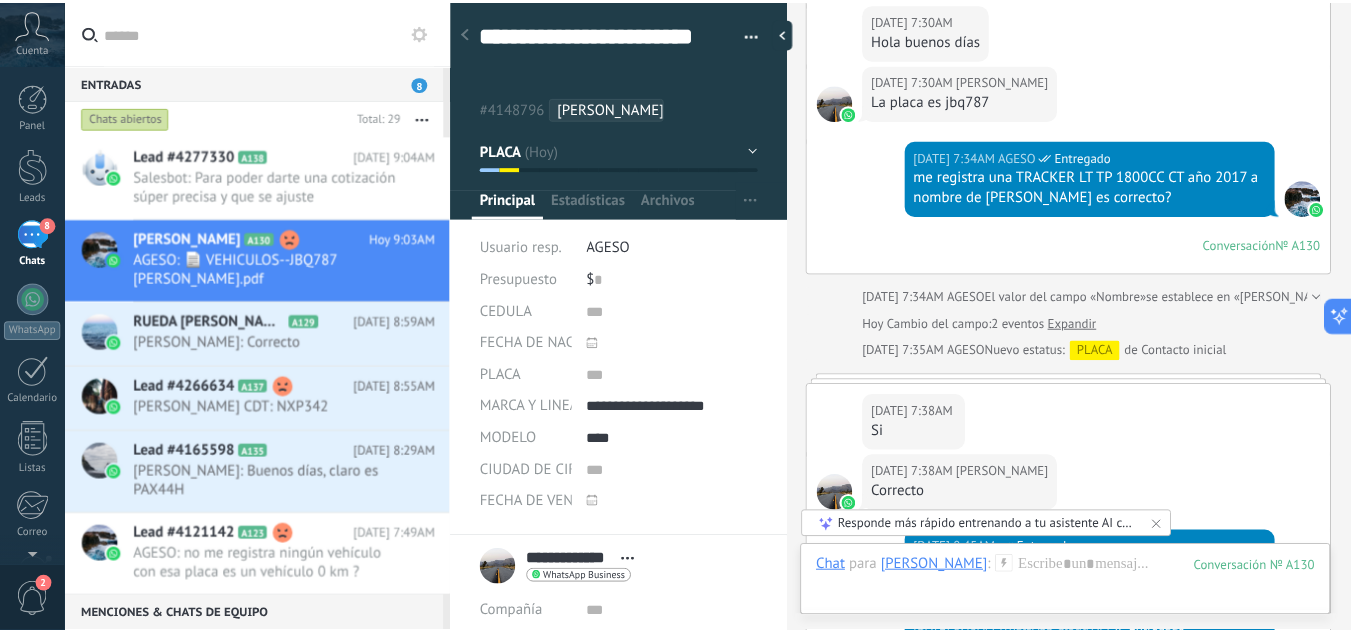 scroll, scrollTop: 1599, scrollLeft: 0, axis: vertical 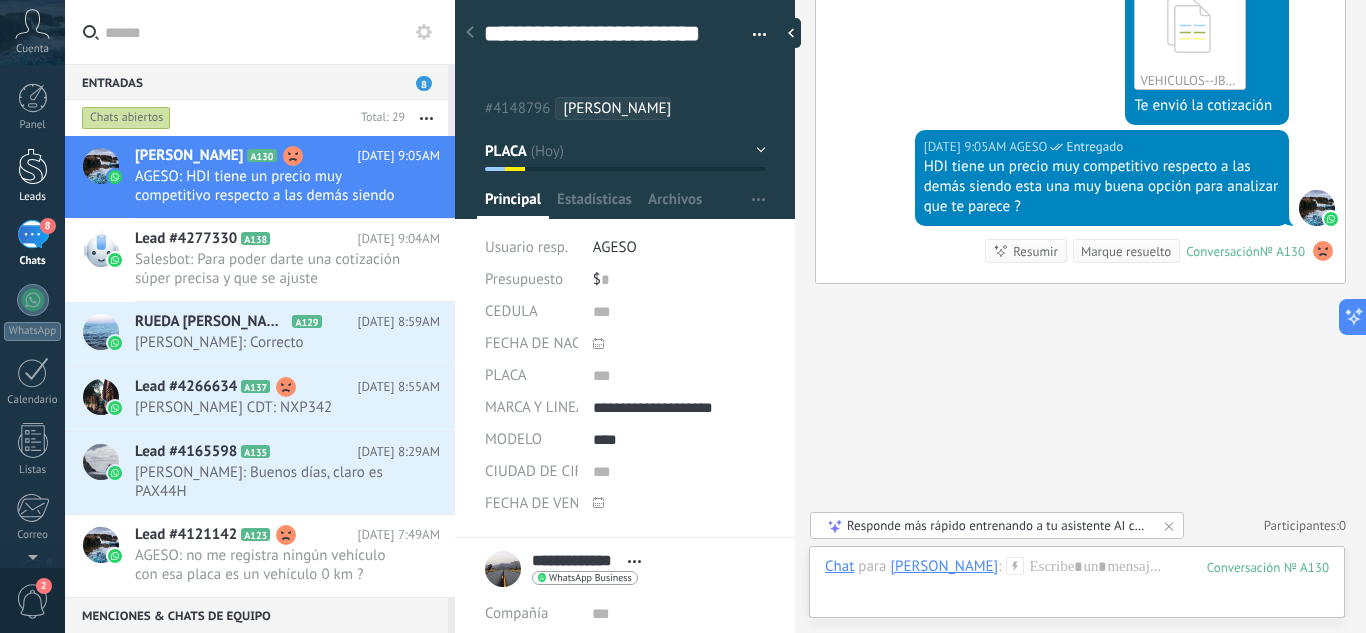 click at bounding box center [33, 166] 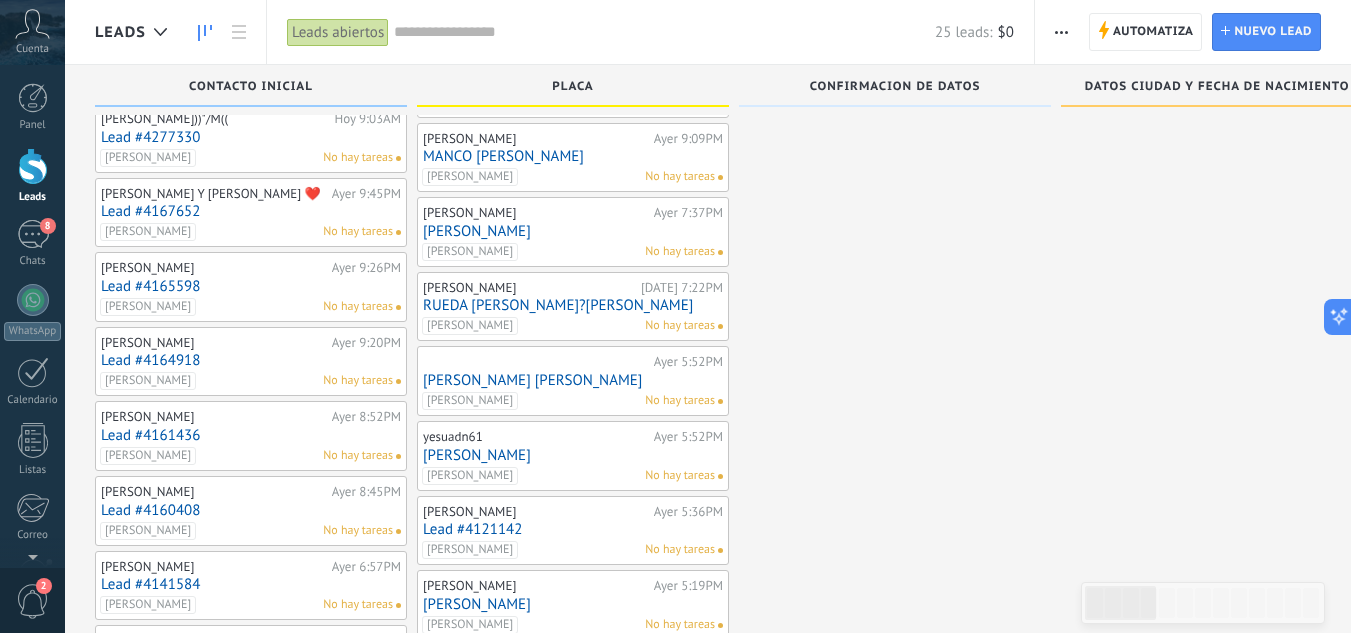 scroll, scrollTop: 0, scrollLeft: 0, axis: both 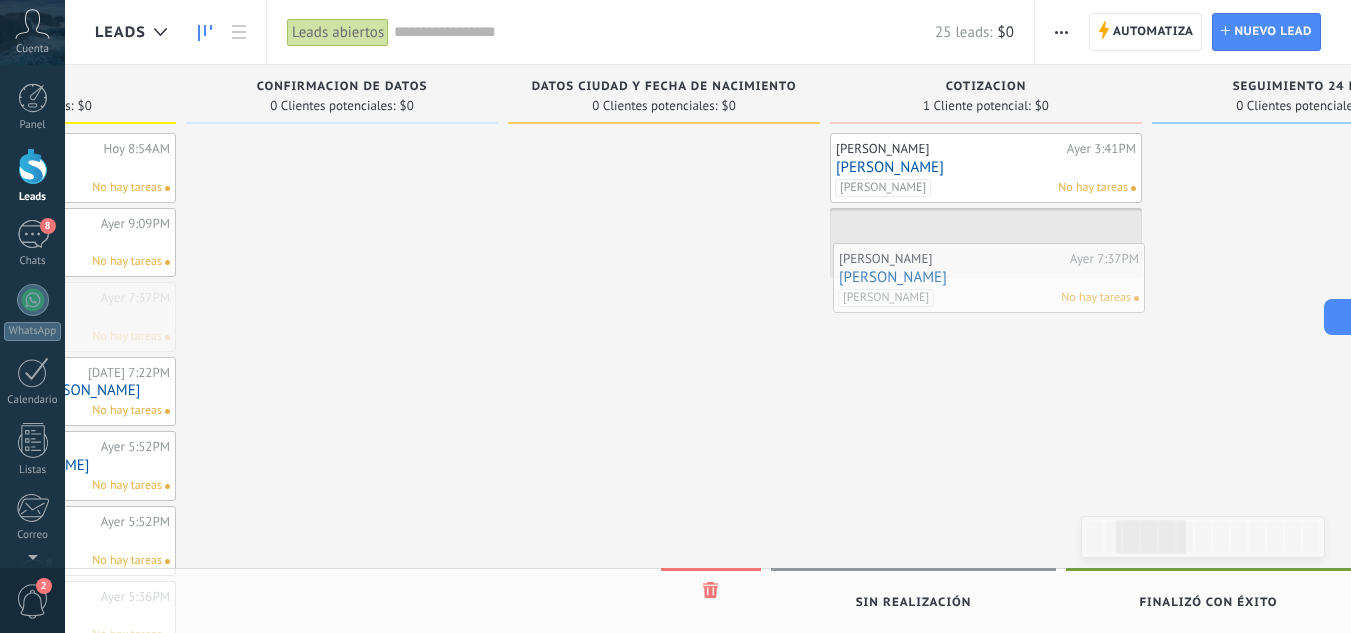 drag, startPoint x: 588, startPoint y: 318, endPoint x: 1004, endPoint y: 279, distance: 417.82413 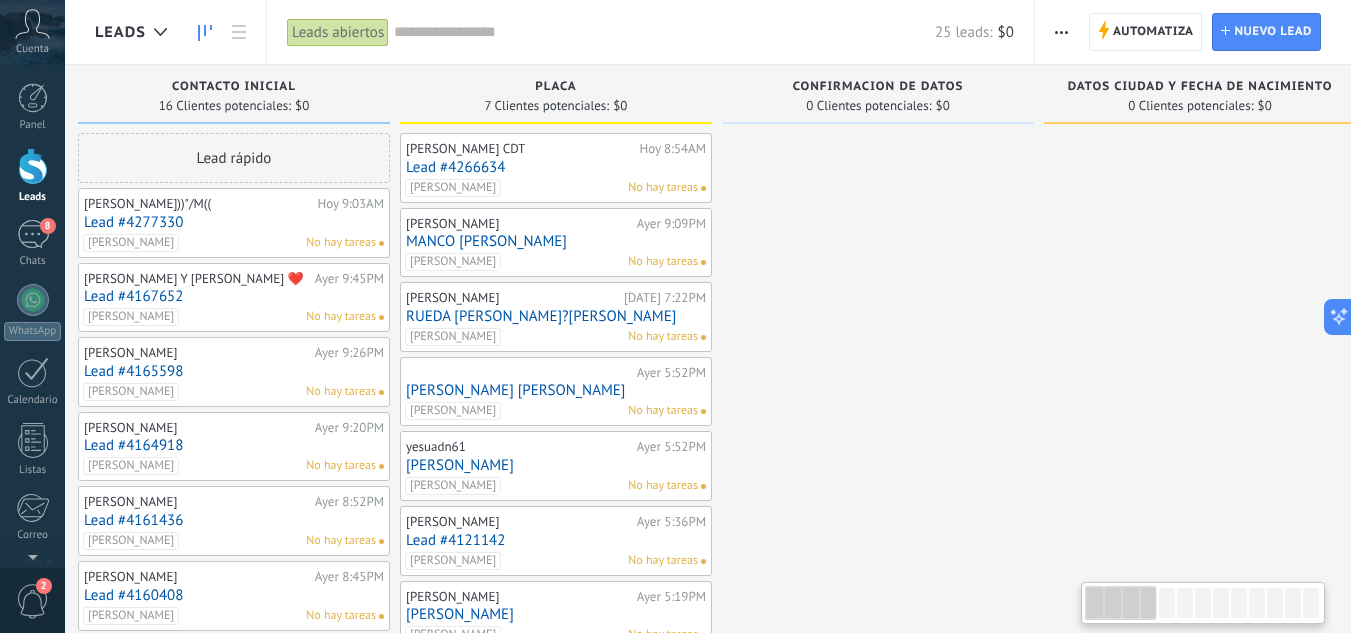 scroll, scrollTop: 0, scrollLeft: 0, axis: both 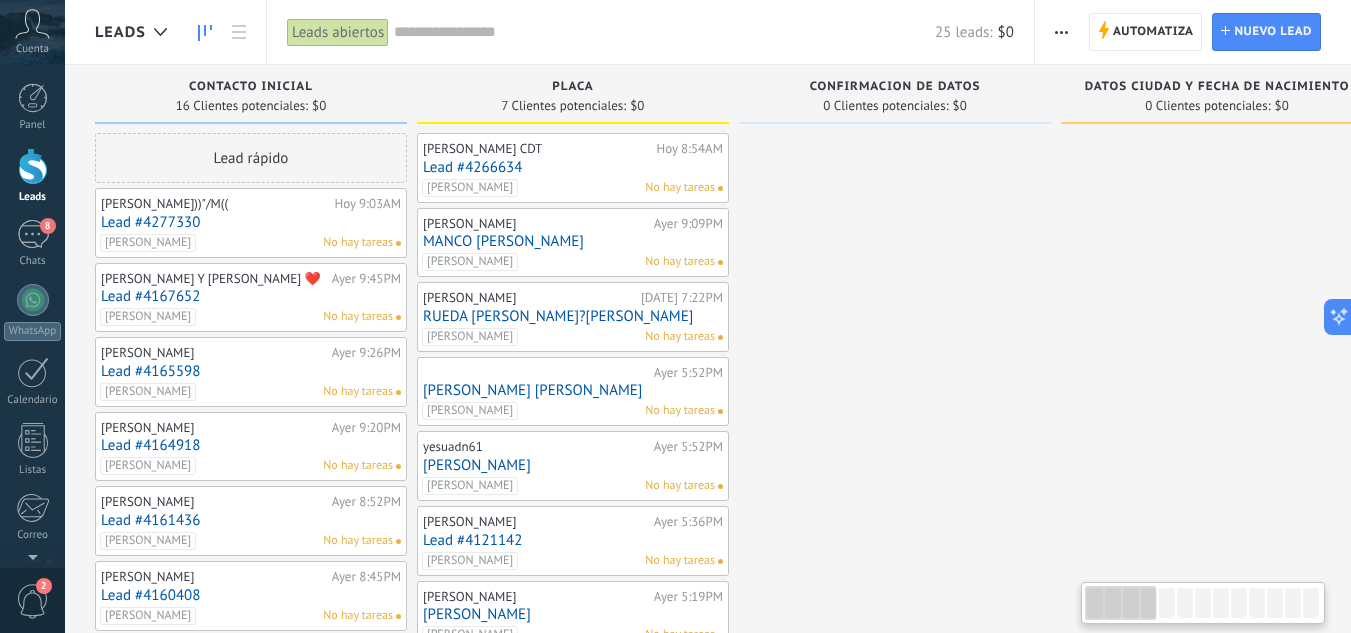 drag, startPoint x: 613, startPoint y: 454, endPoint x: 1015, endPoint y: 445, distance: 402.10074 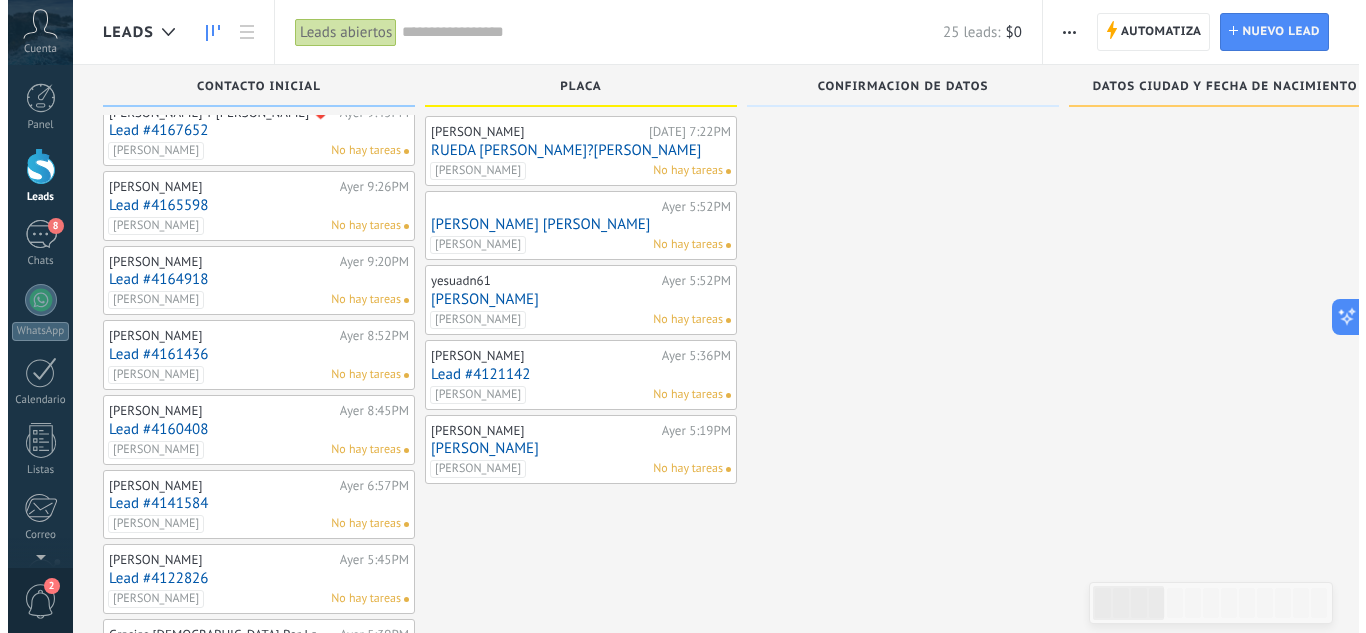 scroll, scrollTop: 200, scrollLeft: 0, axis: vertical 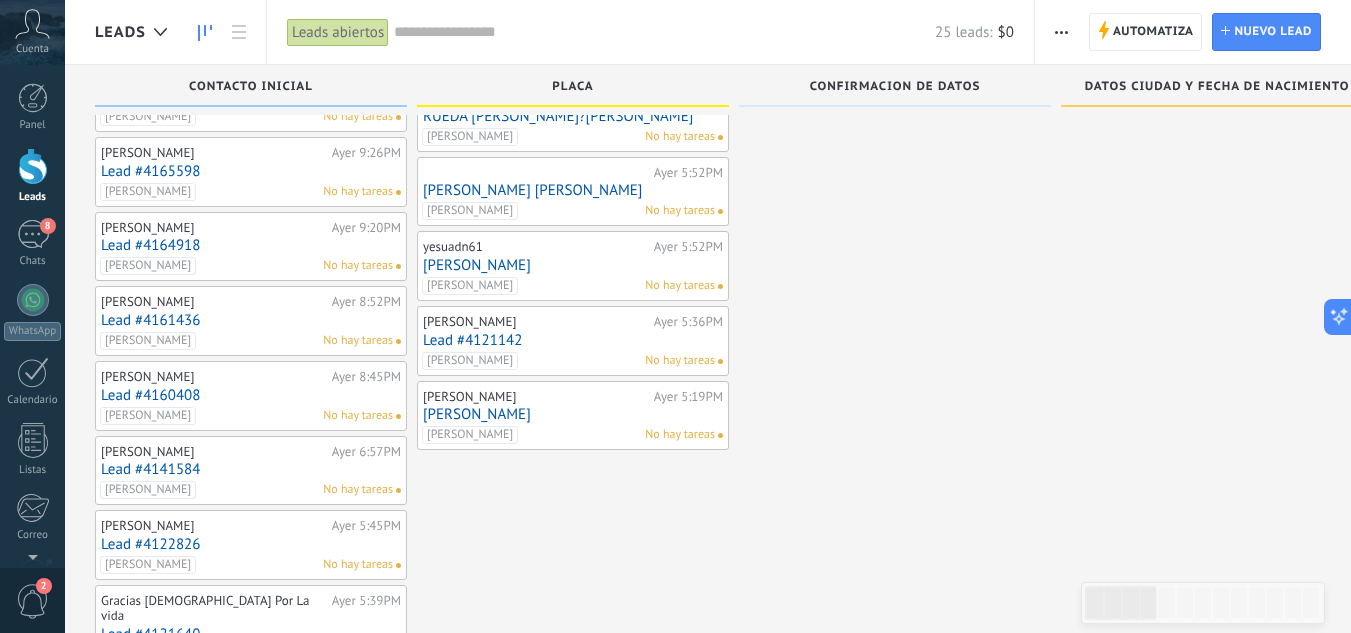 click on "[PERSON_NAME]" at bounding box center [573, 414] 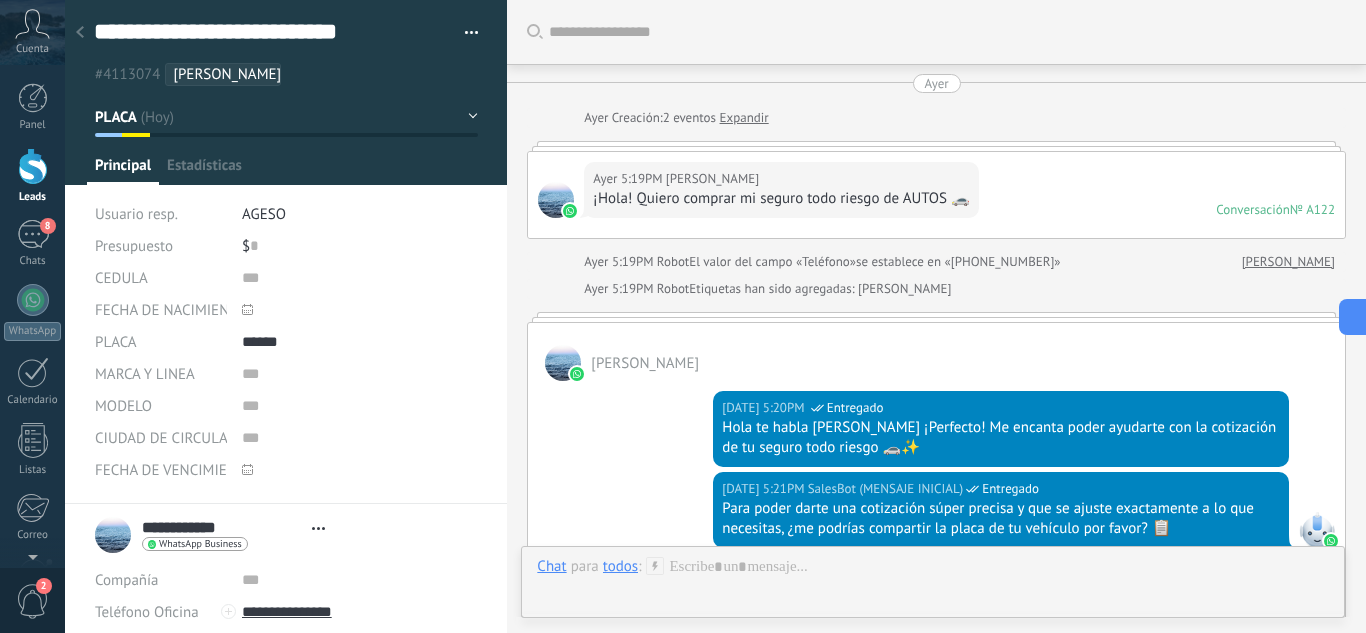 scroll, scrollTop: 0, scrollLeft: 0, axis: both 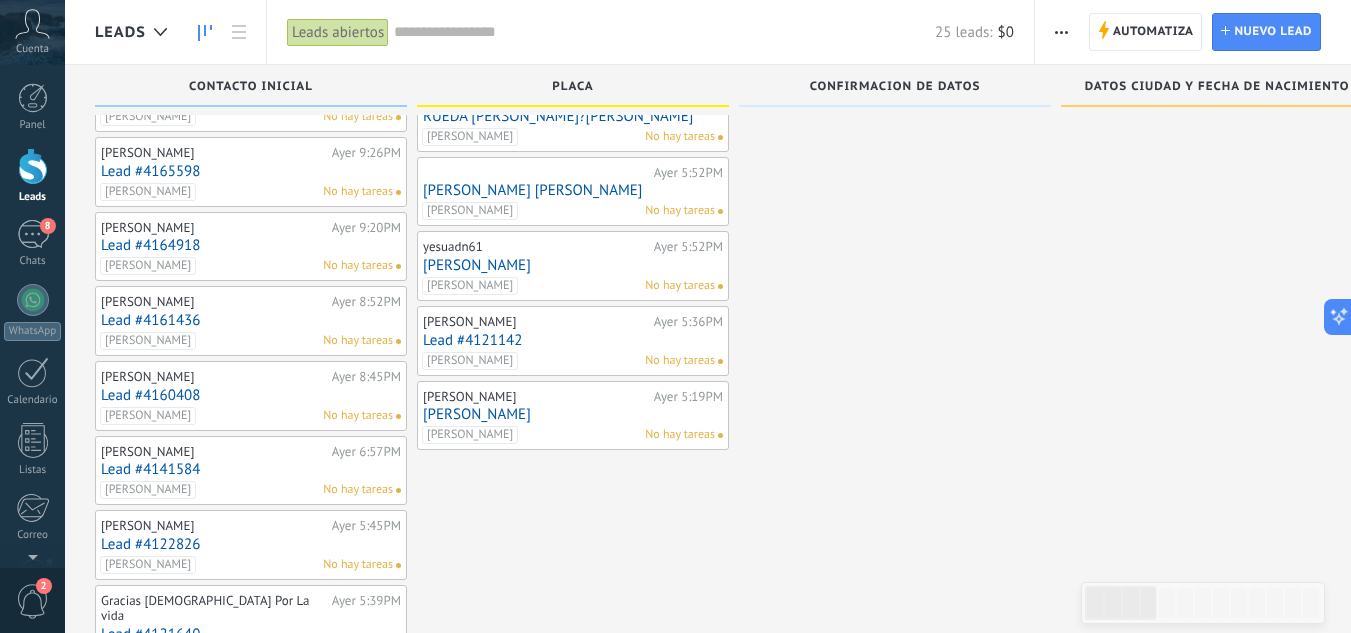 click on "Lead #4121142" at bounding box center [573, 340] 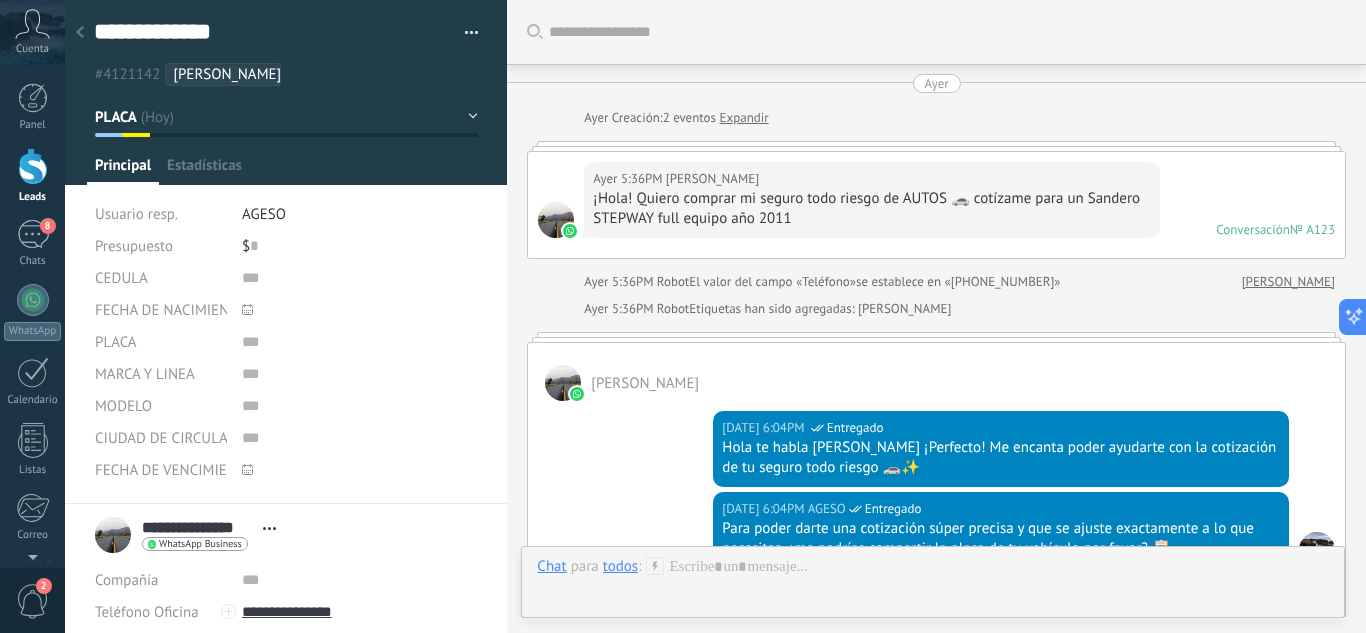 scroll, scrollTop: 0, scrollLeft: 0, axis: both 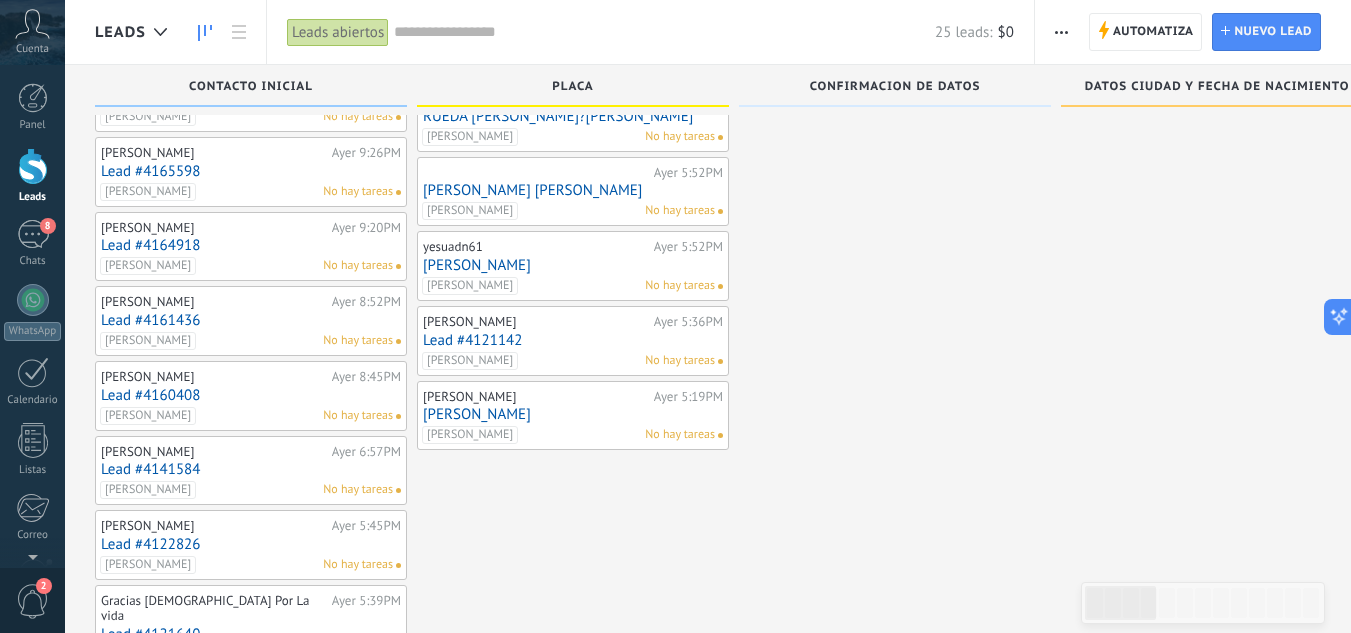 click on "[PERSON_NAME]" at bounding box center (573, 265) 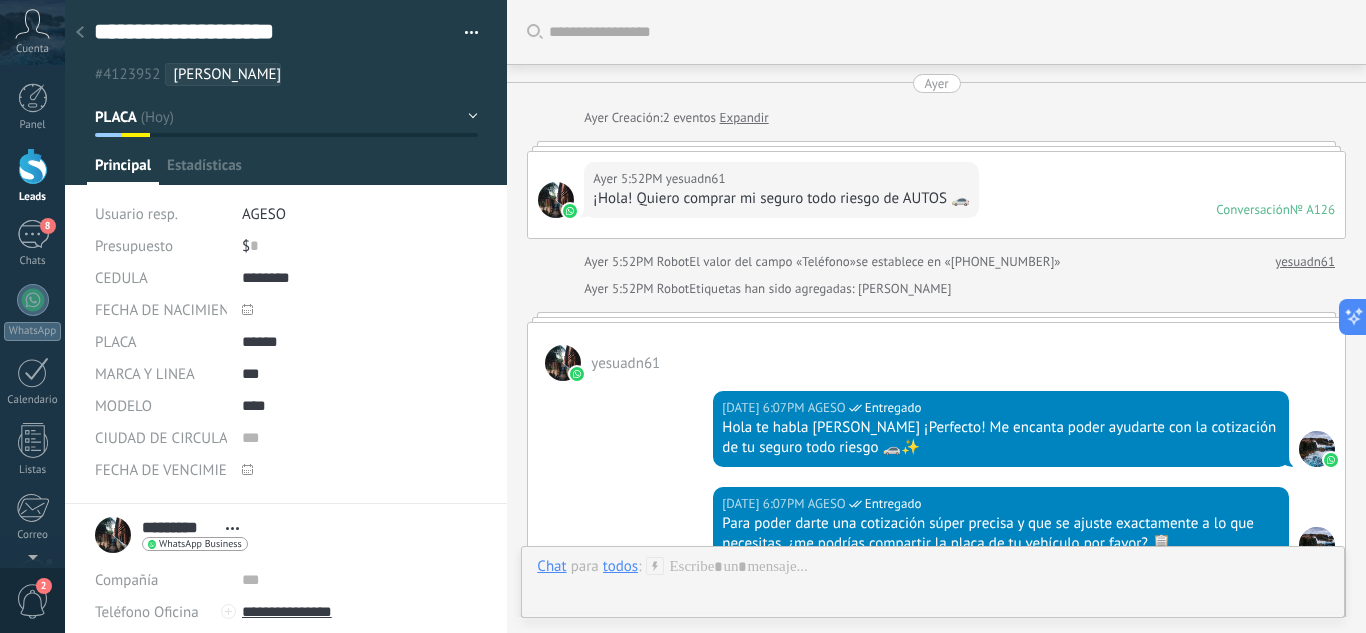 scroll, scrollTop: 0, scrollLeft: 0, axis: both 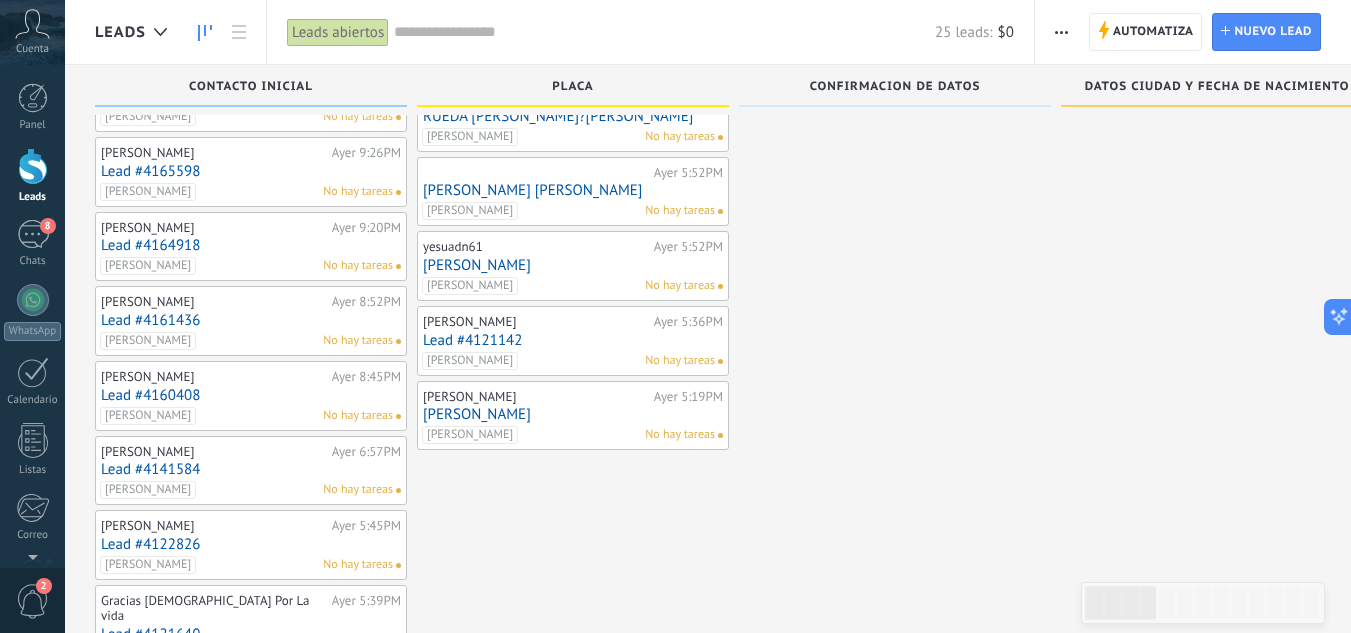 click on "‎ Ayer 5:52PM MORENO NANCY OMAIRA CAMILA PEREZ No hay tareas" at bounding box center [573, 192] 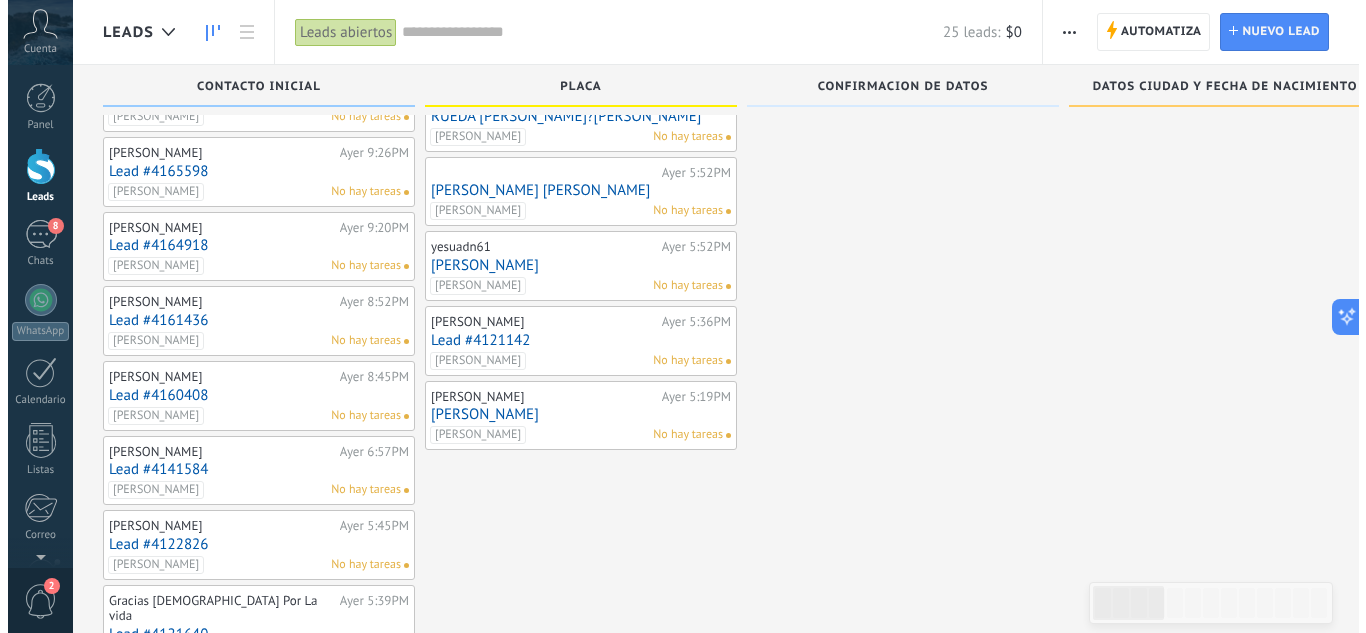 scroll, scrollTop: 100, scrollLeft: 0, axis: vertical 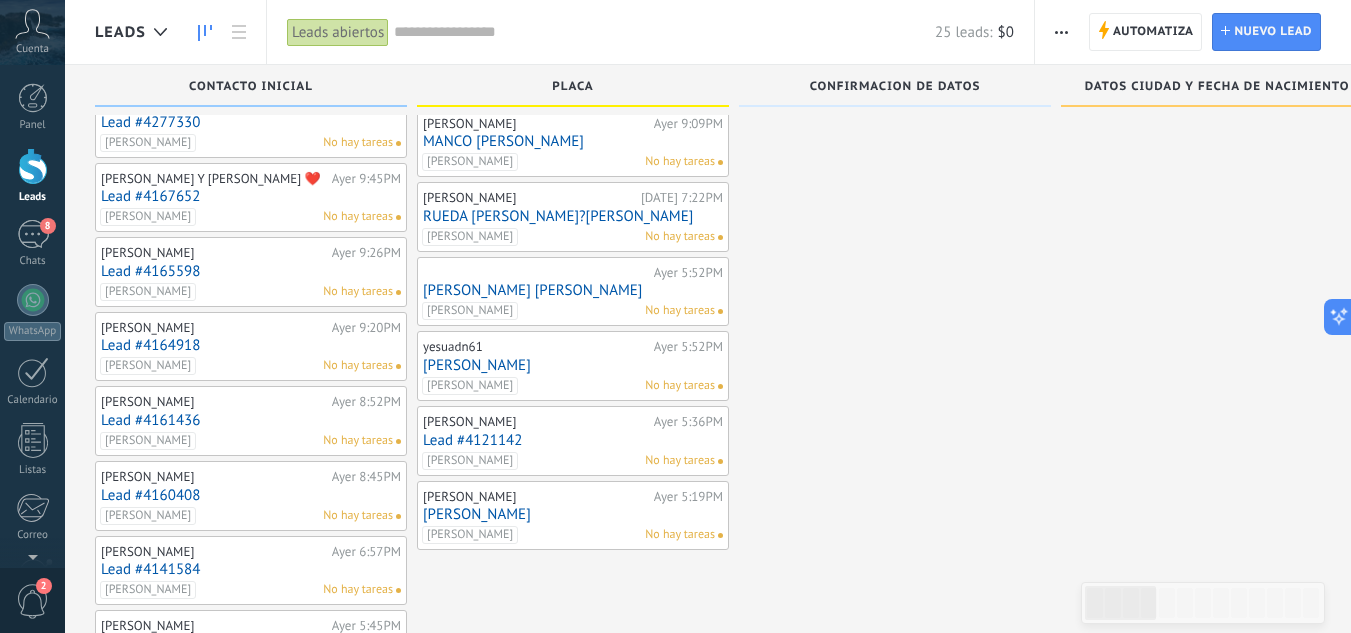 click on "[PERSON_NAME] [PERSON_NAME]" at bounding box center [573, 290] 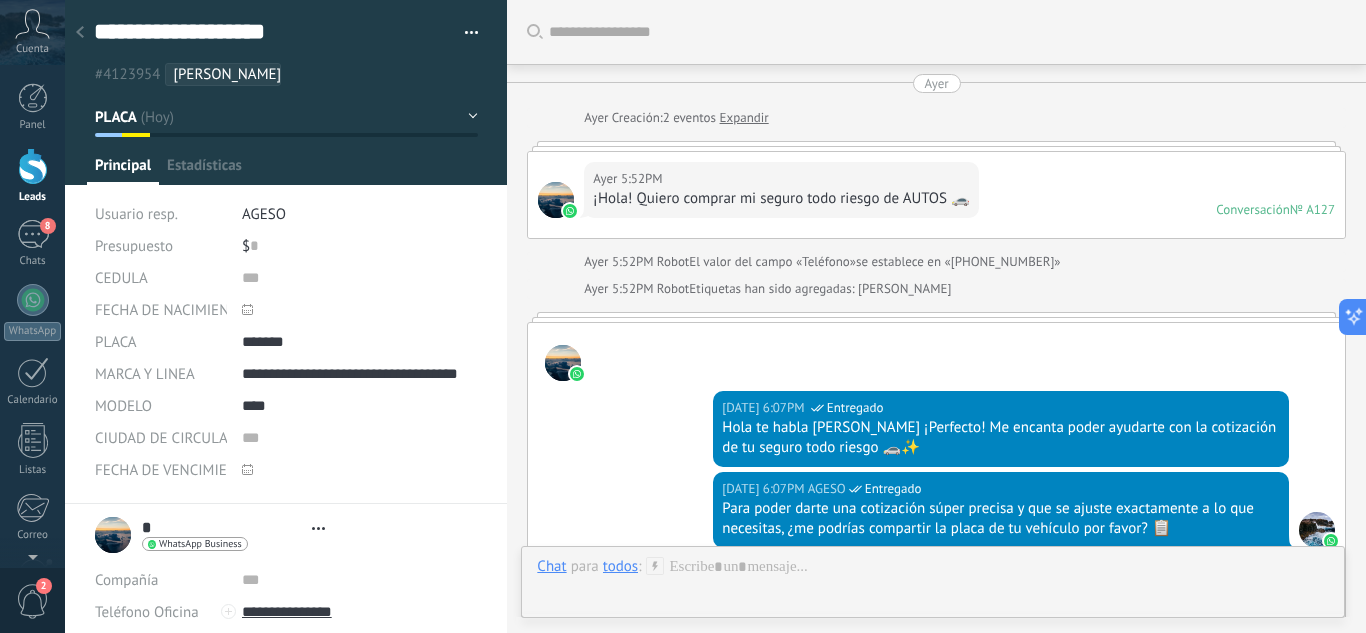 scroll, scrollTop: 0, scrollLeft: 0, axis: both 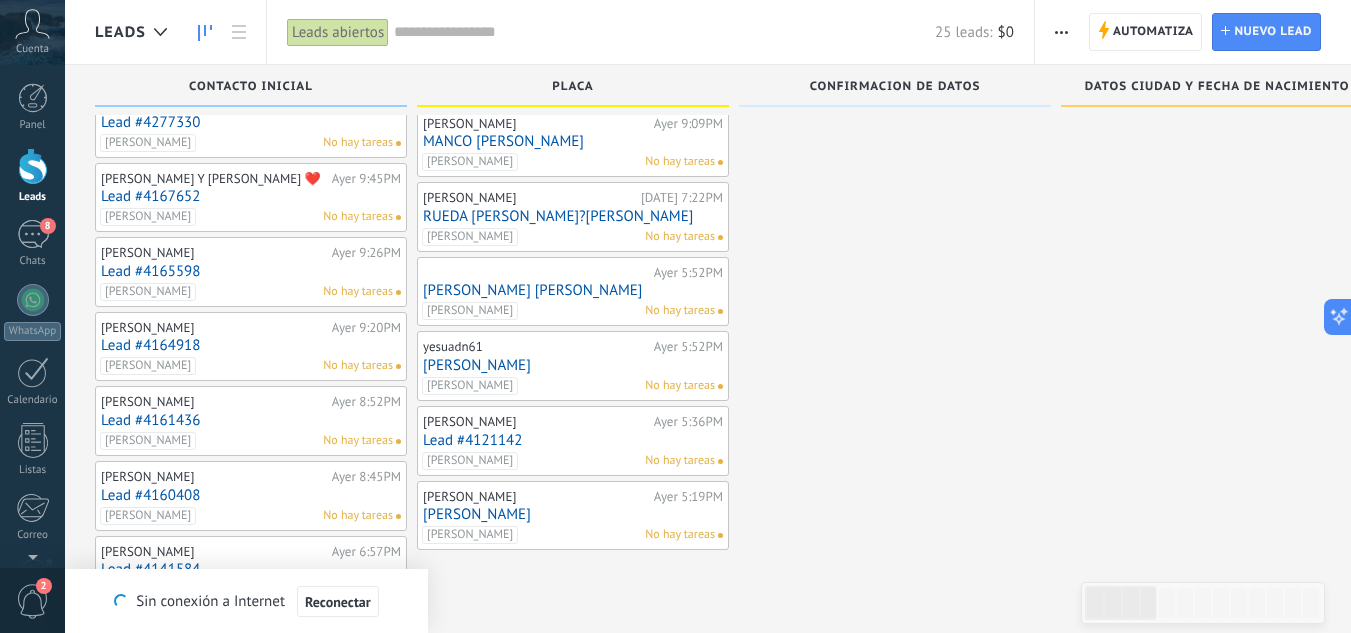 click on "[PERSON_NAME] No hay tareas" at bounding box center [568, 461] 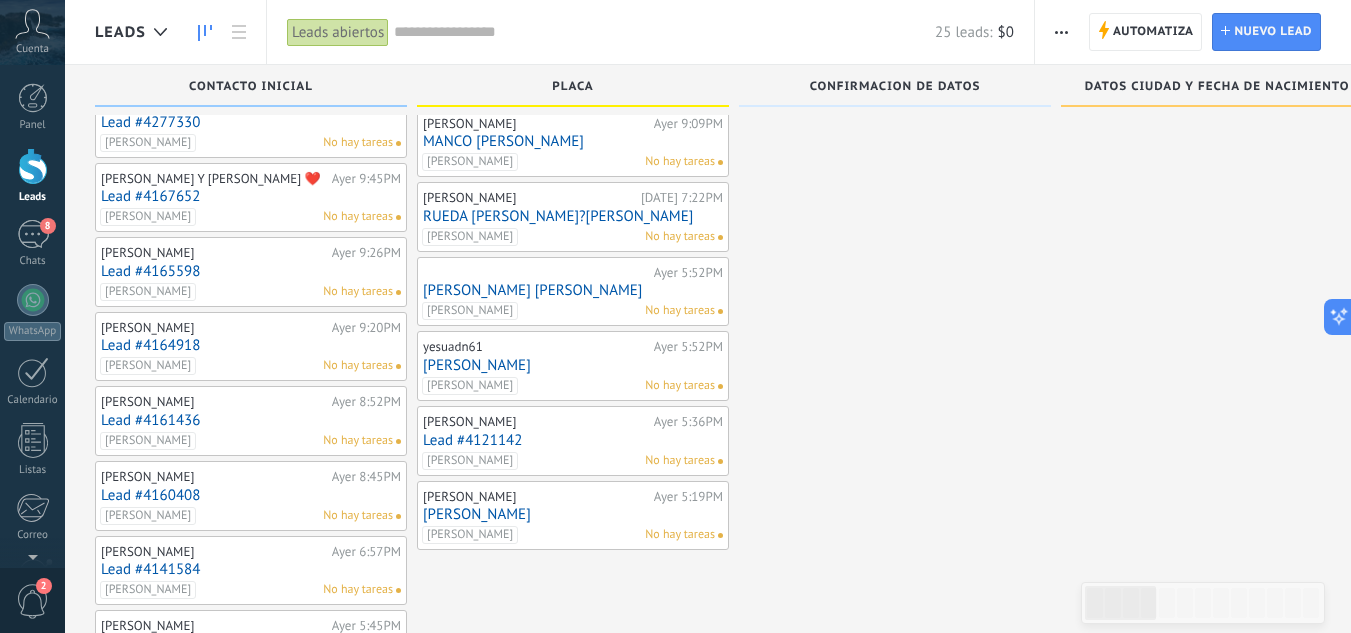 click on "Luis Ayer 9:09PM MANCO HILDA BEDOYA CAMILA PEREZ No hay tareas" at bounding box center (573, 143) 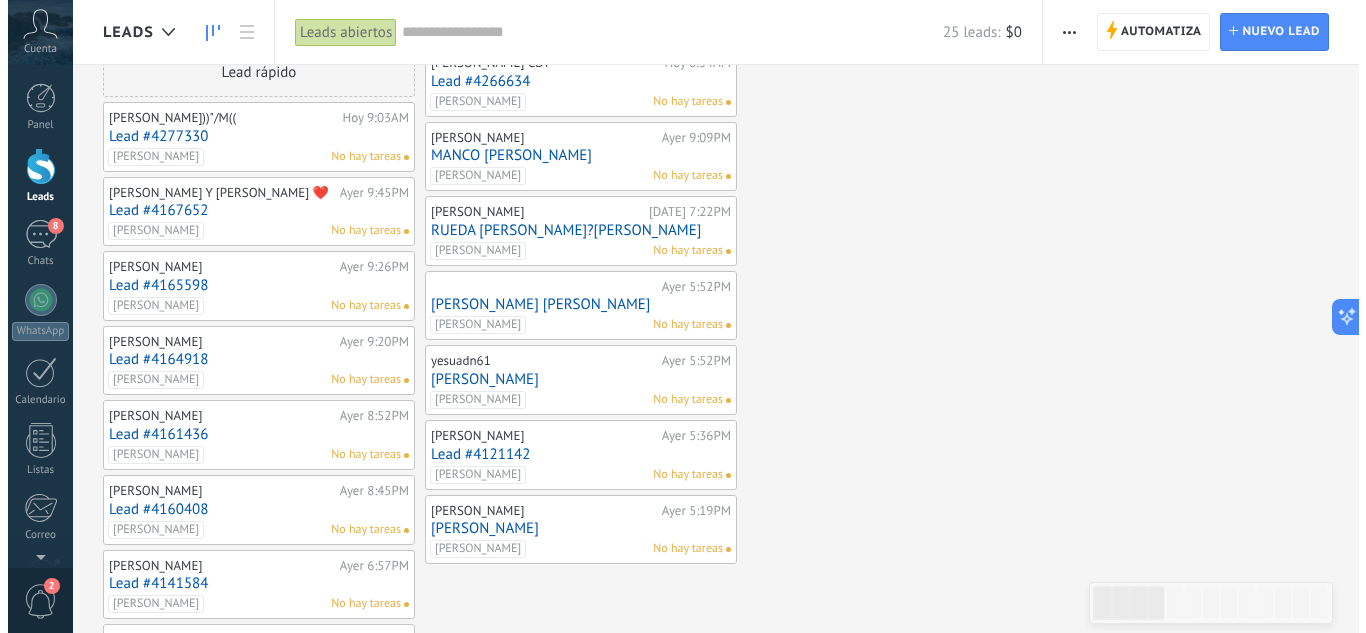 scroll, scrollTop: 0, scrollLeft: 0, axis: both 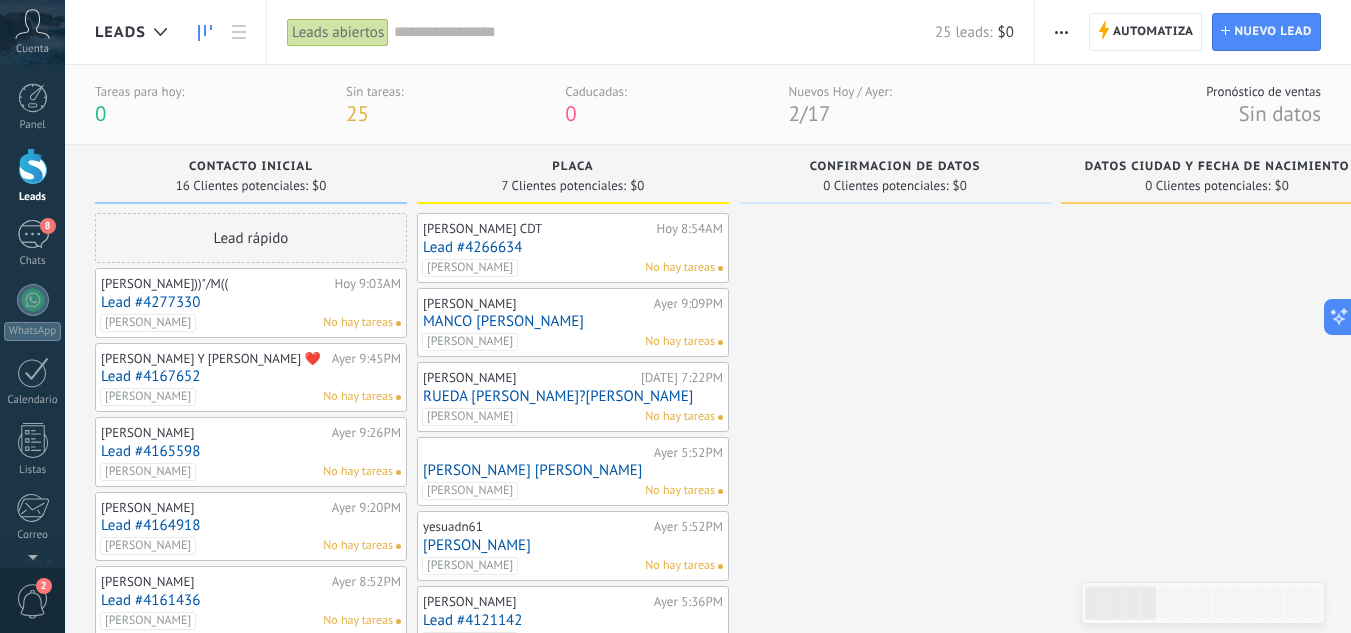 click on "Lead #4266634" at bounding box center (573, 247) 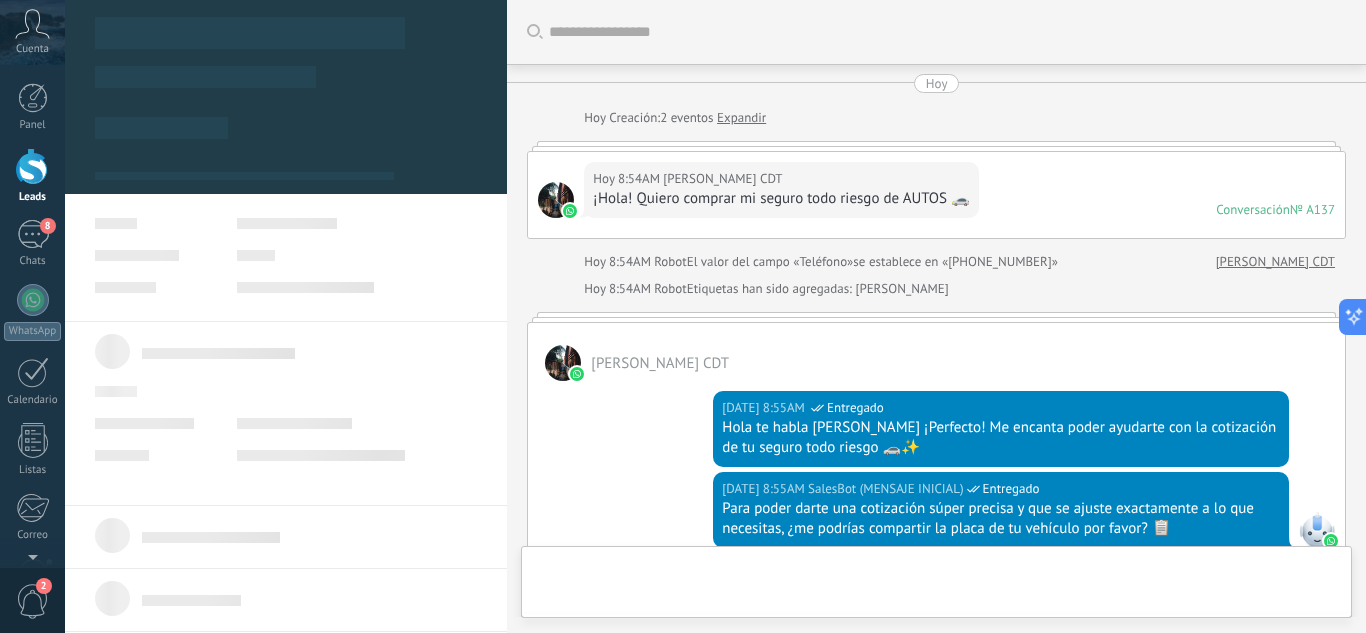 scroll, scrollTop: 421, scrollLeft: 0, axis: vertical 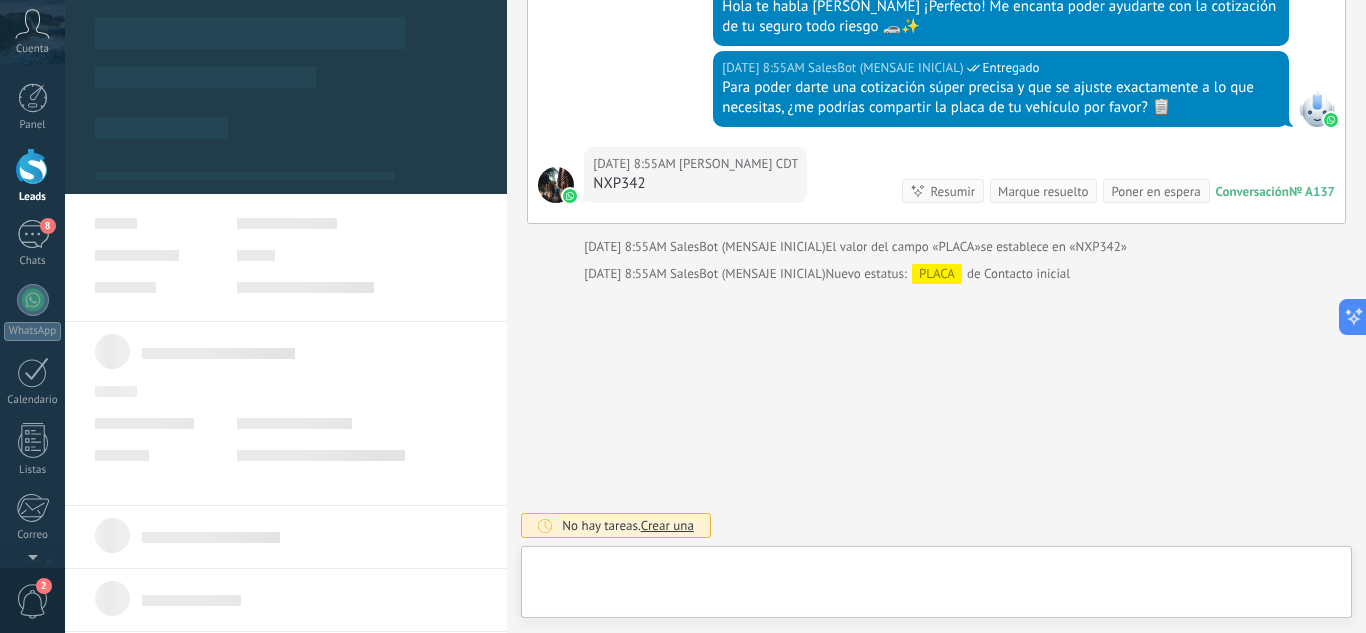 type on "**********" 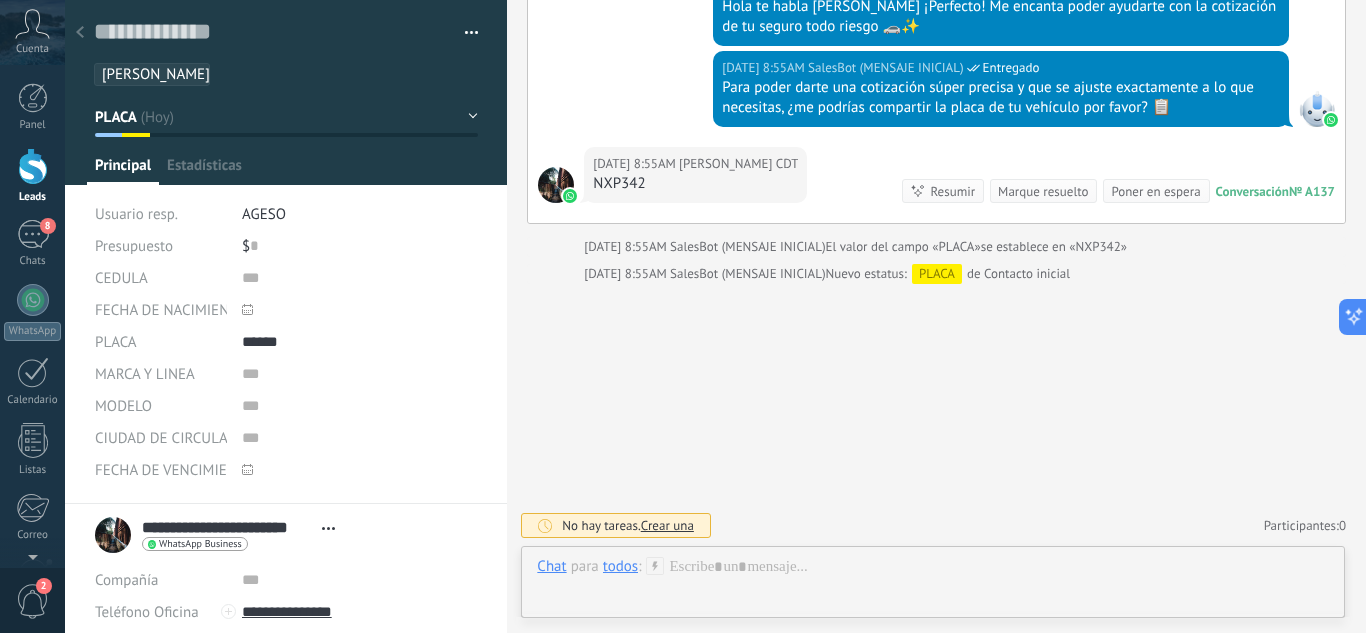 scroll, scrollTop: 30, scrollLeft: 0, axis: vertical 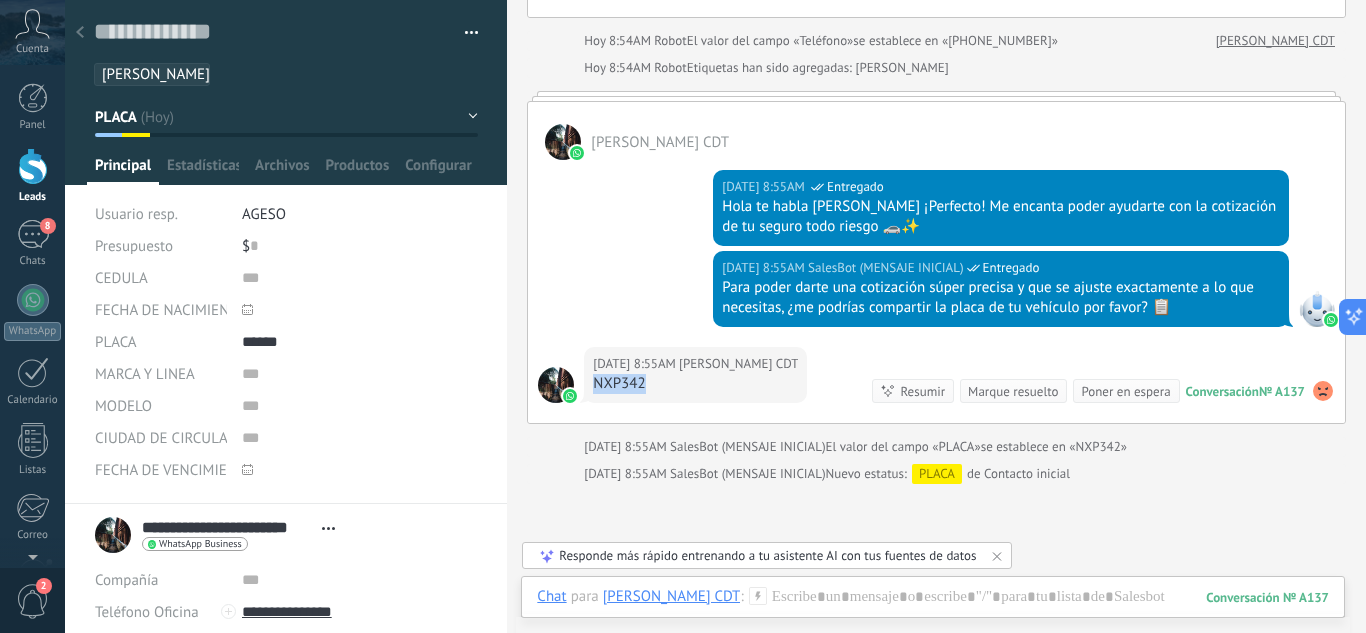 drag, startPoint x: 646, startPoint y: 382, endPoint x: 594, endPoint y: 385, distance: 52.086468 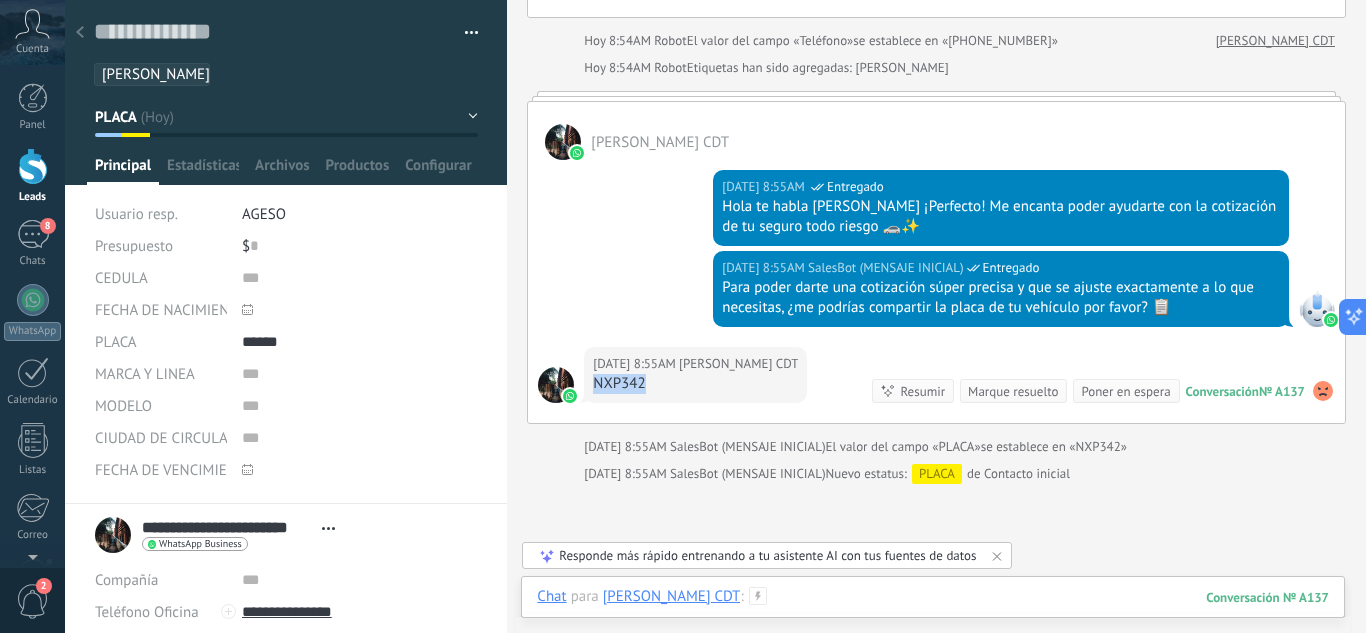 click at bounding box center [933, 617] 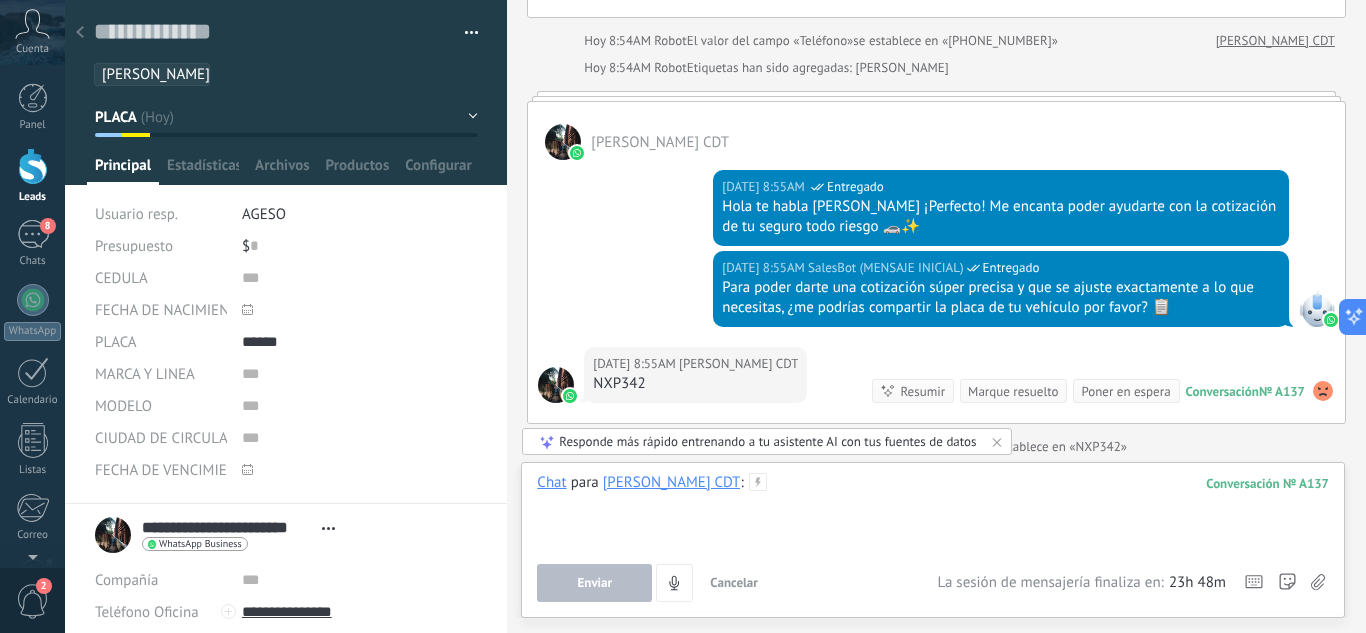 click at bounding box center [933, 511] 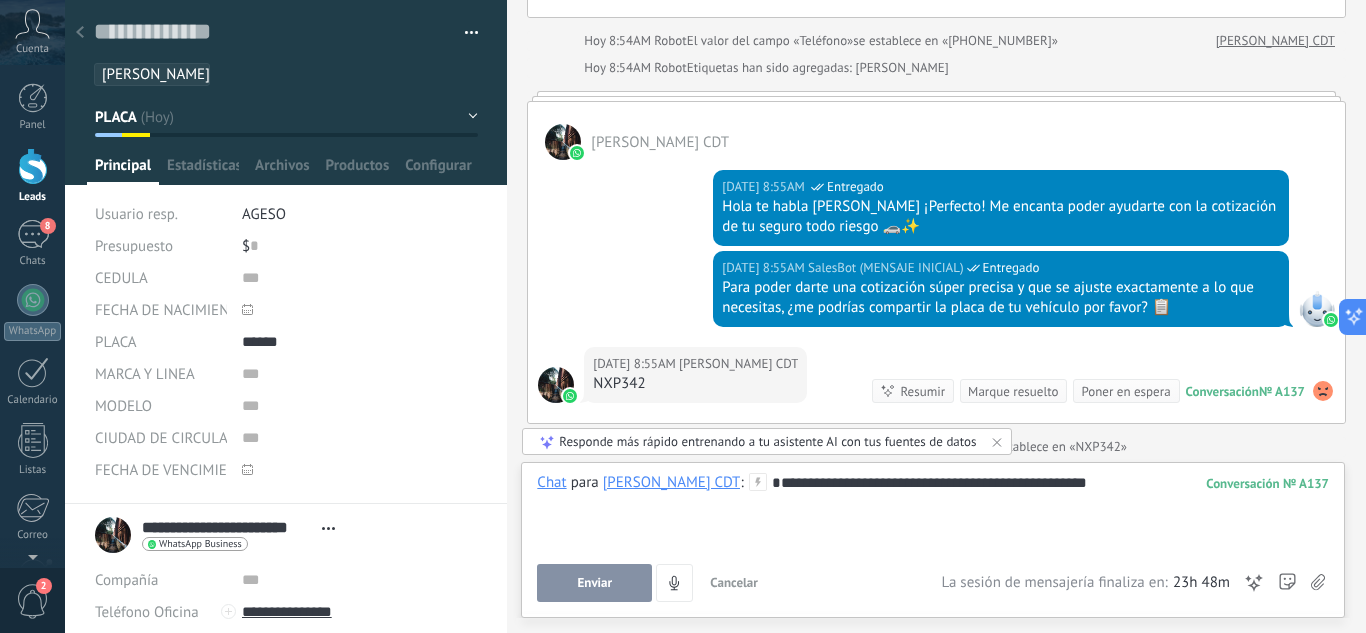 click on "**********" at bounding box center (933, 511) 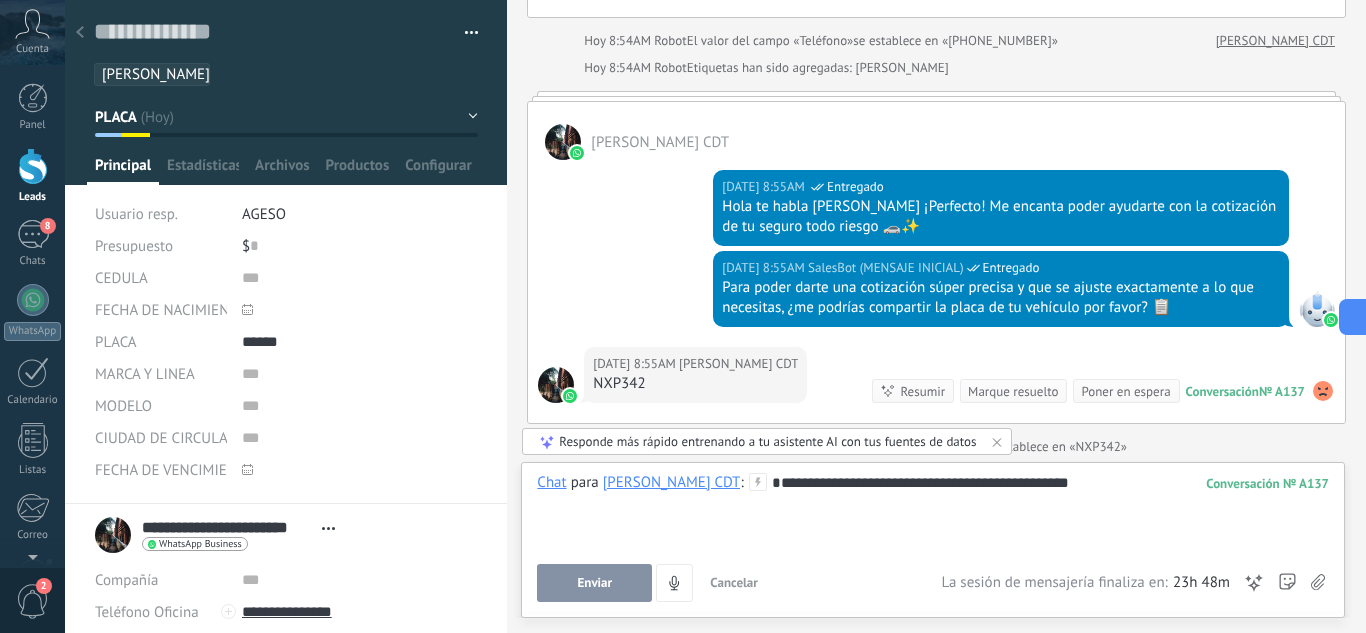 click on "**********" at bounding box center (933, 511) 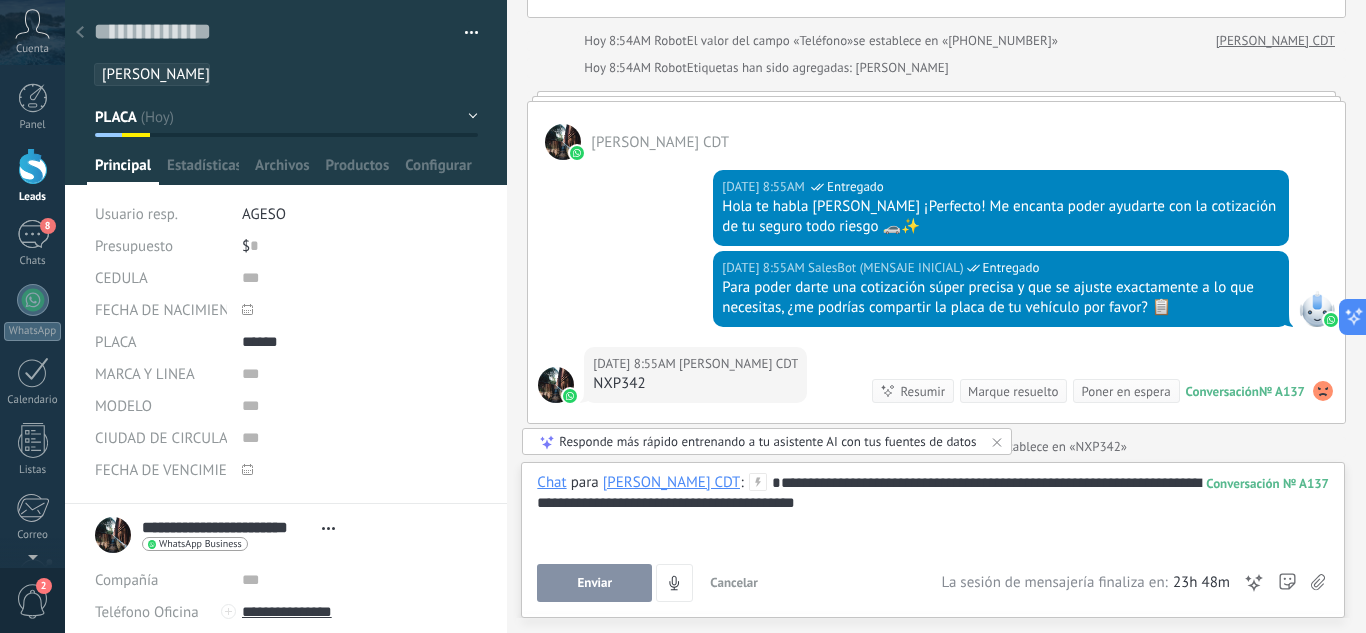 click on "Enviar" at bounding box center [594, 583] 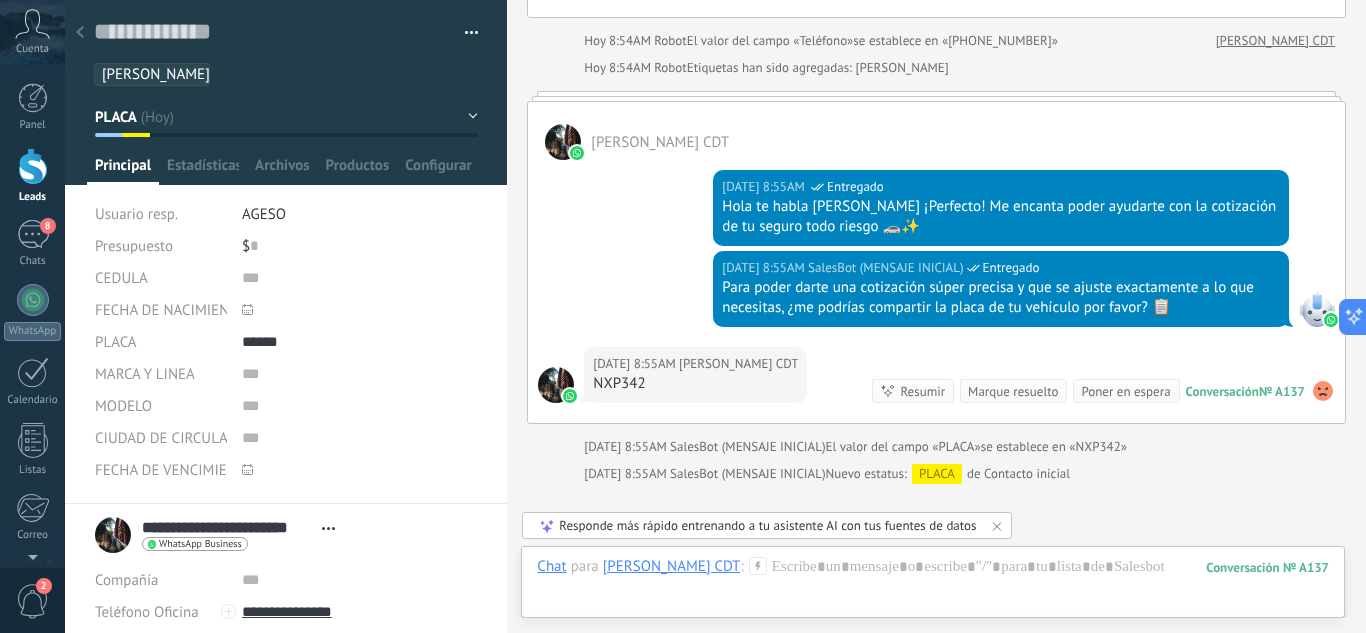scroll, scrollTop: 408, scrollLeft: 0, axis: vertical 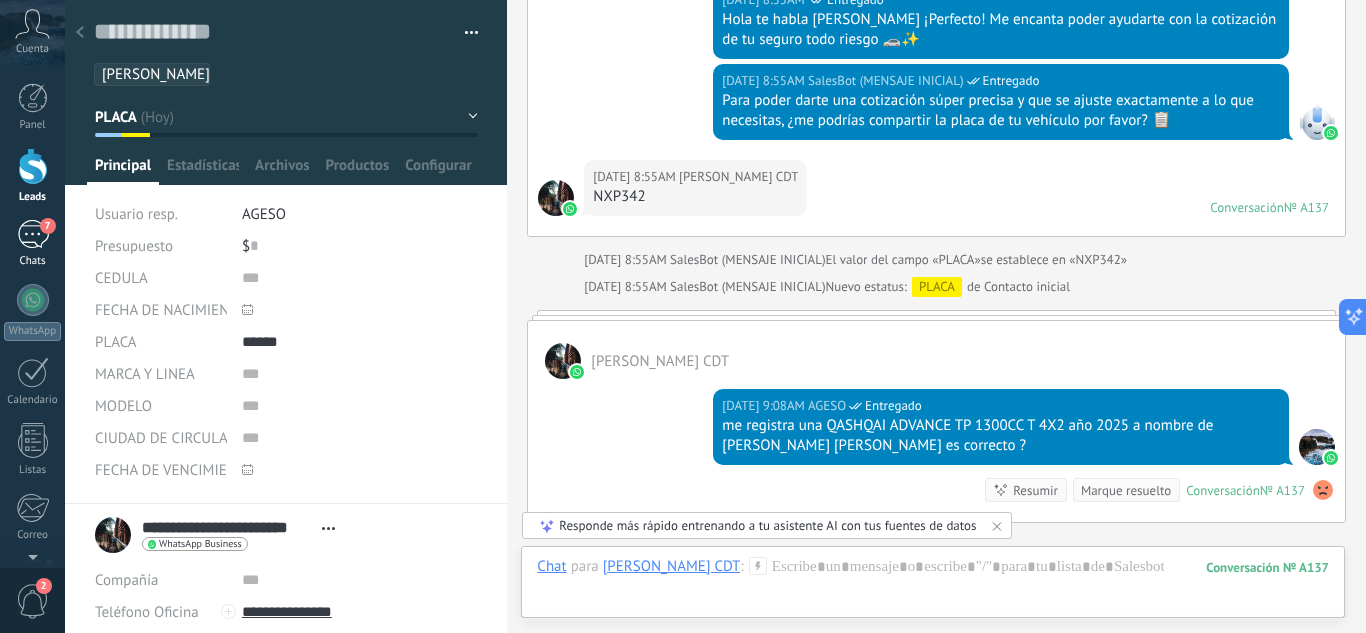 click on "7" at bounding box center (33, 234) 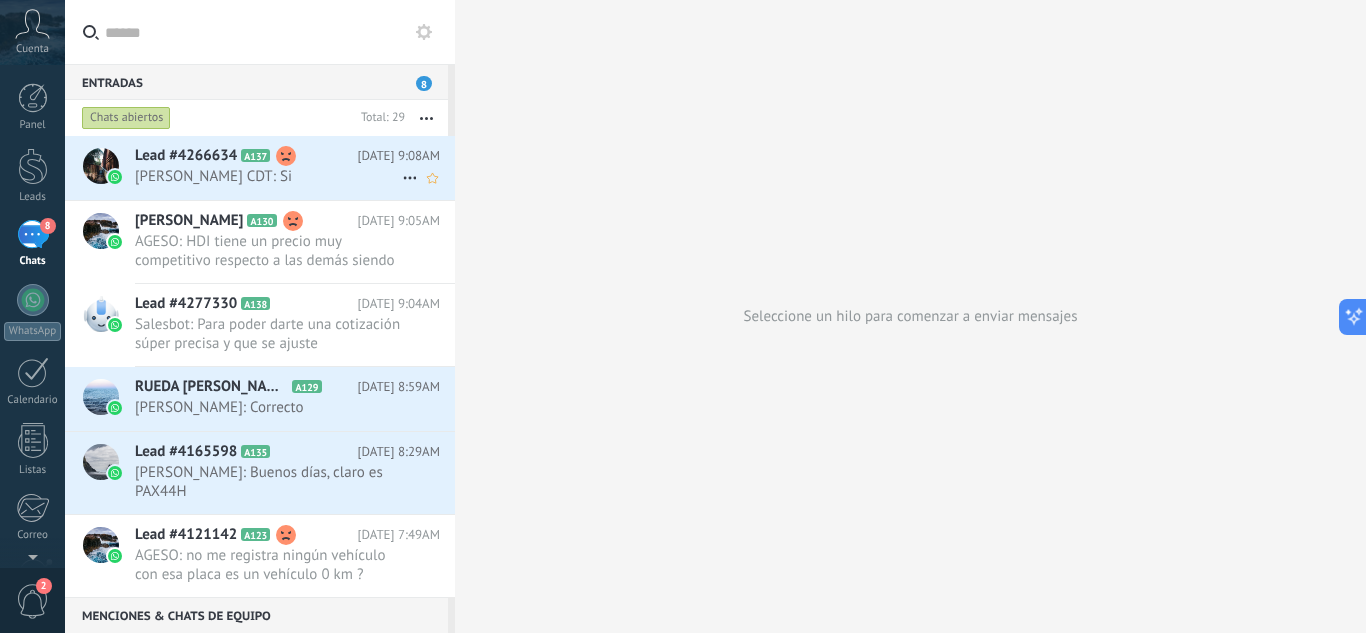 click on "Hilda Sofia Tarazona CDT: Si" at bounding box center (268, 176) 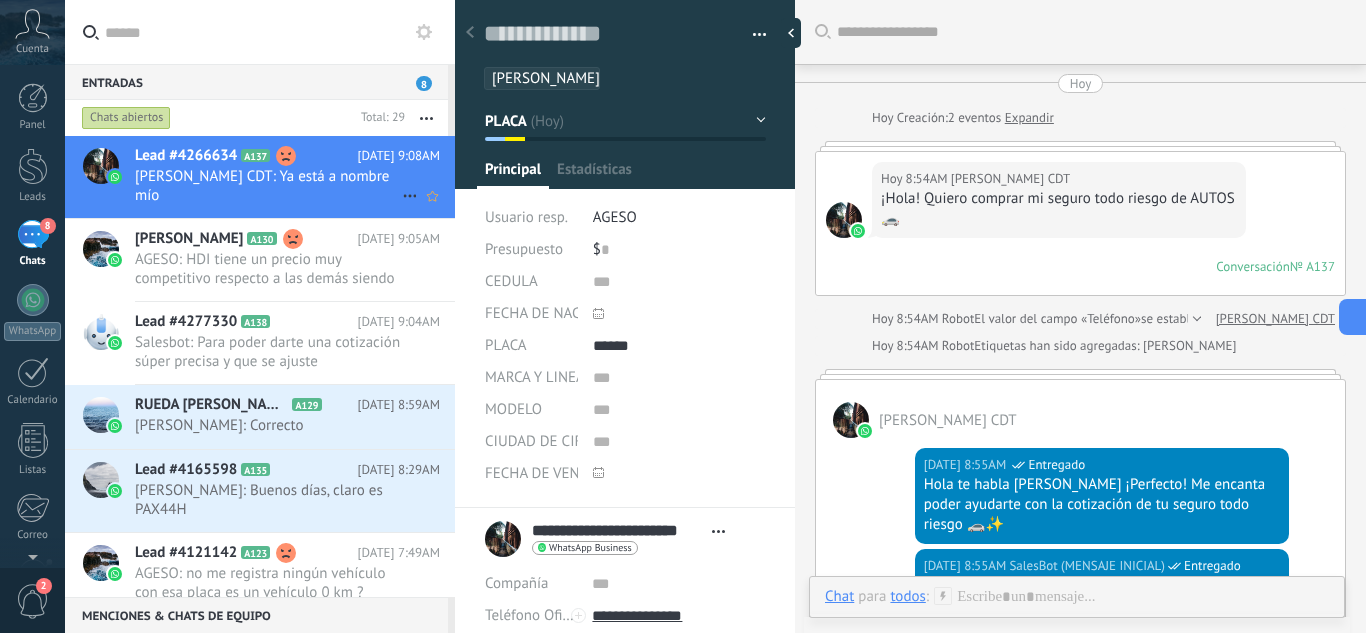 scroll, scrollTop: 30, scrollLeft: 0, axis: vertical 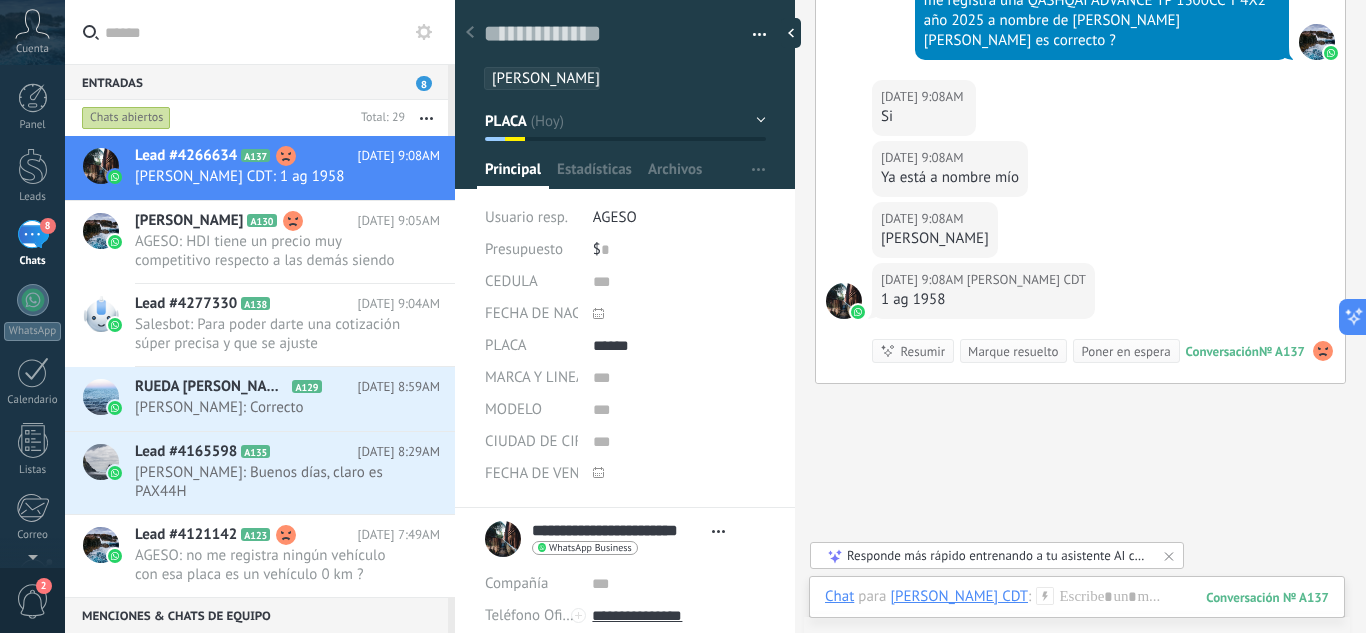 drag, startPoint x: 881, startPoint y: 234, endPoint x: 989, endPoint y: 244, distance: 108.461975 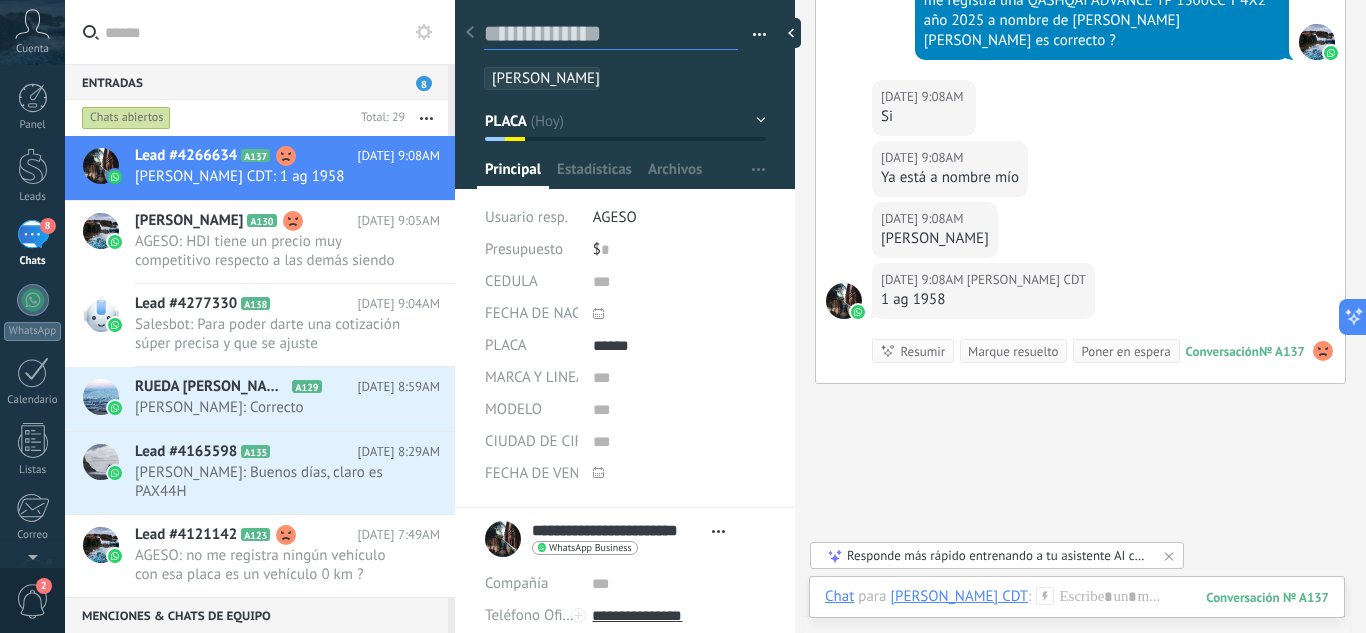 click at bounding box center (611, 34) 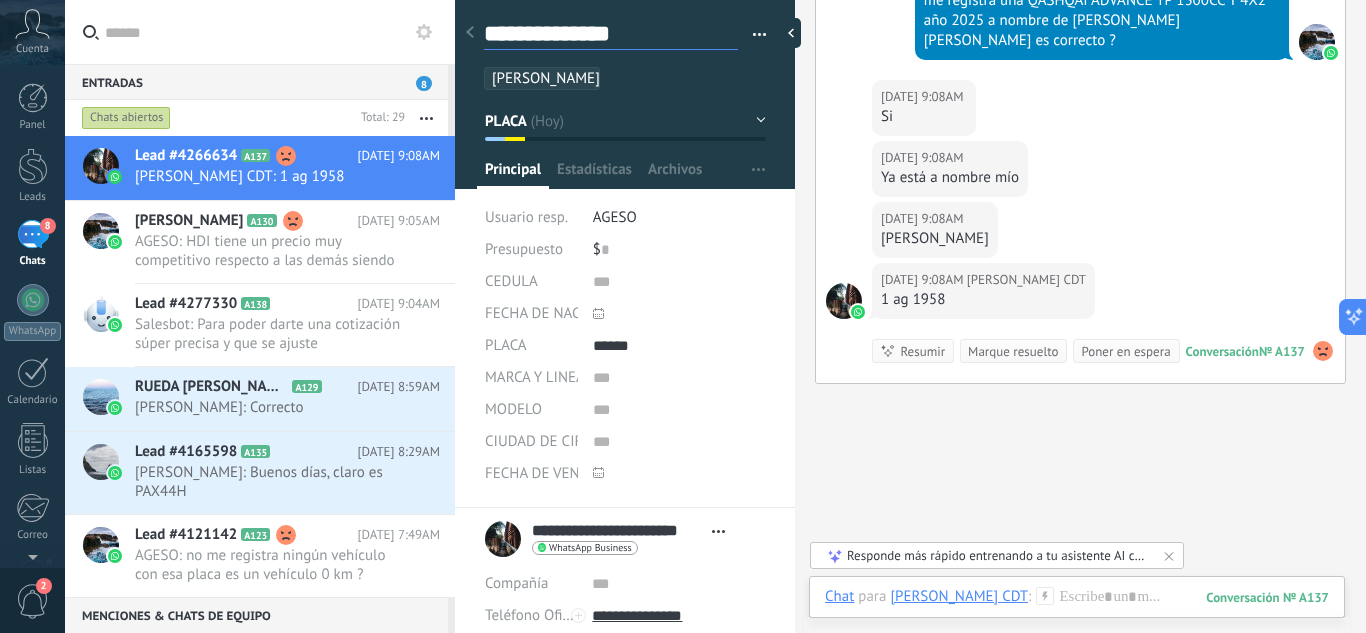 scroll, scrollTop: 30, scrollLeft: 0, axis: vertical 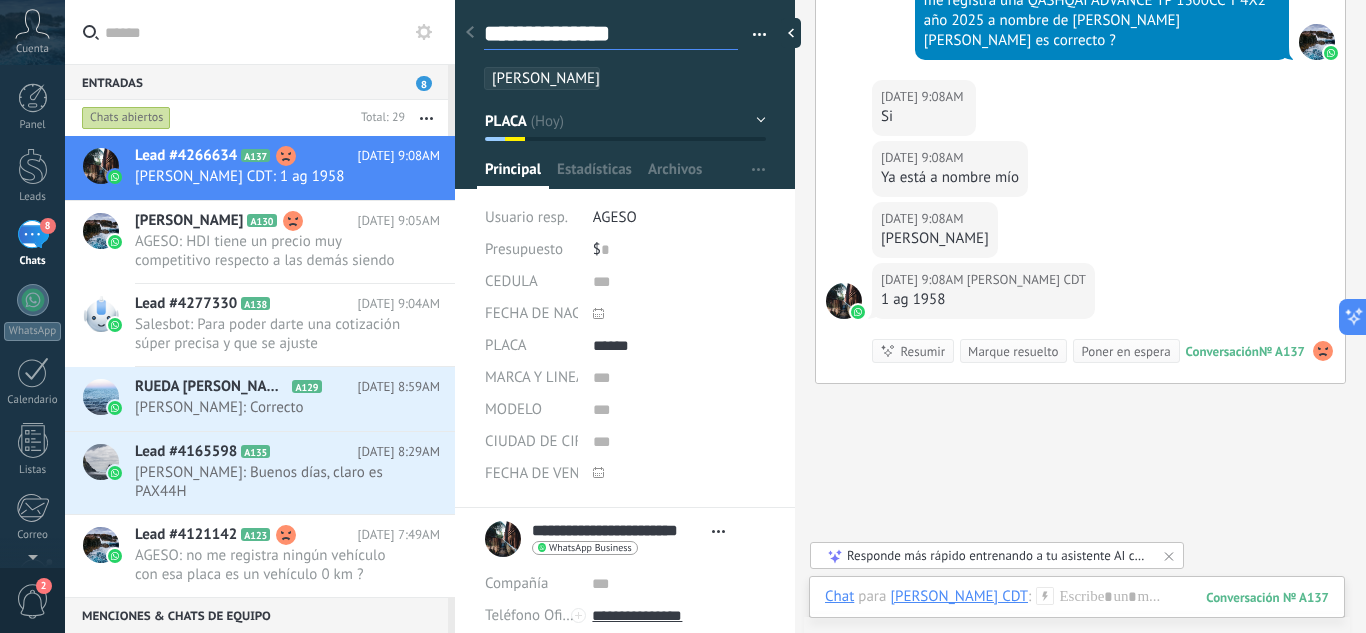 type on "**********" 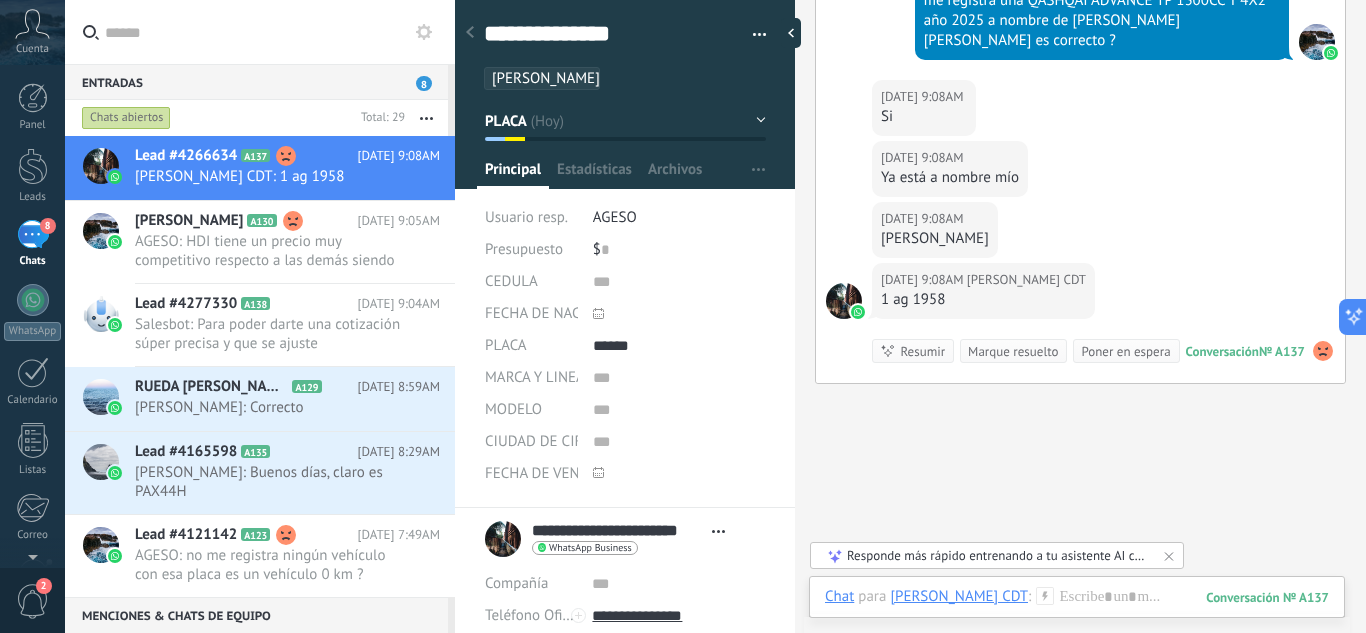 click on "Buscar Carga más Hoy Hoy Creación:  2  eventos   Expandir Hoy 8:54AM Hilda Sofia Tarazona CDT  ¡Hola! Quiero comprar mi seguro todo riesgo de AUTOS  🚗 Conversación  № A137 Conversación № A137 Hoy 8:54AM Robot  El valor del campo «Teléfono»  se establece en «+573214428552» Hilda Sofia Tarazona CDT Hoy 8:54AM Robot  Etiquetas han sido agregadas: CAMILA PEREZ Hilda Sofia Tarazona CDT  Hoy 8:55AM SalesBot (MENSAJE INICIAL)  Entregado Hola te habla Camila Pérez  ¡Perfecto! Me encanta poder ayudarte con la cotización de tu seguro todo riesgo 🚗✨ Hoy 8:55AM SalesBot (MENSAJE INICIAL)  Entregado Para poder darte una cotización súper precisa y que se ajuste exactamente a lo que necesitas, ¿me podrías compartir la placa de tu vehículo por favor? 📋 Hoy 8:55AM Hilda Sofia Tarazona CDT  NXP342 Conversación  № A137 Conversación № A137 Hoy 8:55AM SalesBot (MENSAJE INICIAL)  El valor del campo «PLACA»  se establece en «NXP342» Hoy 8:55AM SalesBot (MENSAJE INICIAL)  Si" at bounding box center (1080, -99) 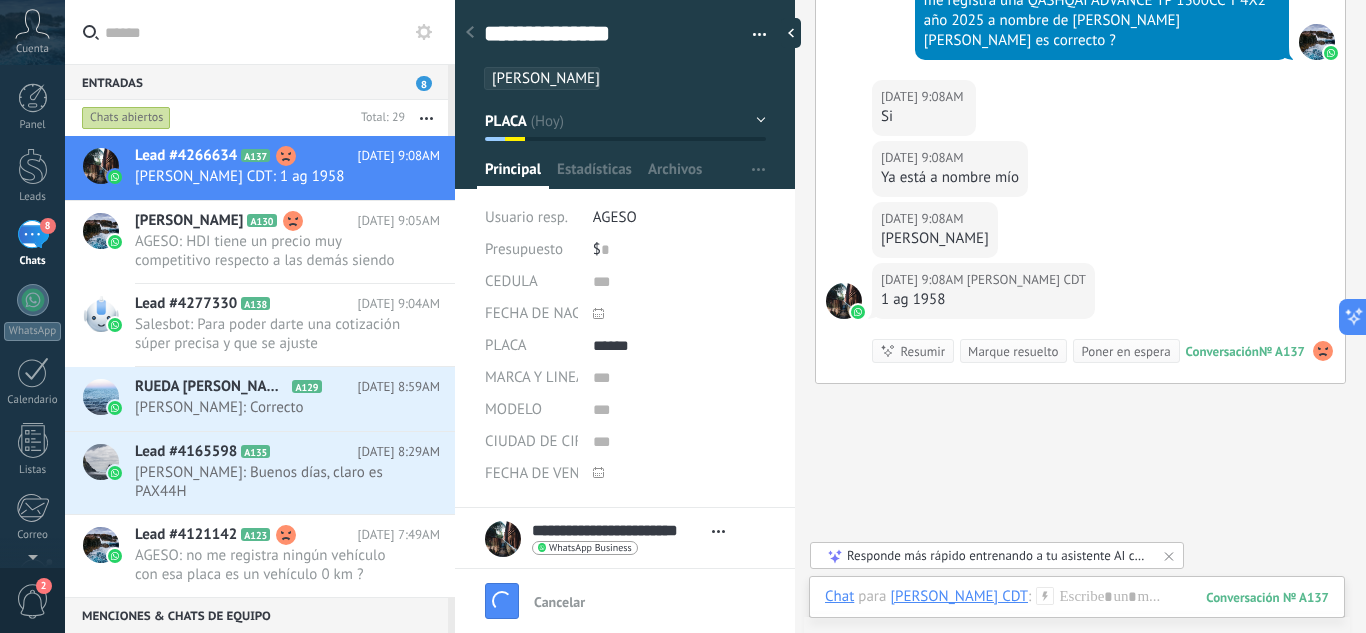 type on "**********" 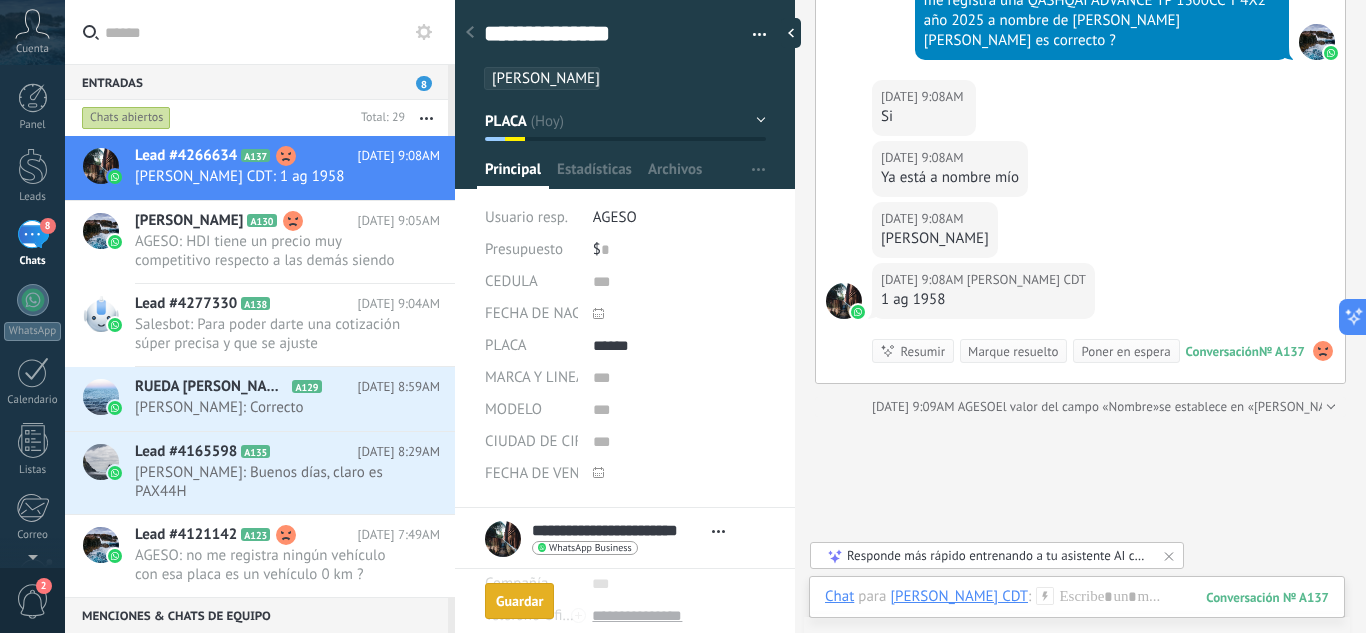 scroll, scrollTop: 30, scrollLeft: 0, axis: vertical 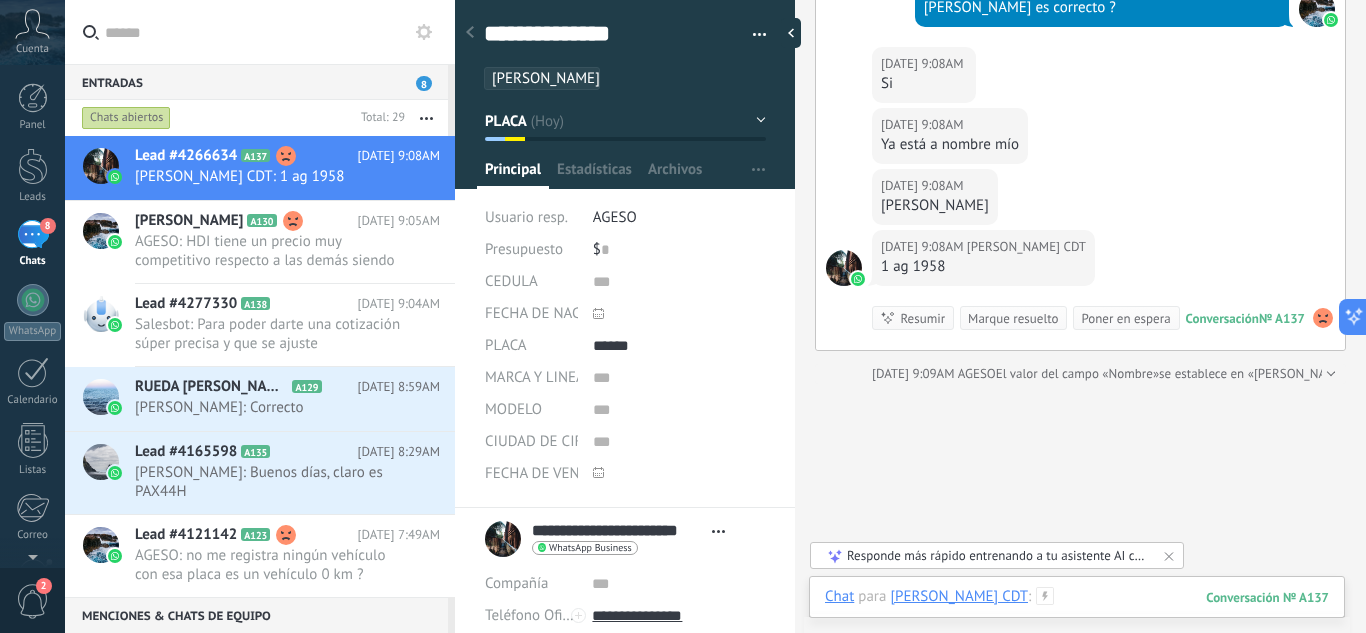 click at bounding box center (1077, 617) 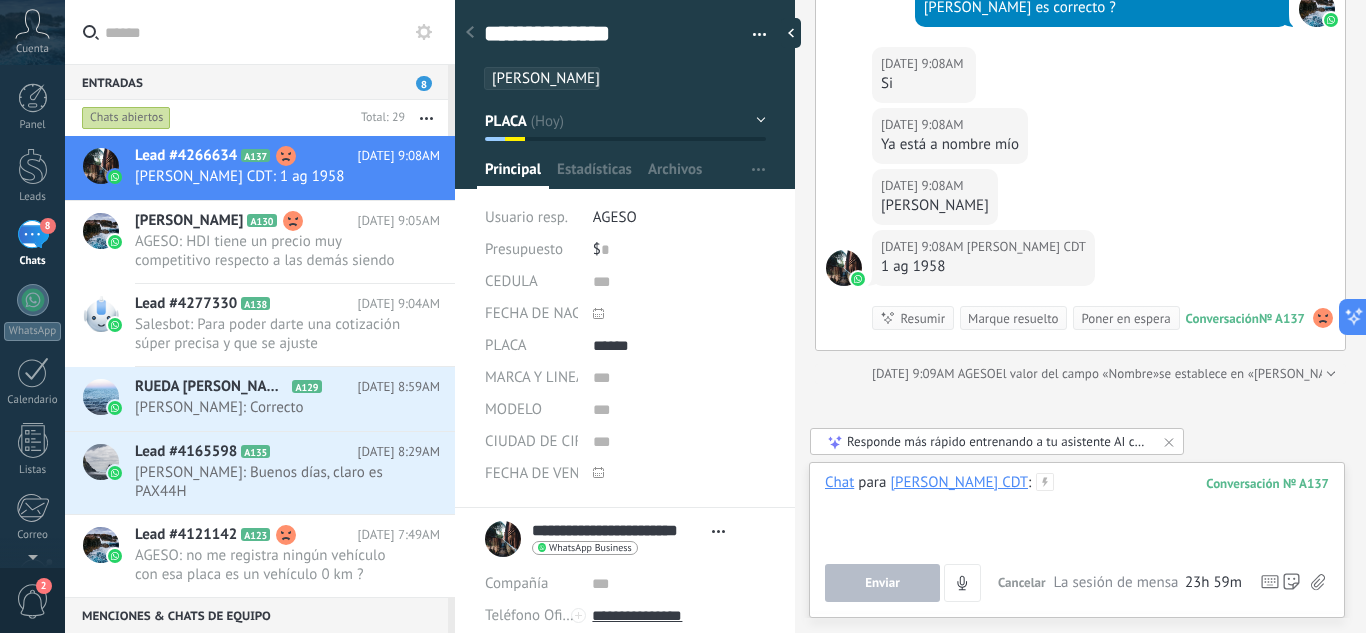 type 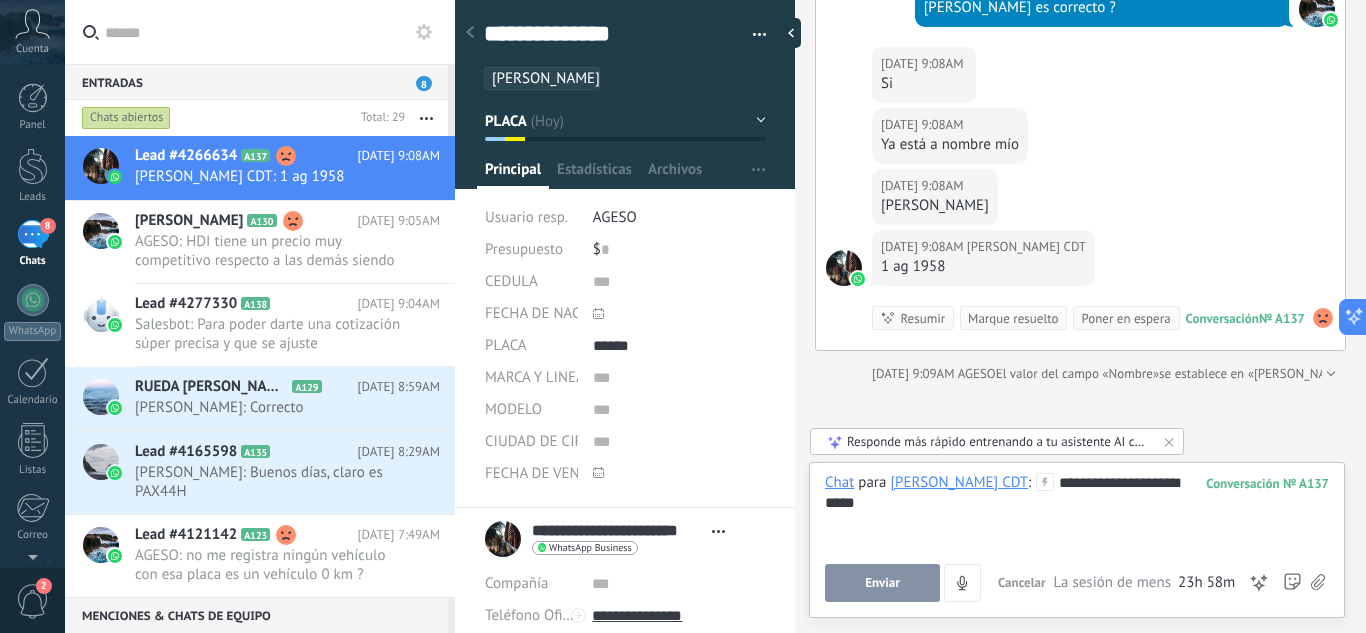 click on "**********" at bounding box center [1077, 511] 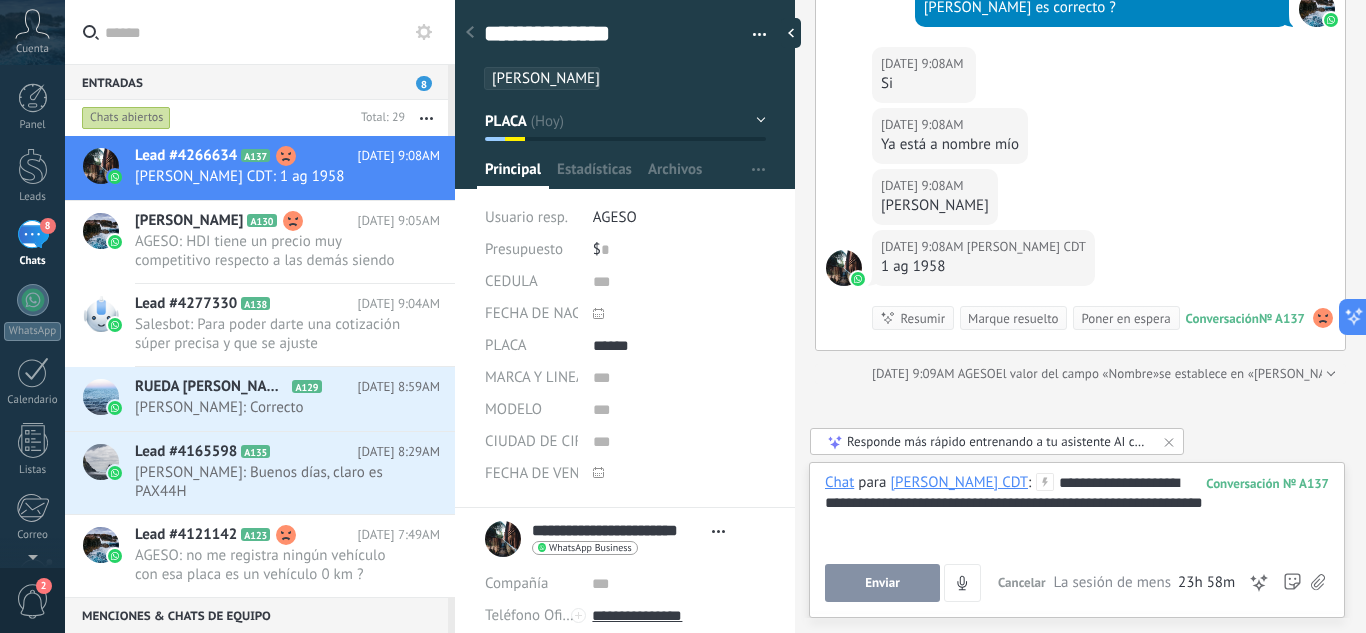 click on "Enviar" at bounding box center (882, 583) 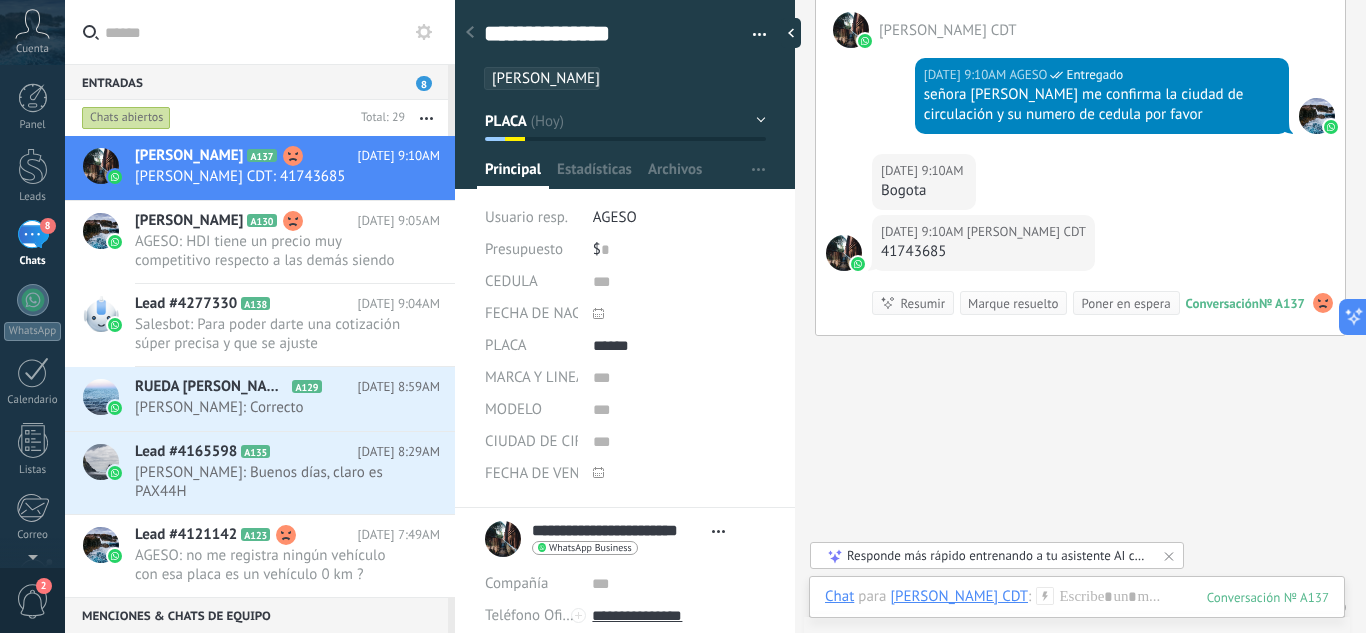 scroll, scrollTop: 1389, scrollLeft: 0, axis: vertical 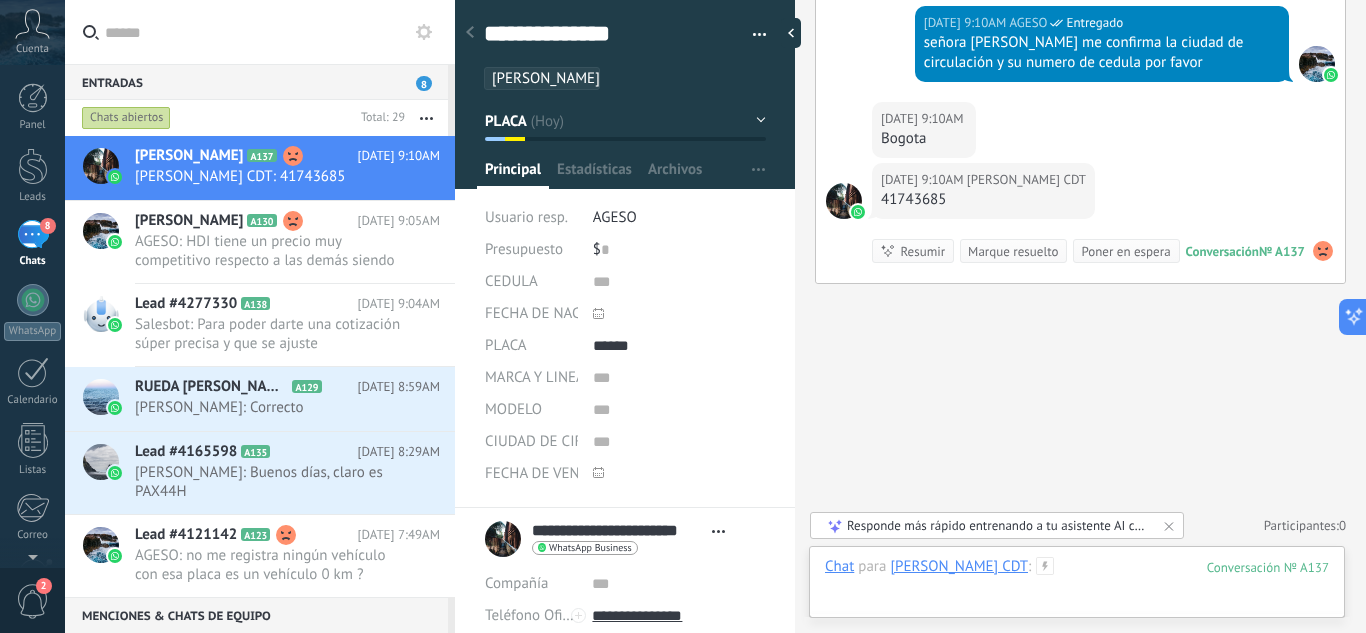 click at bounding box center [1077, 587] 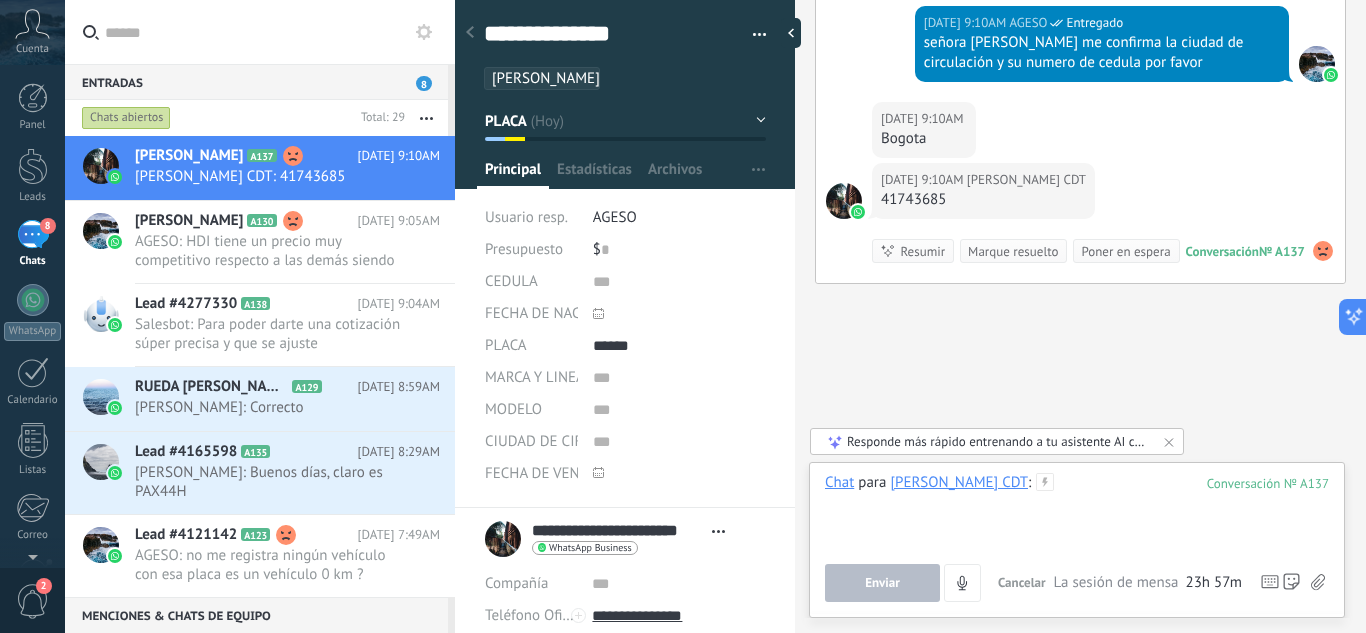 type 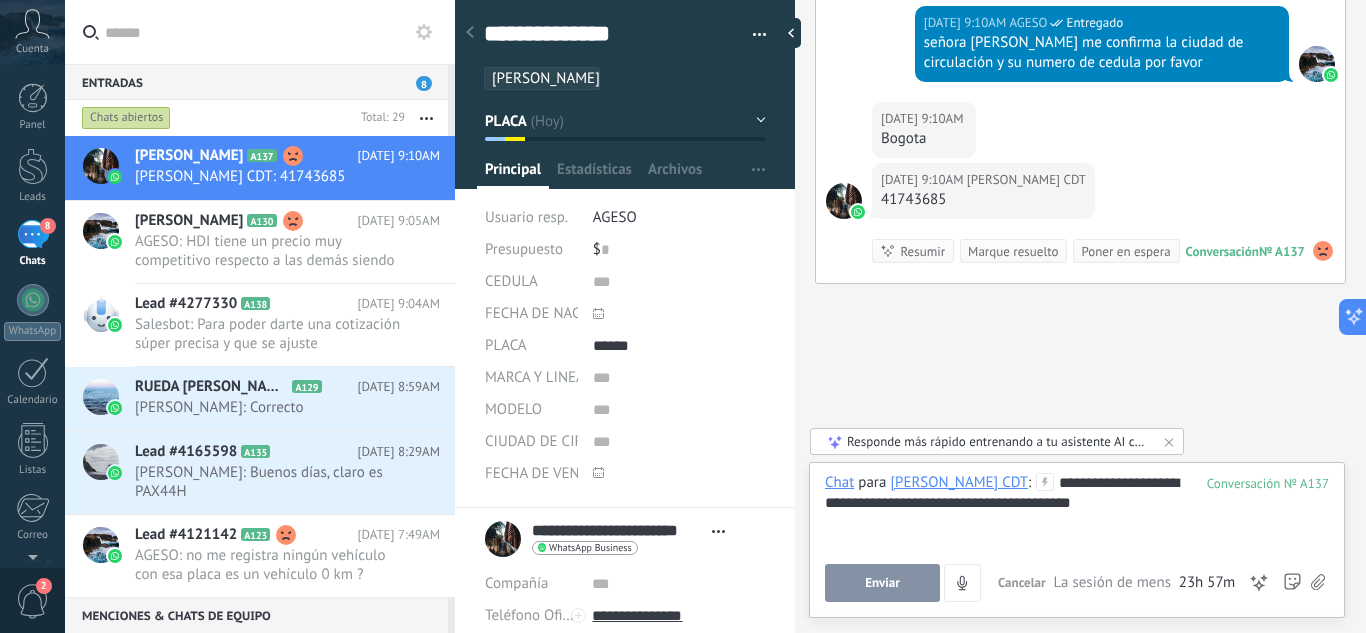 click on "Enviar" at bounding box center (882, 583) 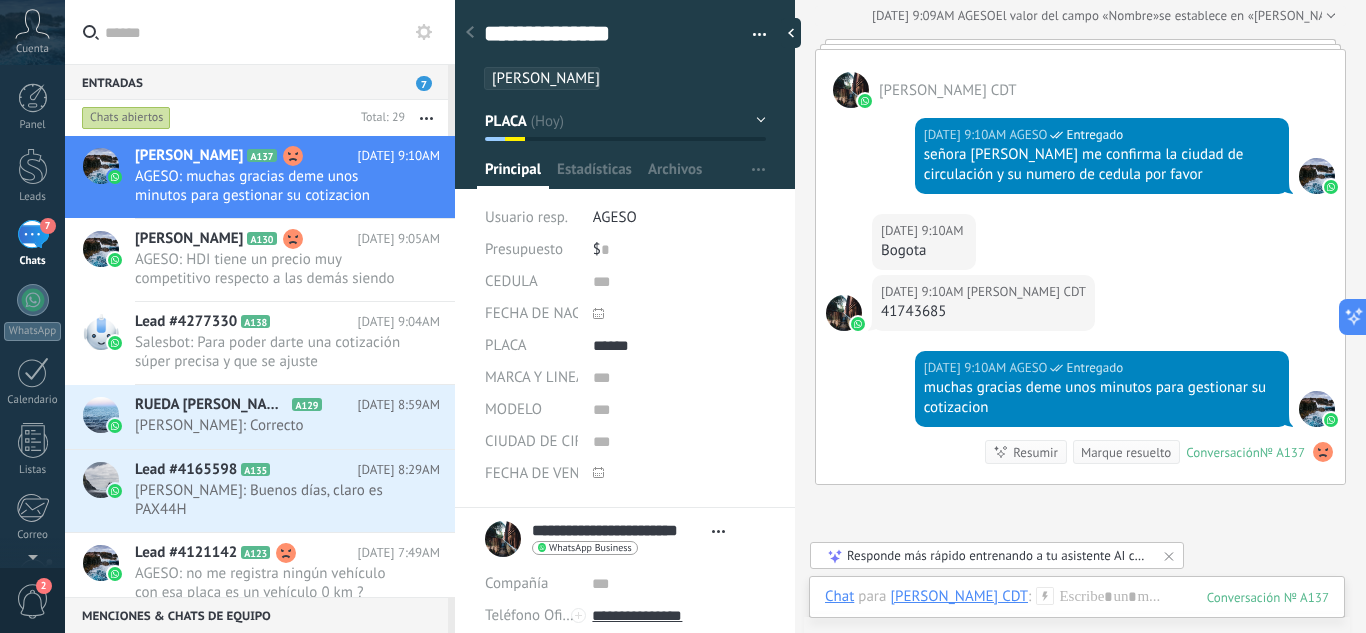 scroll, scrollTop: 1278, scrollLeft: 0, axis: vertical 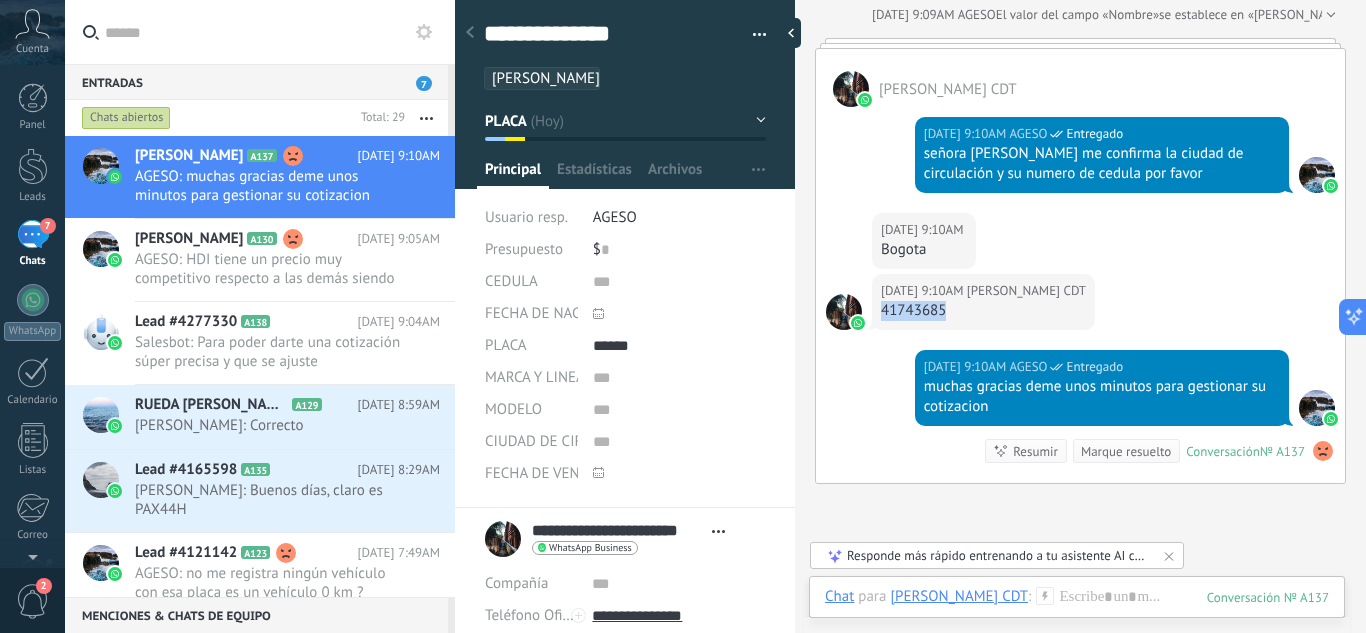 drag, startPoint x: 883, startPoint y: 310, endPoint x: 951, endPoint y: 313, distance: 68.06615 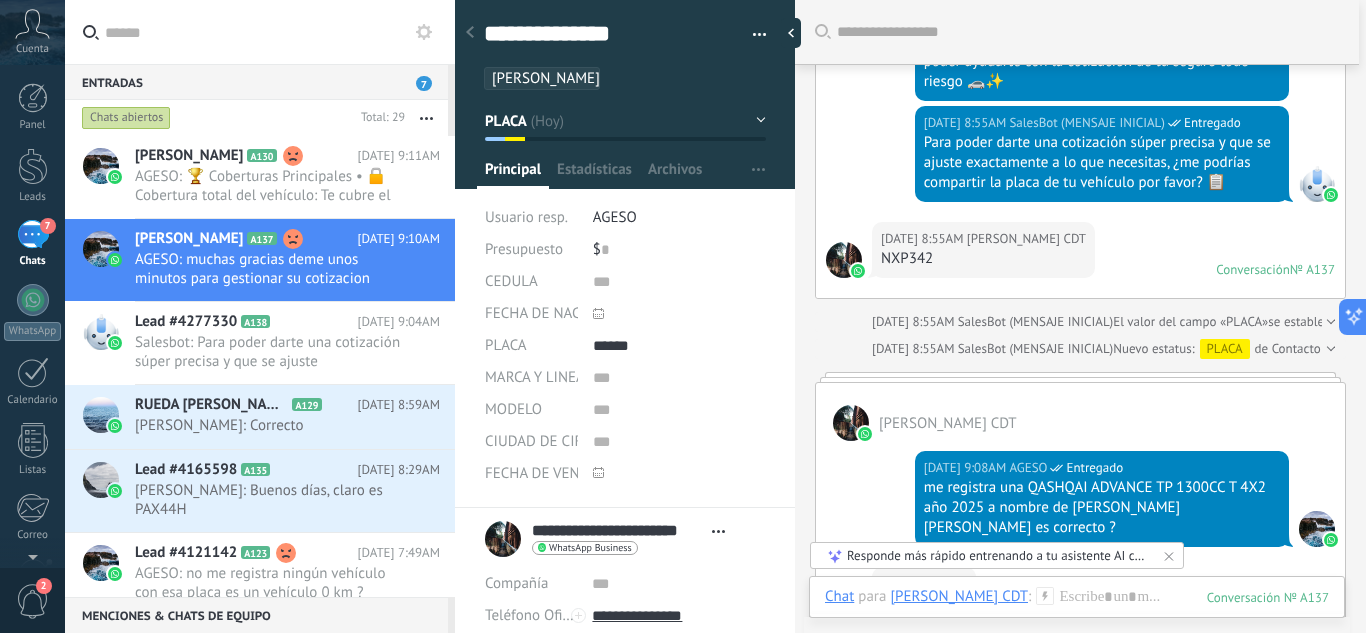 scroll, scrollTop: 378, scrollLeft: 0, axis: vertical 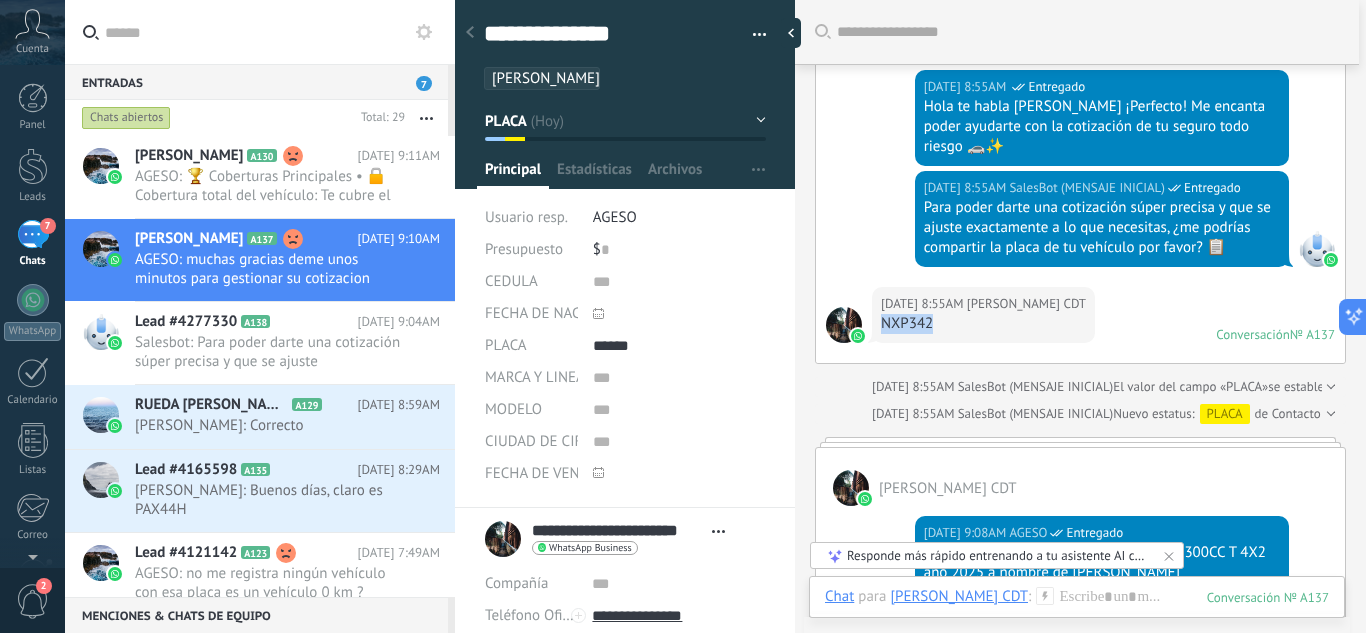 drag, startPoint x: 881, startPoint y: 322, endPoint x: 971, endPoint y: 319, distance: 90.04999 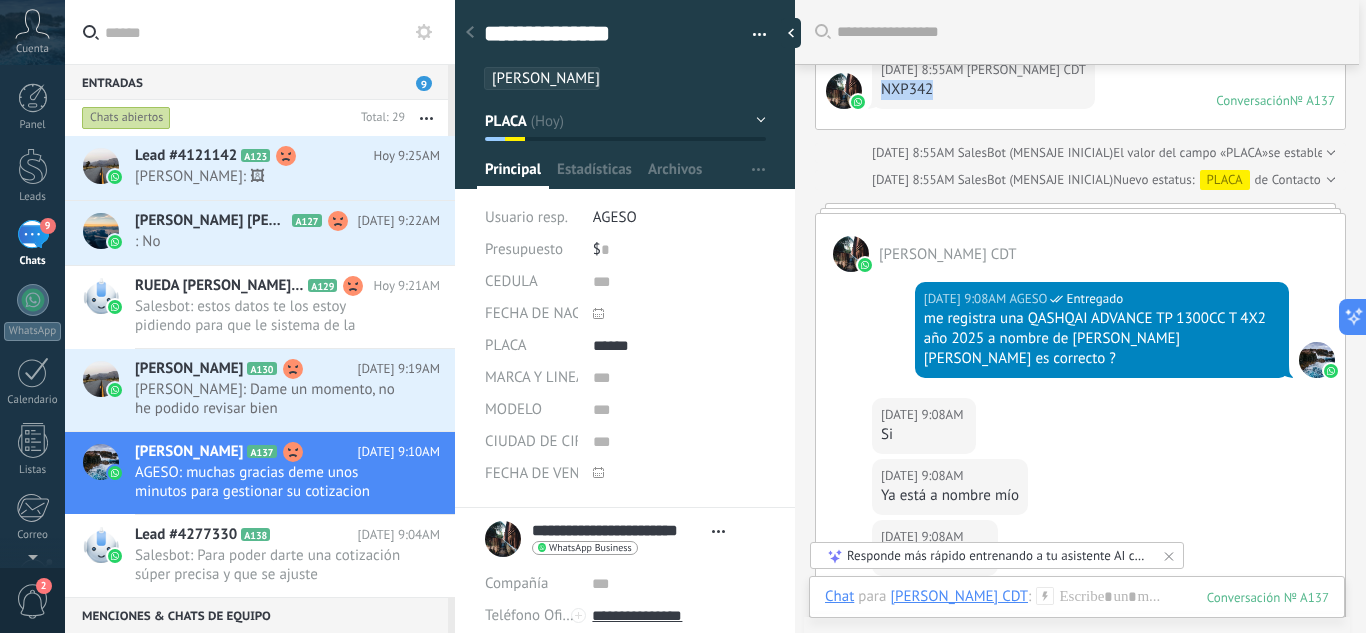 scroll, scrollTop: 378, scrollLeft: 0, axis: vertical 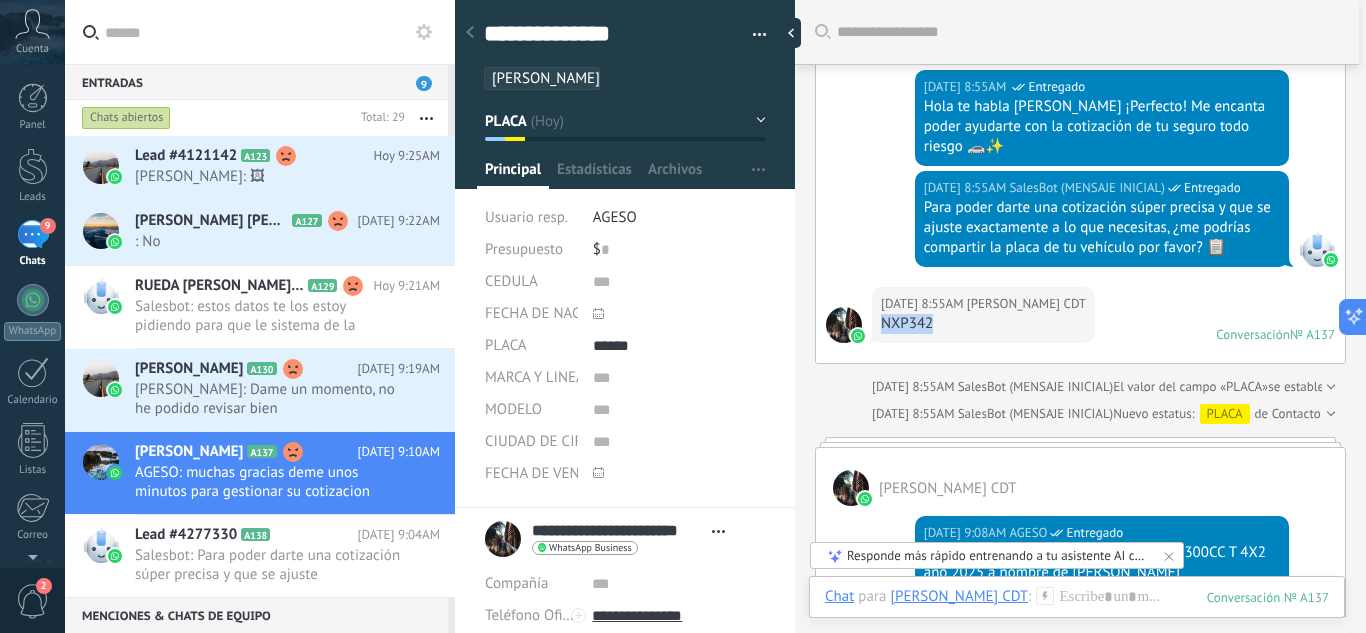 click on "NXP342" at bounding box center (983, 324) 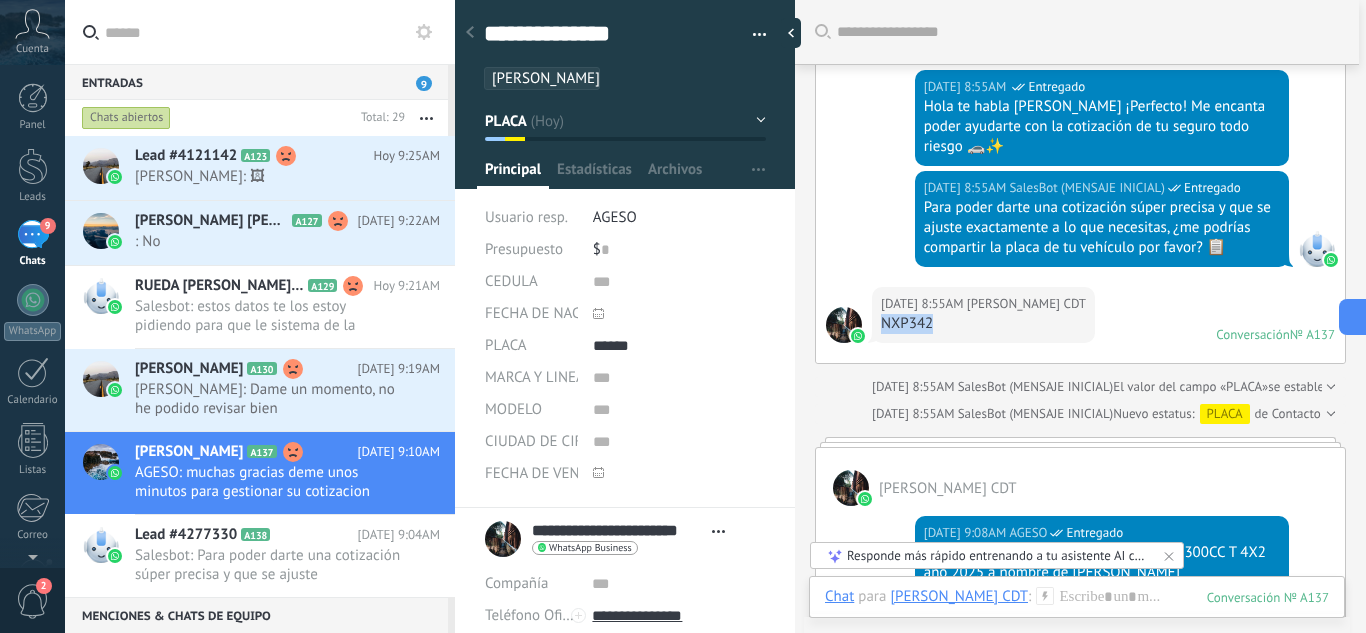 copy on "NXP342" 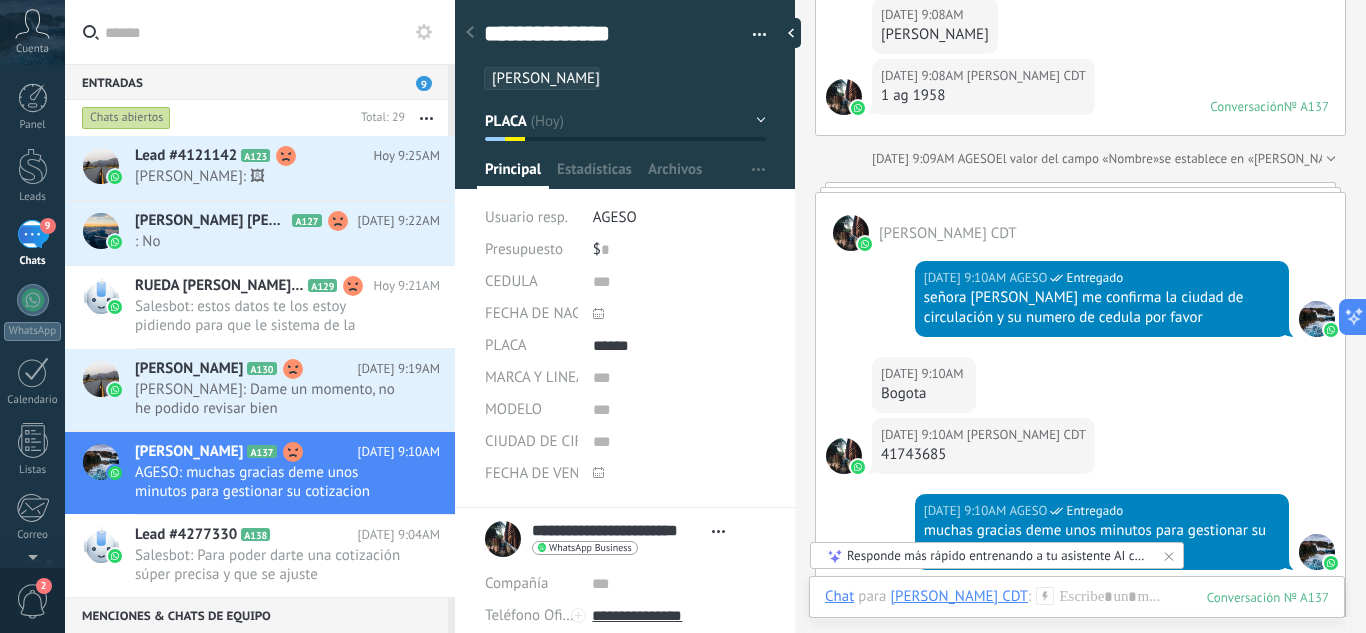 scroll, scrollTop: 1178, scrollLeft: 0, axis: vertical 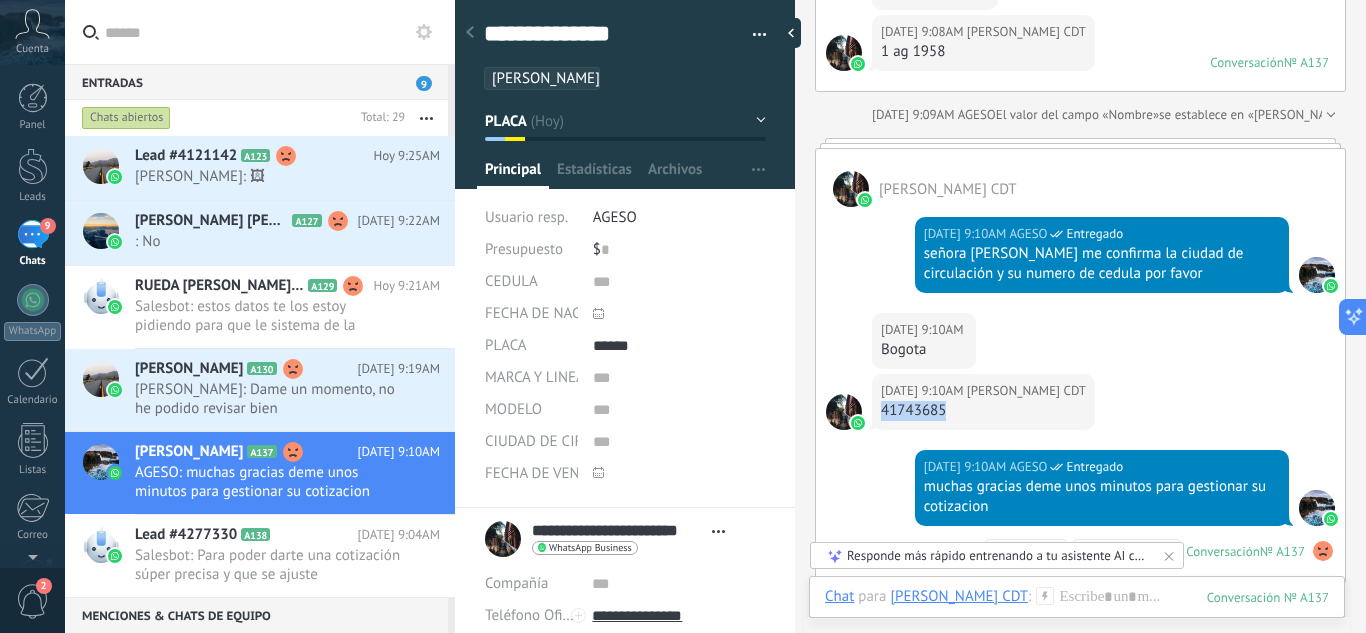 drag, startPoint x: 943, startPoint y: 409, endPoint x: 881, endPoint y: 415, distance: 62.289646 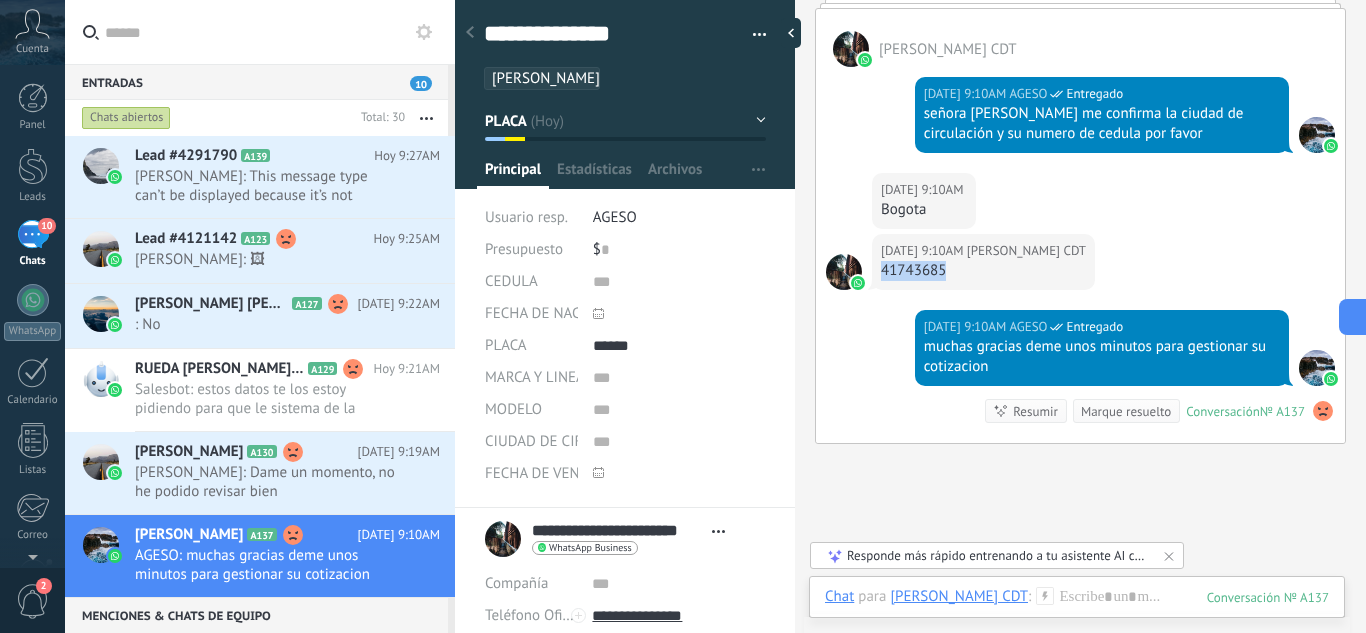 scroll, scrollTop: 1478, scrollLeft: 0, axis: vertical 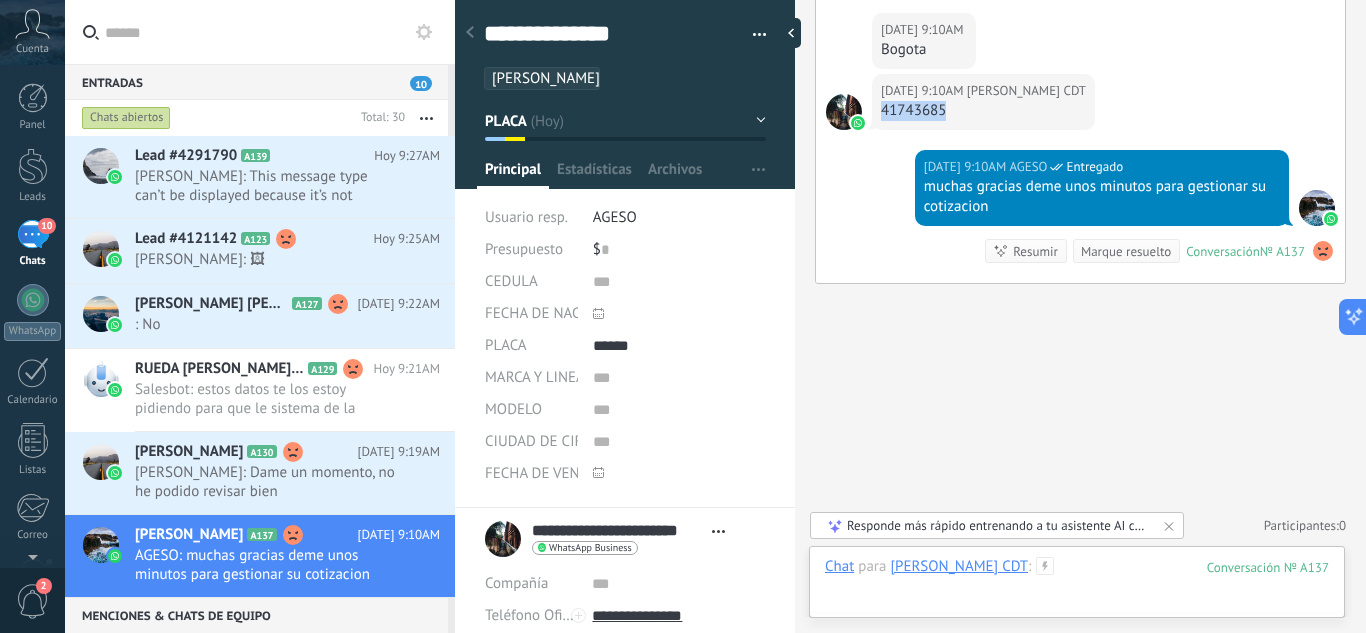 click at bounding box center (1077, 587) 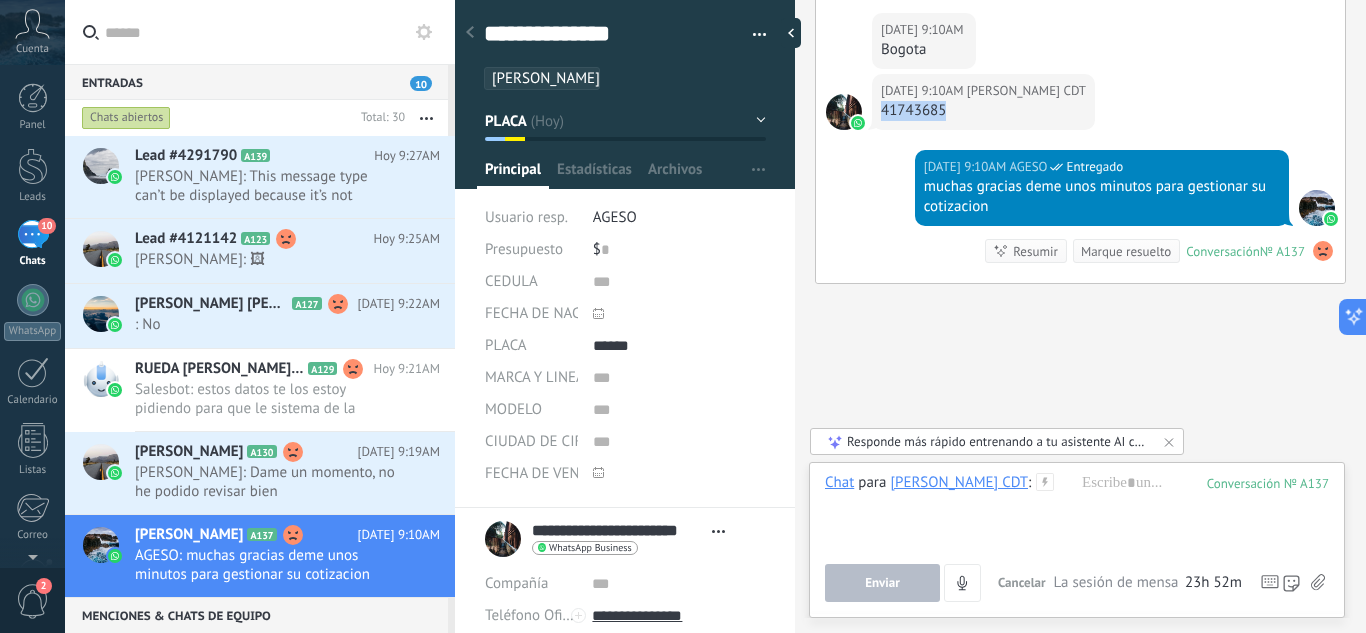 click 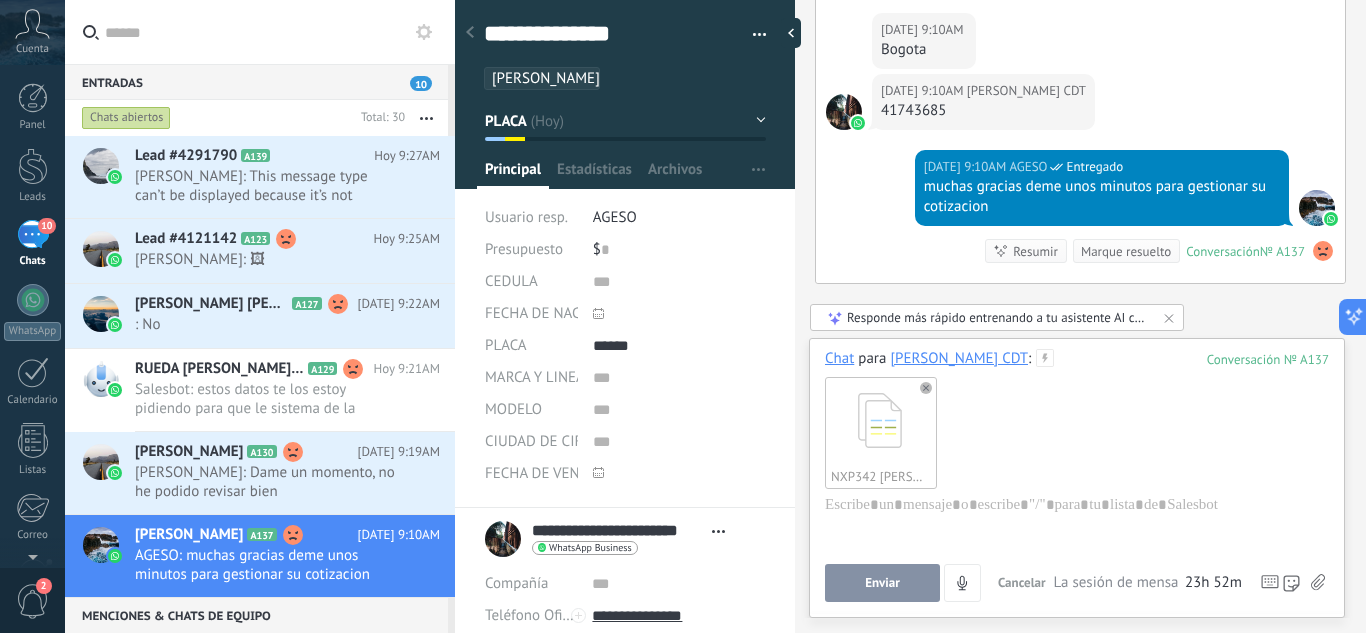click on "Enviar" at bounding box center [882, 583] 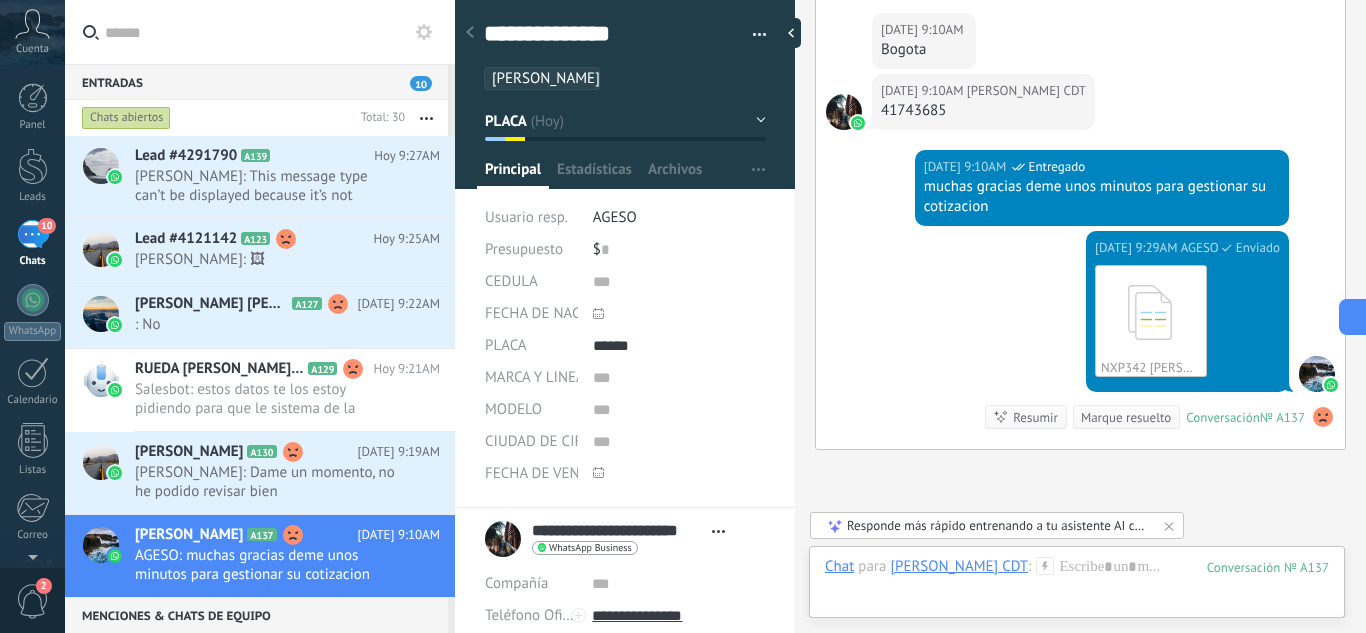 scroll, scrollTop: 1644, scrollLeft: 0, axis: vertical 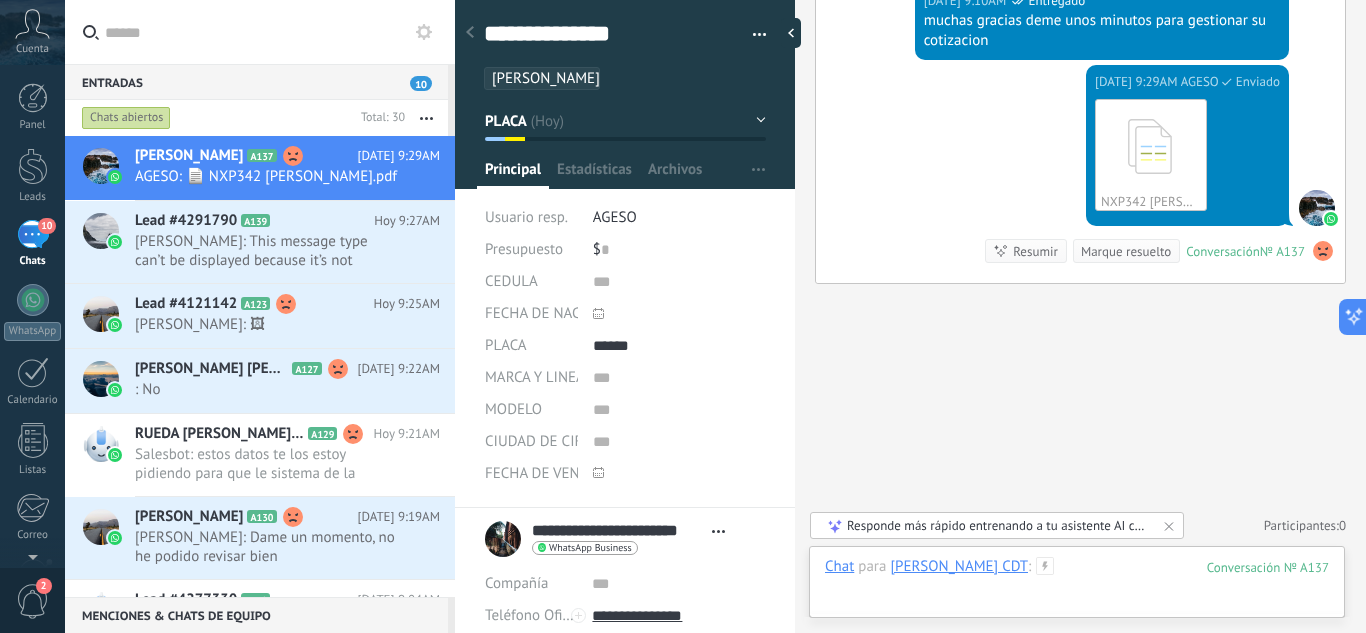 click at bounding box center (1077, 587) 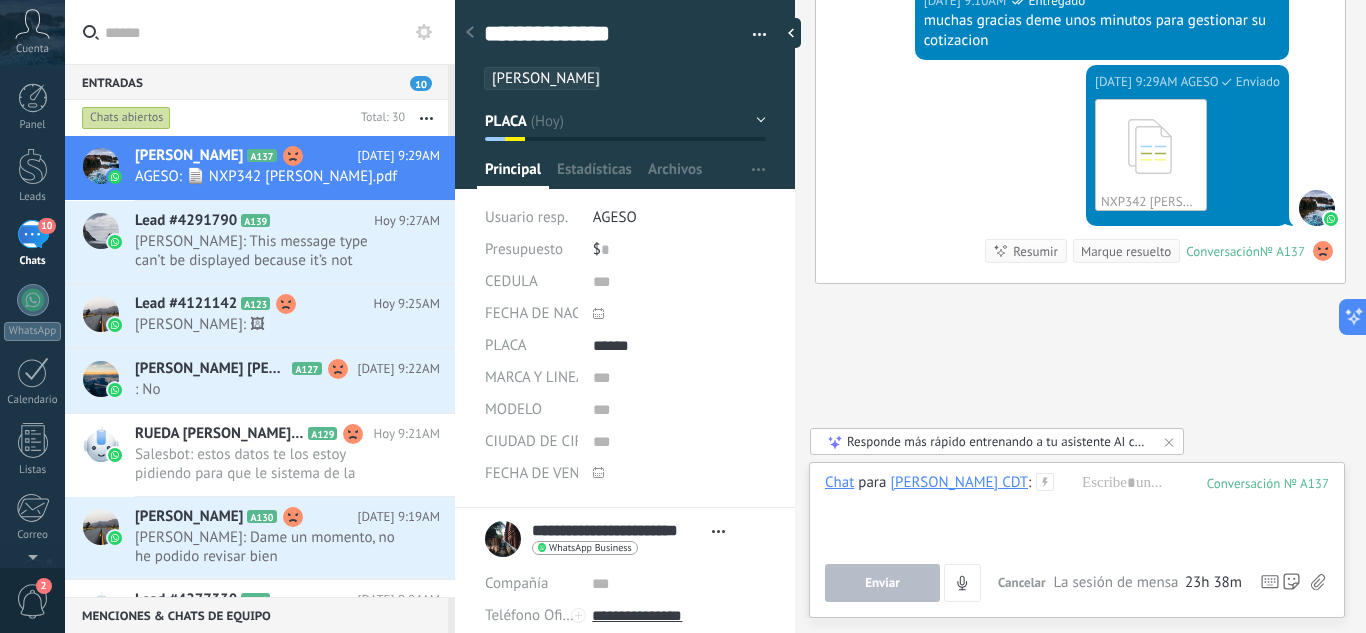 click 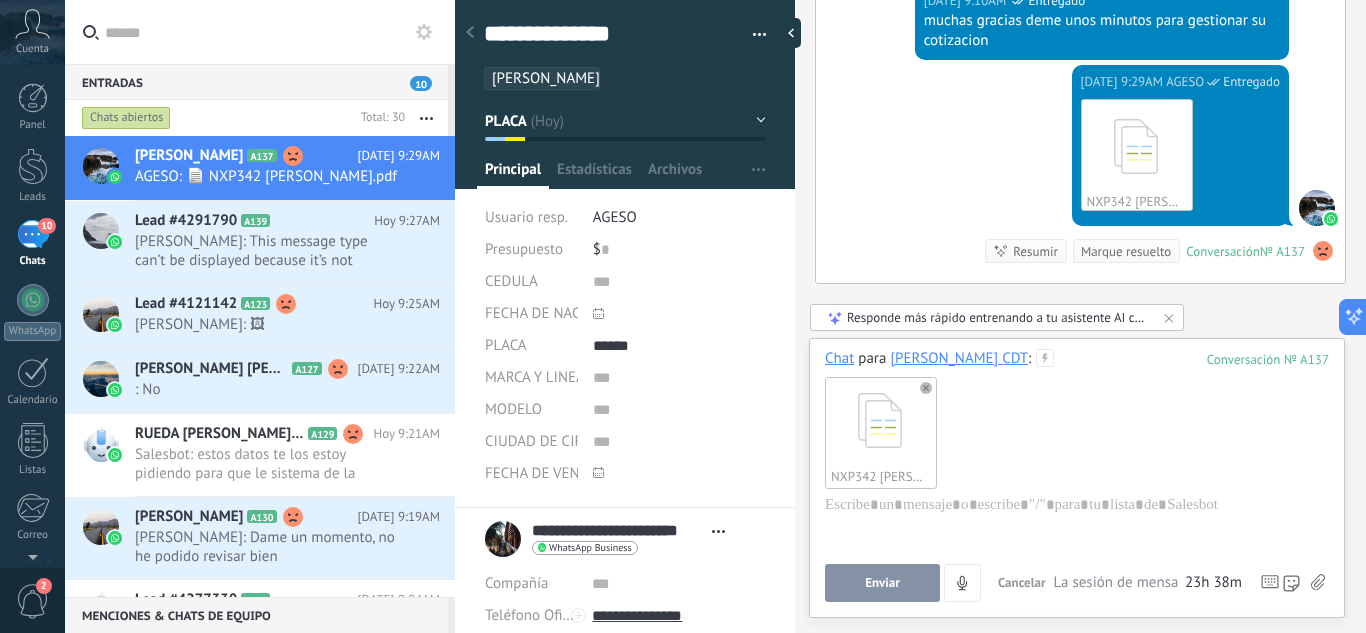 click on "Enviar" at bounding box center (882, 583) 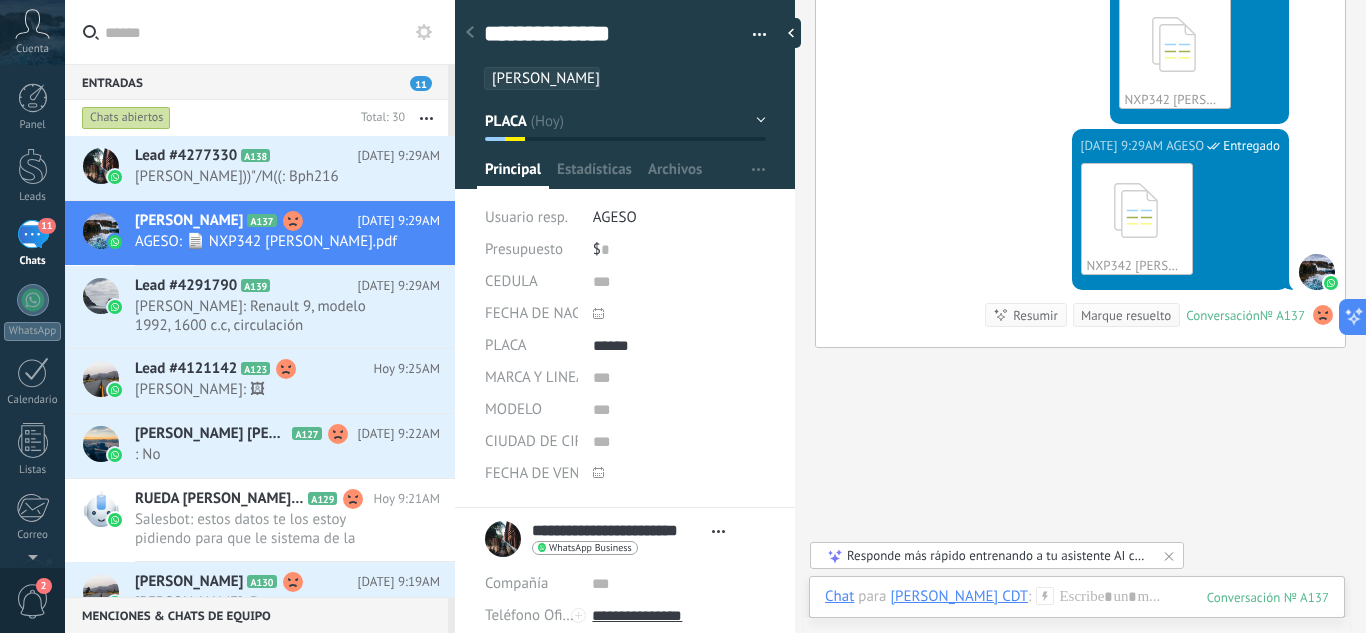 scroll, scrollTop: 1810, scrollLeft: 0, axis: vertical 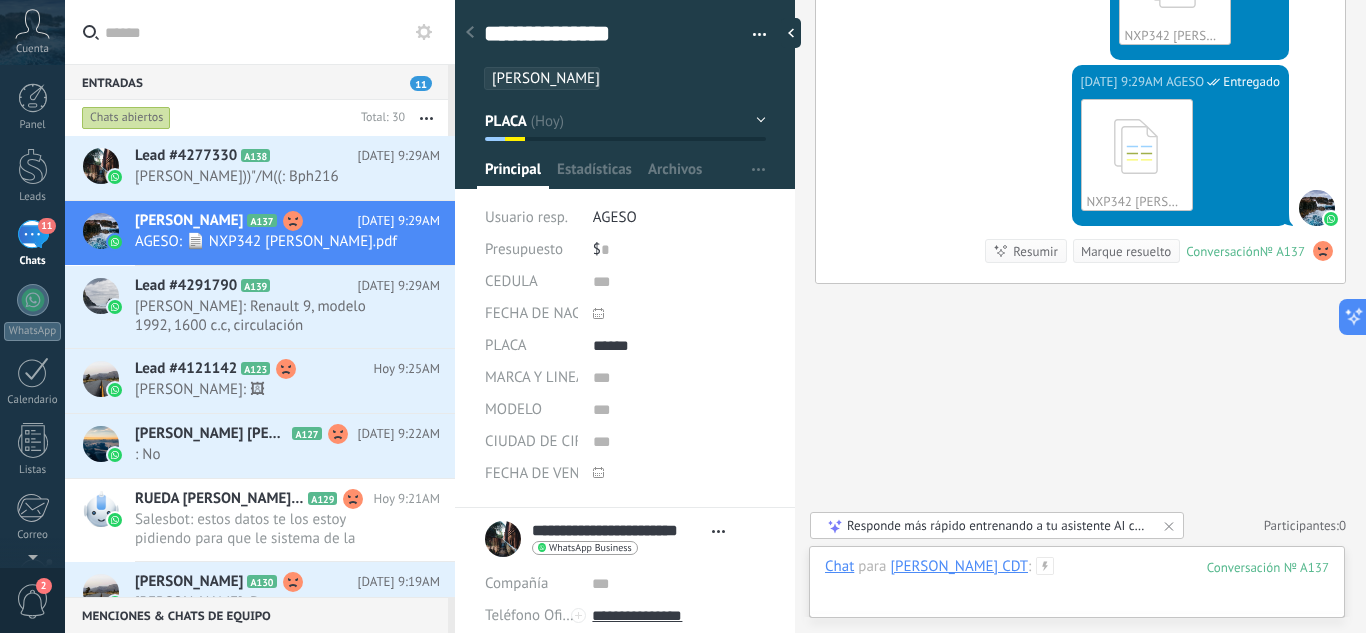 click at bounding box center (1077, 587) 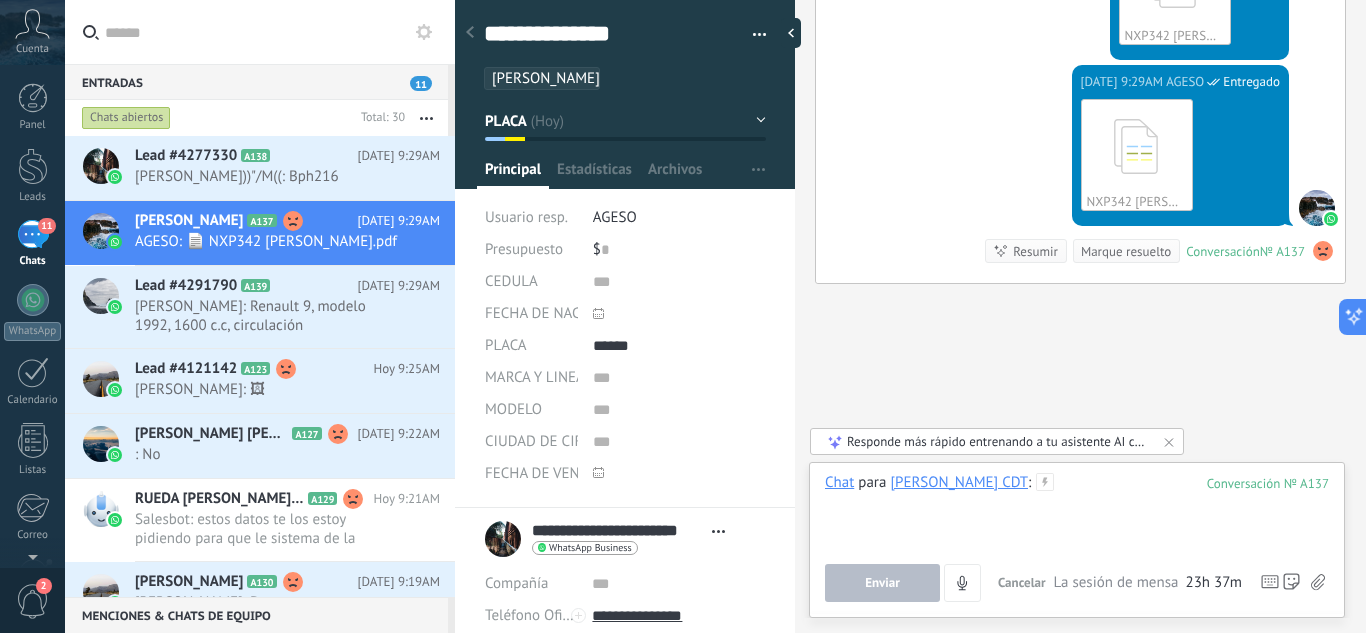 type 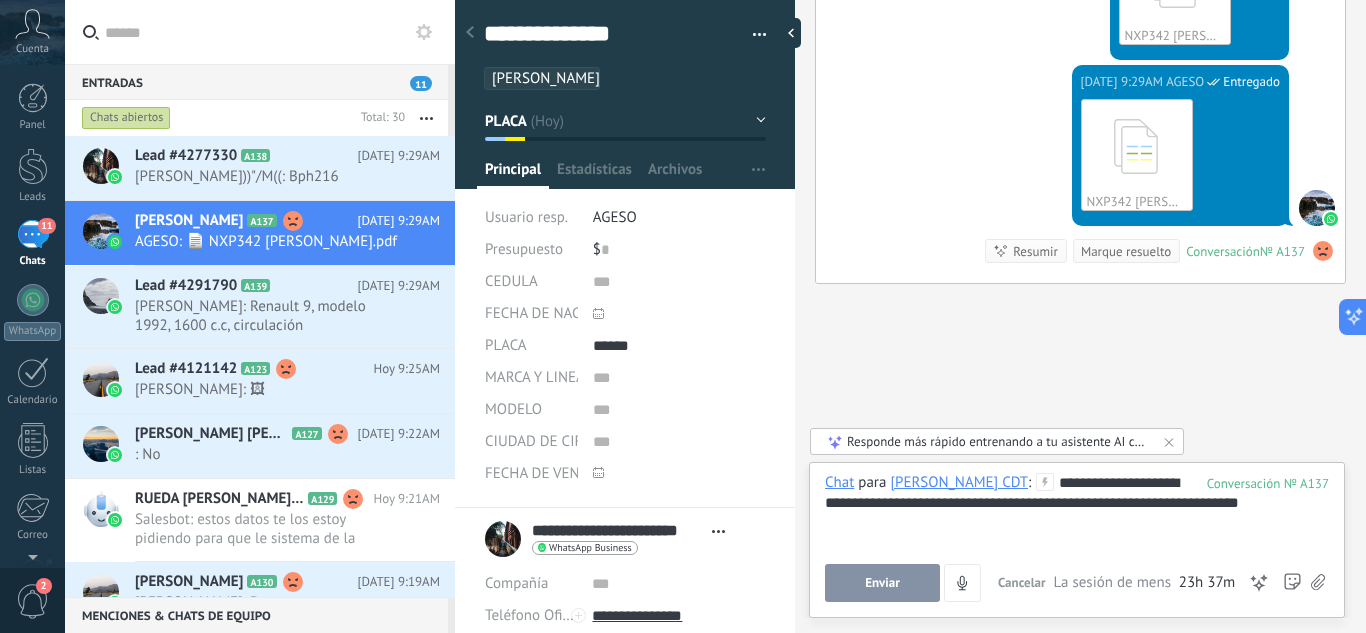 click on "**********" at bounding box center [1077, 511] 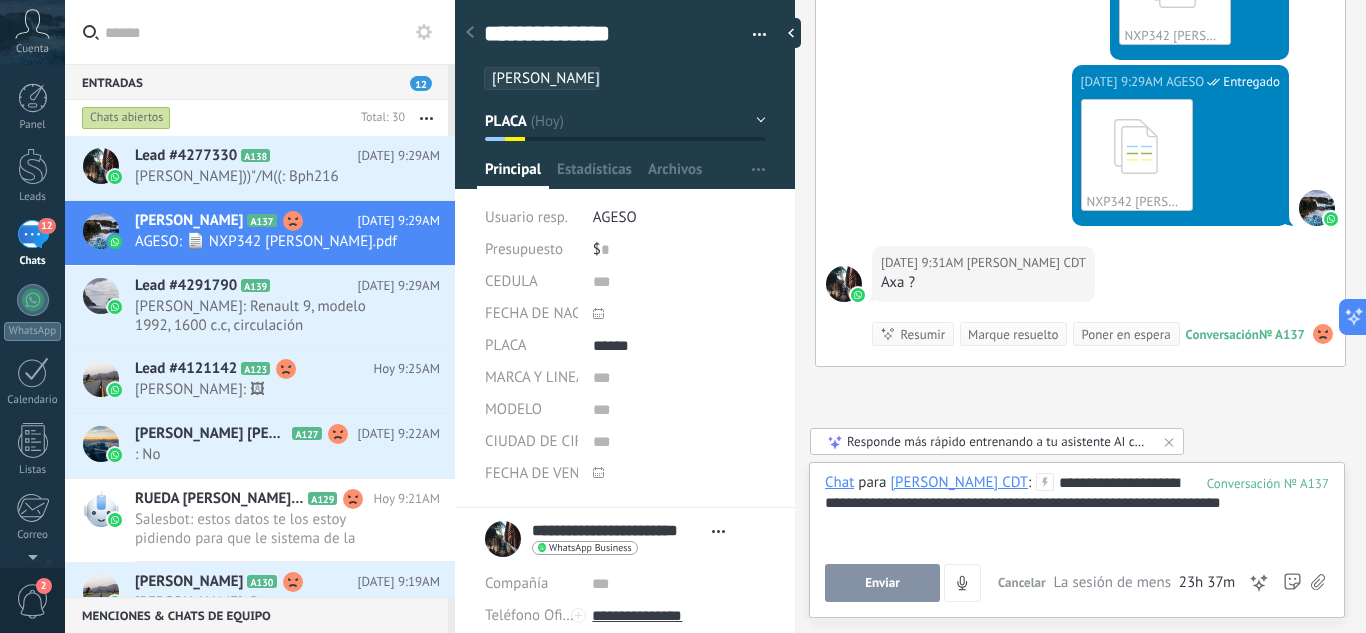 scroll, scrollTop: 1893, scrollLeft: 0, axis: vertical 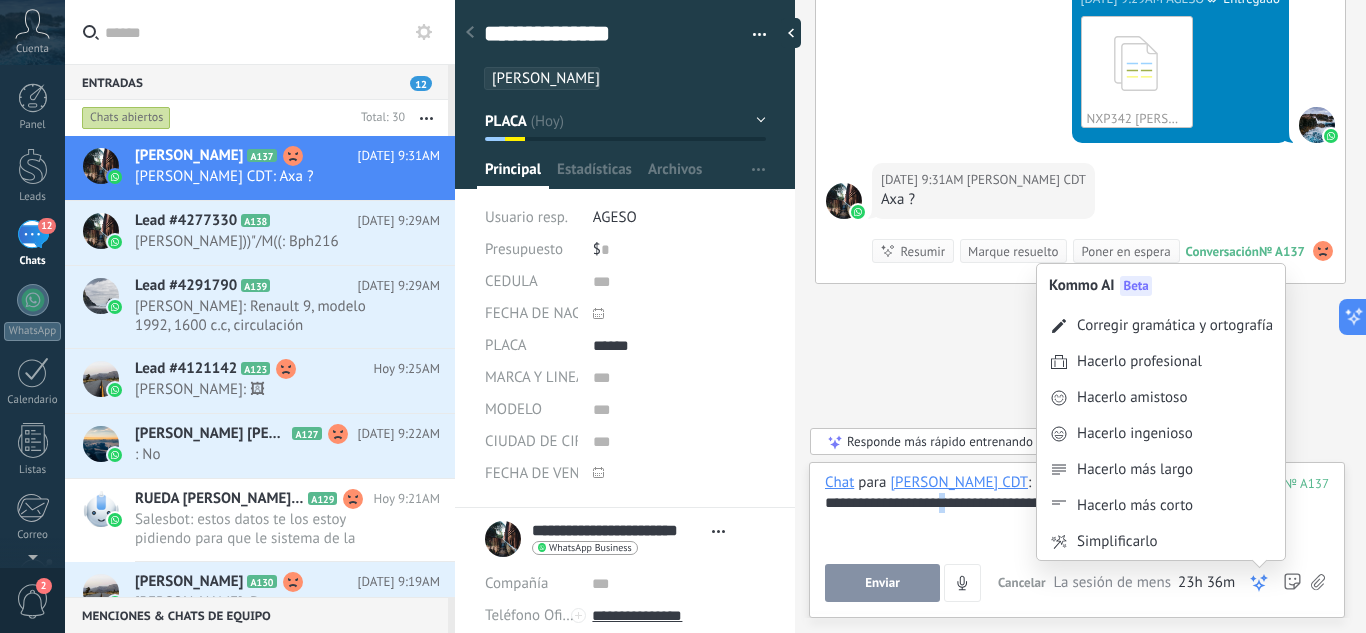 click on "**********" at bounding box center [1077, 511] 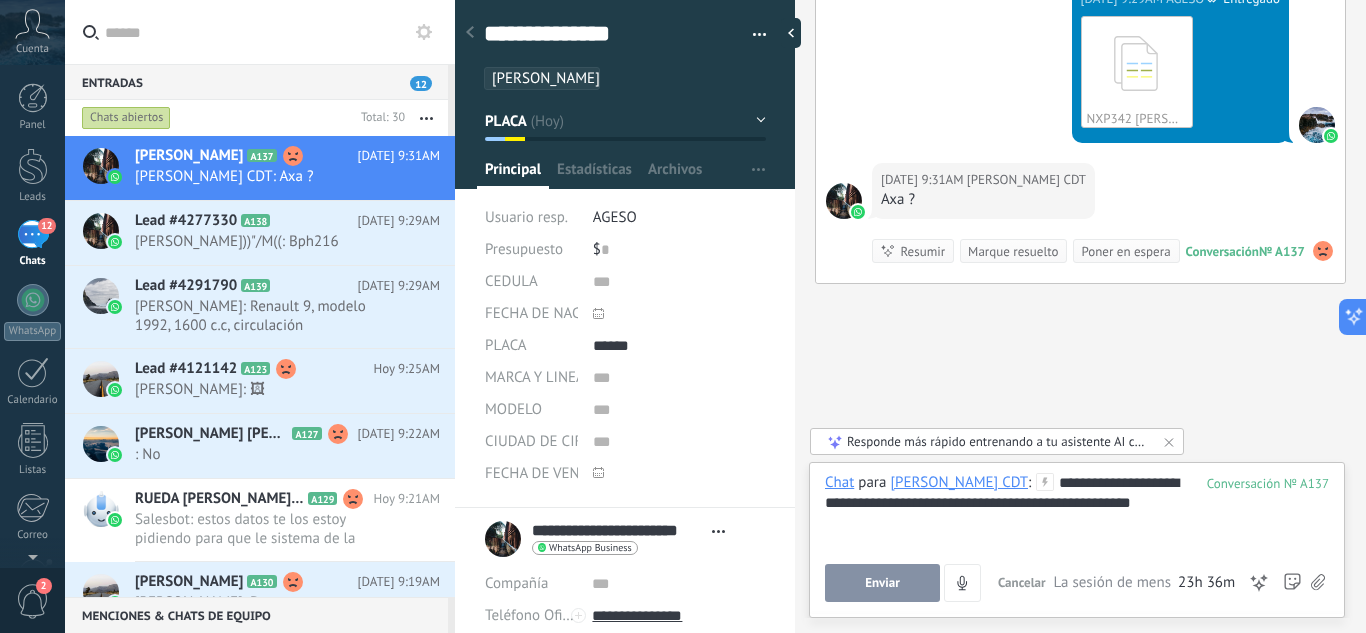 click on "**********" at bounding box center [1077, 511] 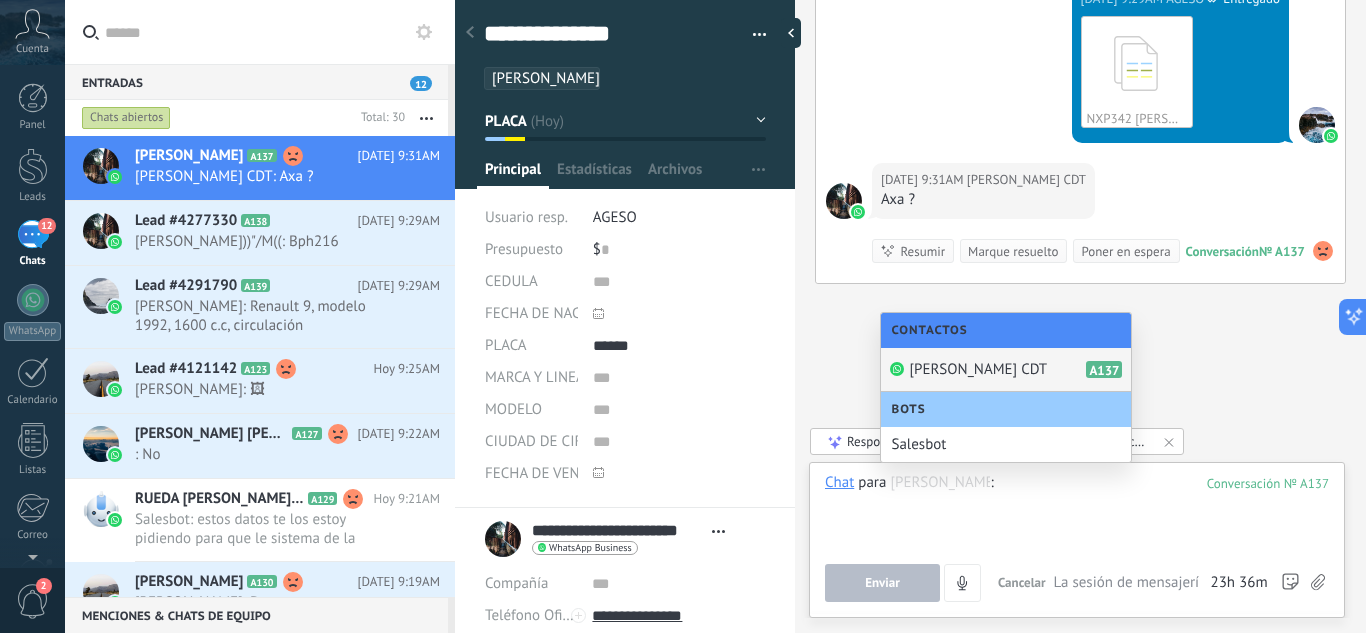click at bounding box center (1077, 511) 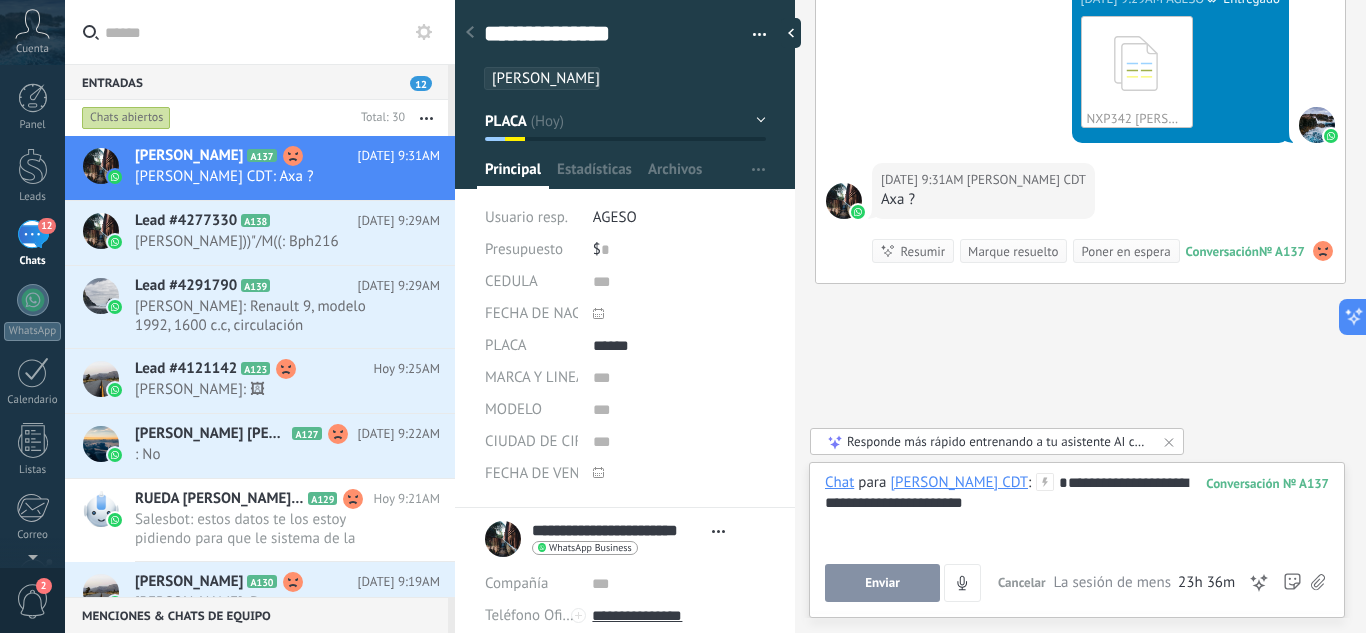 click on "**********" at bounding box center [1077, 511] 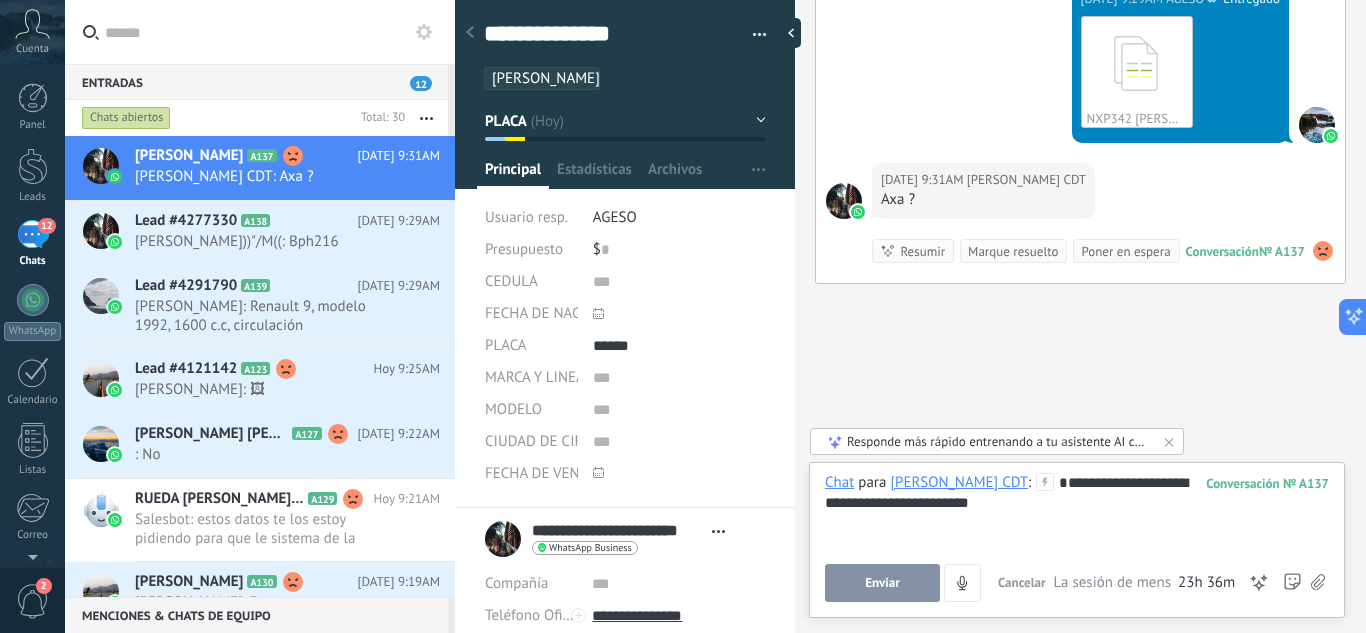 click on "**********" at bounding box center (1077, 511) 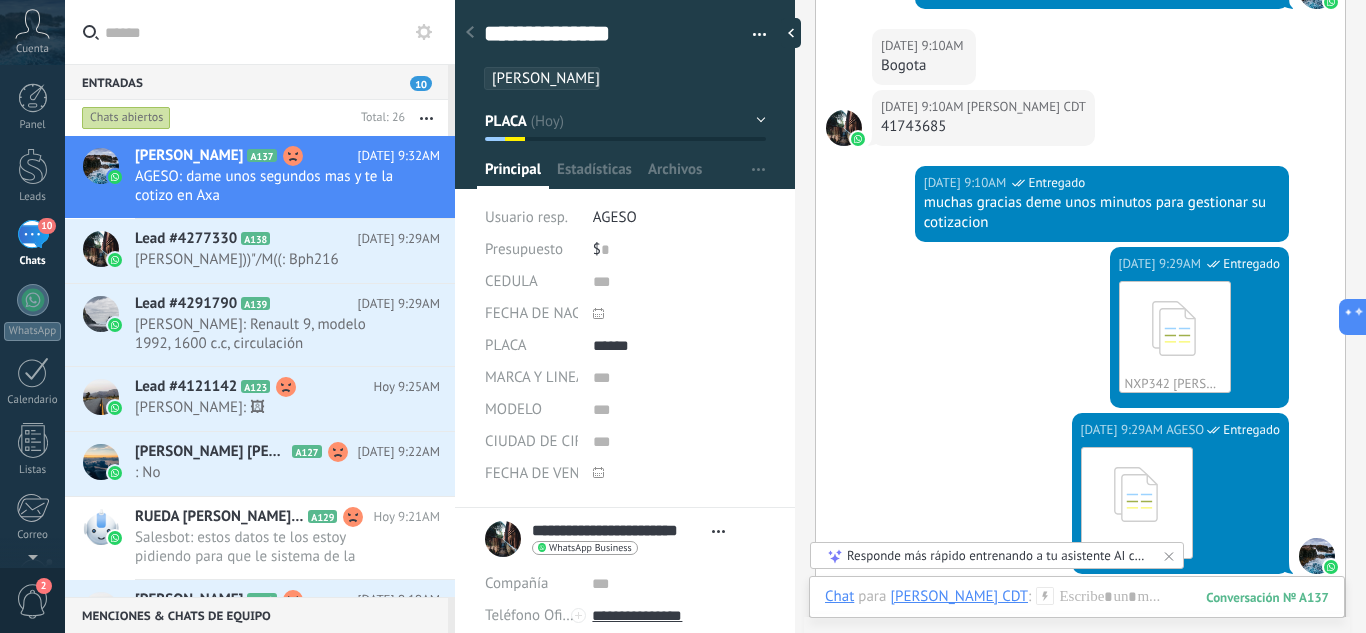scroll, scrollTop: 1962, scrollLeft: 0, axis: vertical 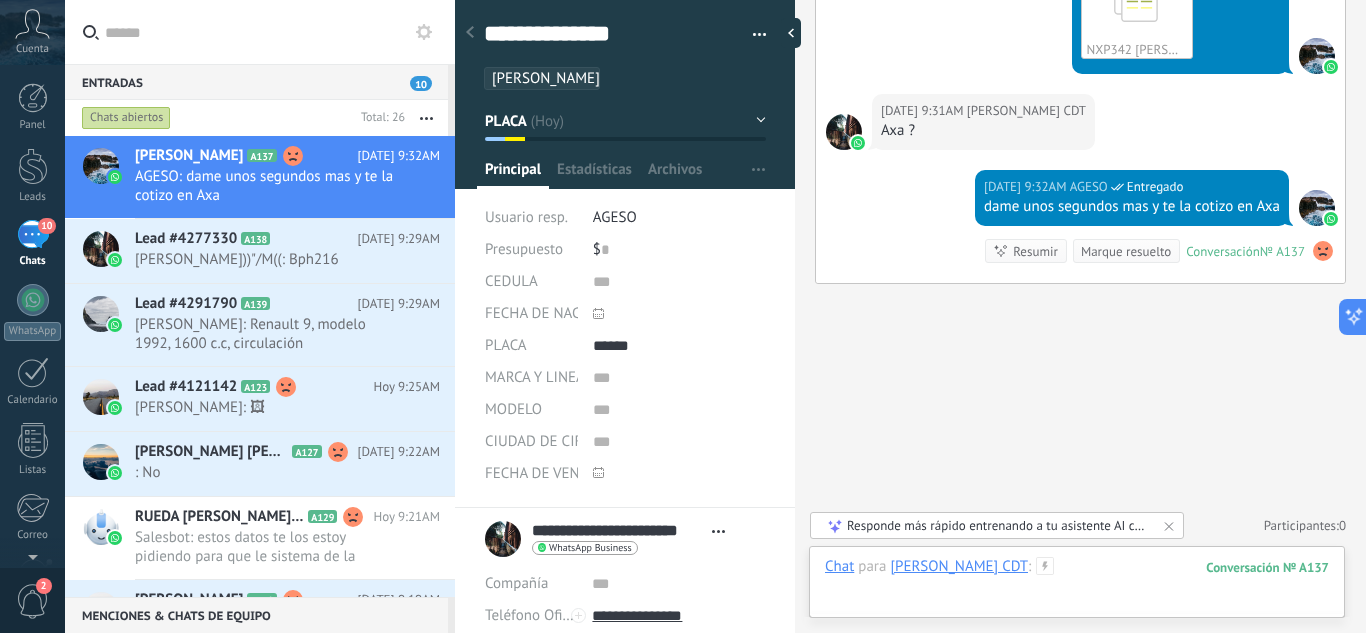 click at bounding box center [1077, 587] 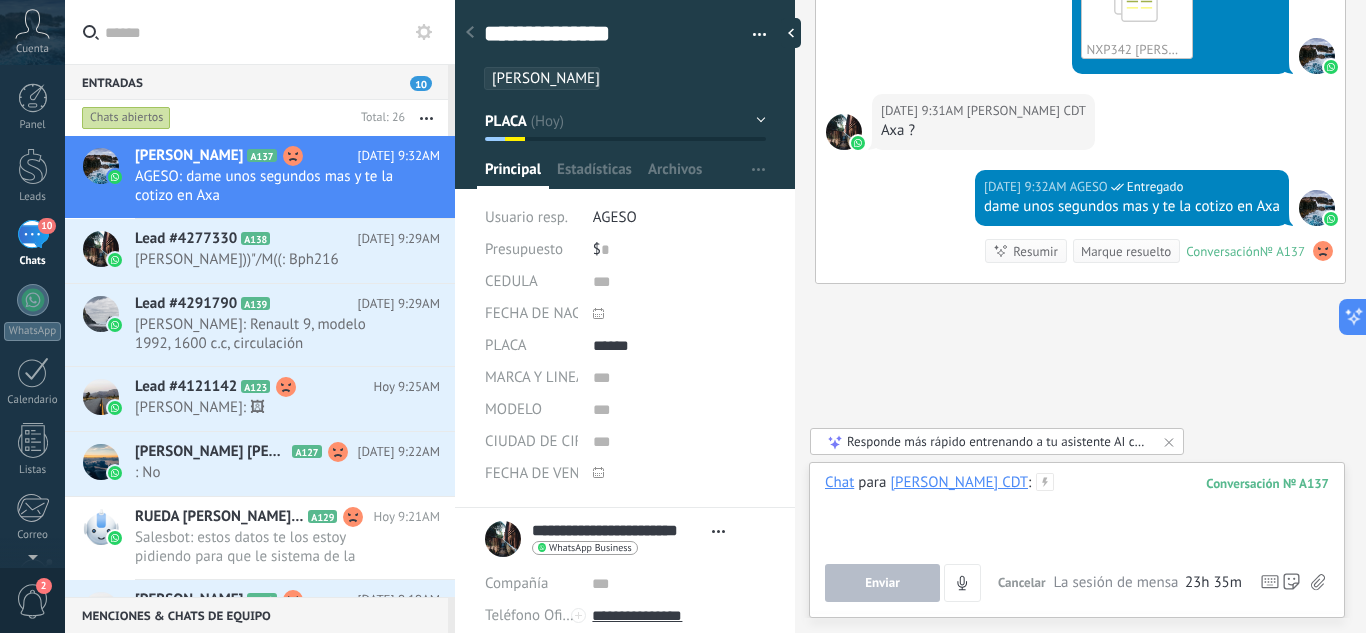 type 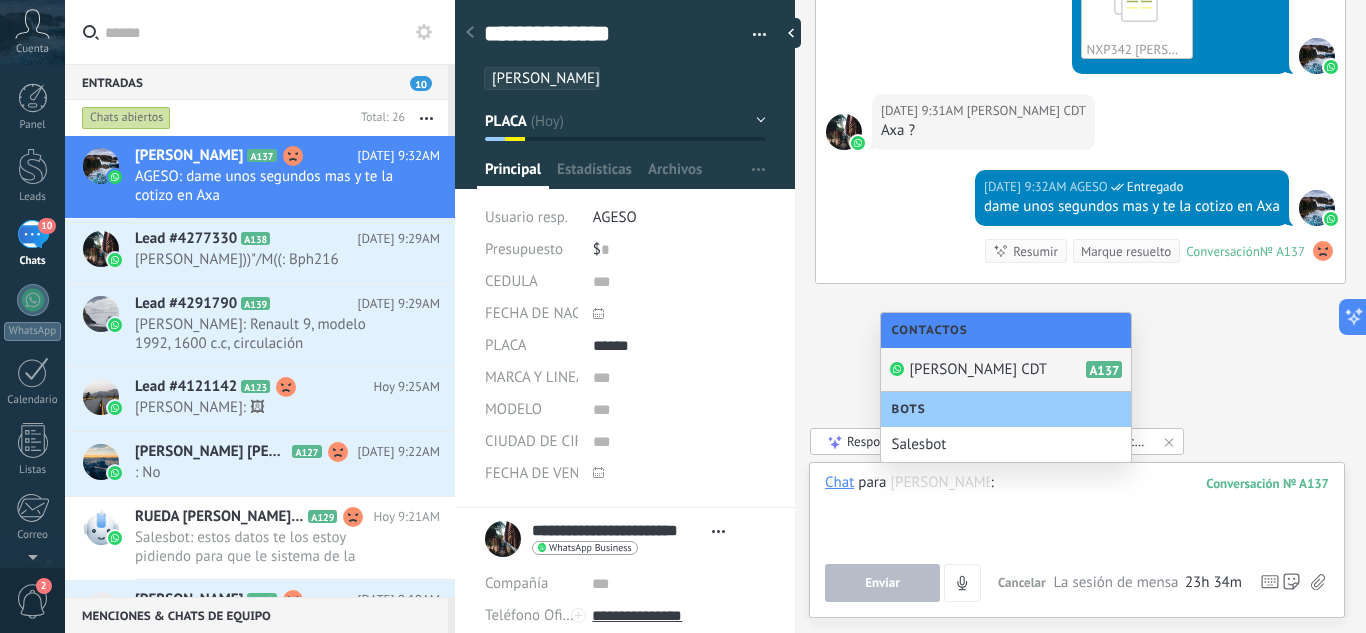 click at bounding box center (1077, 511) 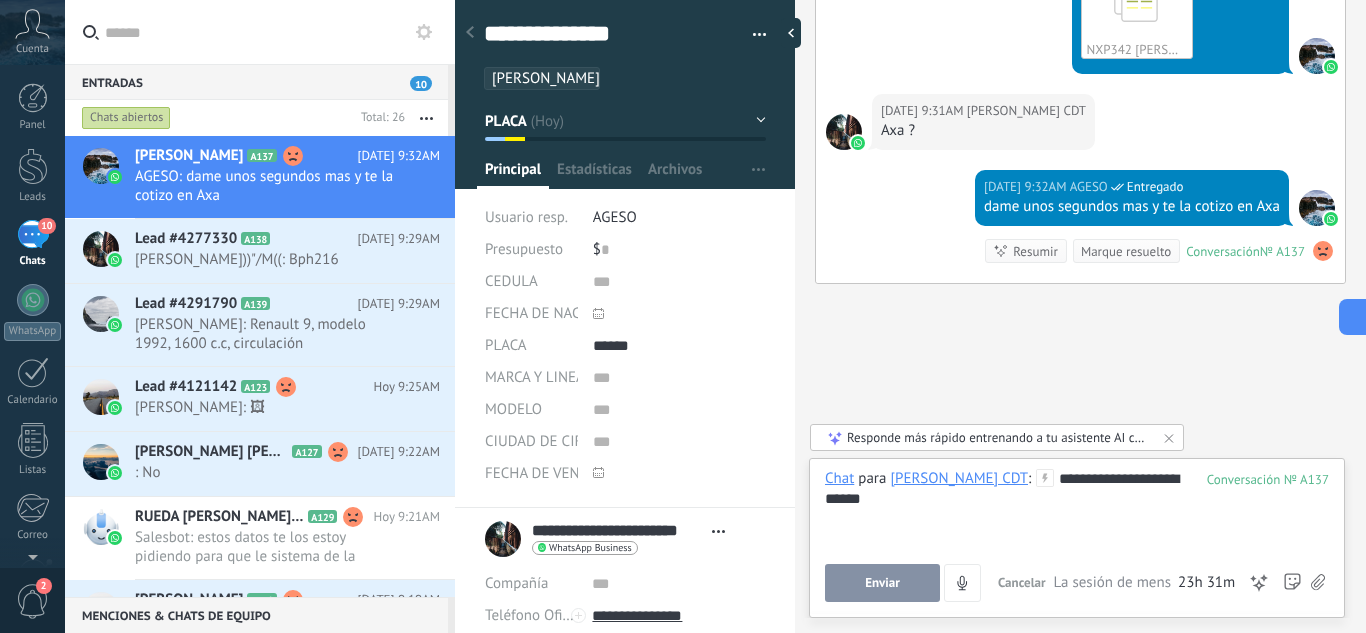 click on "Enviar" at bounding box center [882, 583] 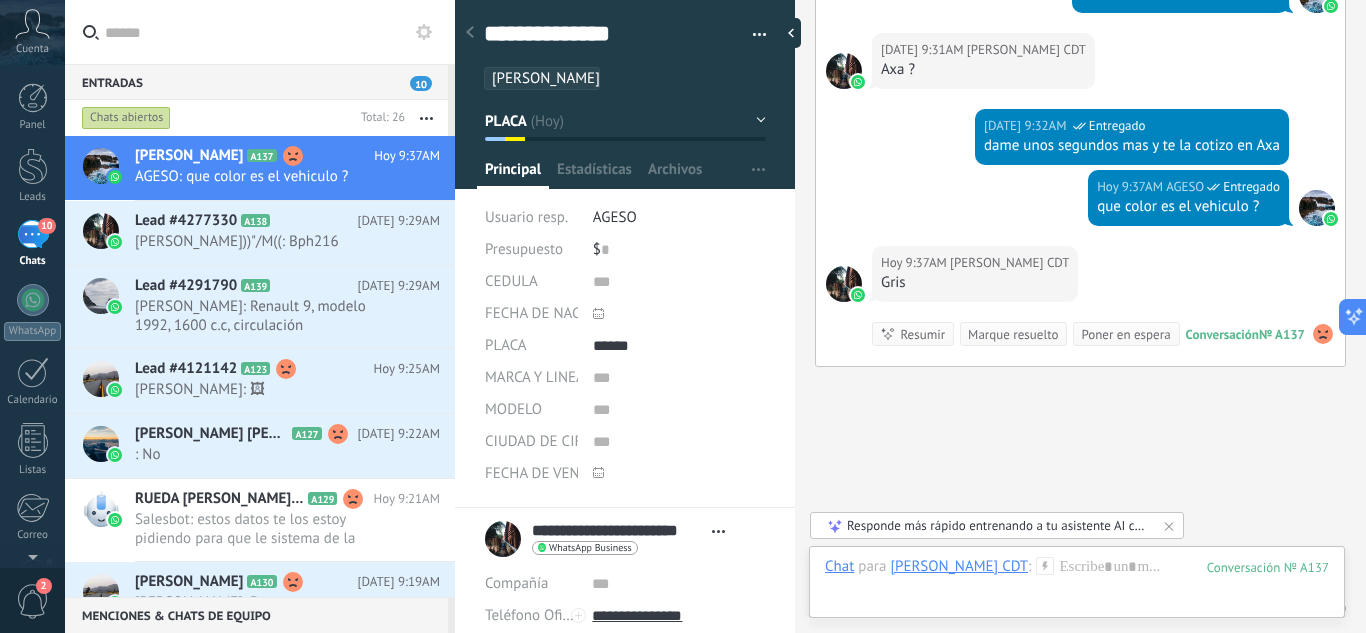 scroll, scrollTop: 2106, scrollLeft: 0, axis: vertical 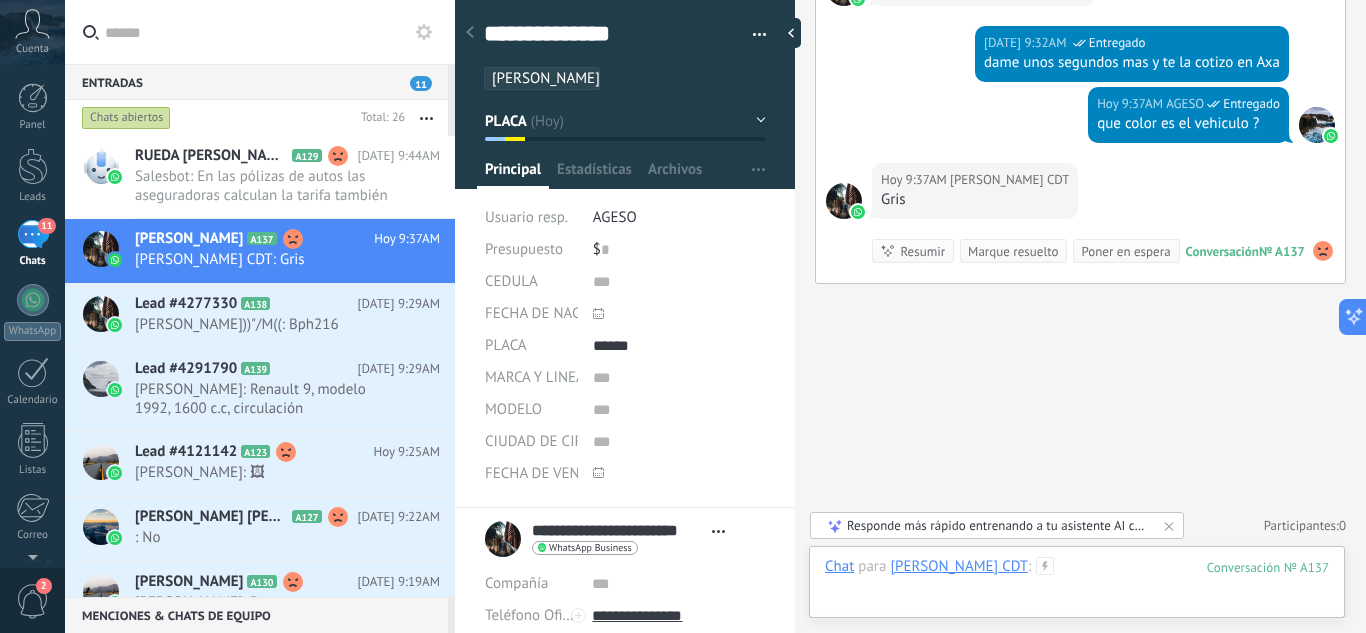 click at bounding box center [1077, 587] 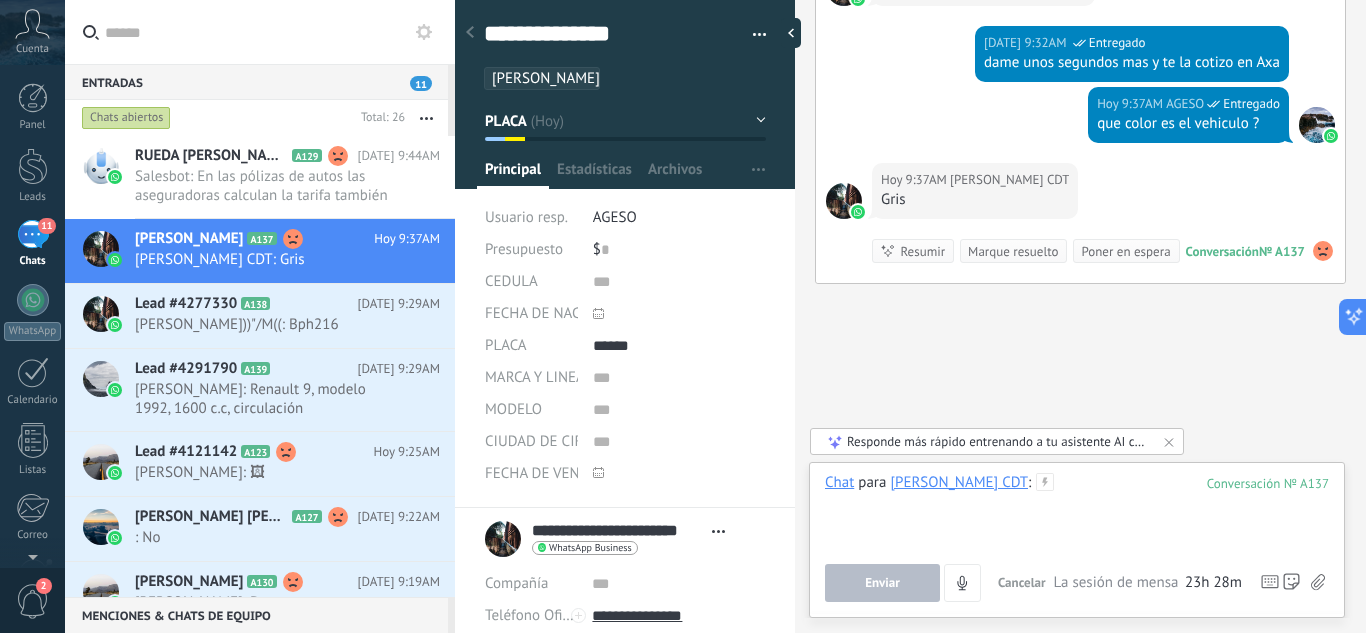 paste 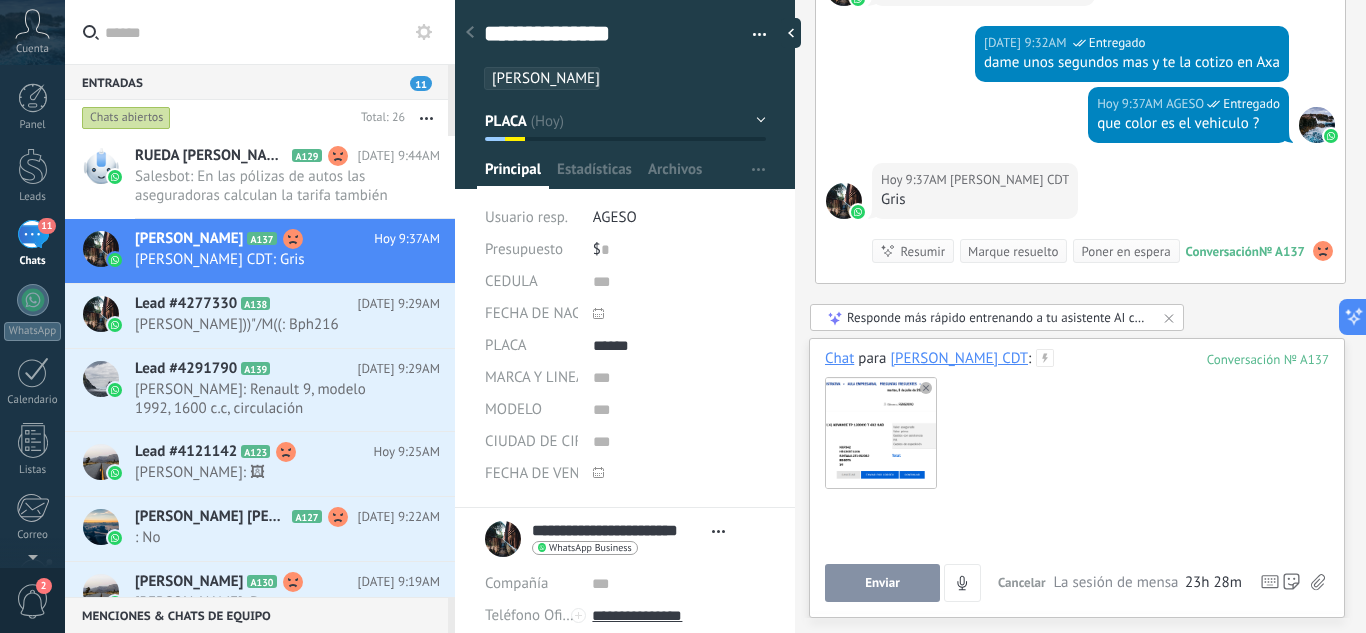 type 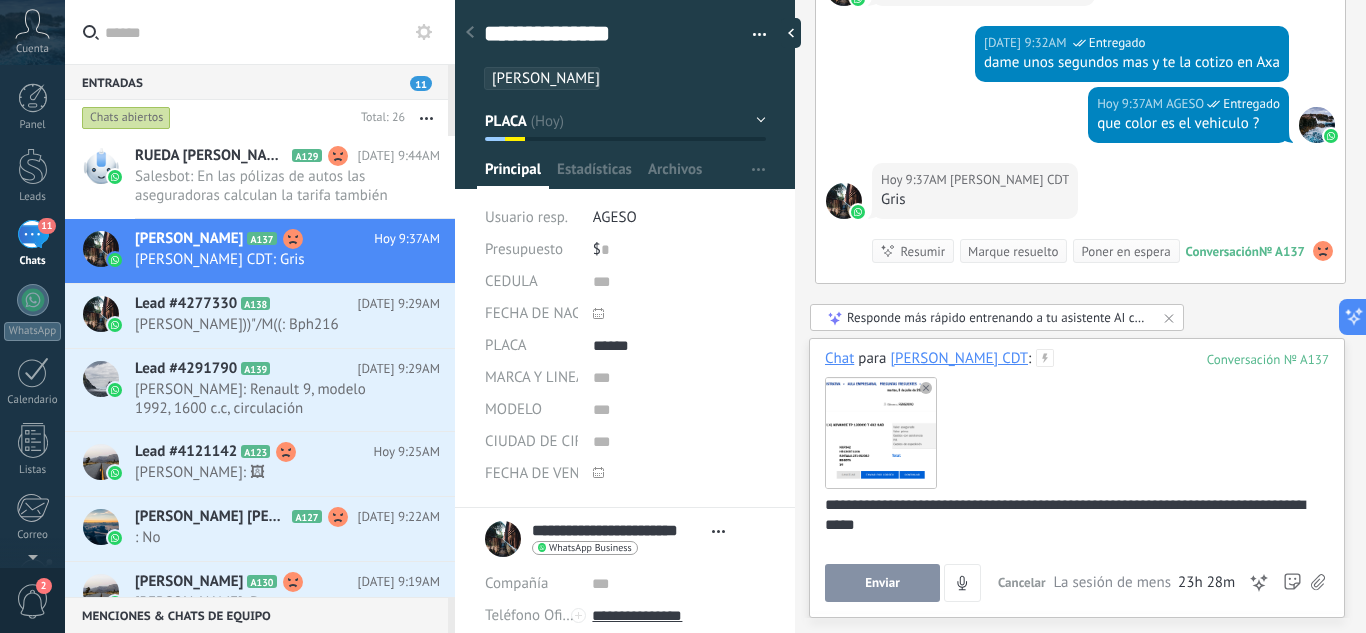 click on "**********" at bounding box center [1073, 533] 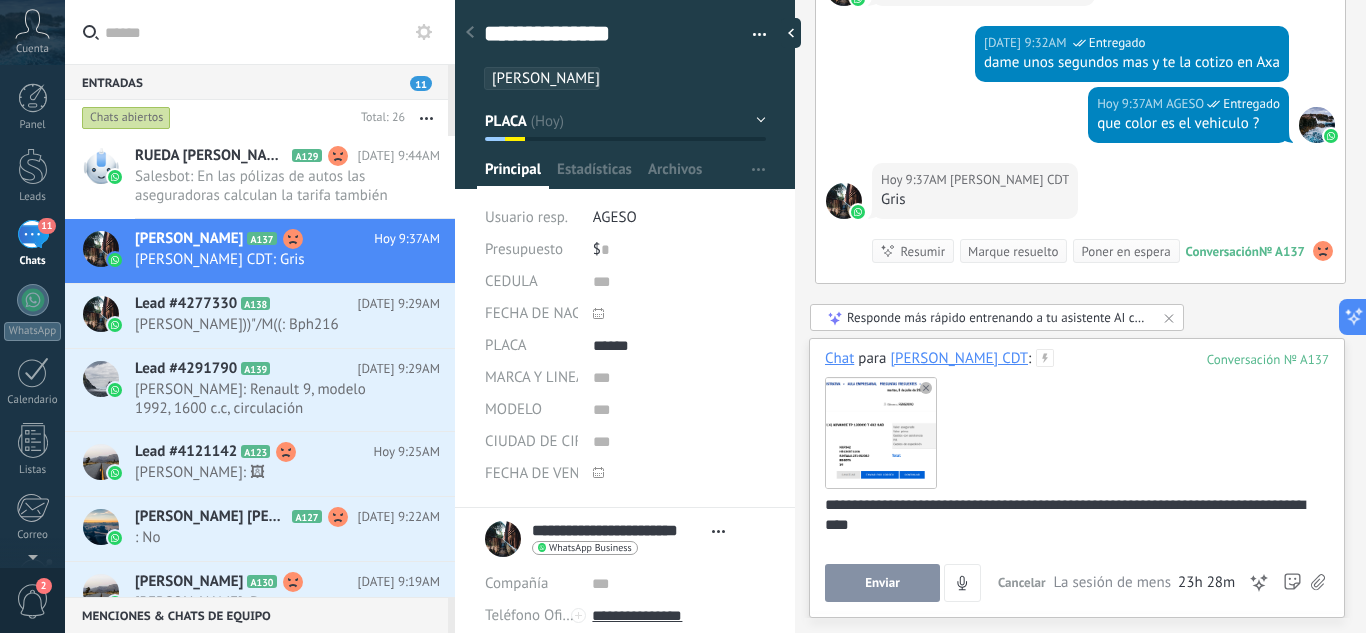 drag, startPoint x: 969, startPoint y: 507, endPoint x: 981, endPoint y: 505, distance: 12.165525 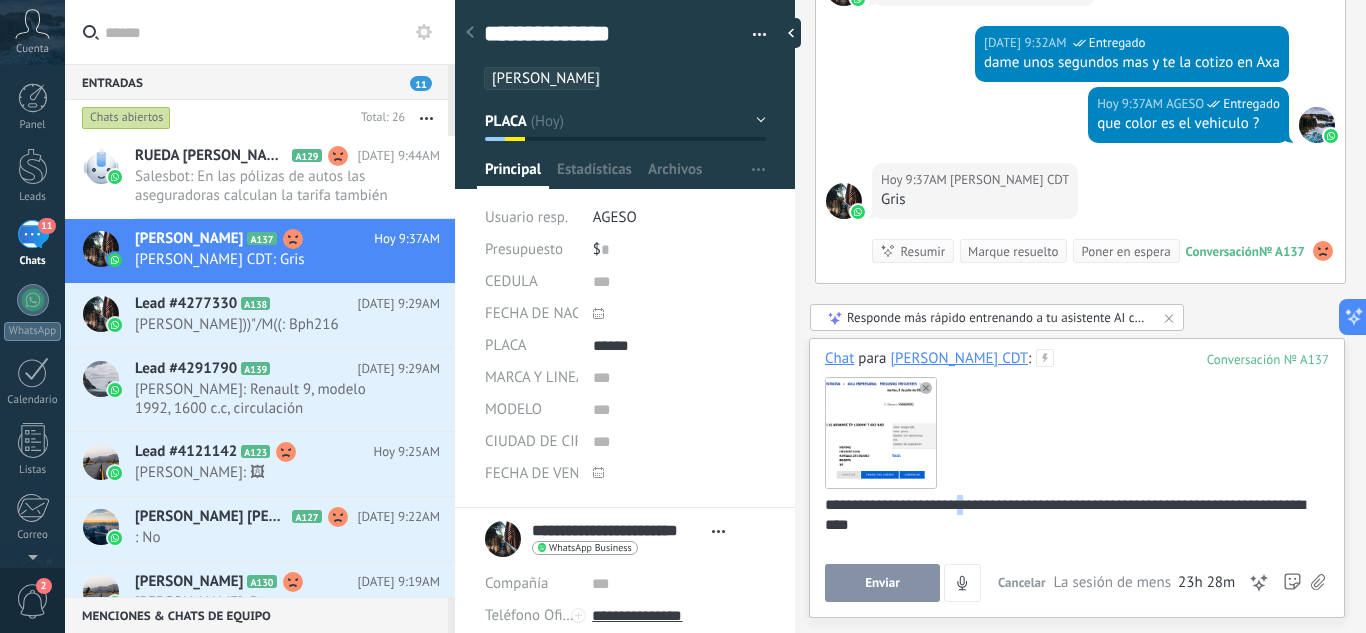click on "**********" at bounding box center [1073, 533] 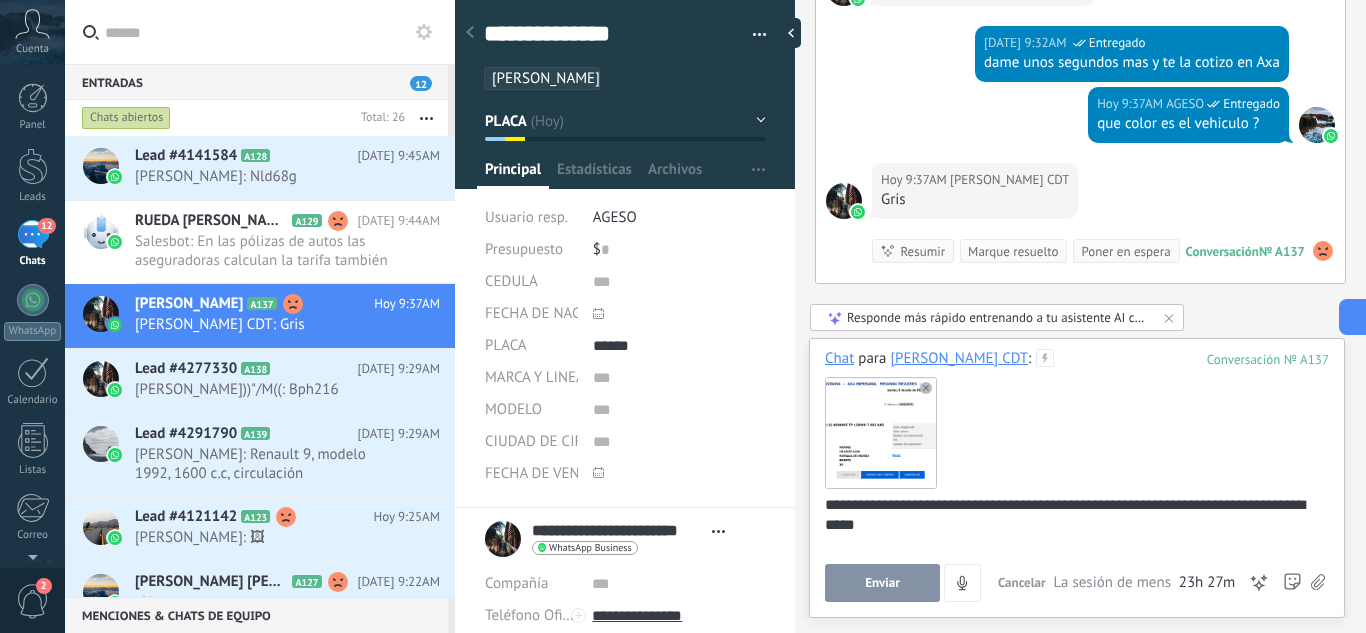 click on "**********" at bounding box center (1073, 533) 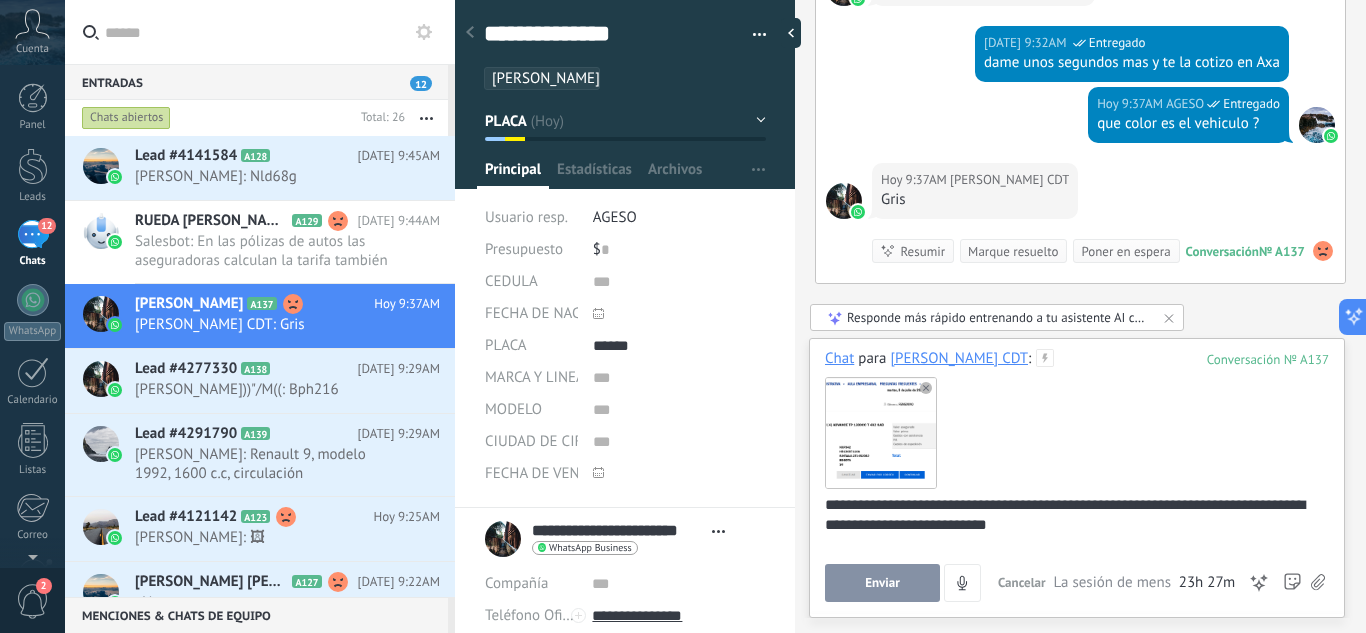 click on "Enviar" at bounding box center (882, 583) 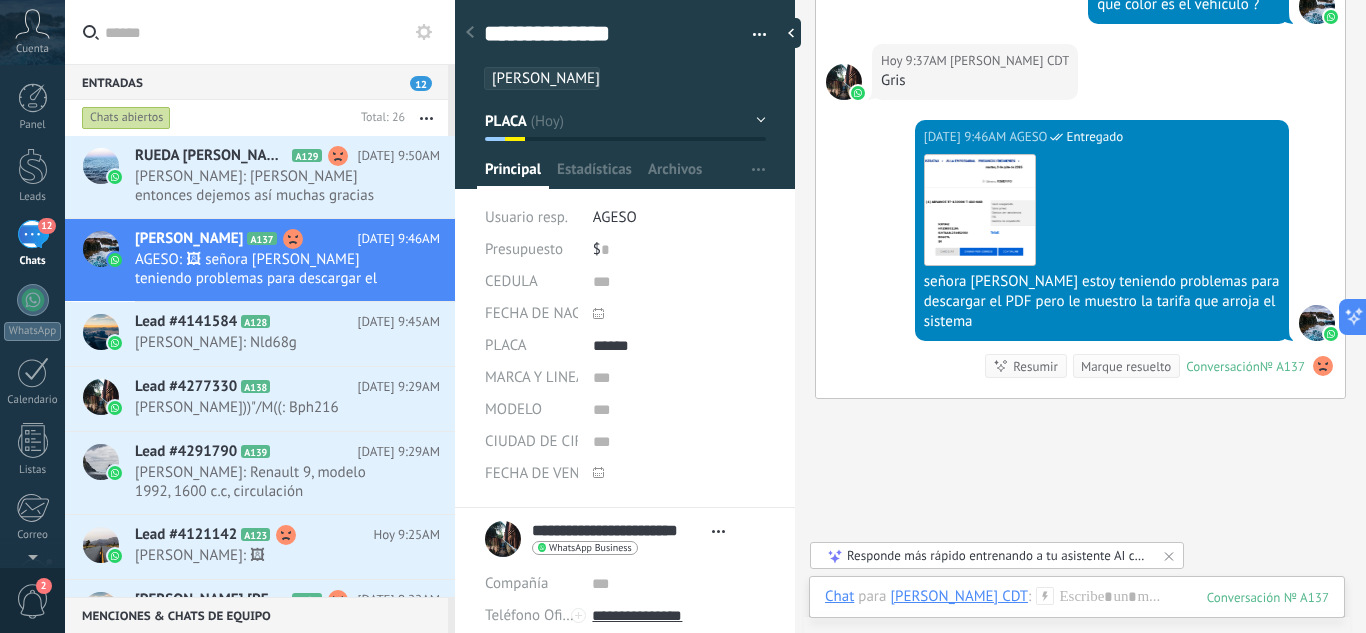 scroll, scrollTop: 2320, scrollLeft: 0, axis: vertical 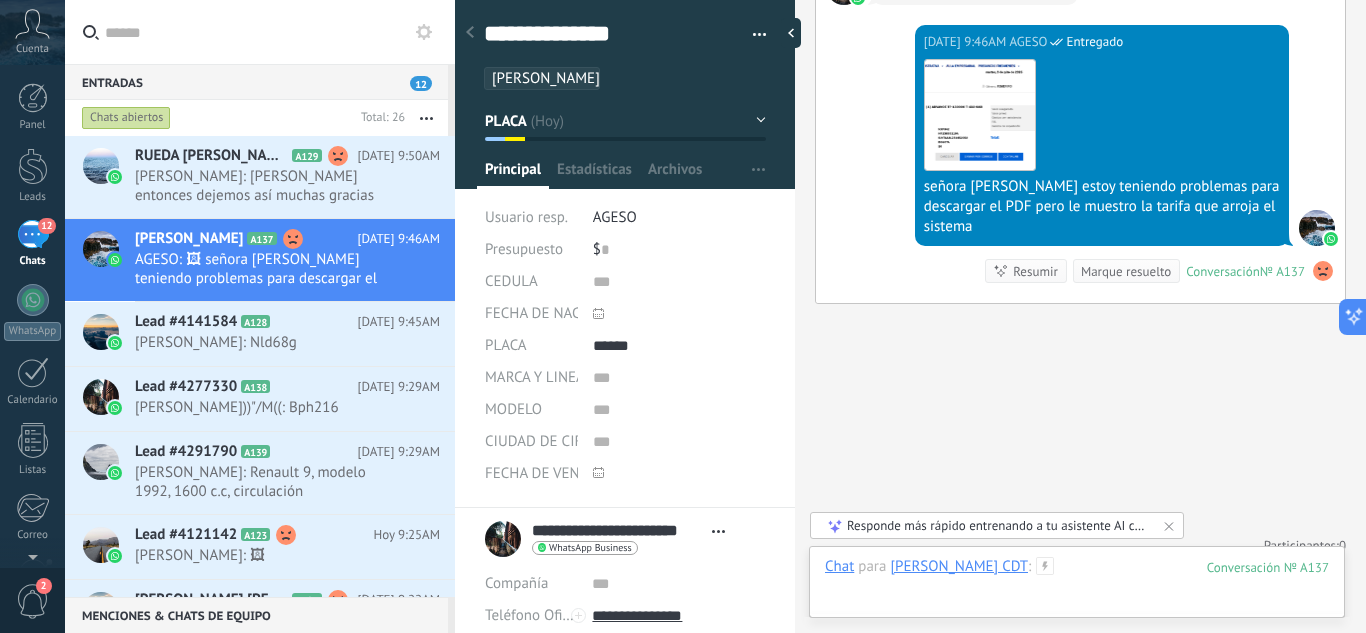 click at bounding box center (1077, 587) 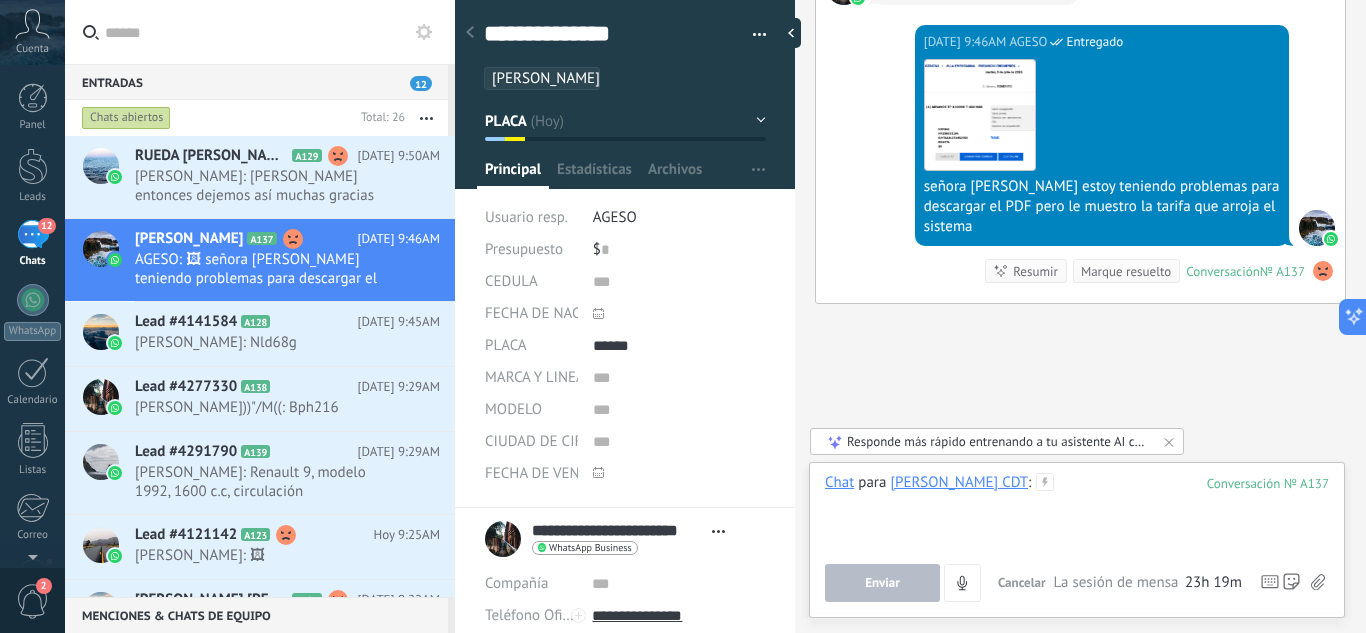 type 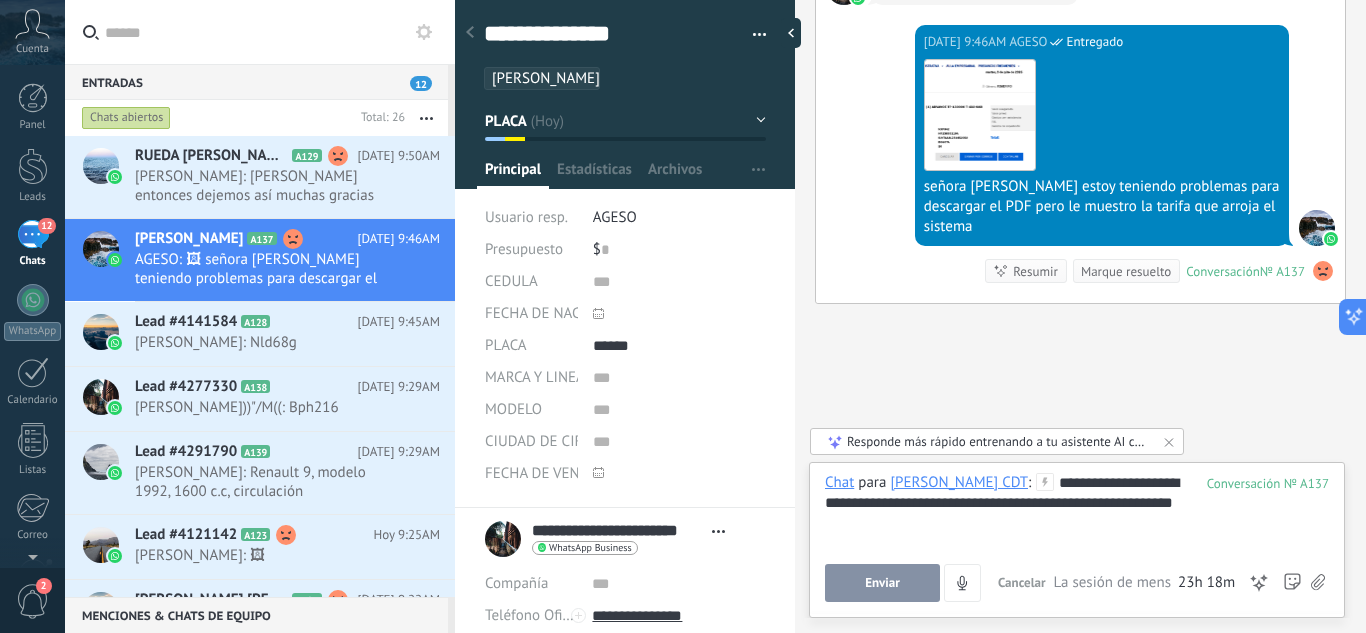 click on "Enviar" at bounding box center (882, 583) 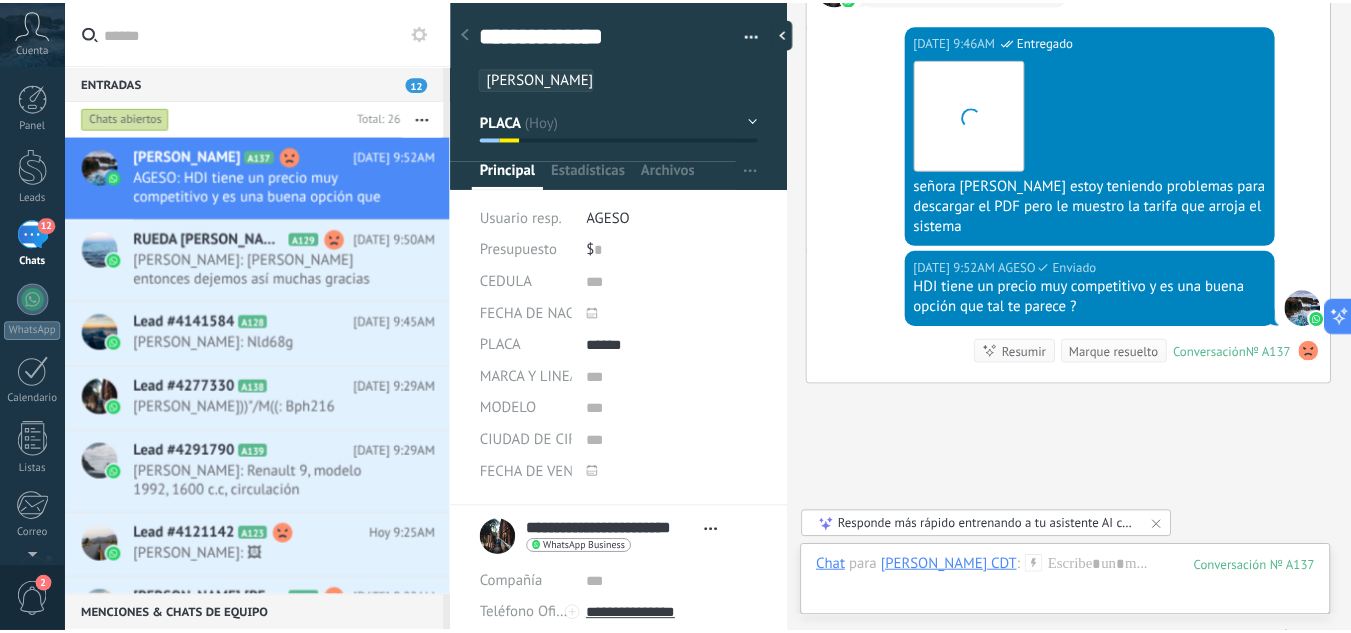 scroll, scrollTop: 2401, scrollLeft: 0, axis: vertical 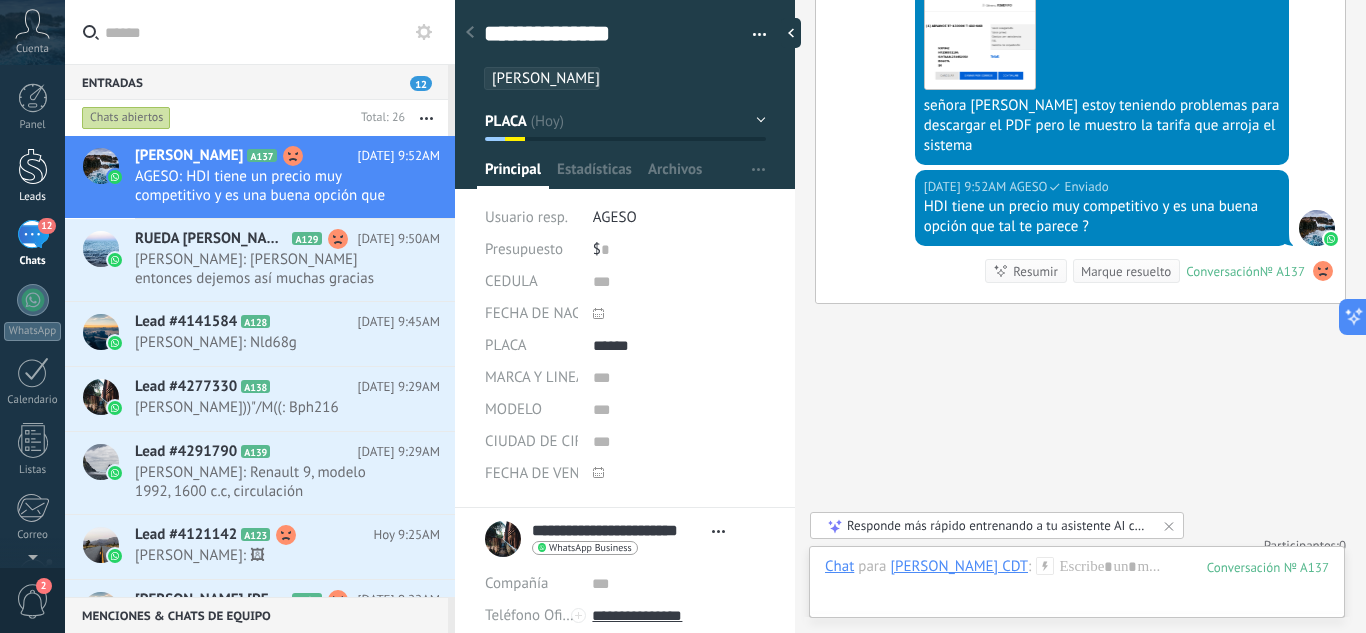 click at bounding box center [33, 166] 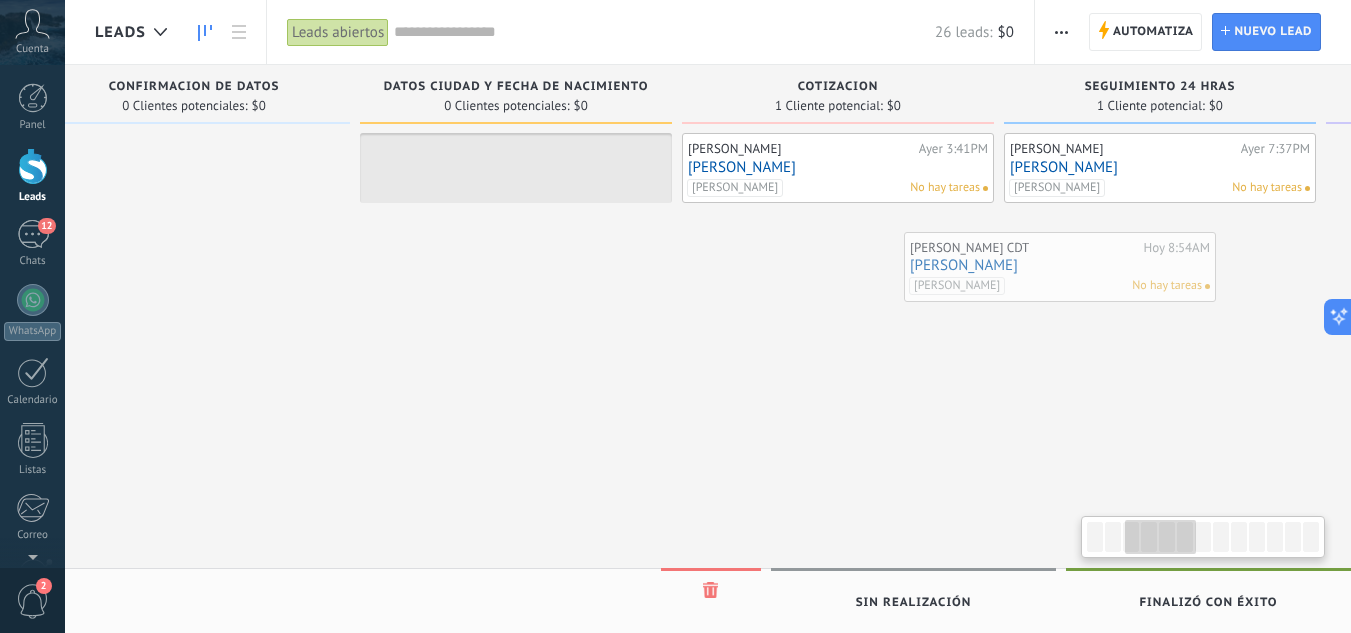 scroll, scrollTop: 0, scrollLeft: 711, axis: horizontal 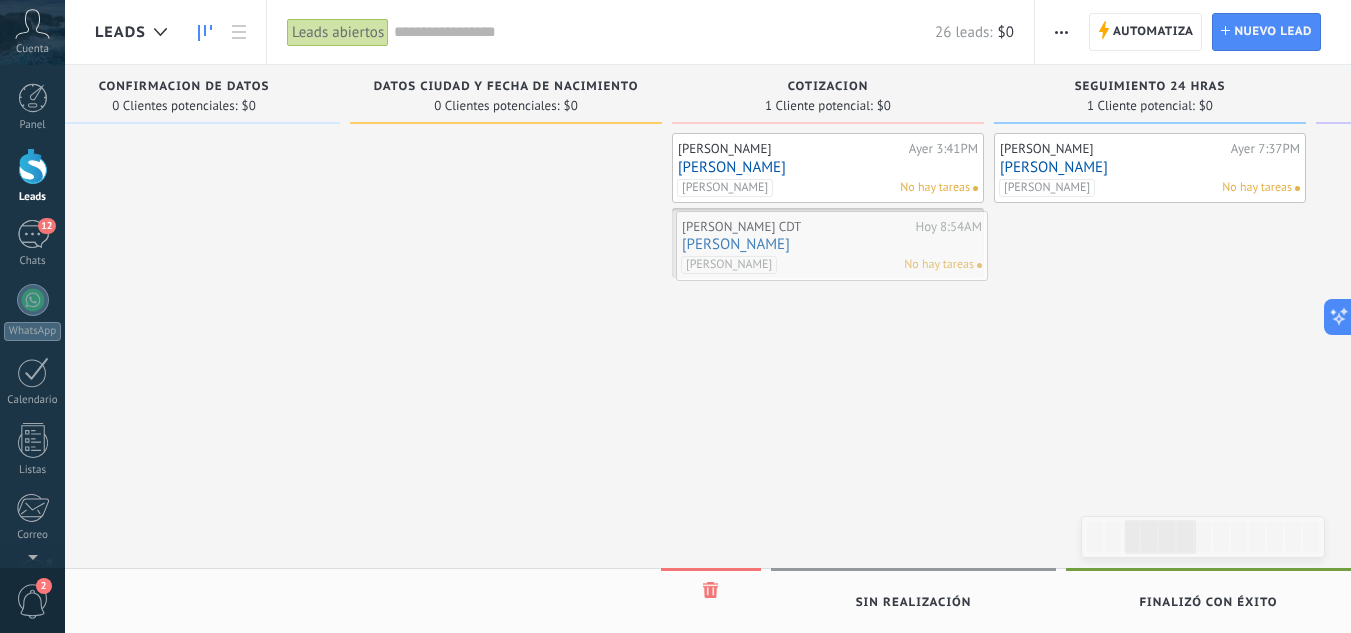 drag, startPoint x: 625, startPoint y: 249, endPoint x: 884, endPoint y: 252, distance: 259.01736 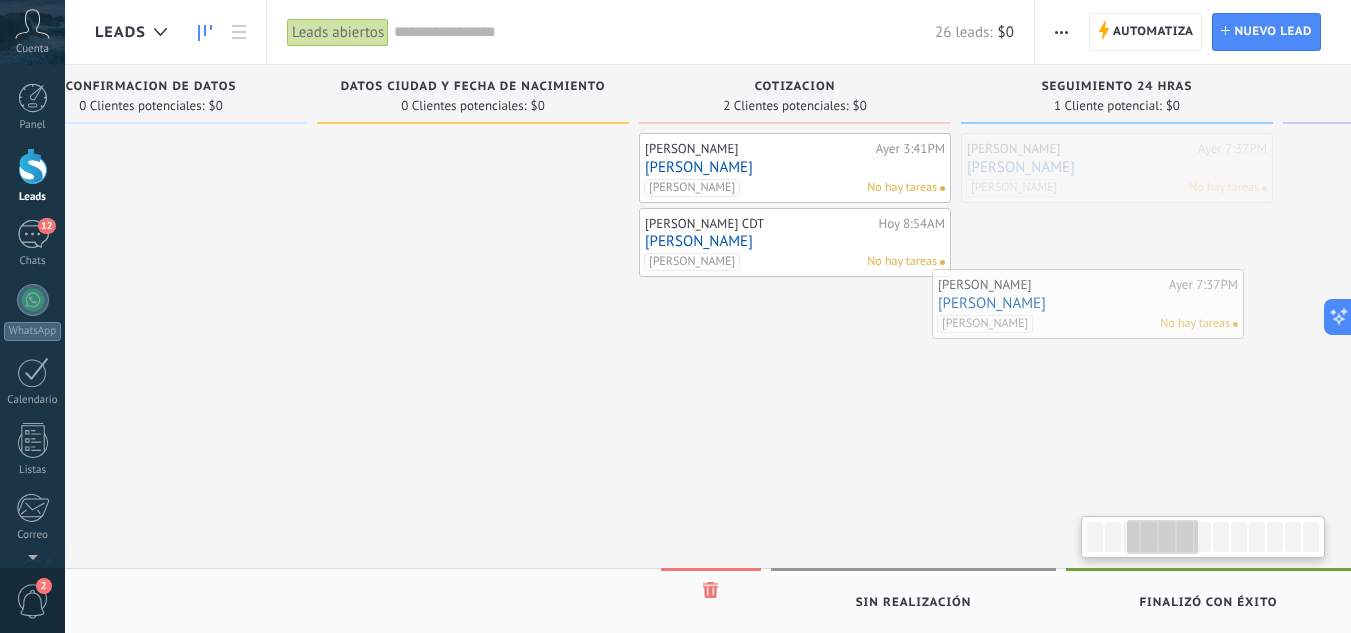 scroll, scrollTop: 0, scrollLeft: 769, axis: horizontal 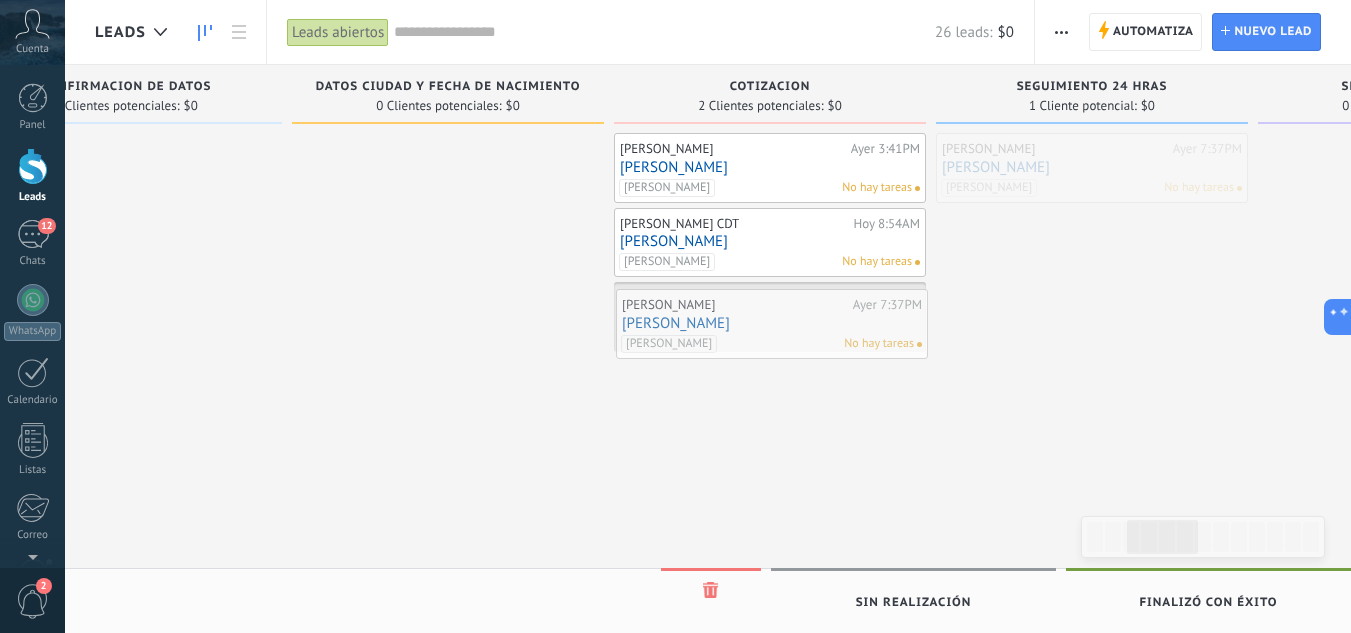 drag, startPoint x: 1202, startPoint y: 181, endPoint x: 824, endPoint y: 337, distance: 408.9254 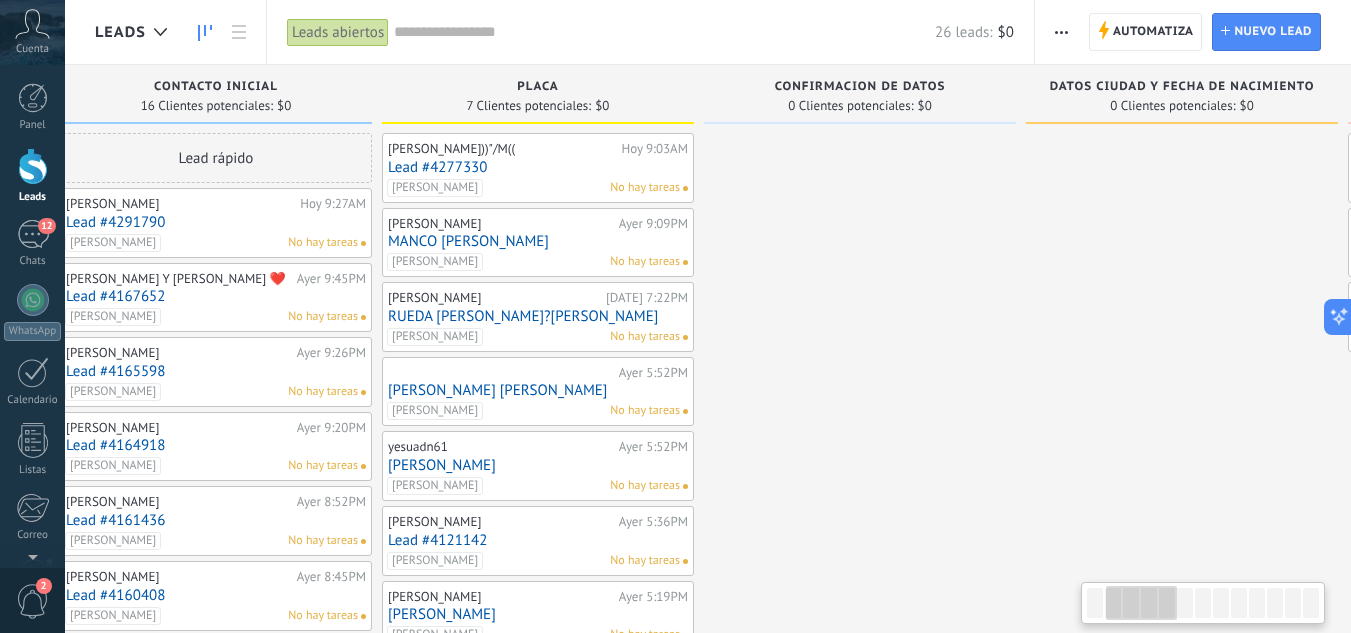 scroll, scrollTop: 0, scrollLeft: 0, axis: both 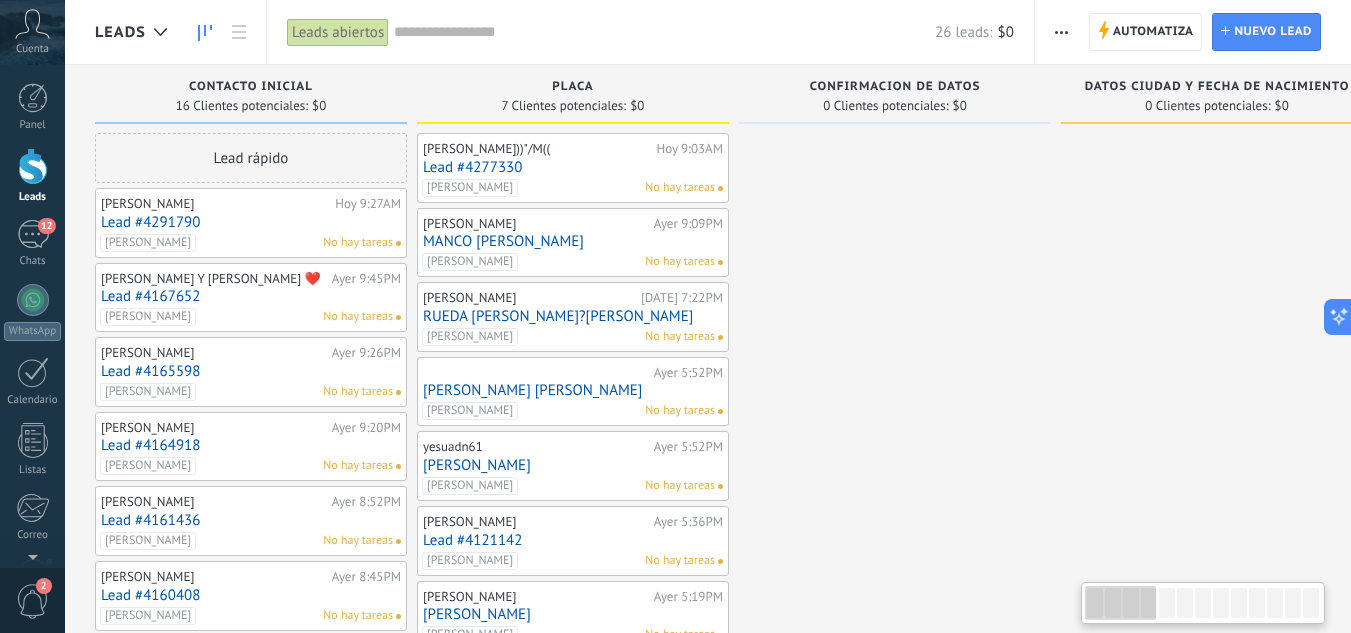 drag, startPoint x: 490, startPoint y: 464, endPoint x: 1255, endPoint y: 419, distance: 766.3224 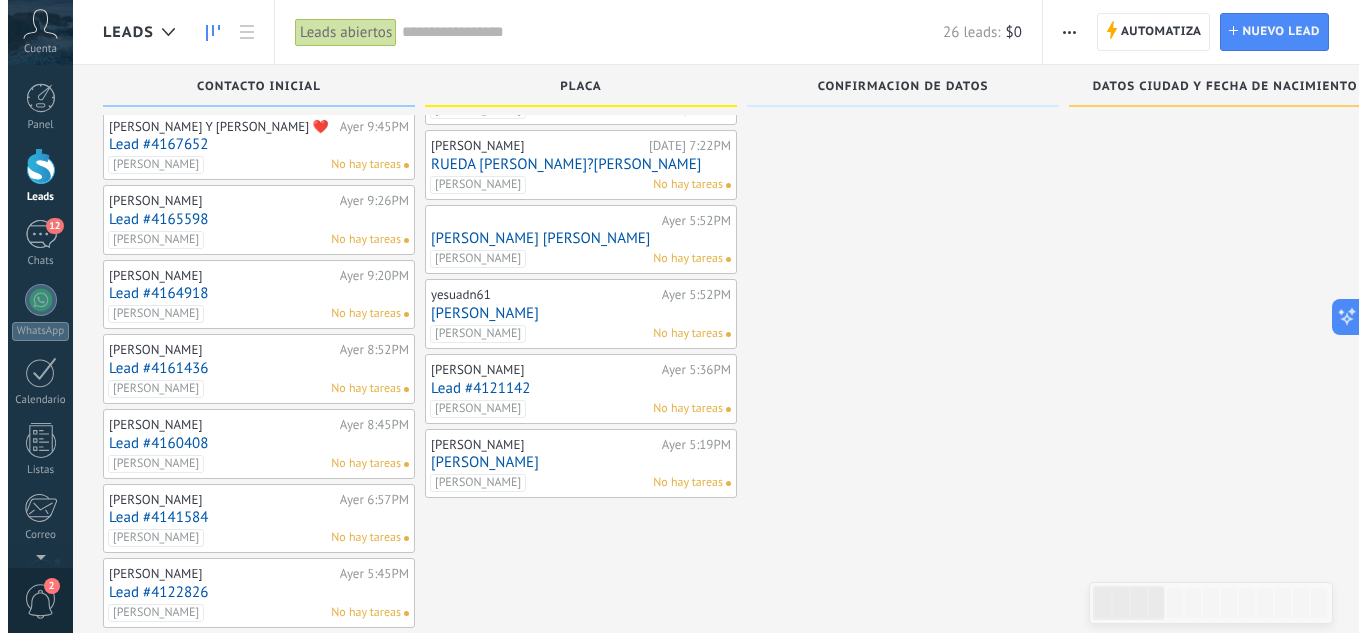 scroll, scrollTop: 200, scrollLeft: 0, axis: vertical 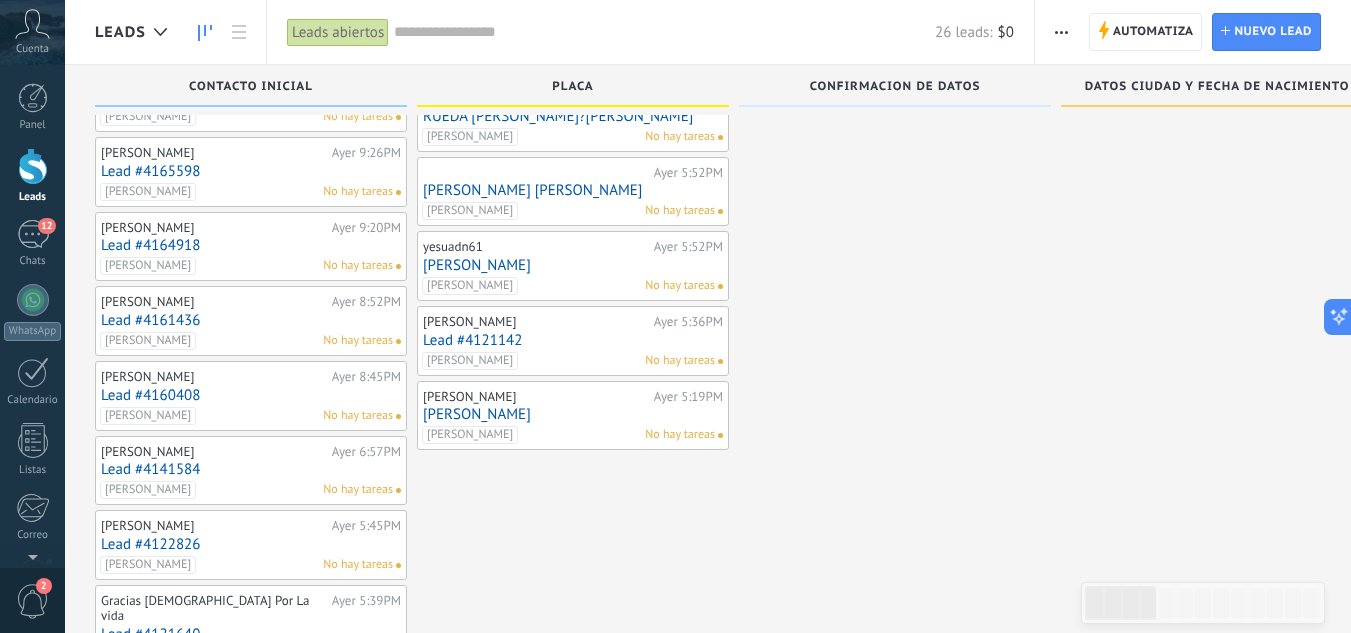 click on "[PERSON_NAME]" at bounding box center (573, 414) 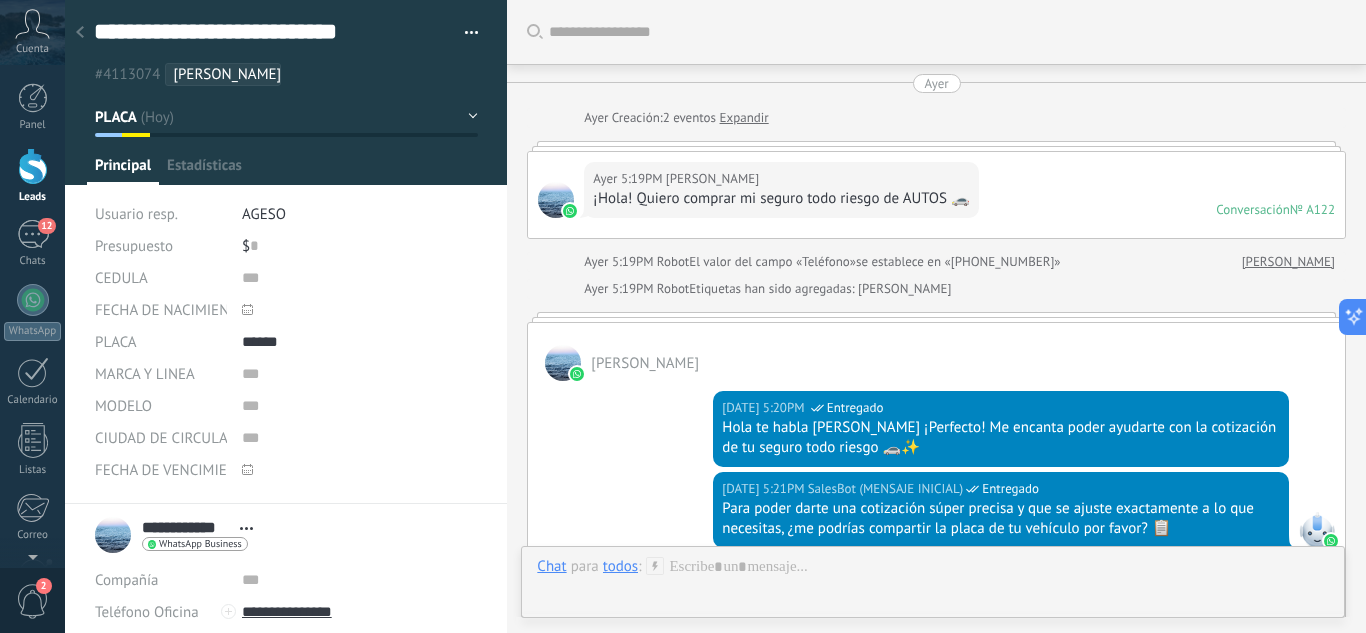 scroll, scrollTop: 0, scrollLeft: 0, axis: both 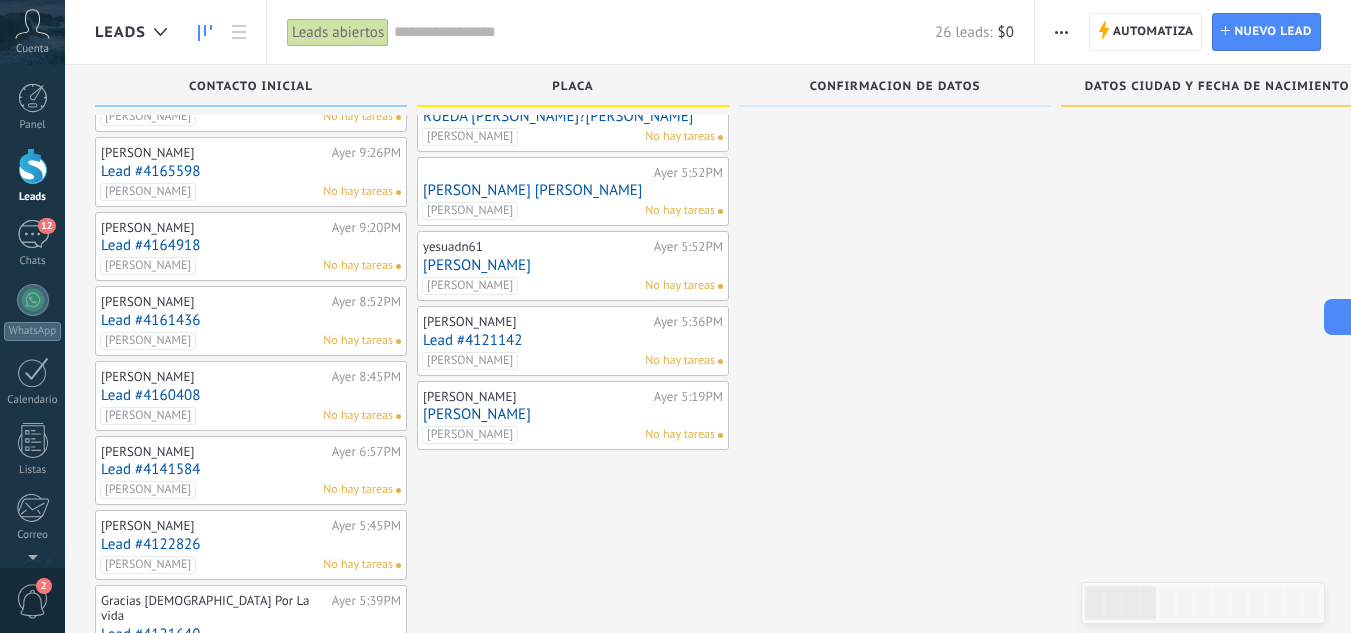 click on "[PERSON_NAME] No hay tareas" at bounding box center (568, 361) 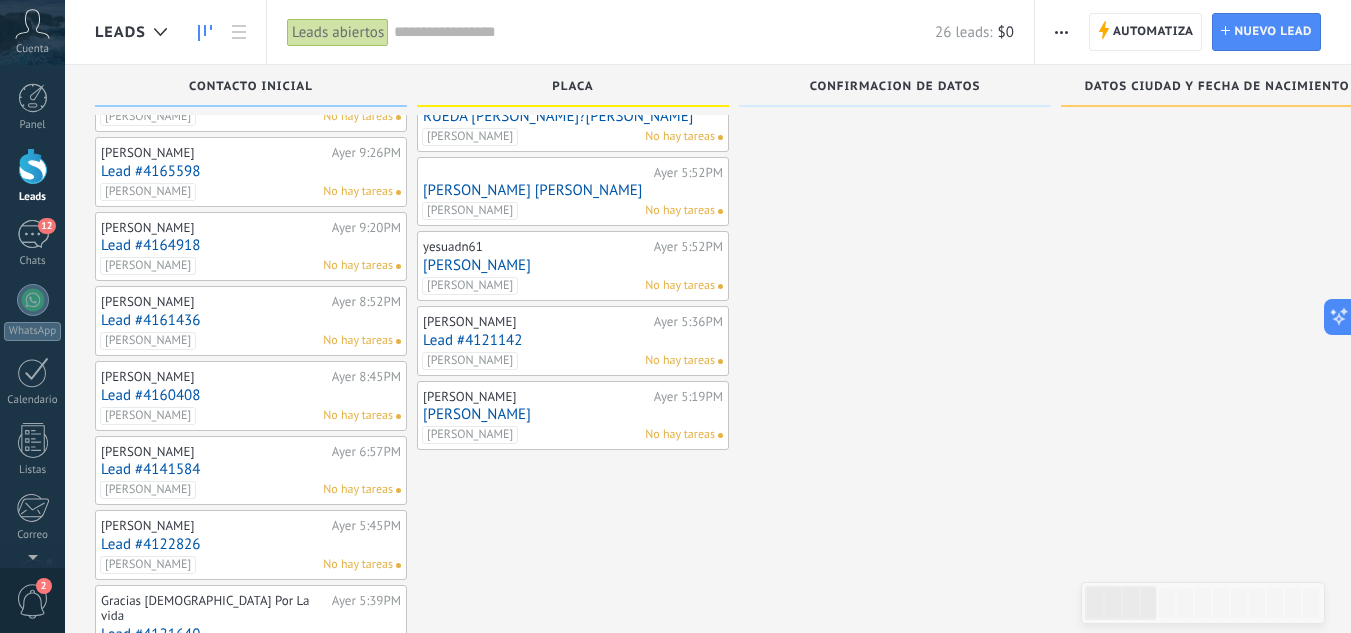 click on "[PERSON_NAME]" at bounding box center (536, 322) 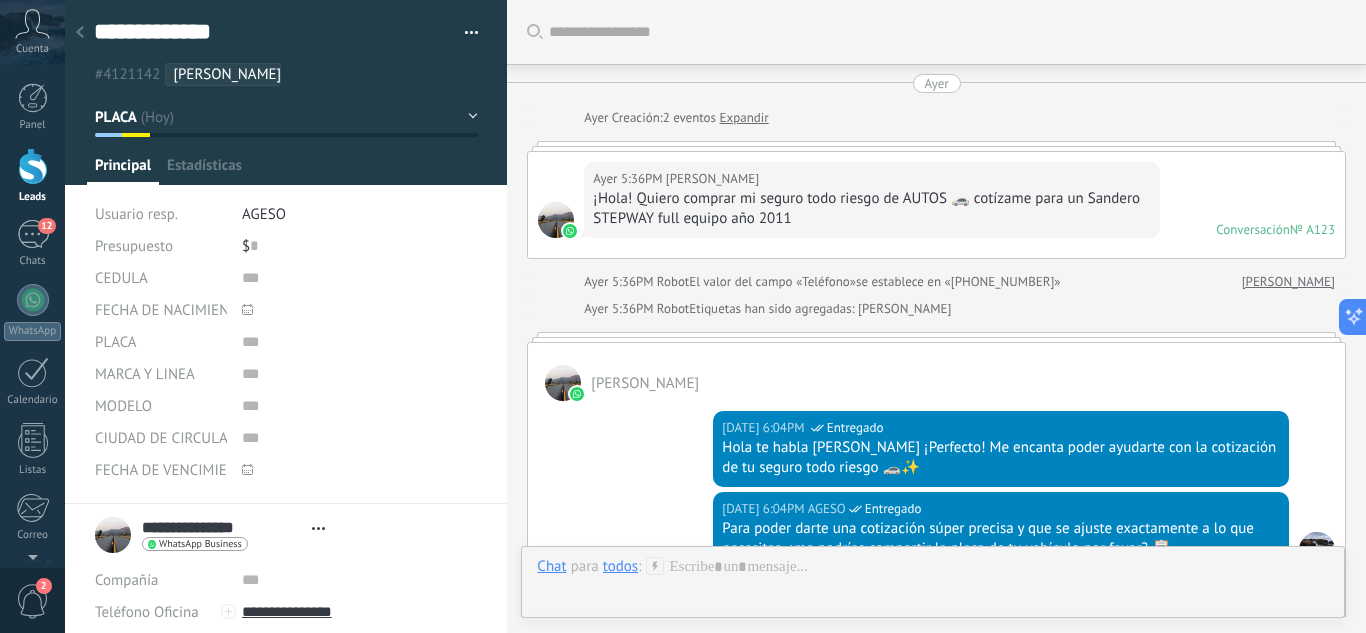 scroll, scrollTop: 0, scrollLeft: 0, axis: both 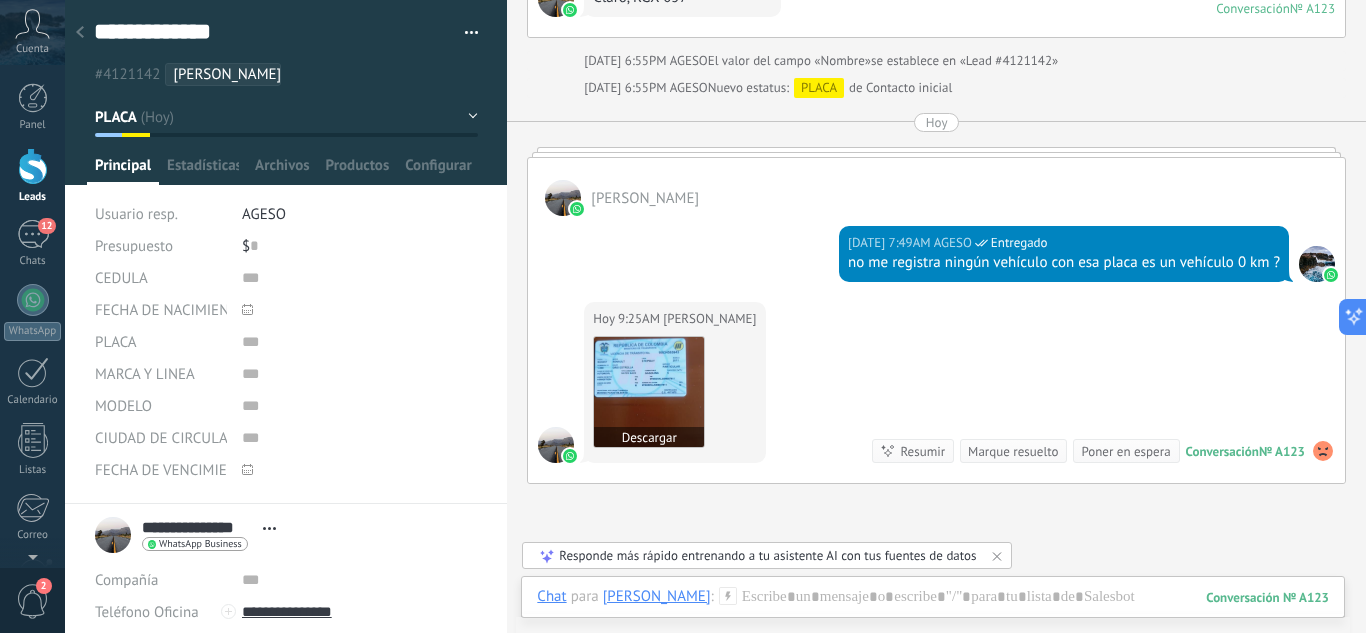 click at bounding box center (649, 392) 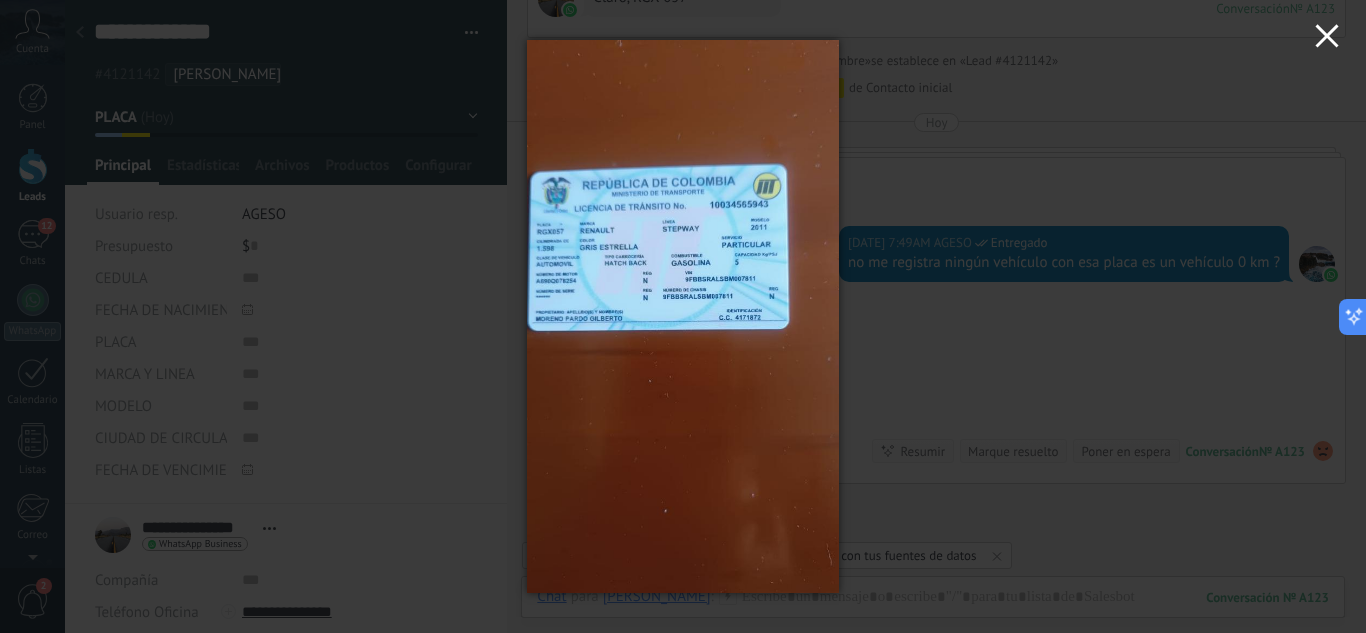 click at bounding box center (1327, 39) 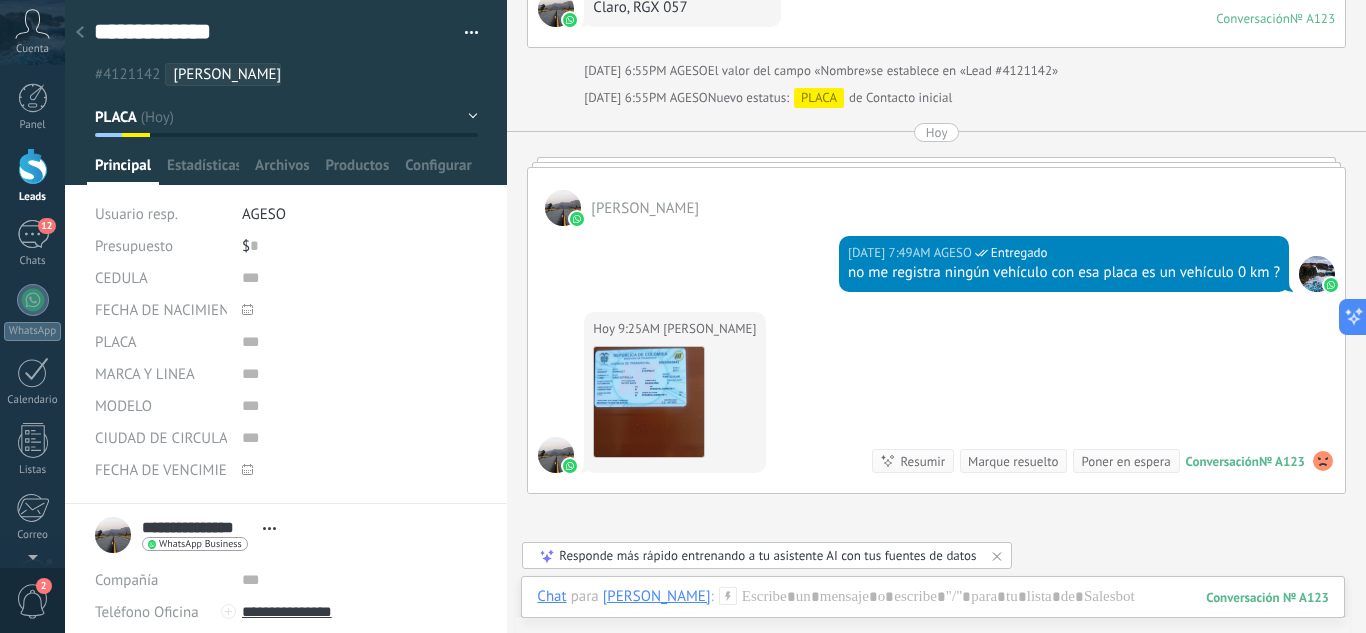 scroll, scrollTop: 600, scrollLeft: 0, axis: vertical 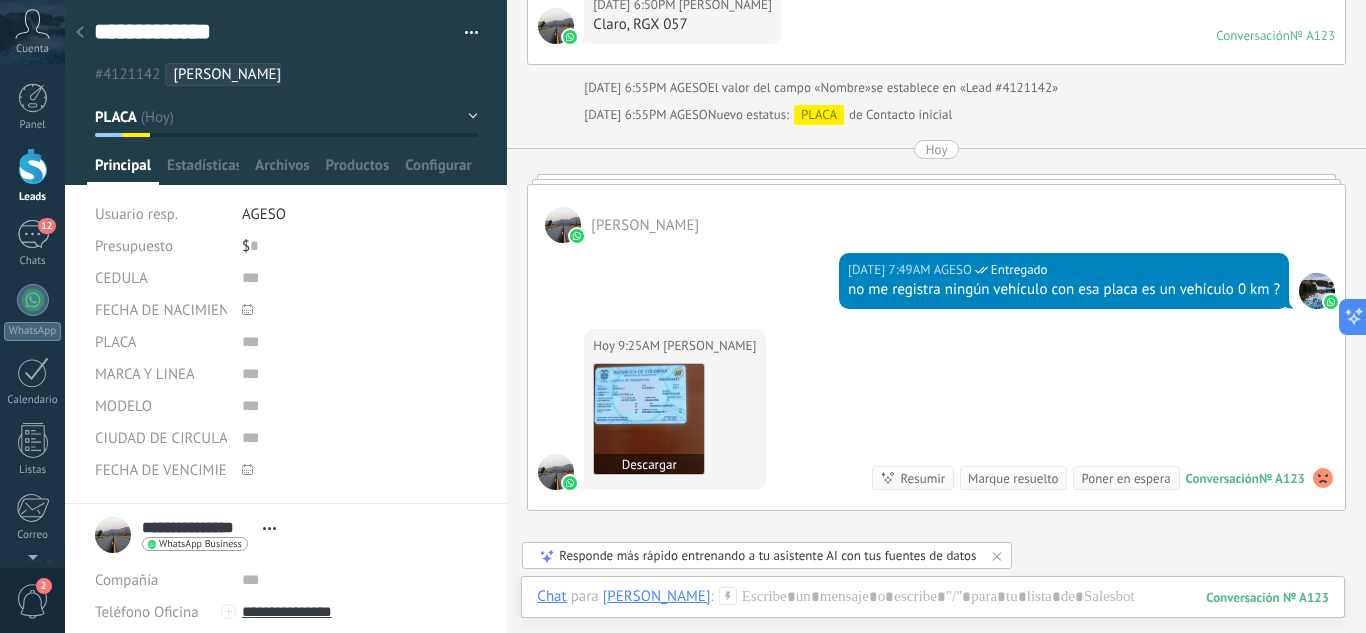click at bounding box center [649, 419] 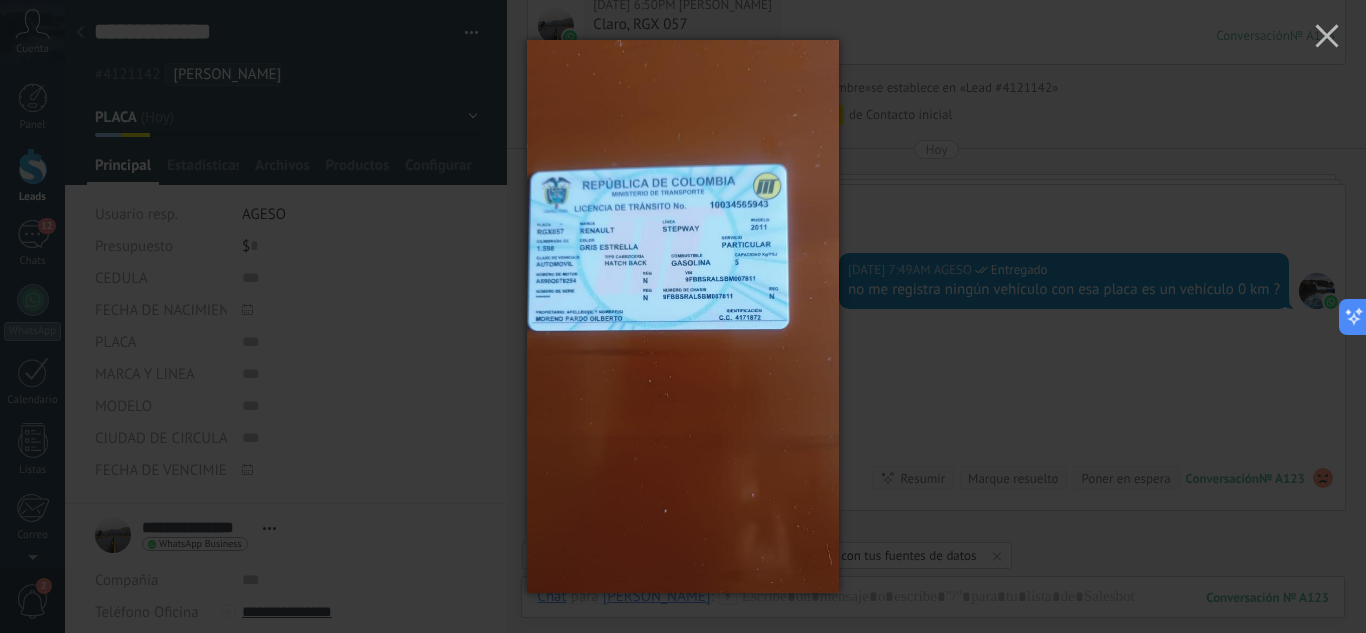 click at bounding box center (683, 316) 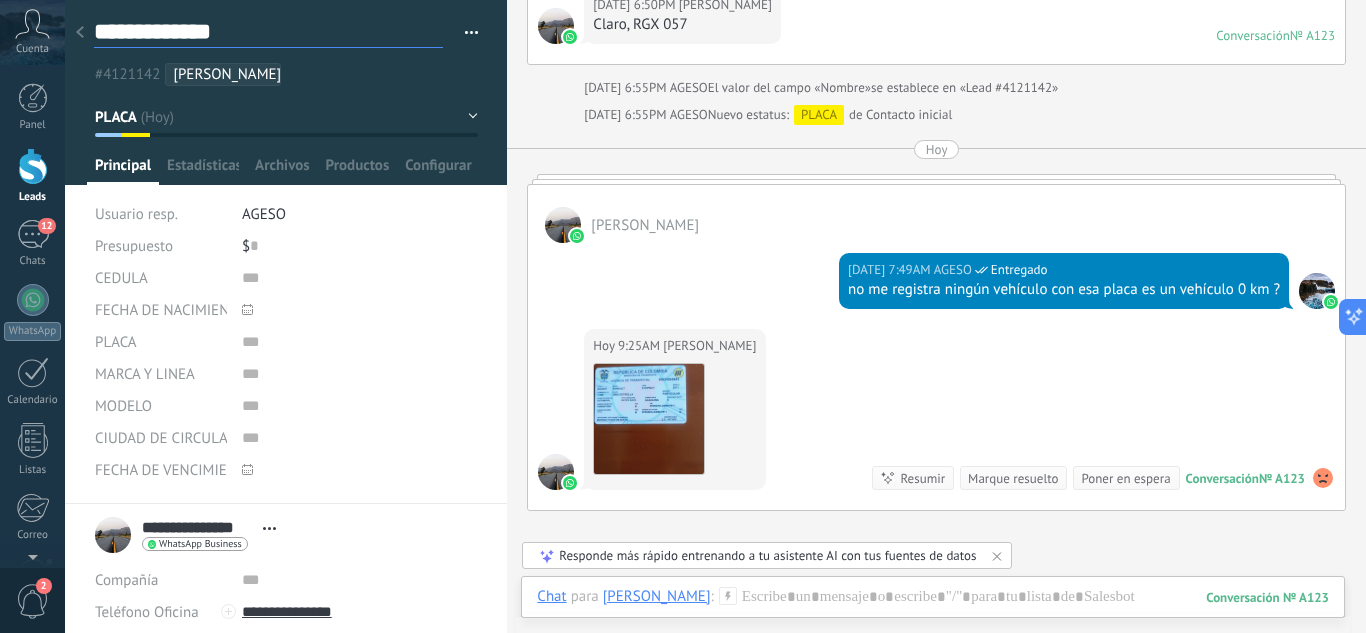 click on "**********" at bounding box center (268, 32) 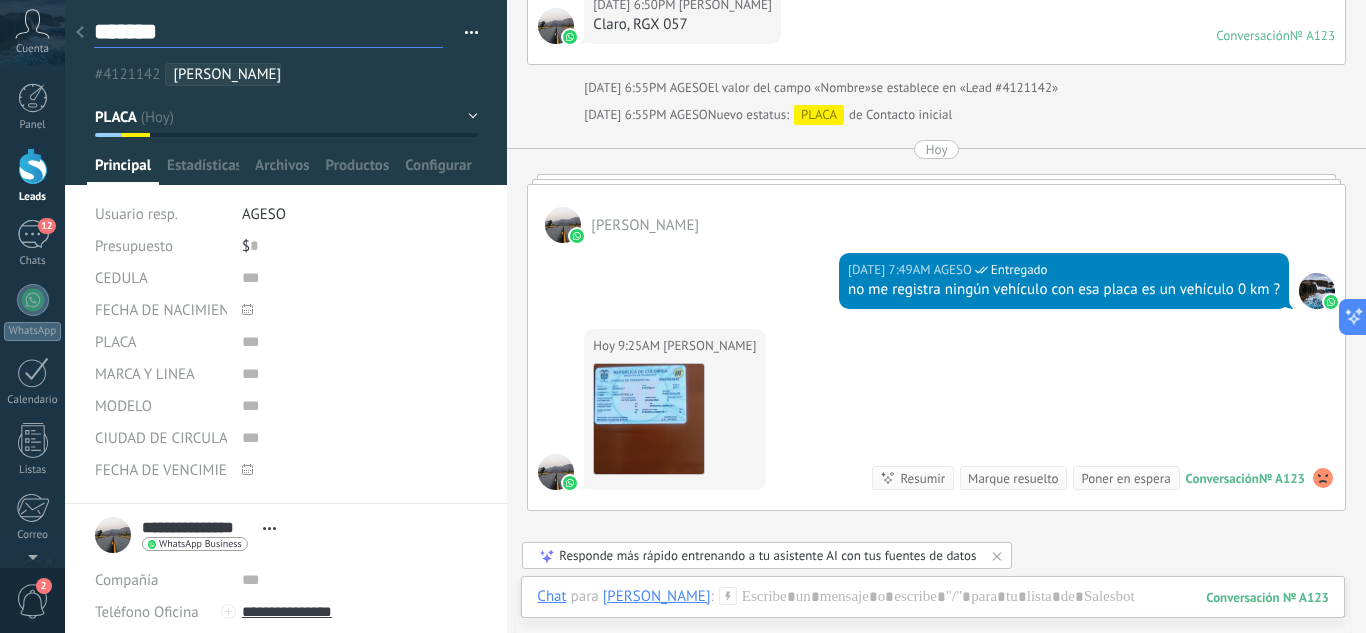 type on "******" 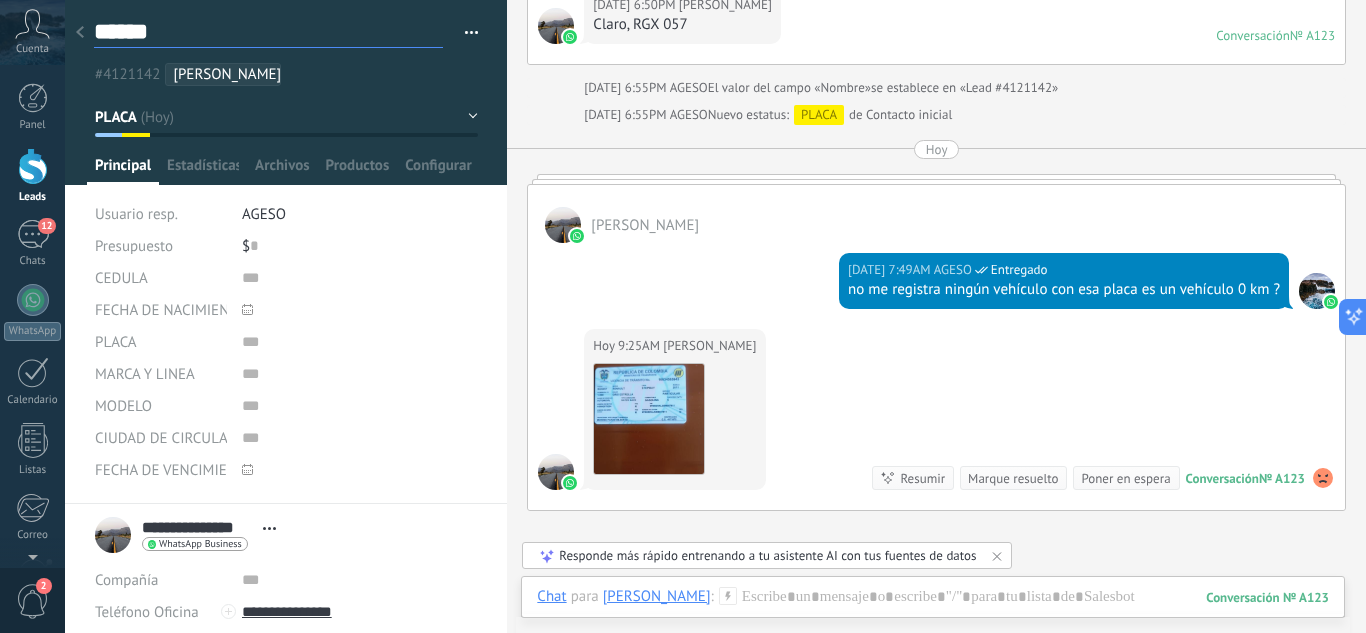 type on "****" 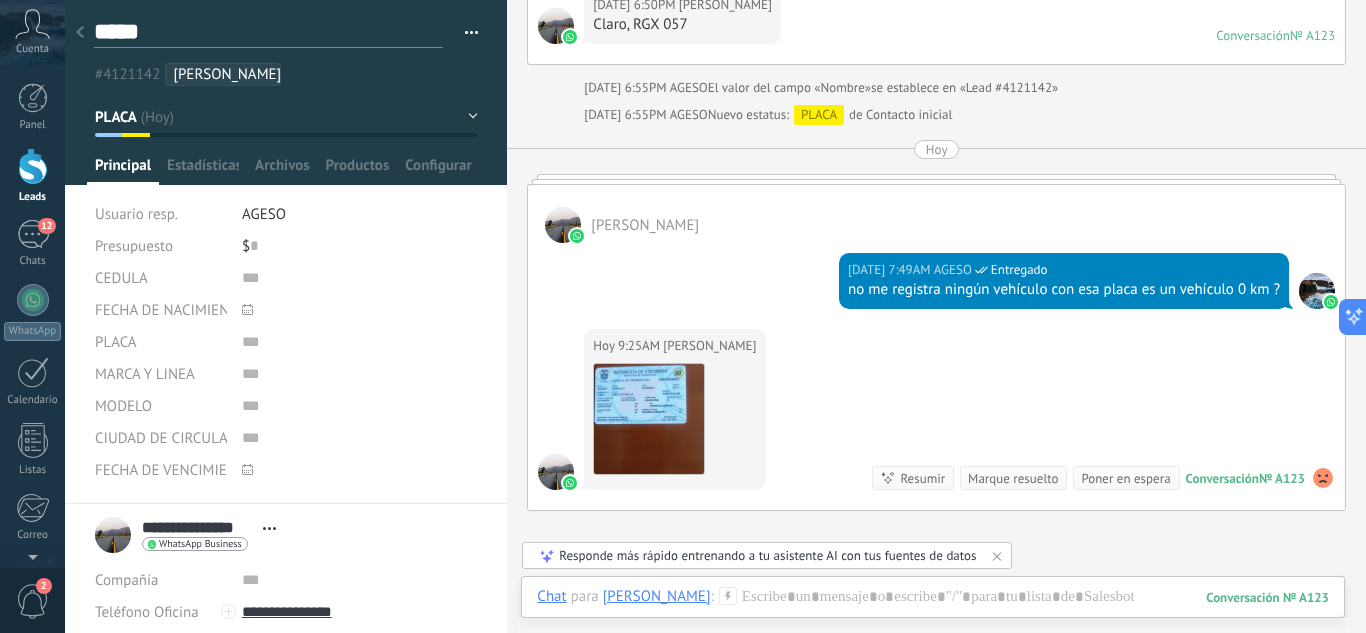 type on "****" 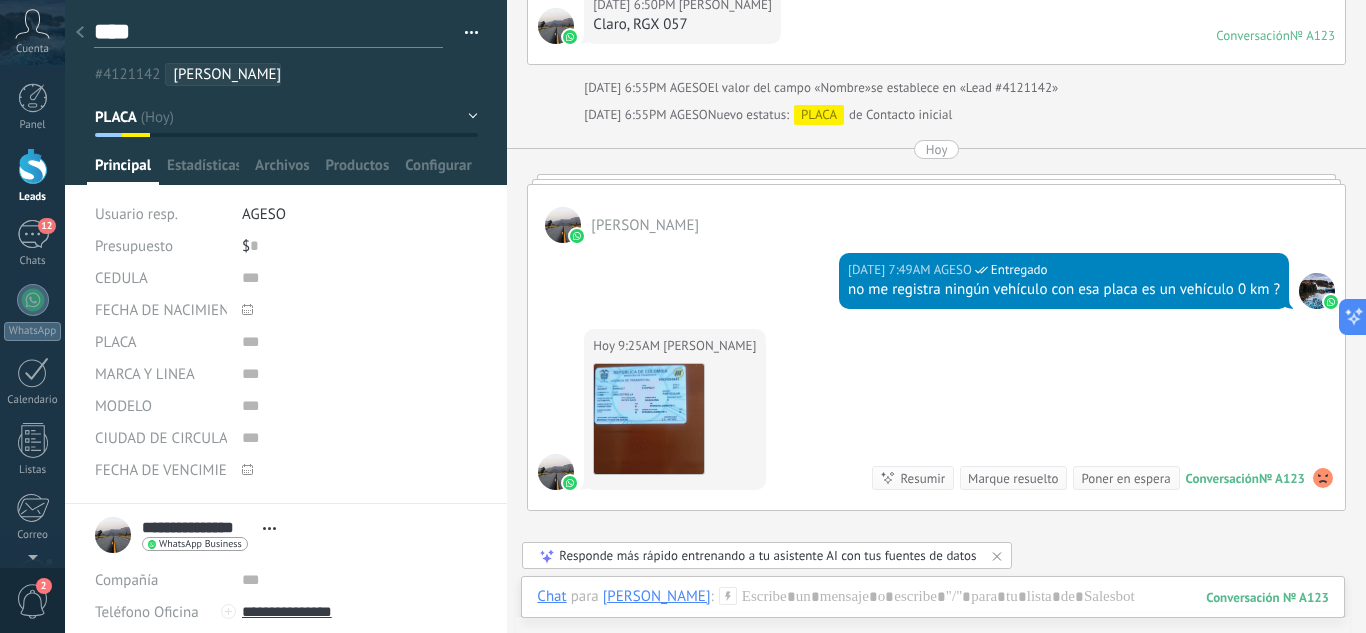 type on "***" 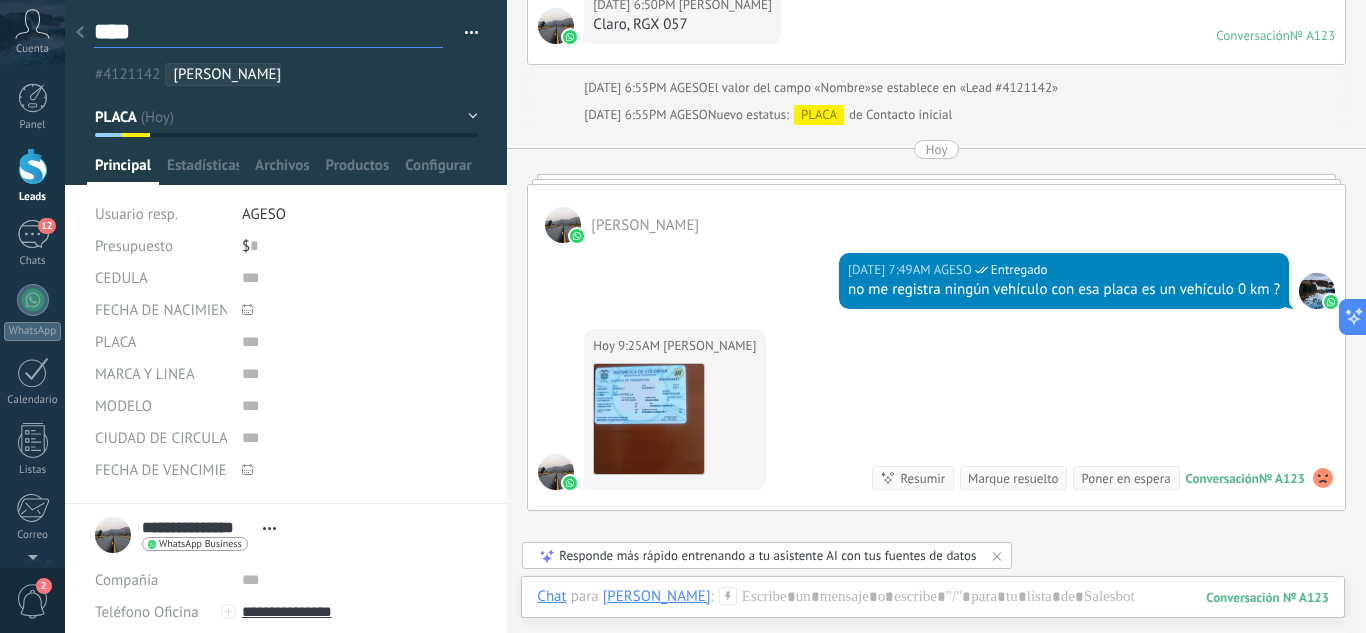 type on "***" 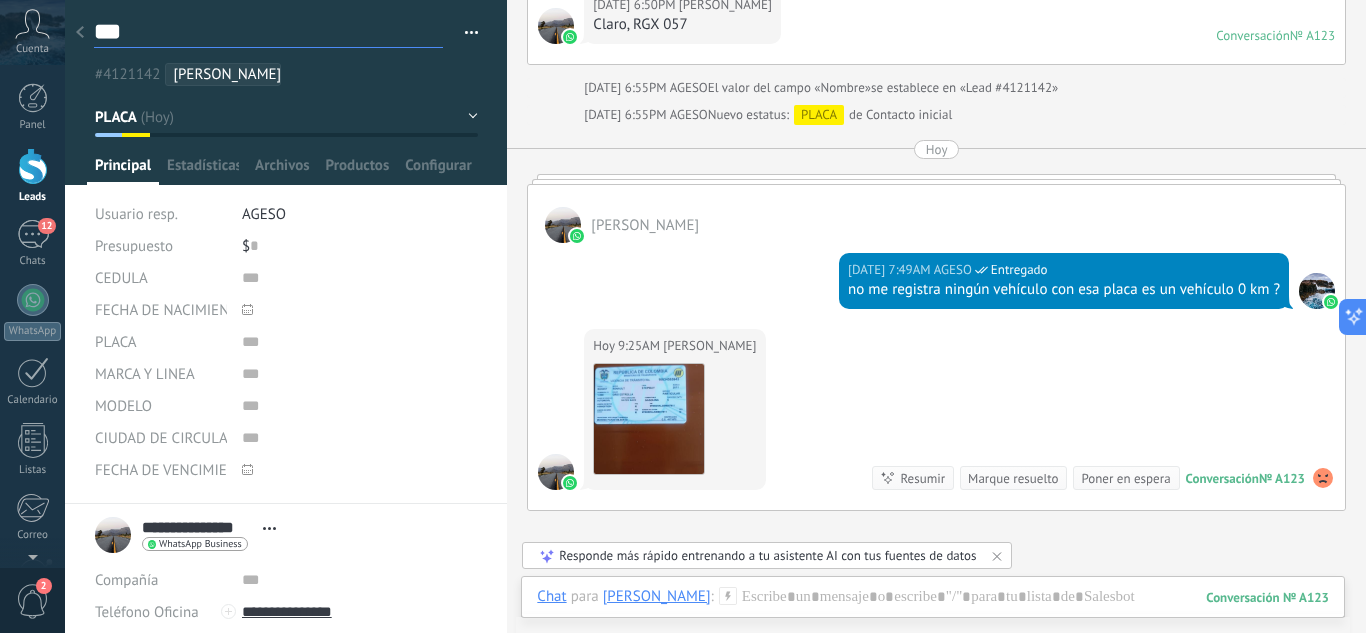 type on "**" 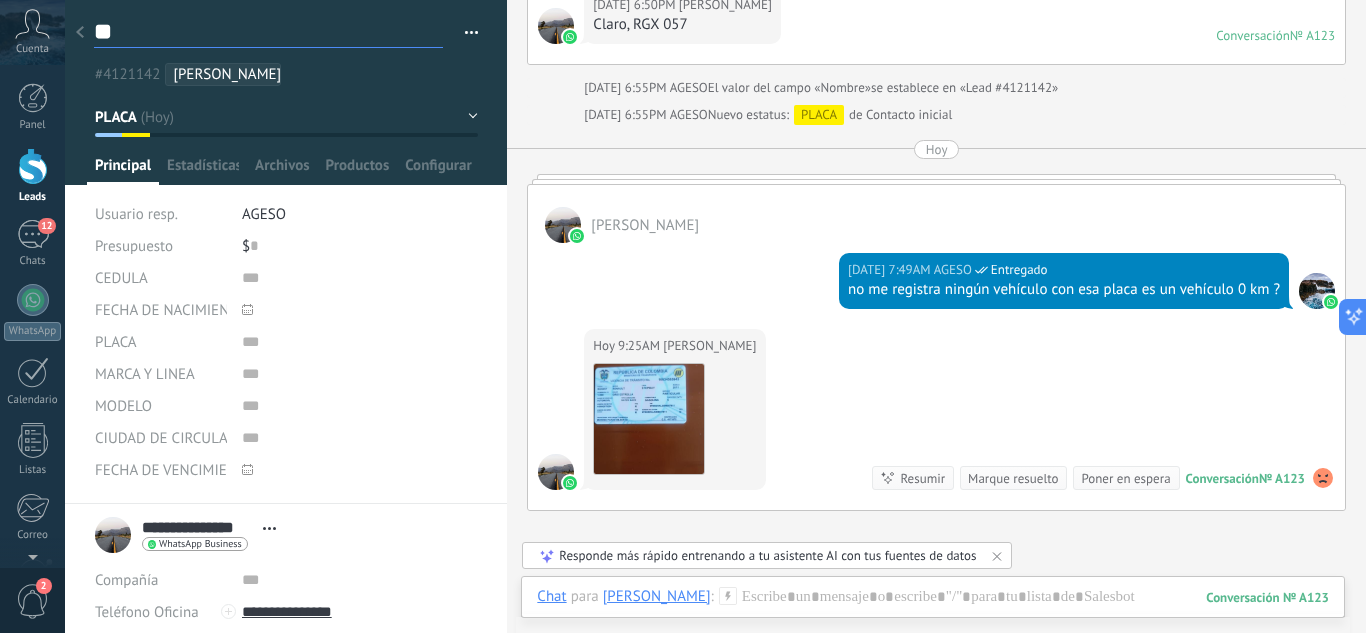 type on "*" 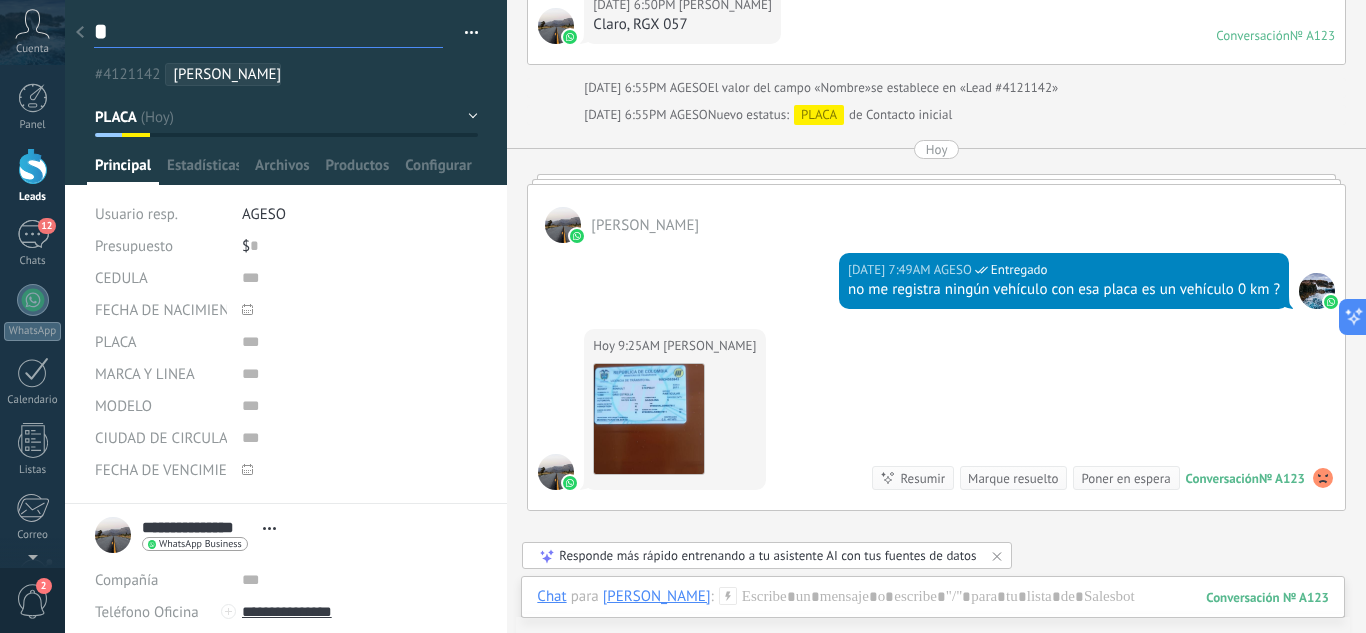 type 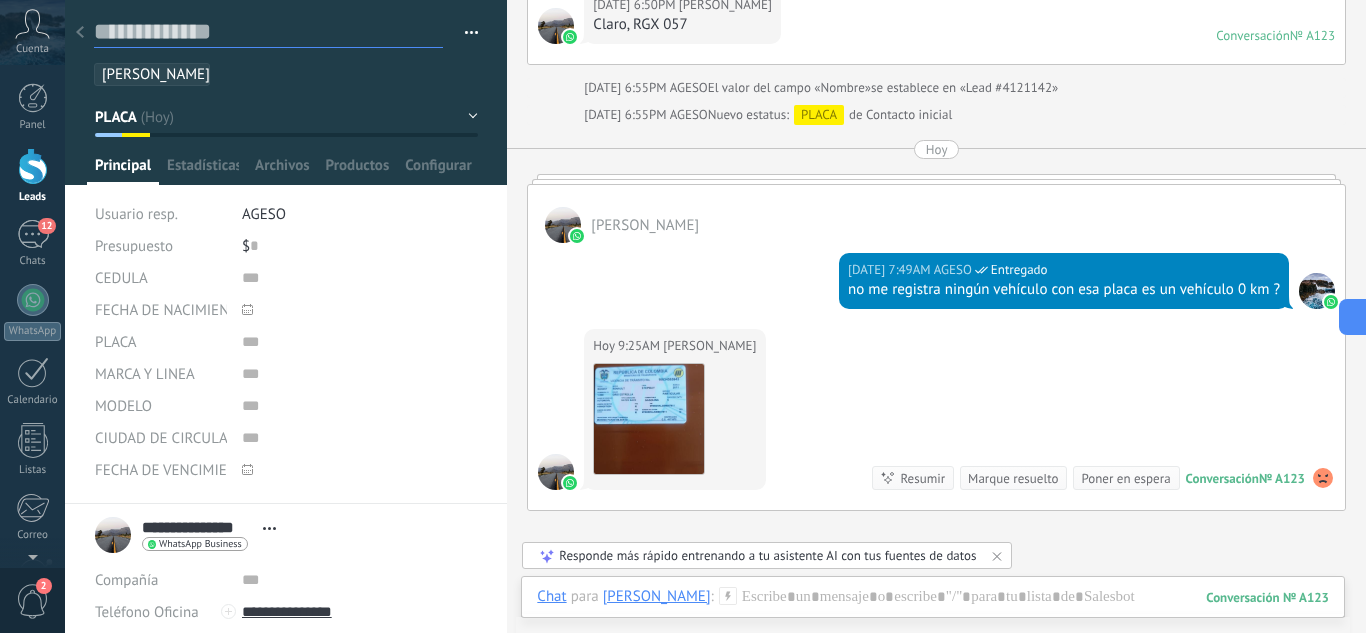 type on "*" 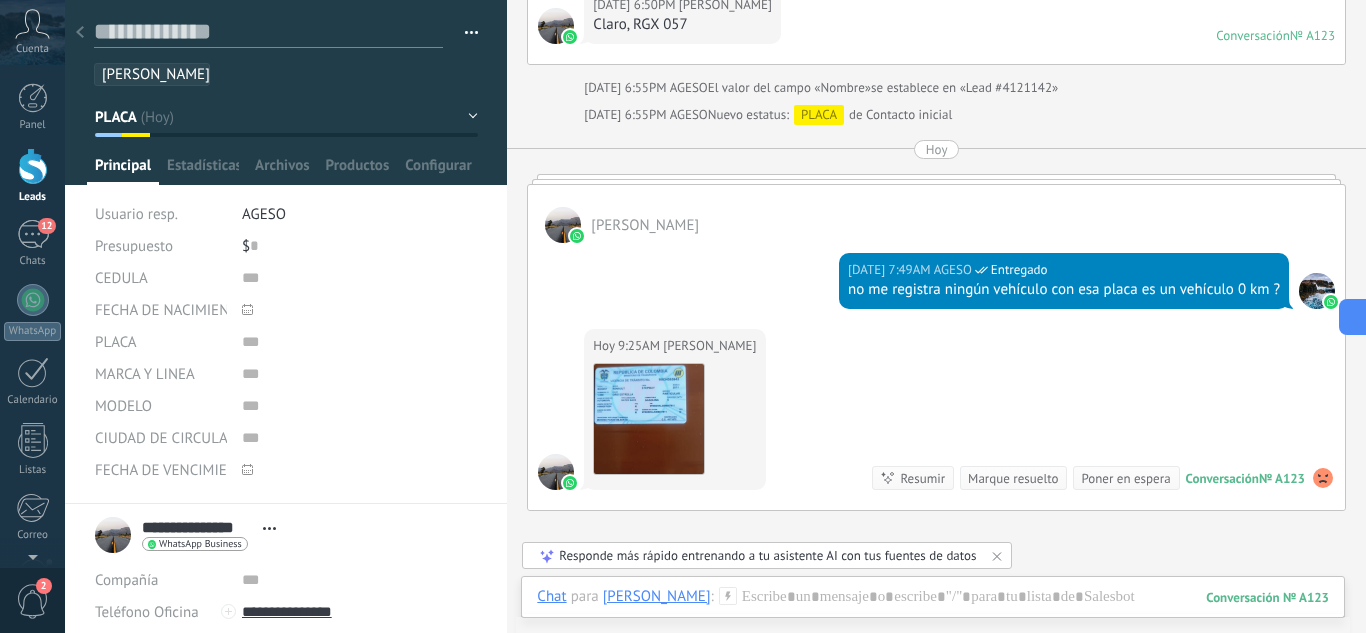 type on "*" 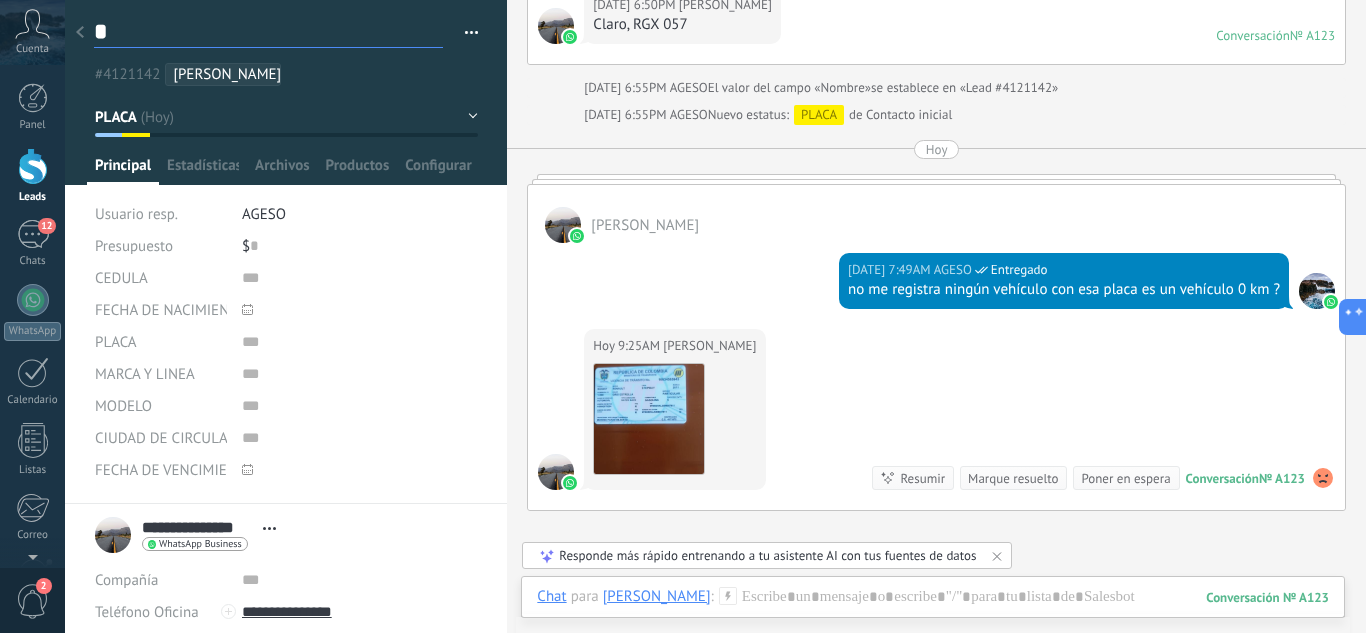 type on "**" 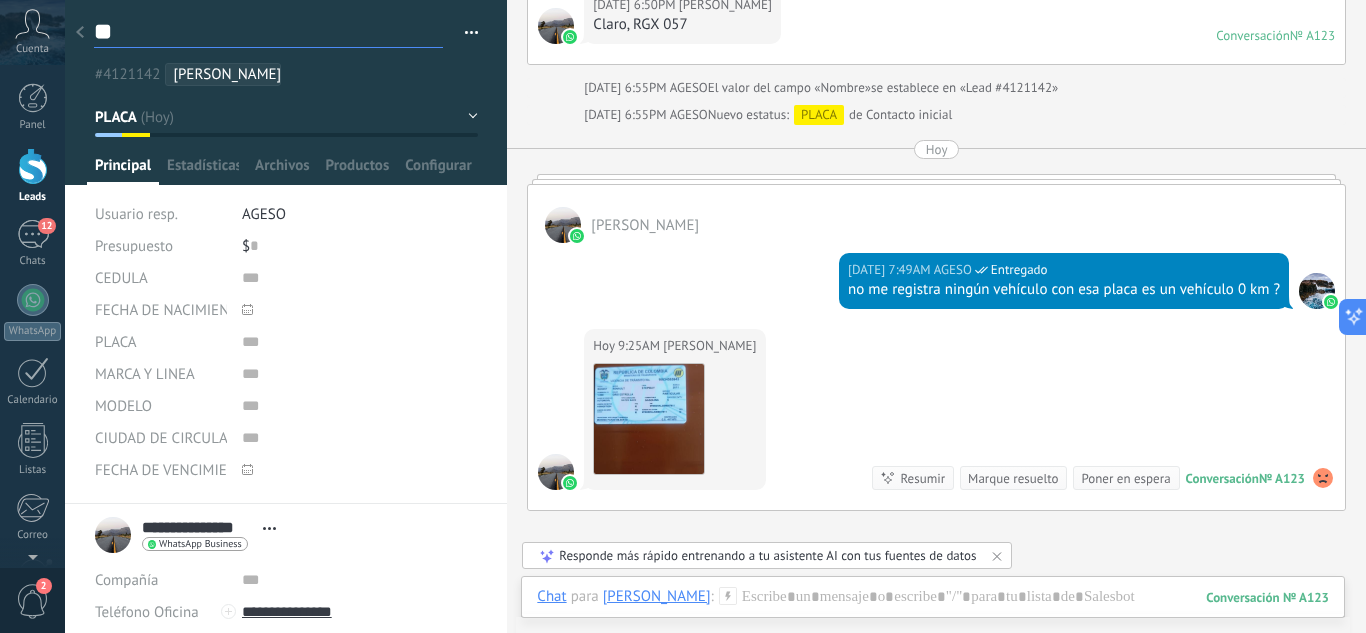 type on "*" 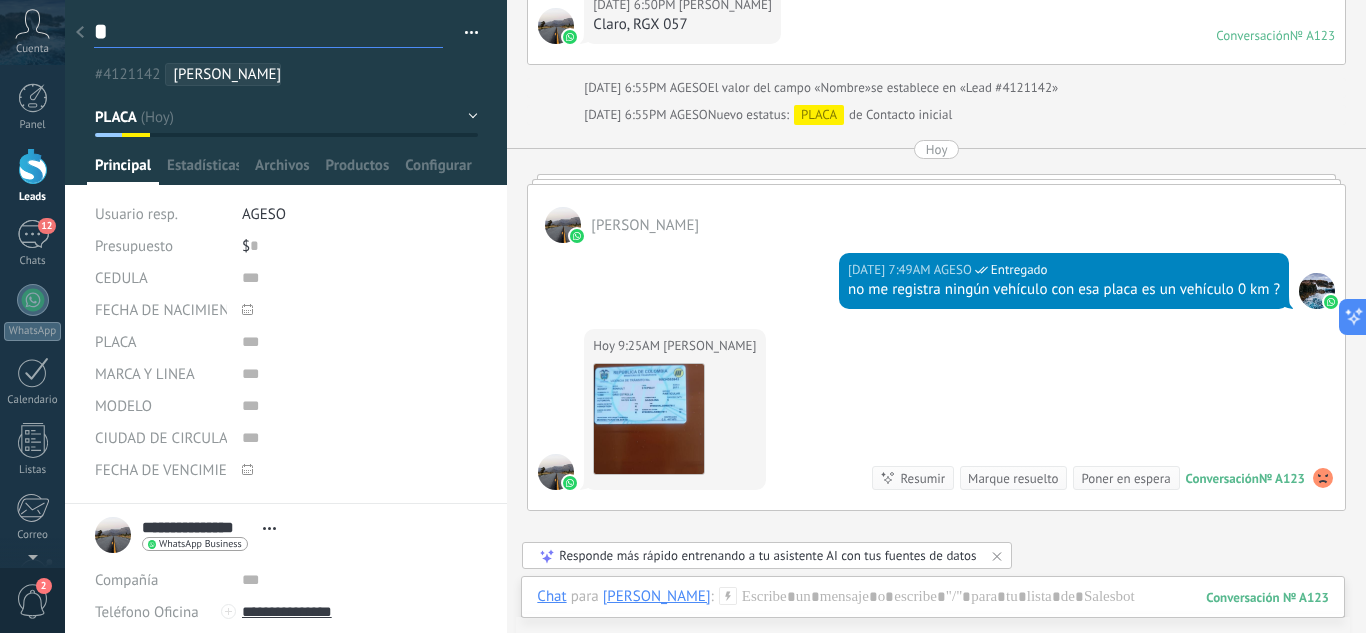 type on "**********" 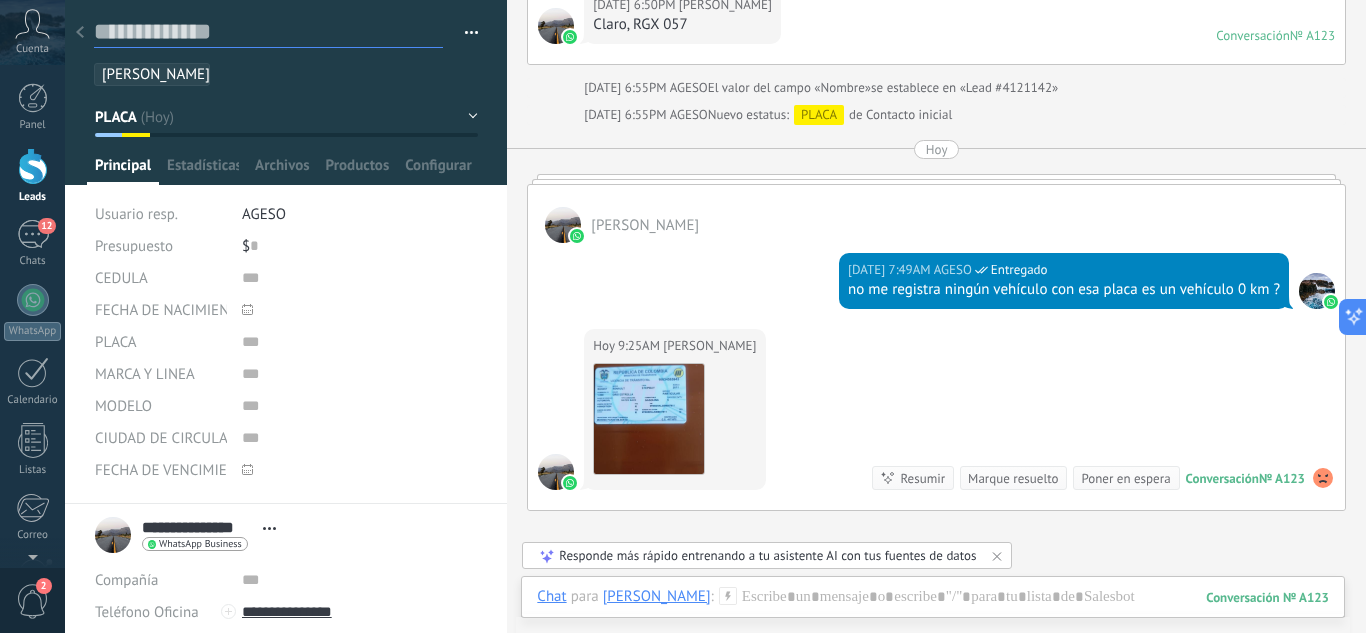 type on "*" 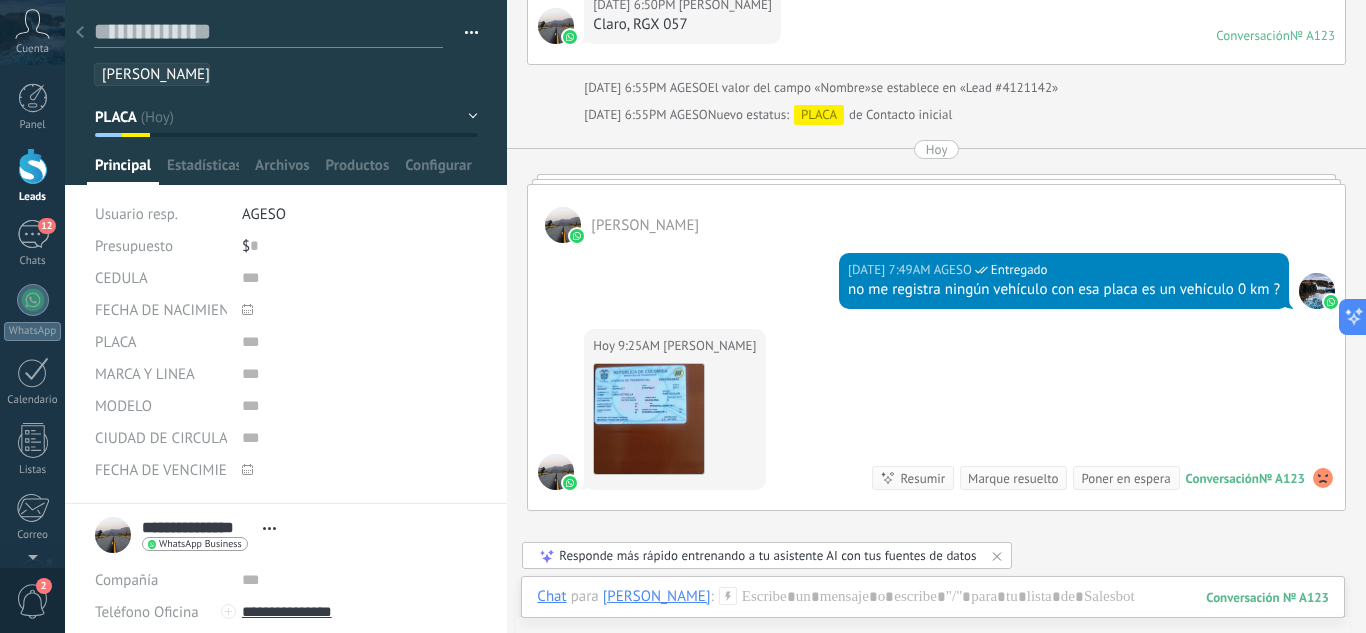 type on "*" 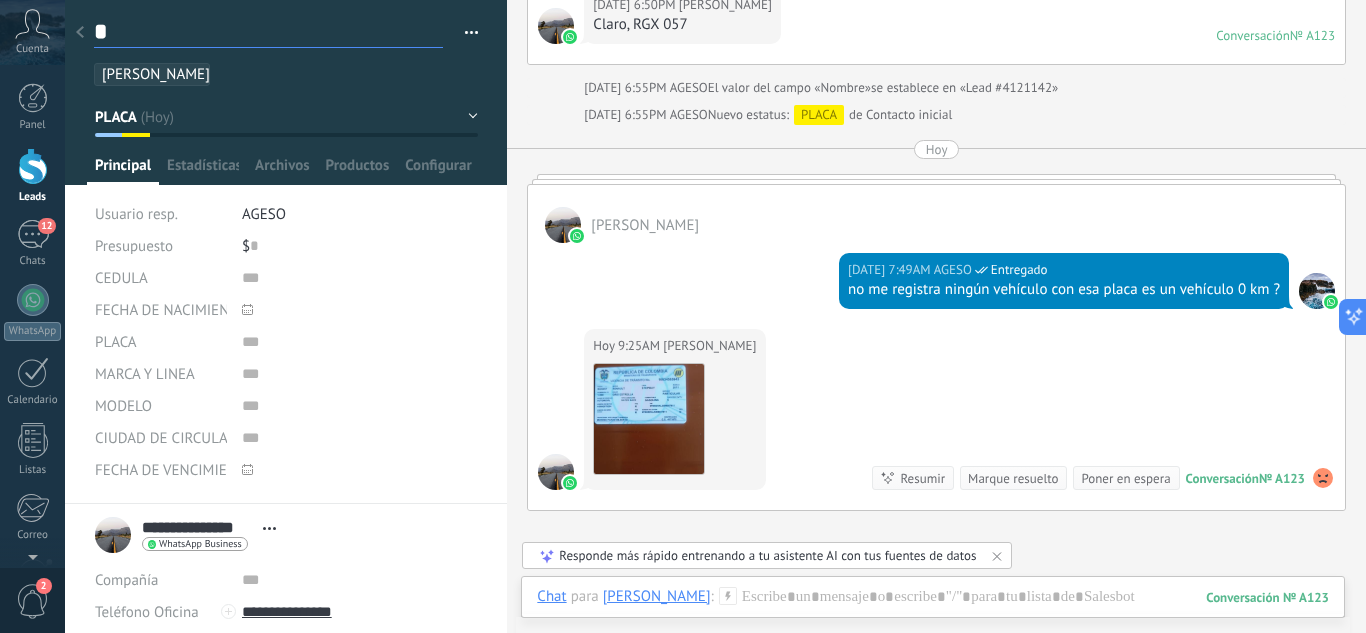 type on "**" 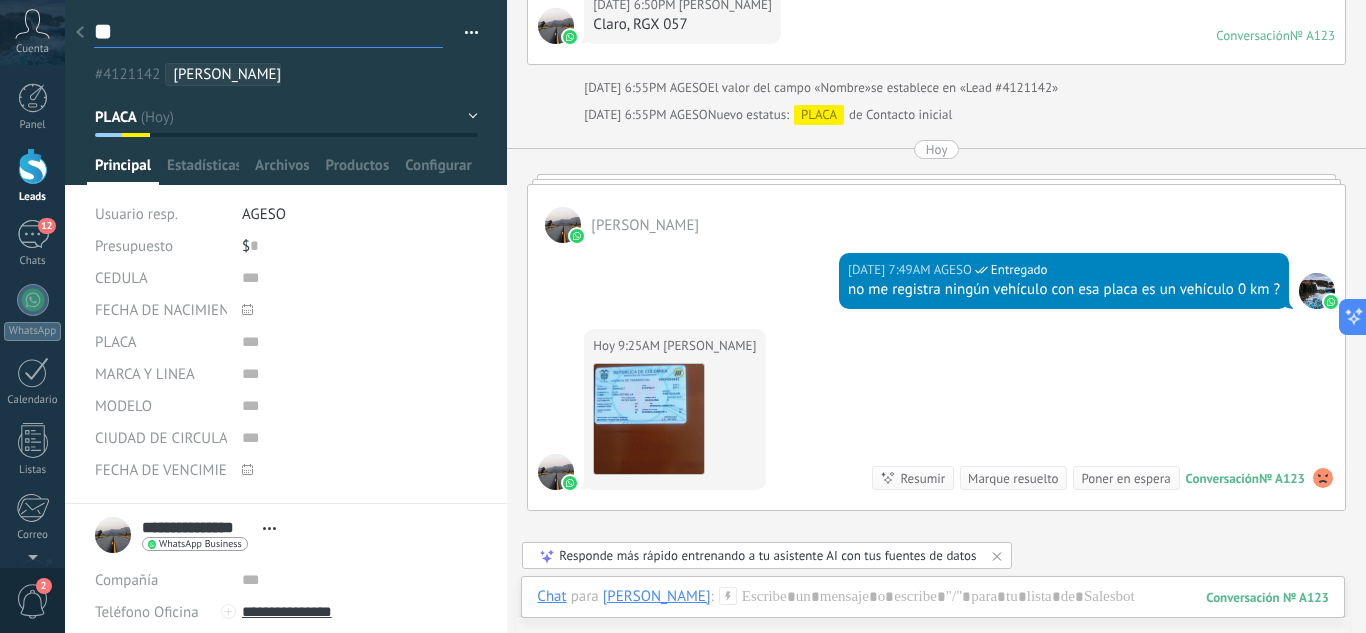 type on "***" 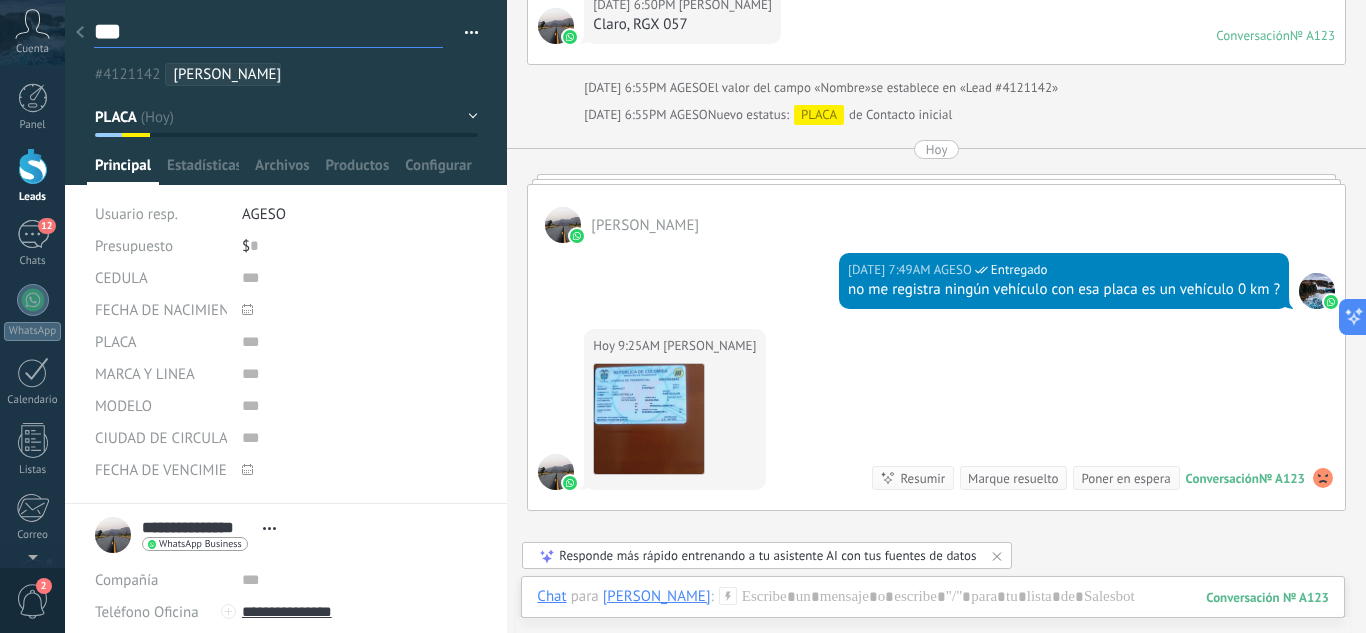 type on "****" 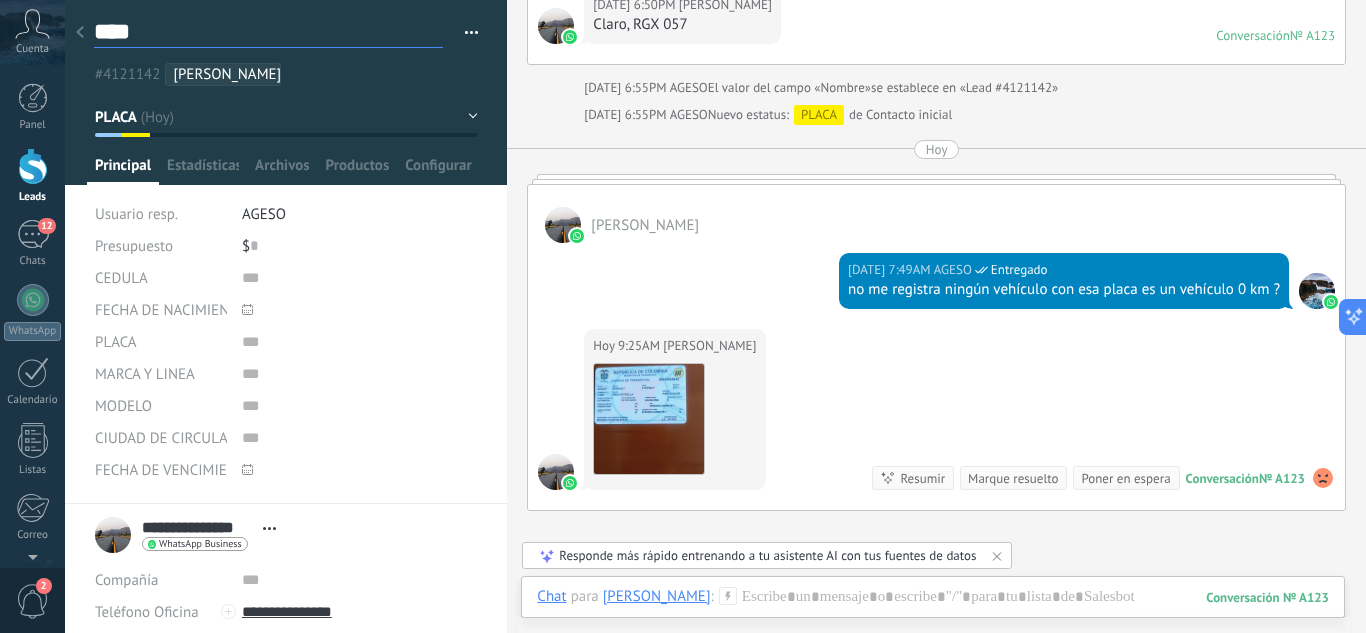 type on "*****" 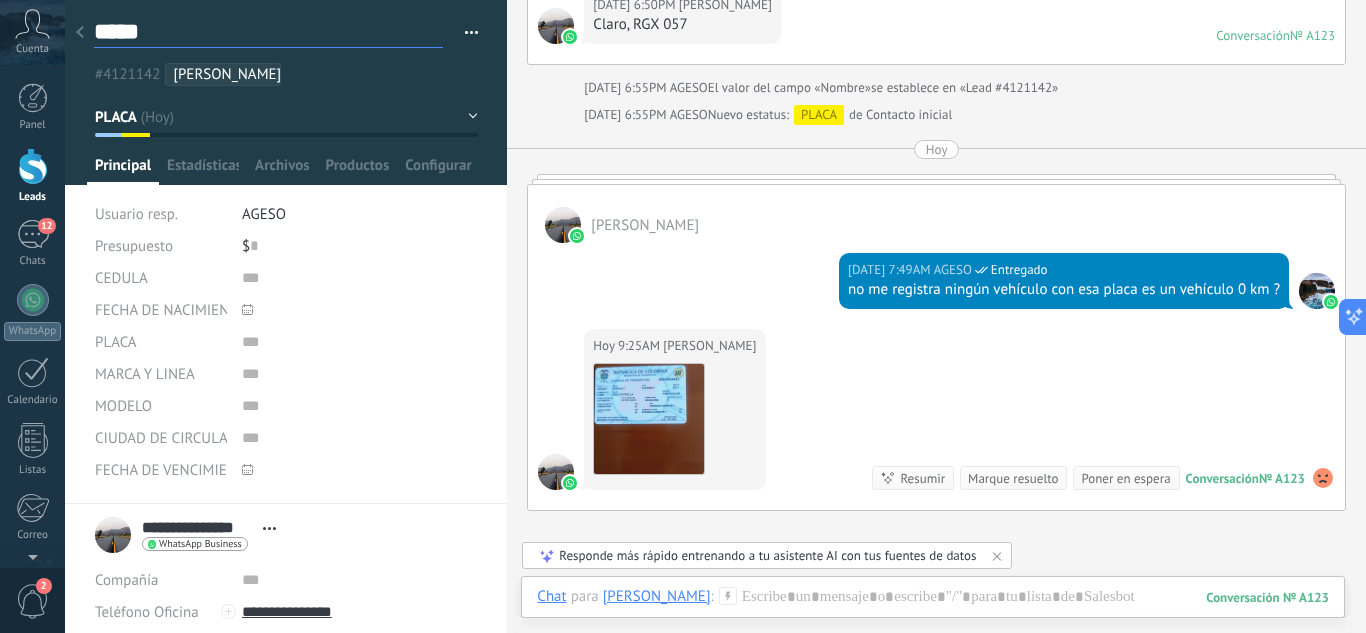 type on "******" 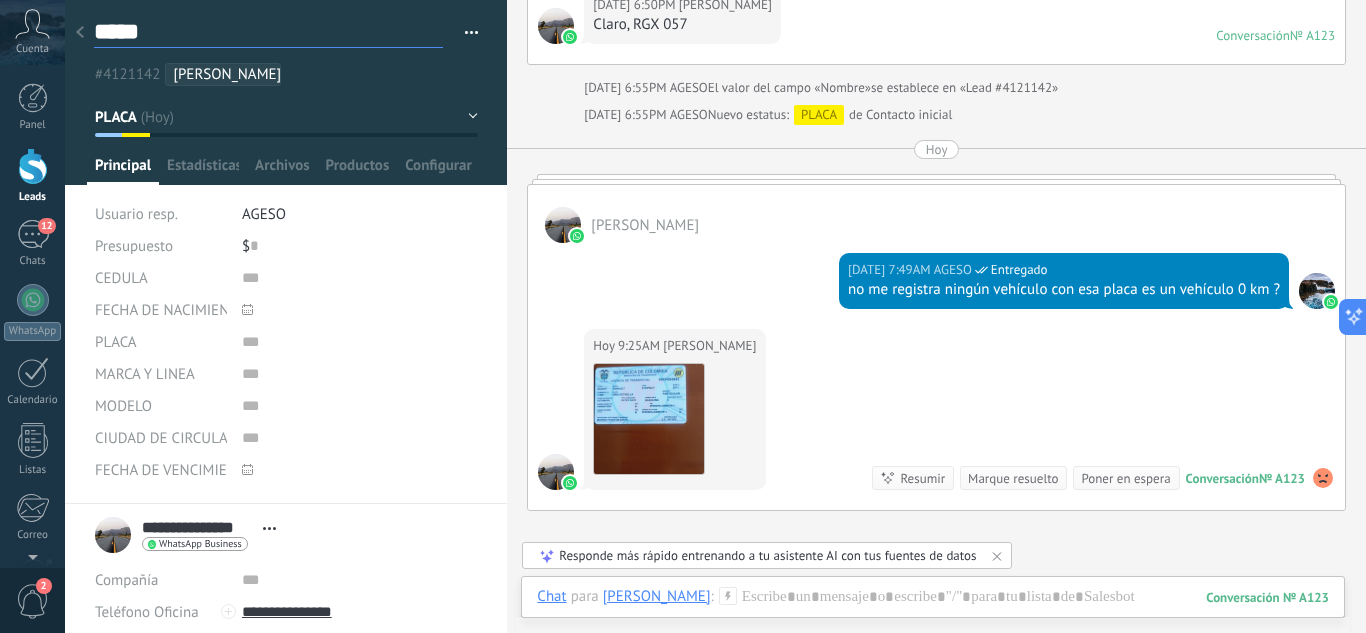 type on "******" 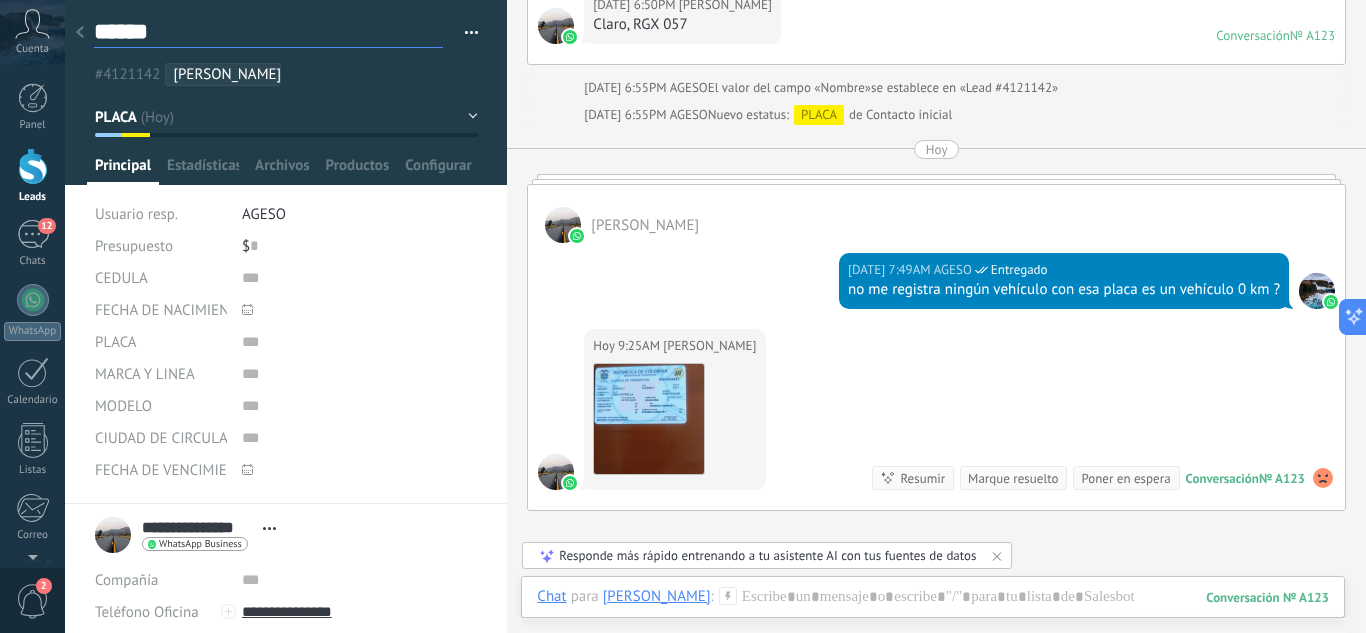 type on "******" 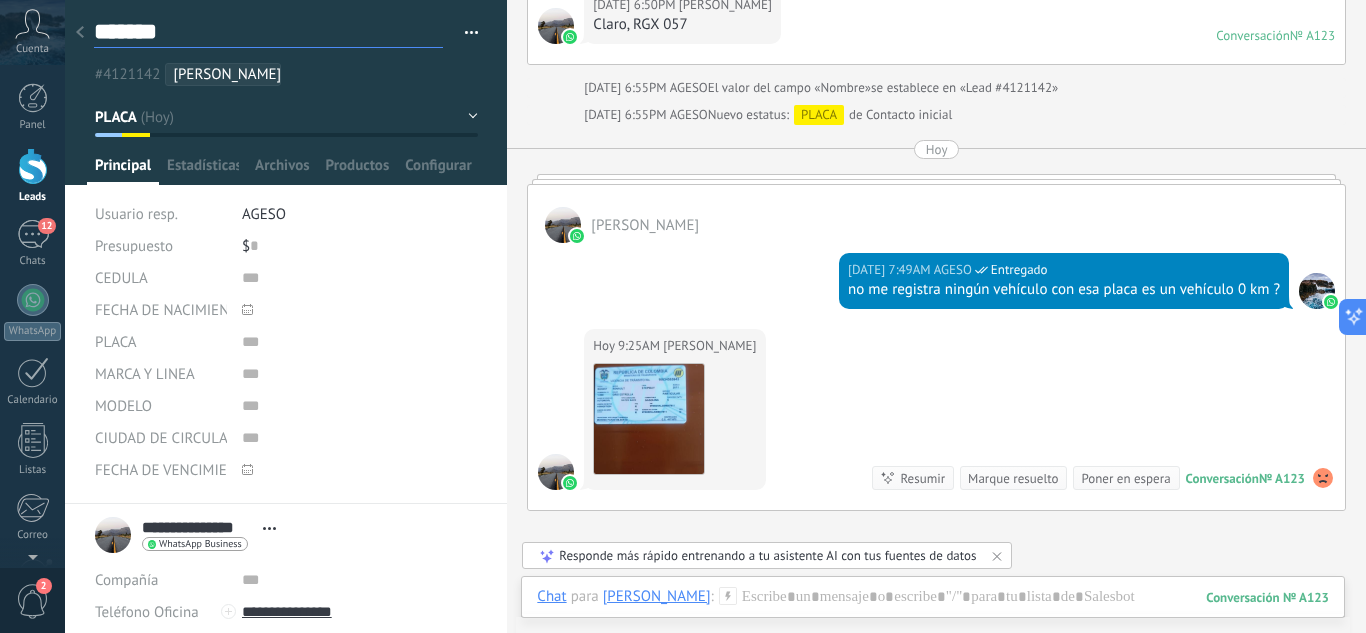 scroll, scrollTop: 30, scrollLeft: 0, axis: vertical 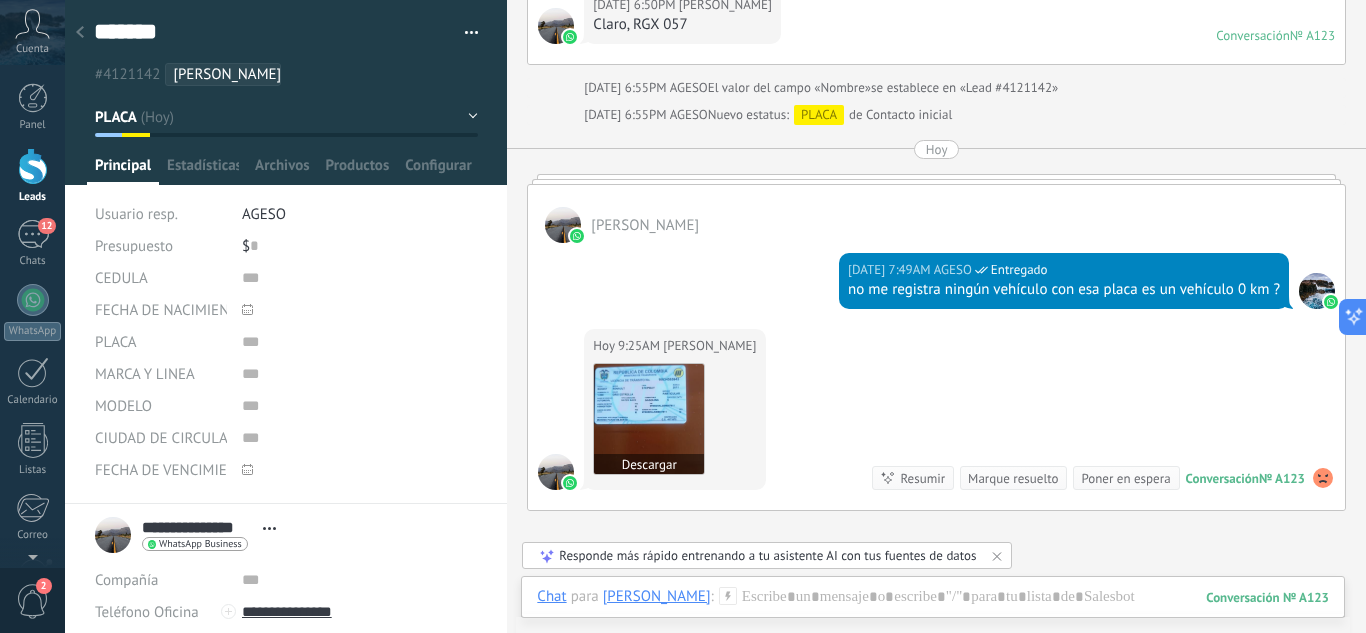 type on "******" 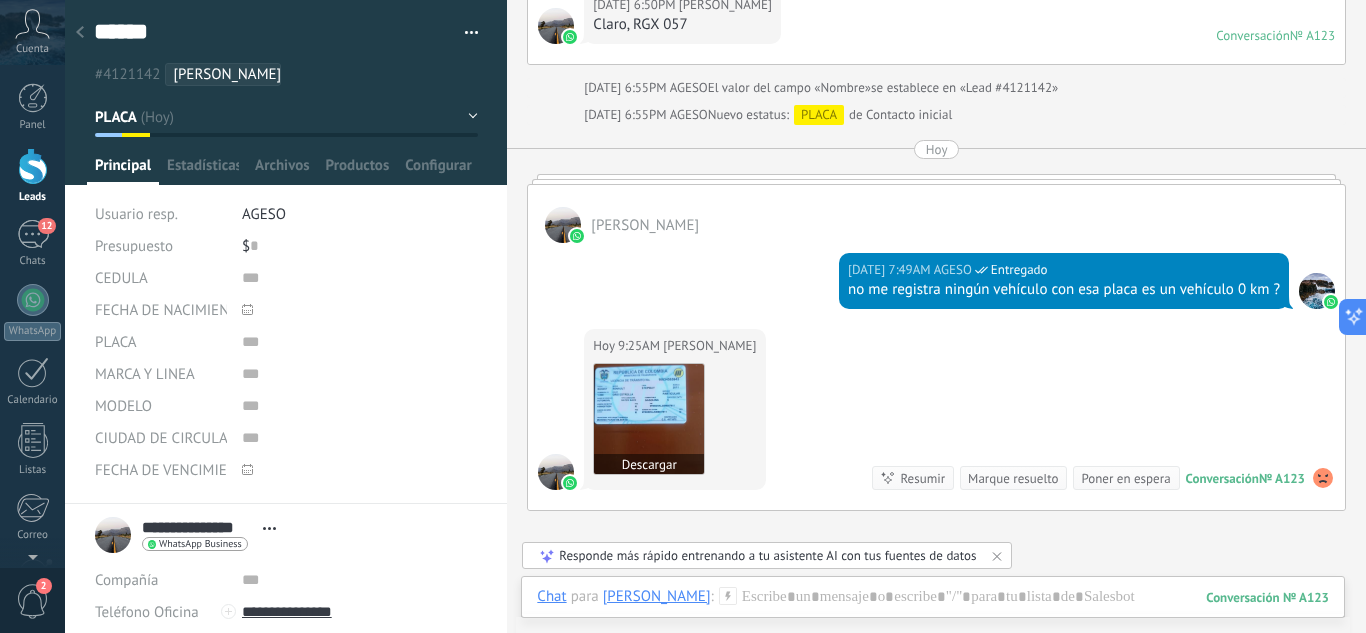 click at bounding box center [649, 419] 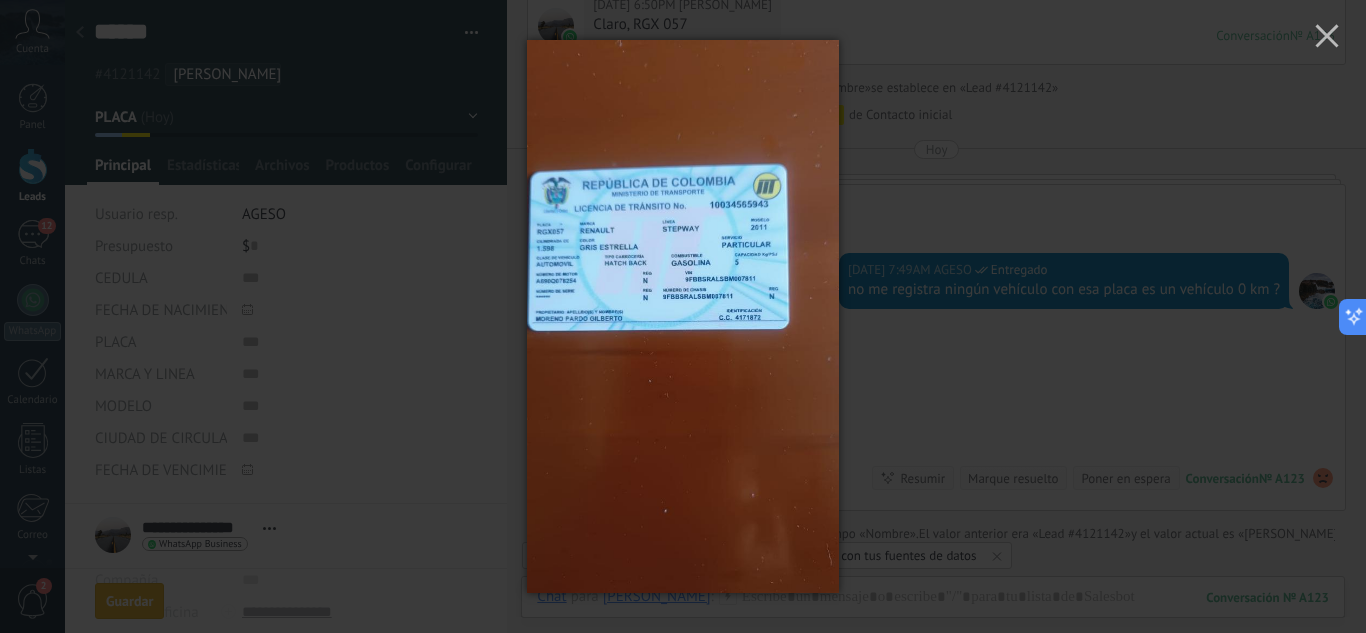 scroll, scrollTop: 633, scrollLeft: 0, axis: vertical 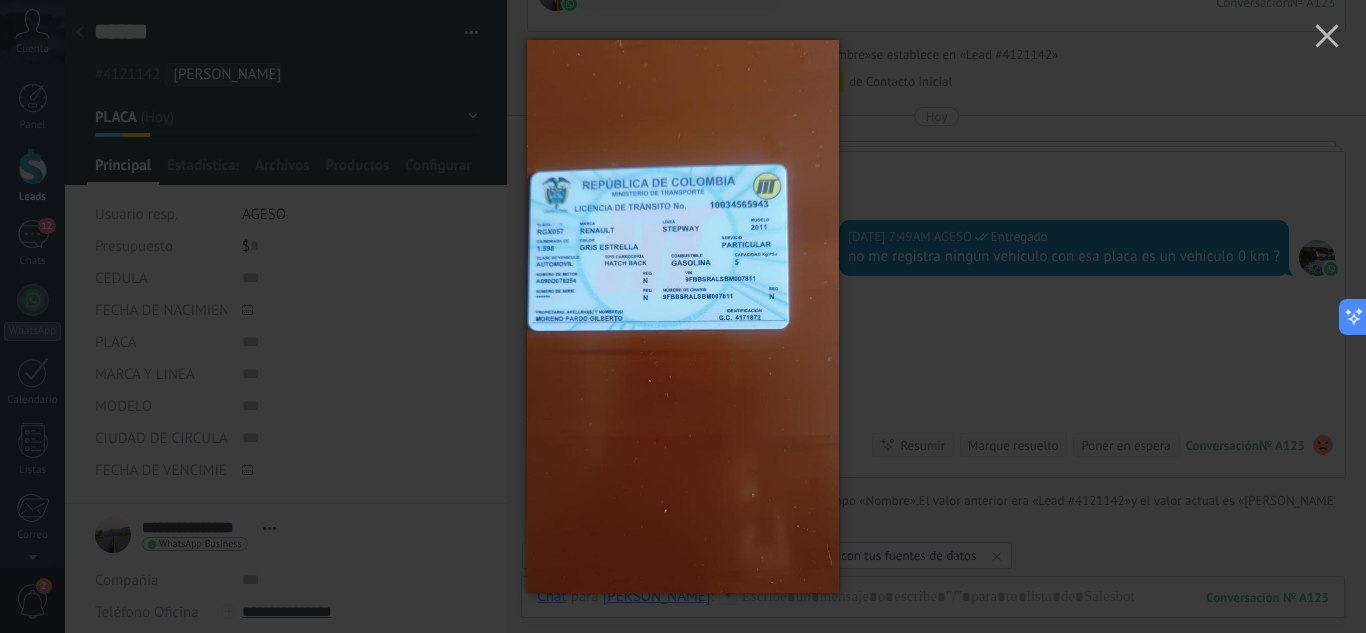 click at bounding box center (682, 316) 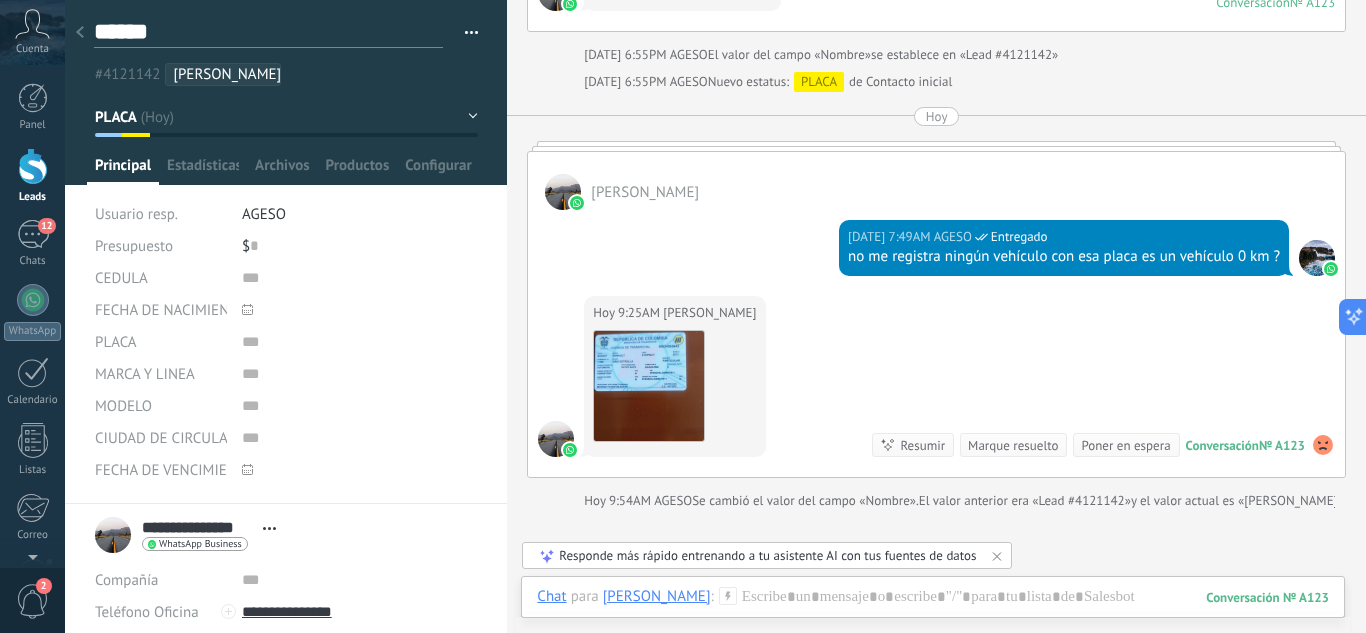 click on "**********" at bounding box center [268, 32] 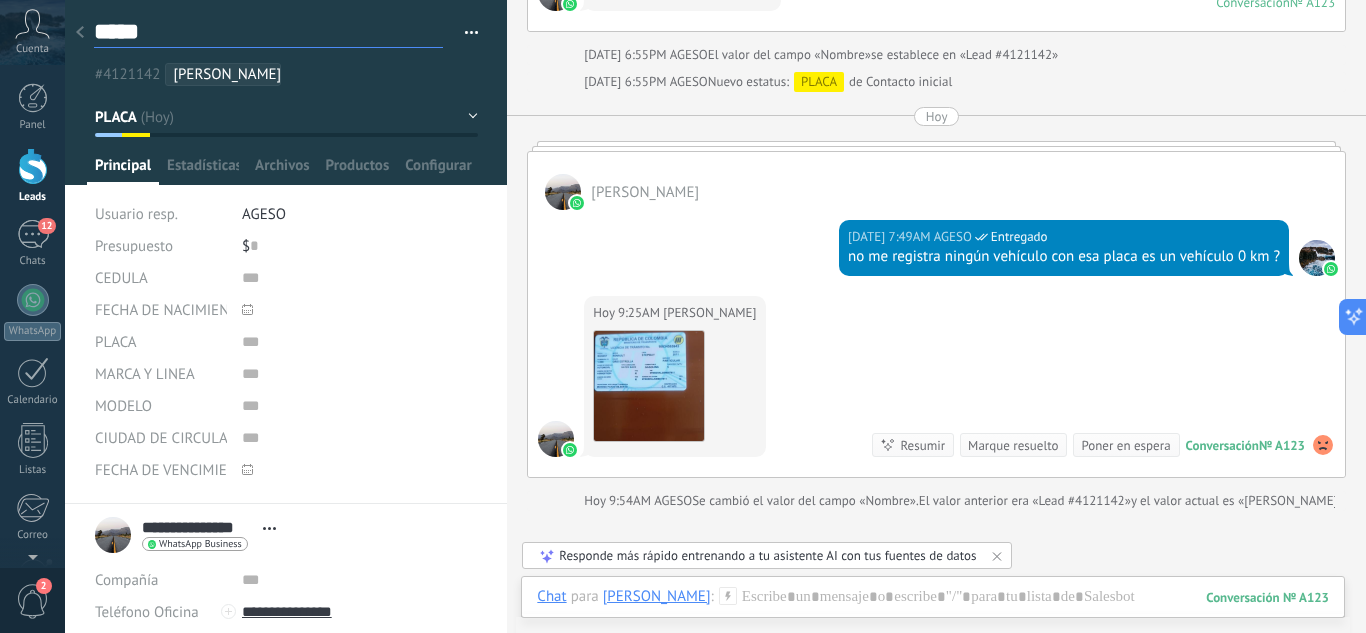 type on "****" 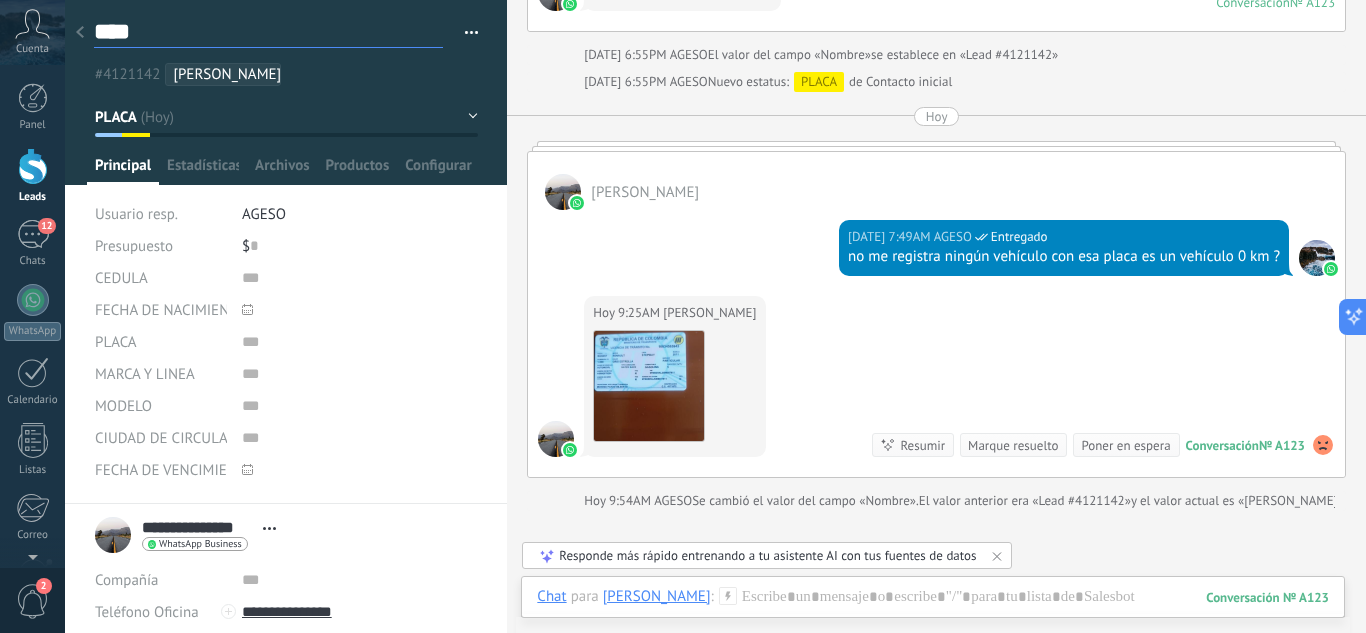 type on "***" 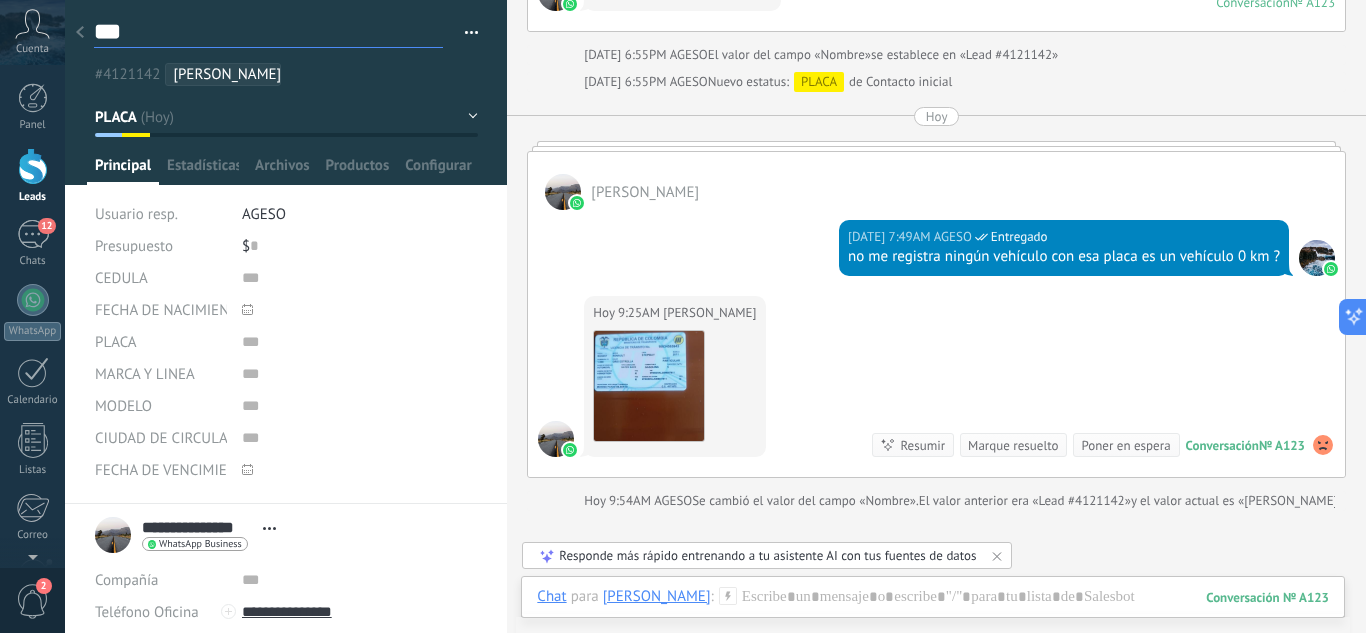 type on "**" 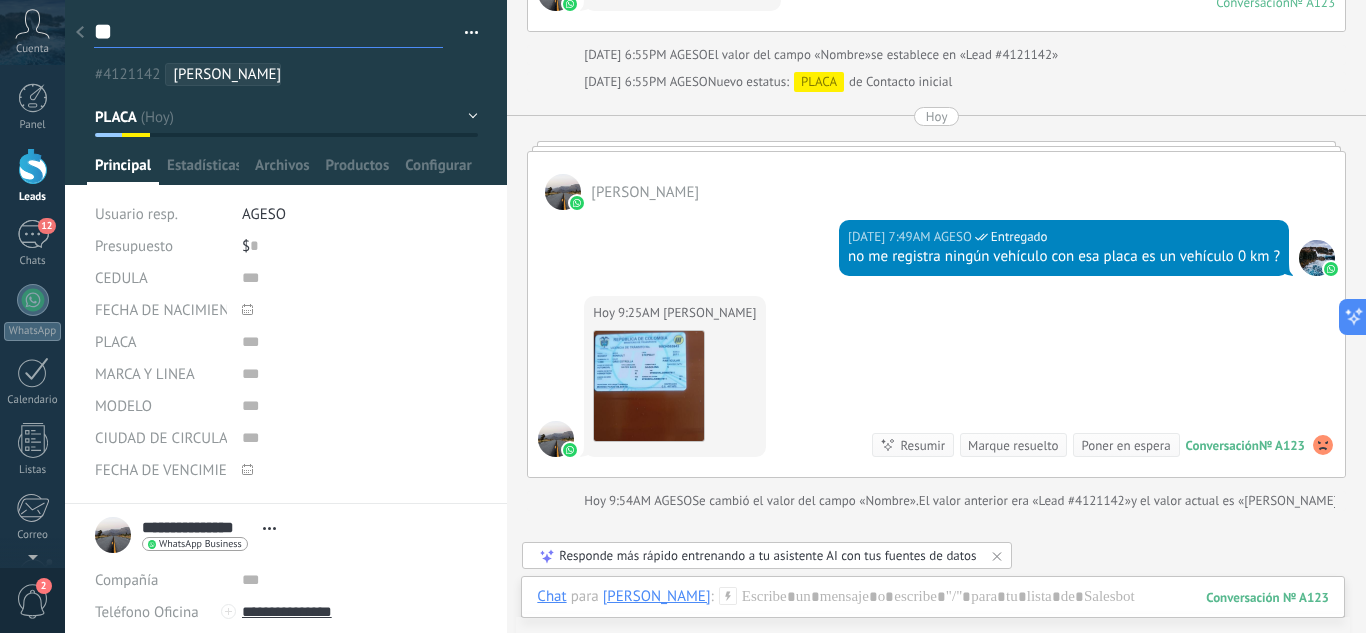type on "*" 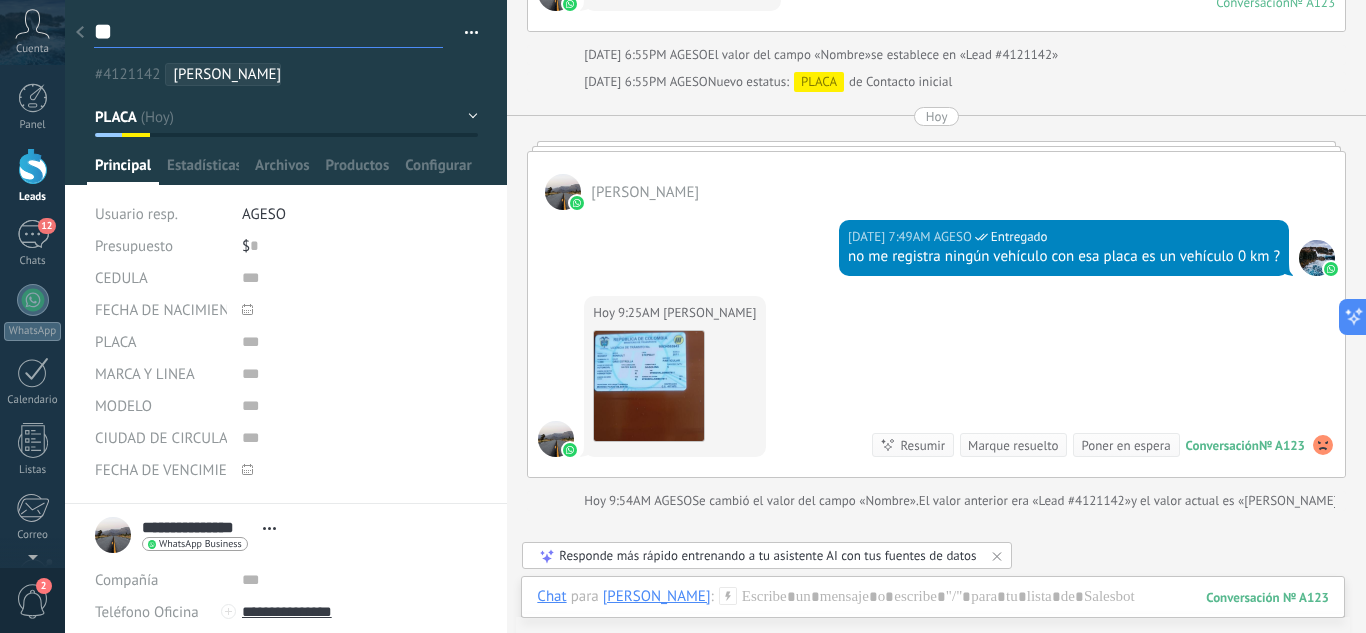 type on "*" 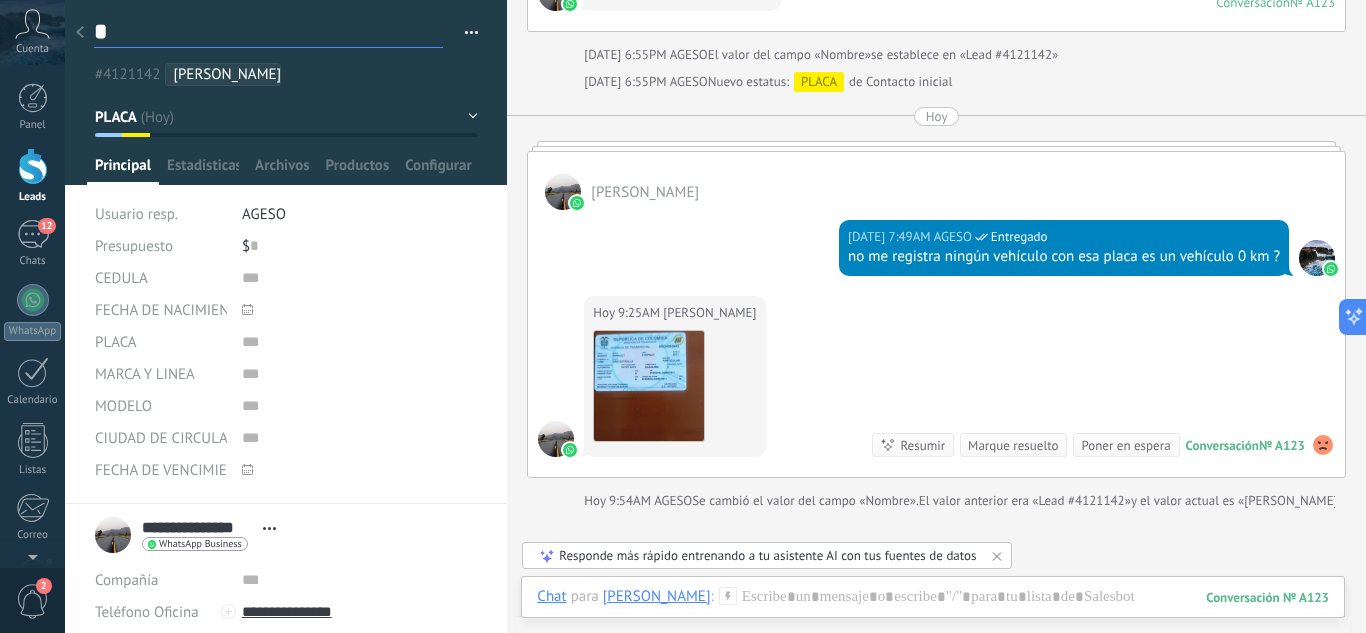 type 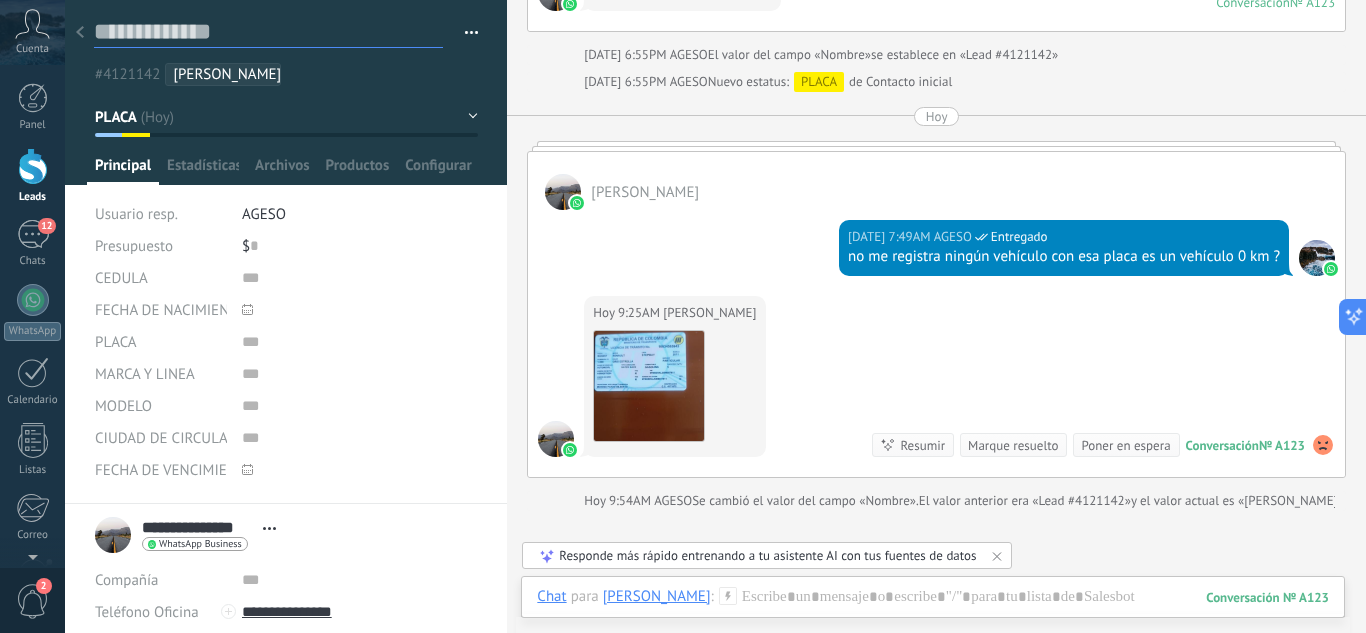 type on "*" 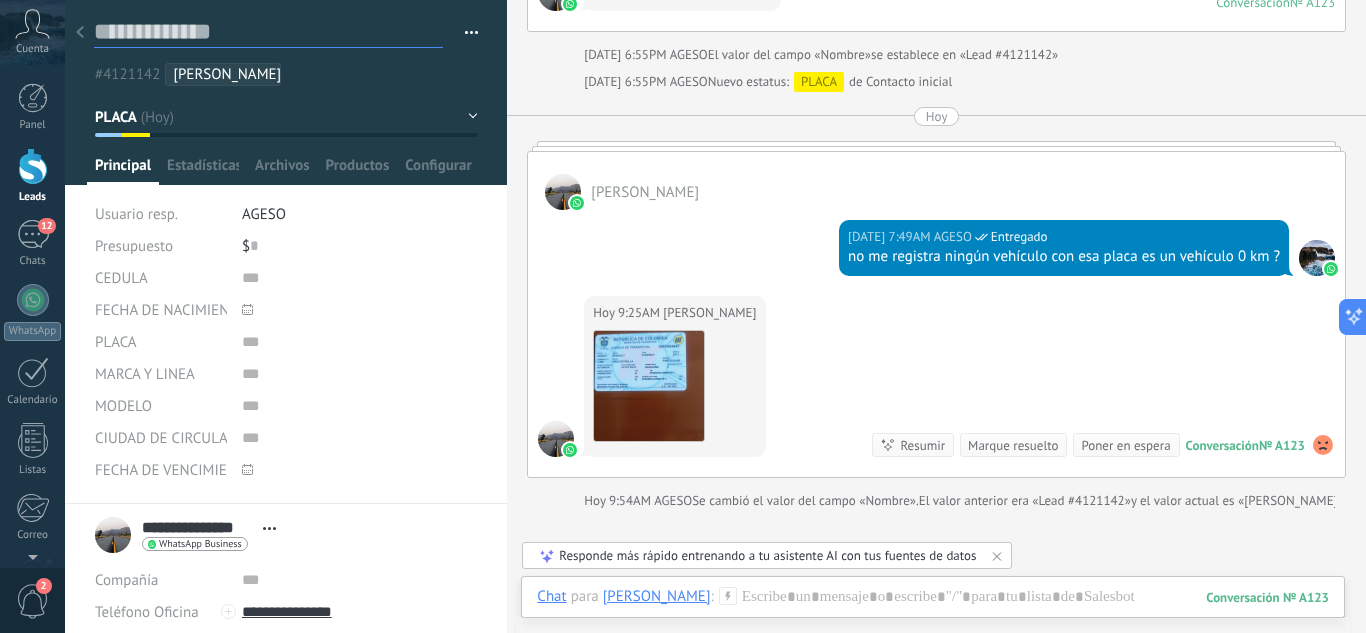 type on "*" 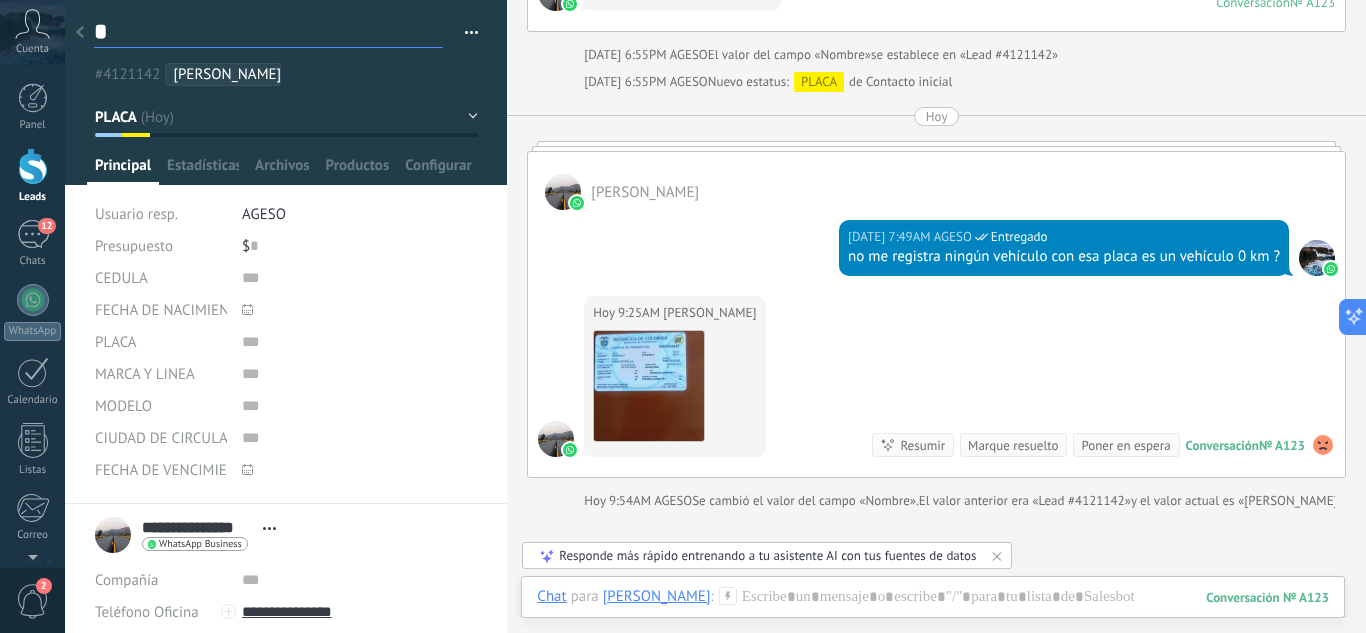 type on "**" 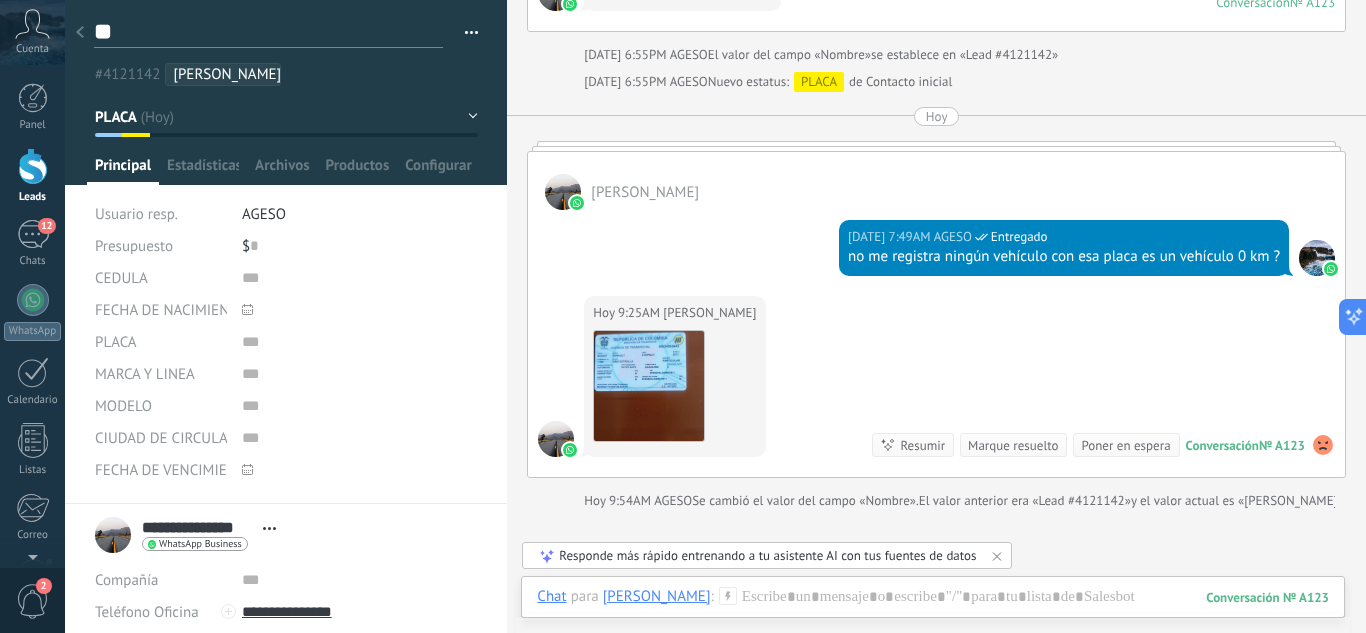 type on "***" 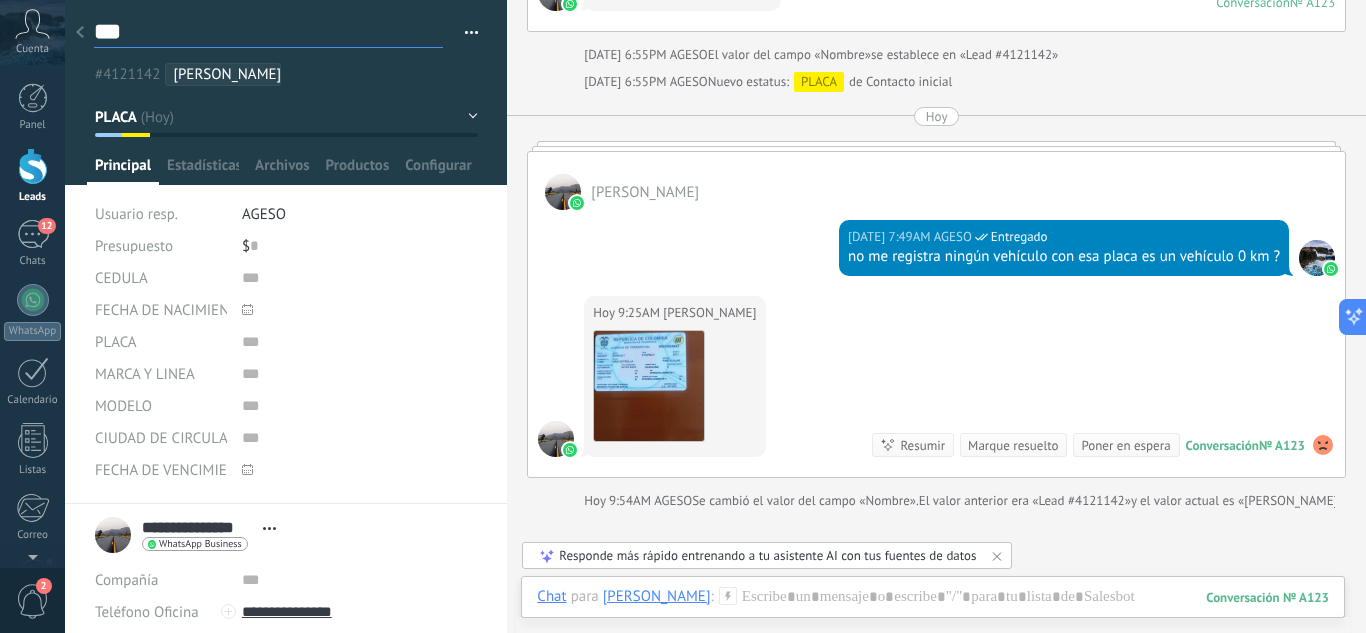 type on "**" 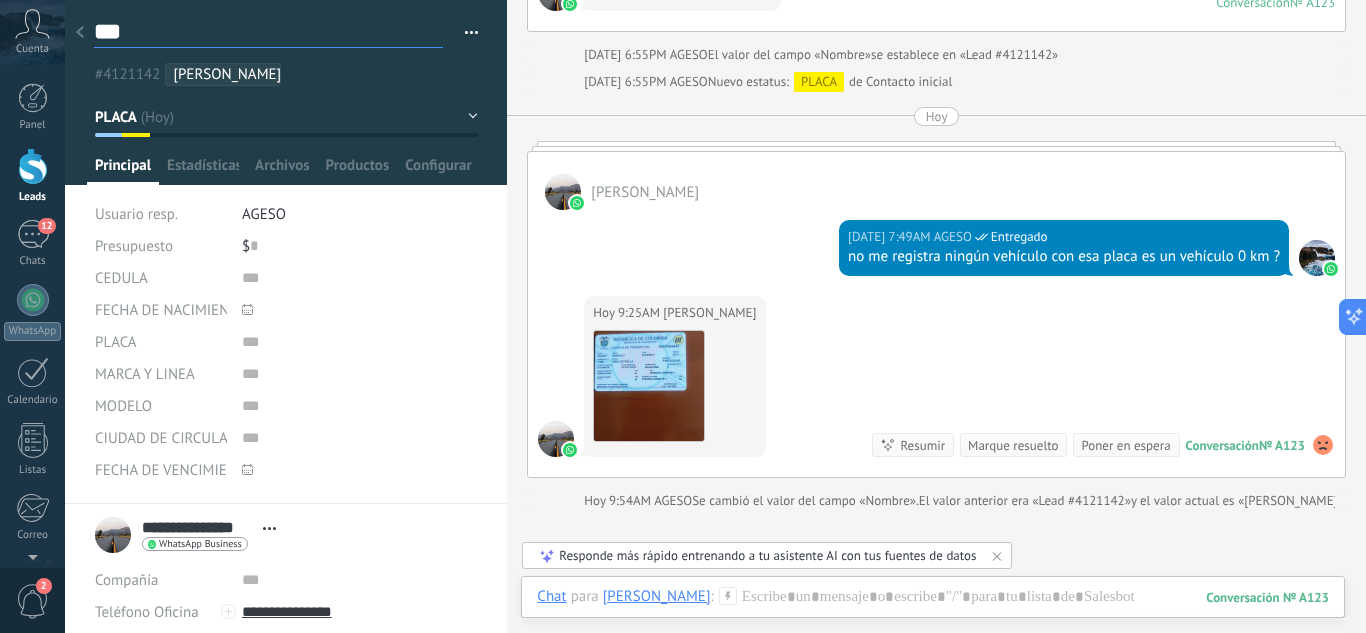type on "**" 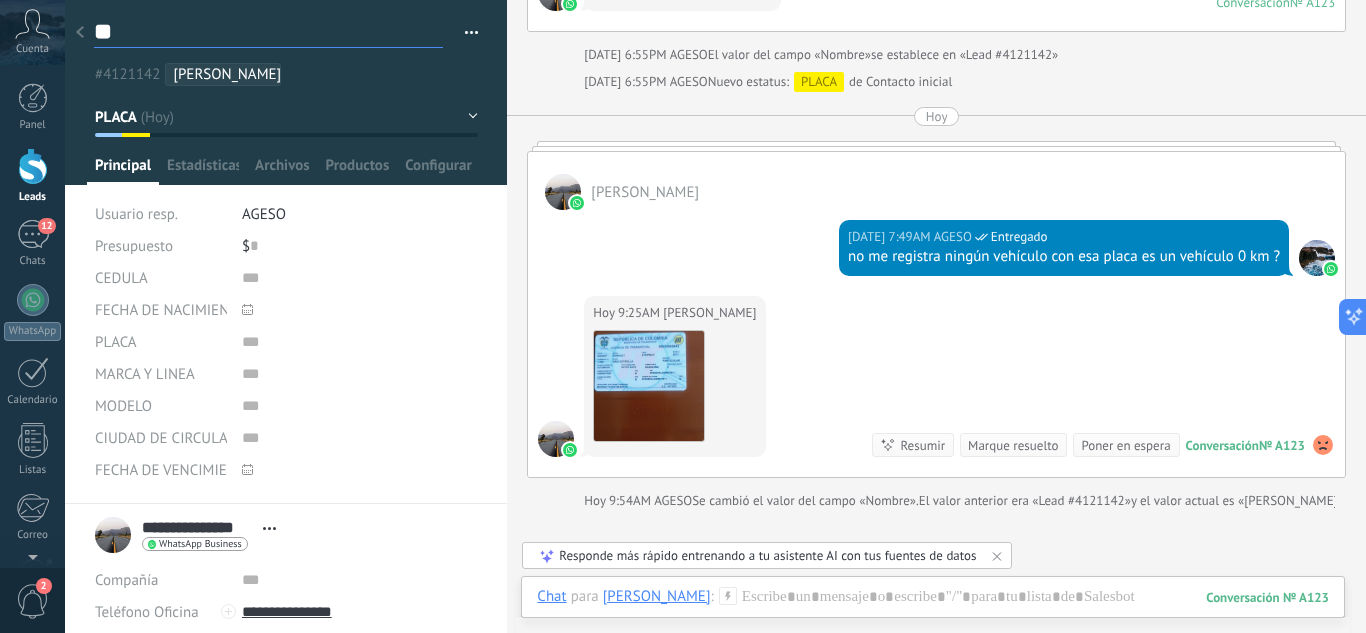 type on "*" 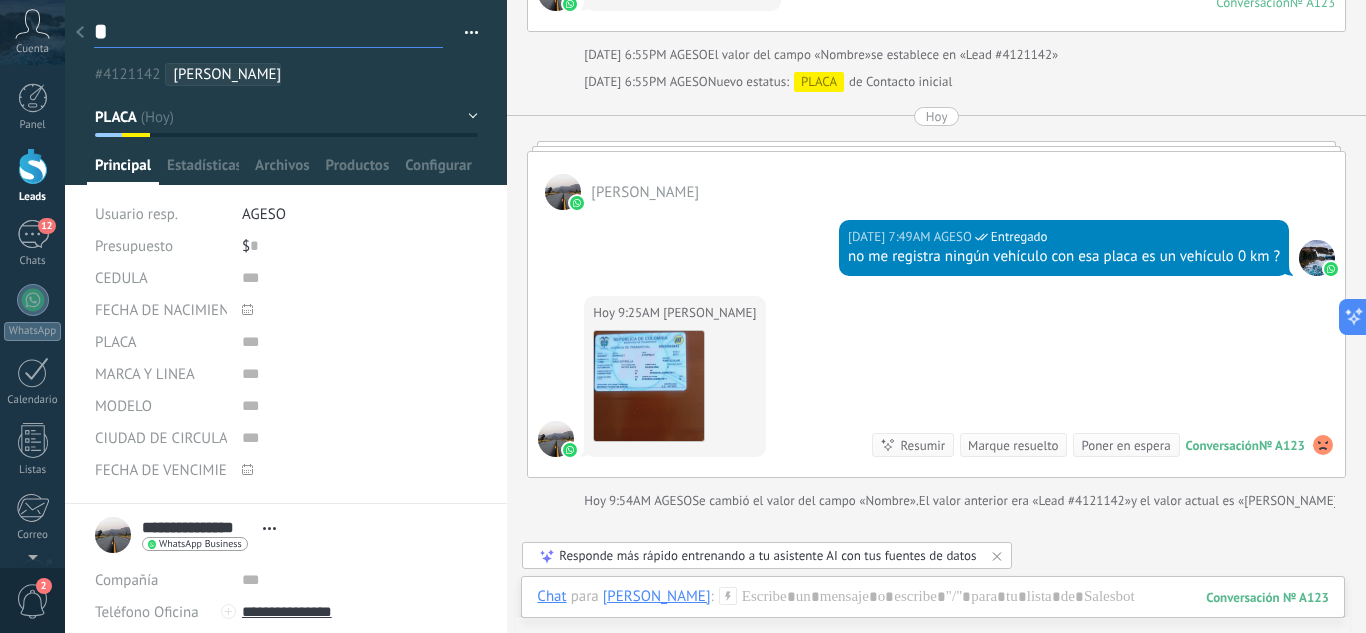 type on "**" 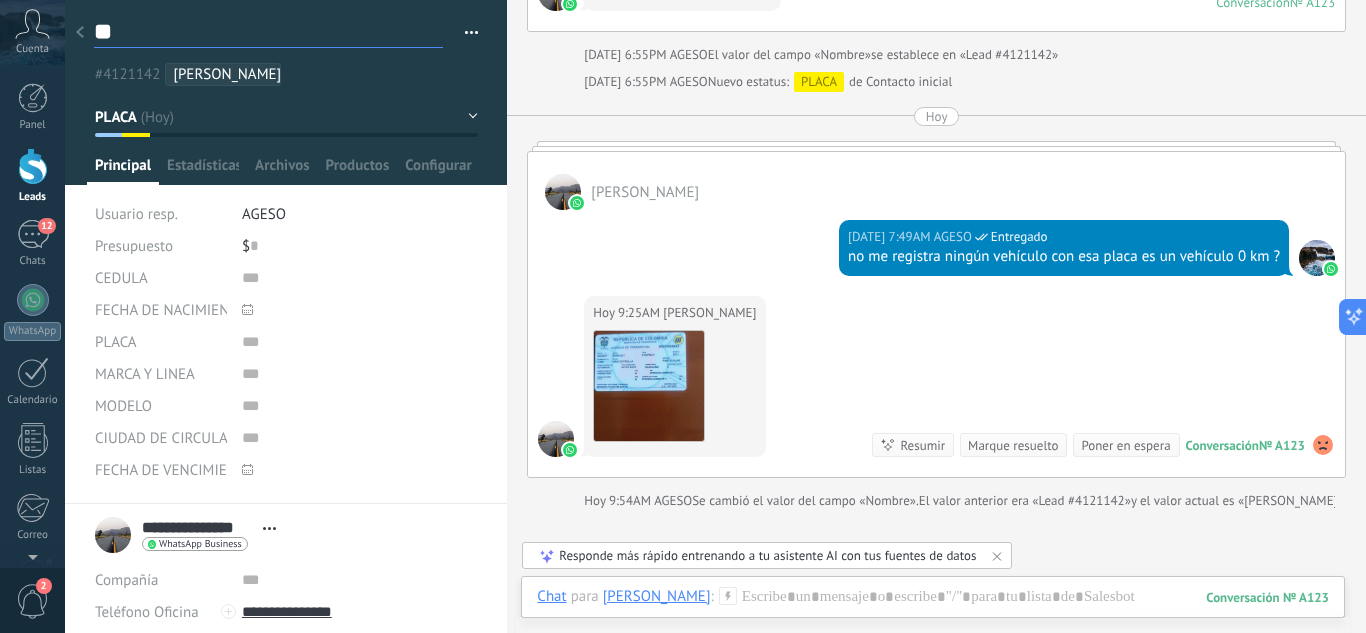 type on "***" 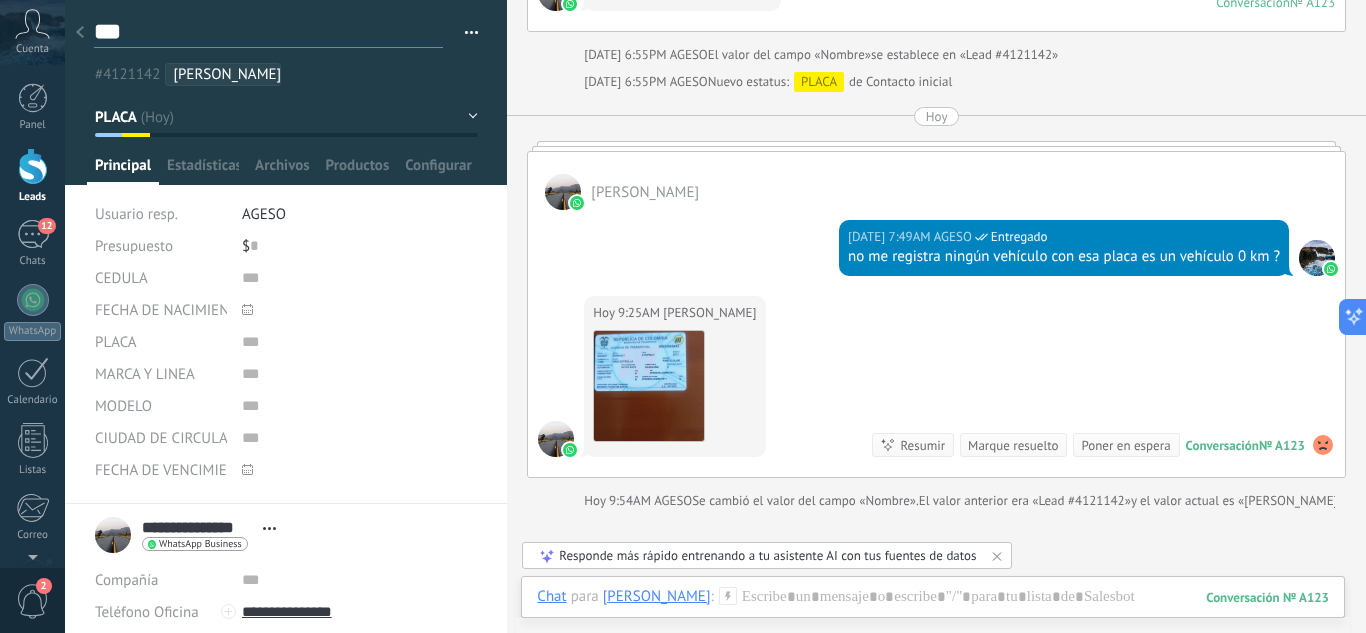 type on "****" 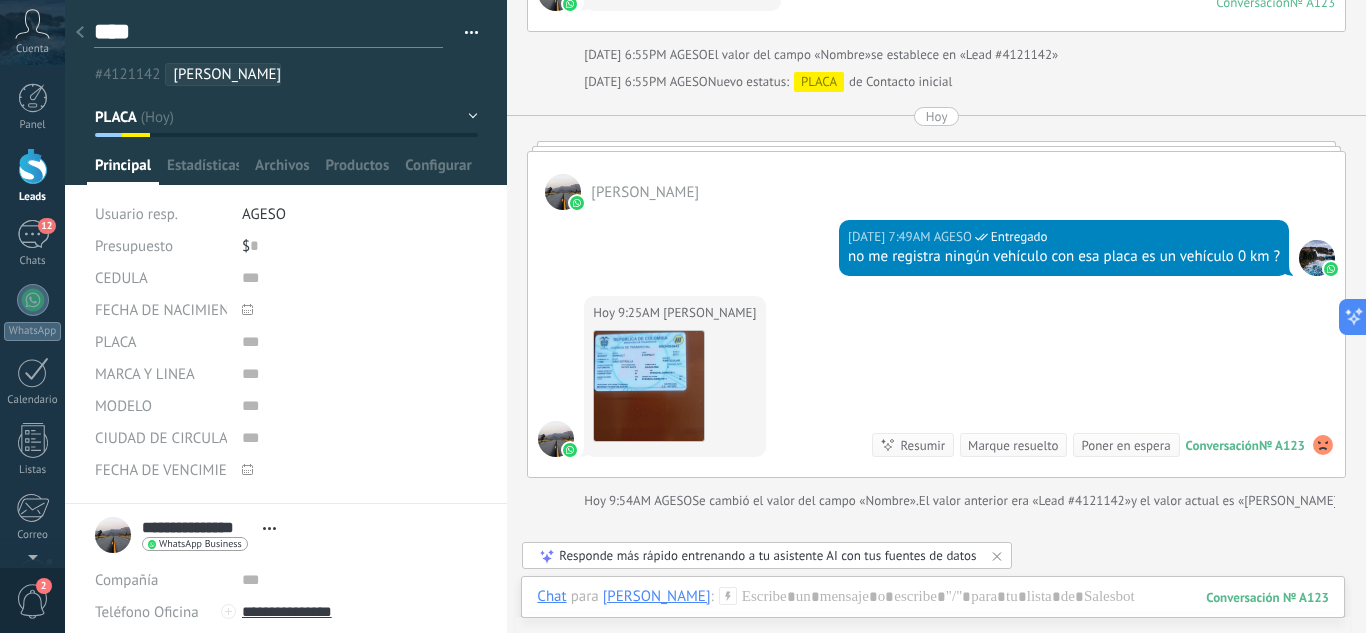 type on "*****" 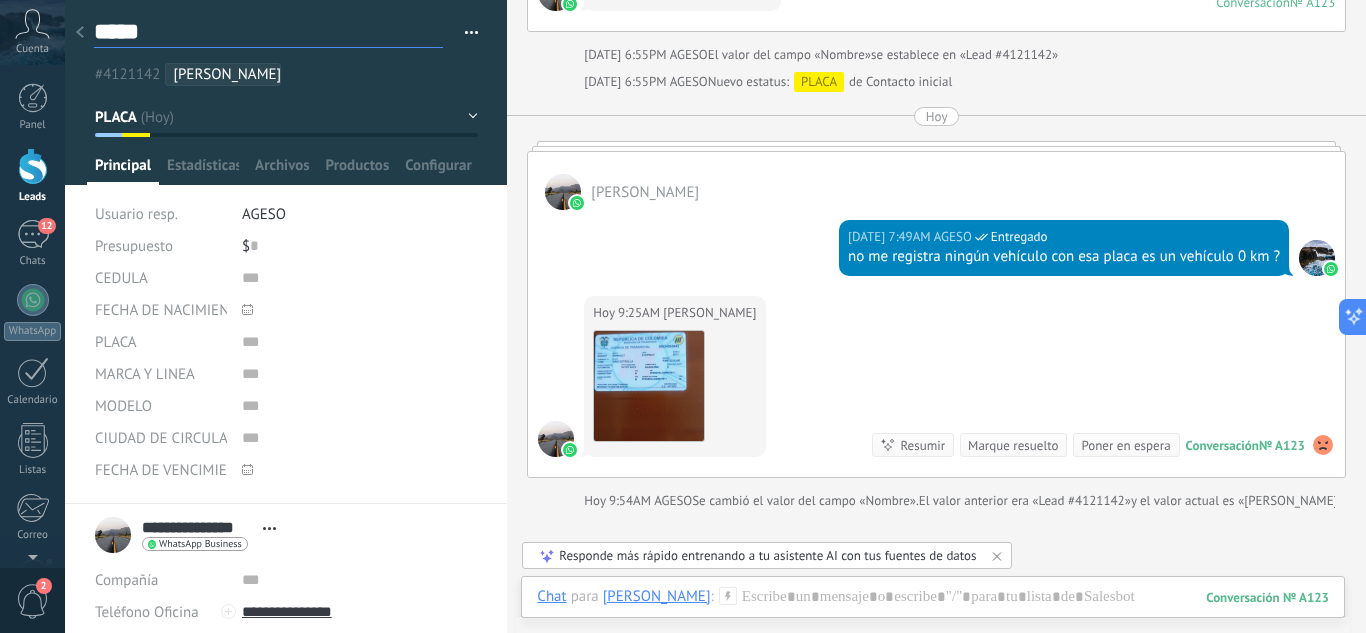type on "******" 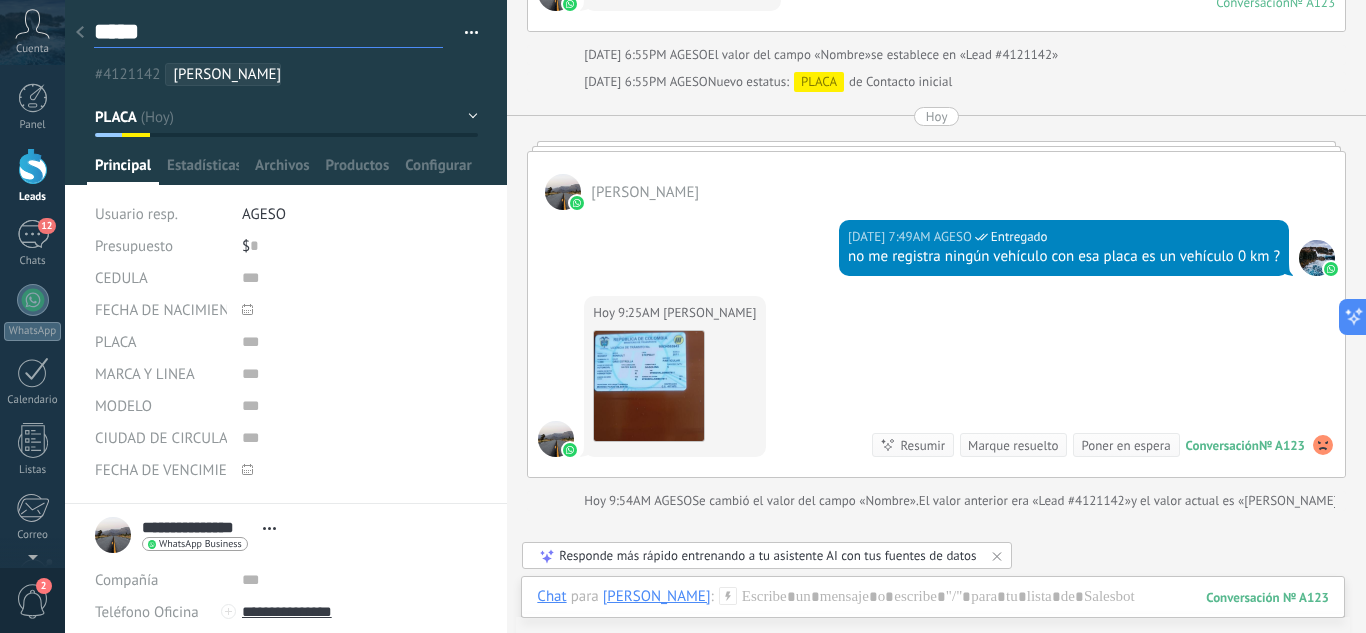 type on "******" 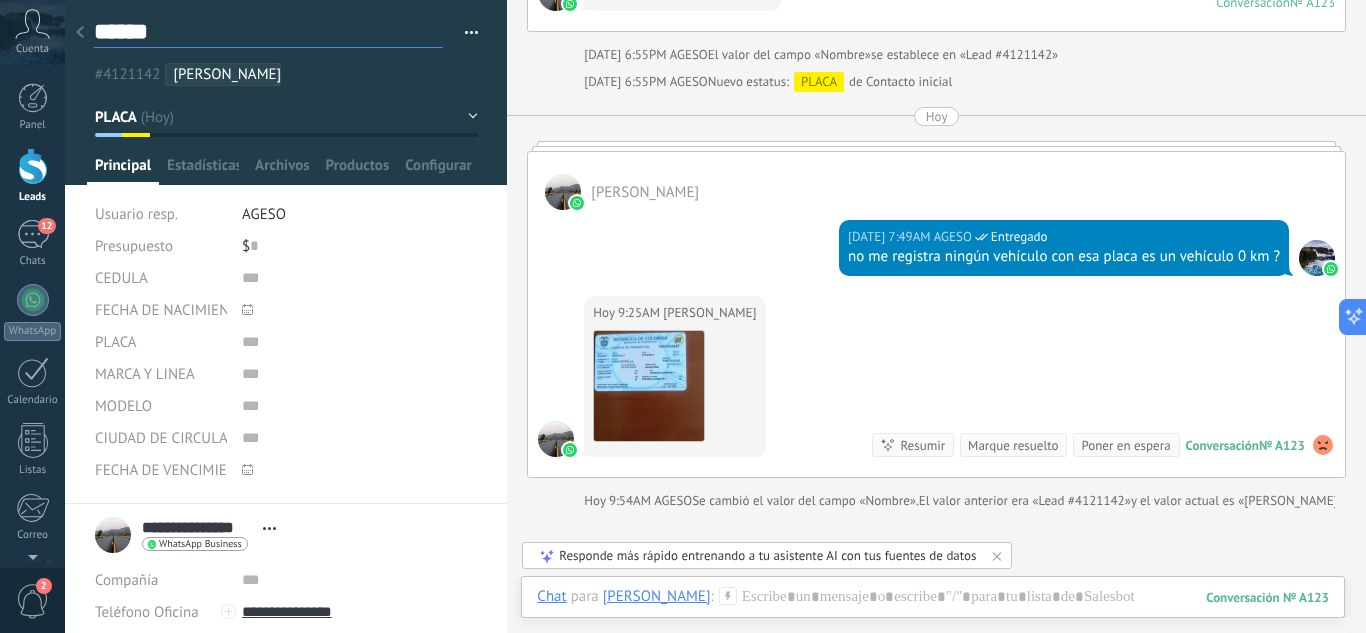 type on "*******" 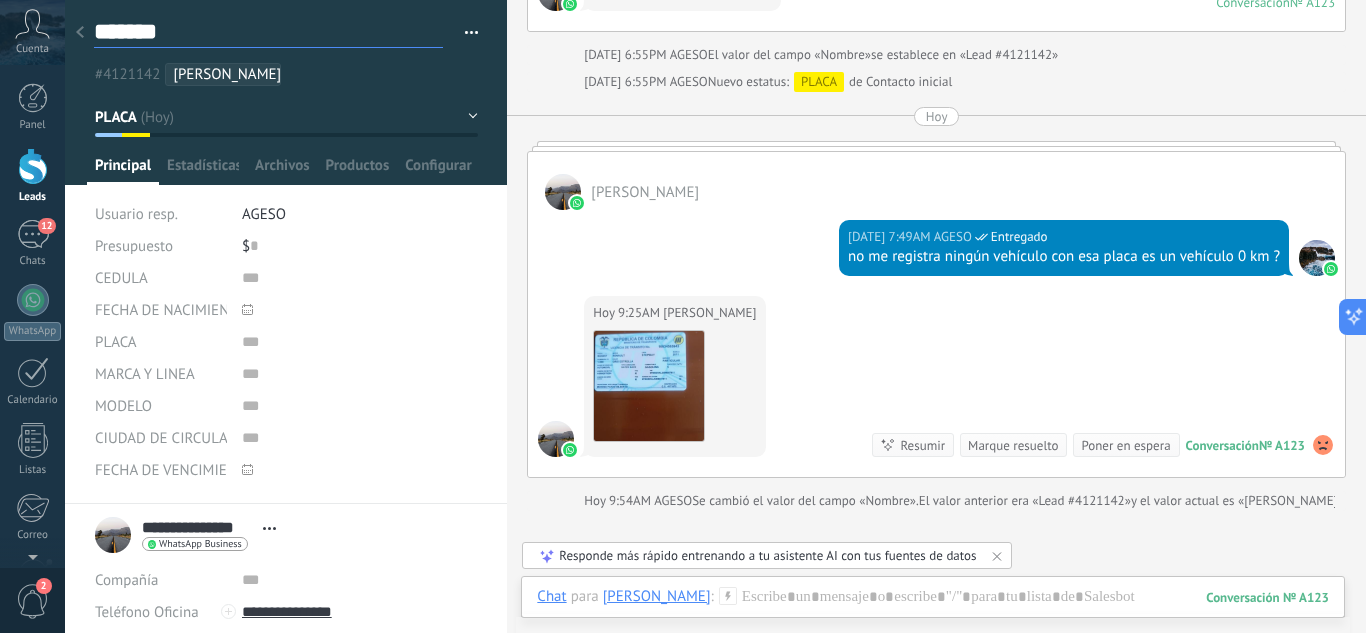 type on "********" 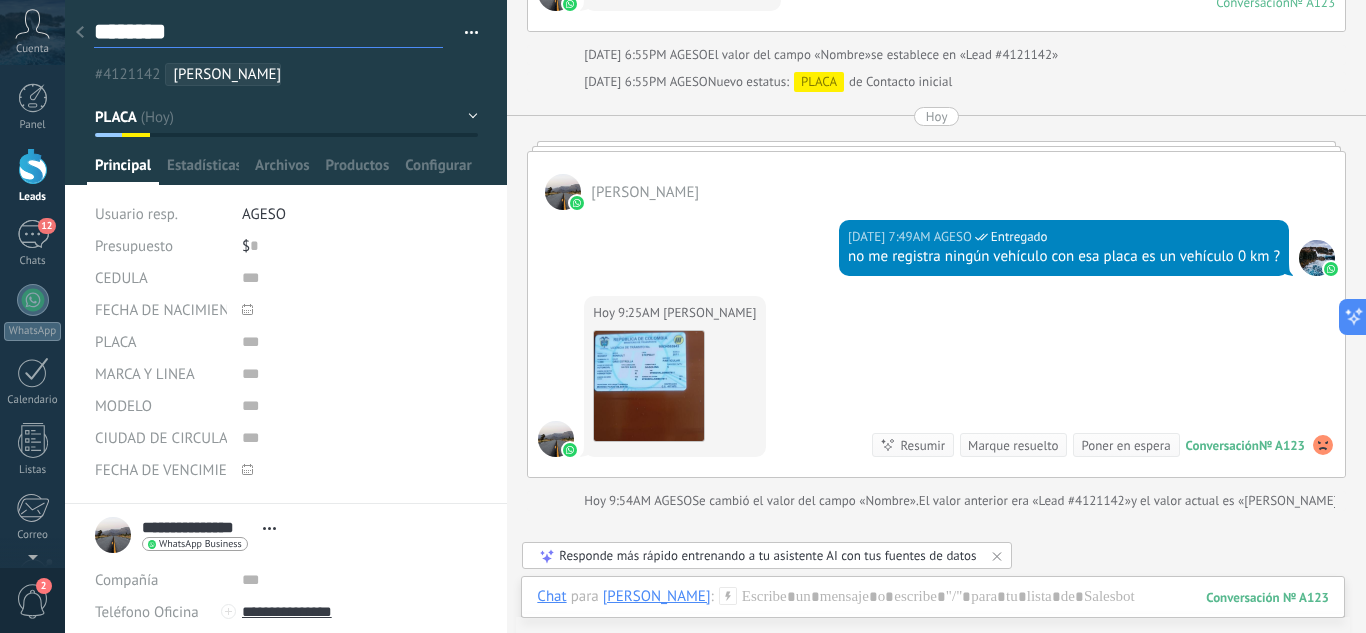 type on "********" 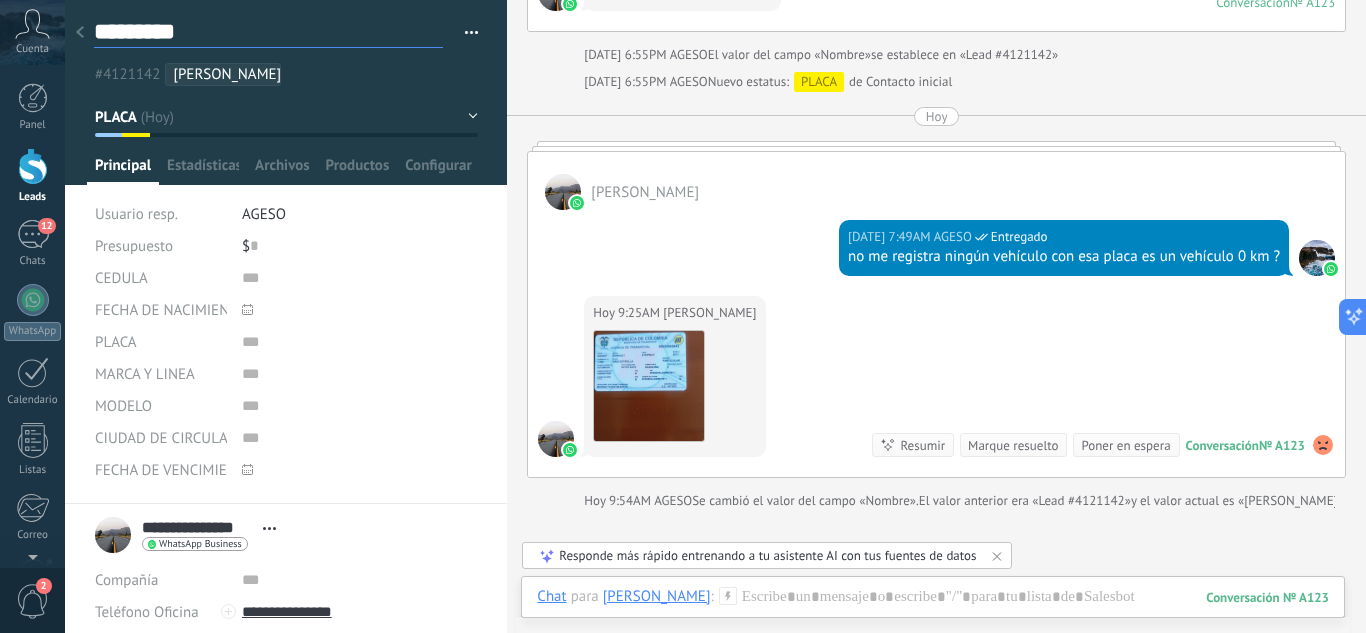 type on "**********" 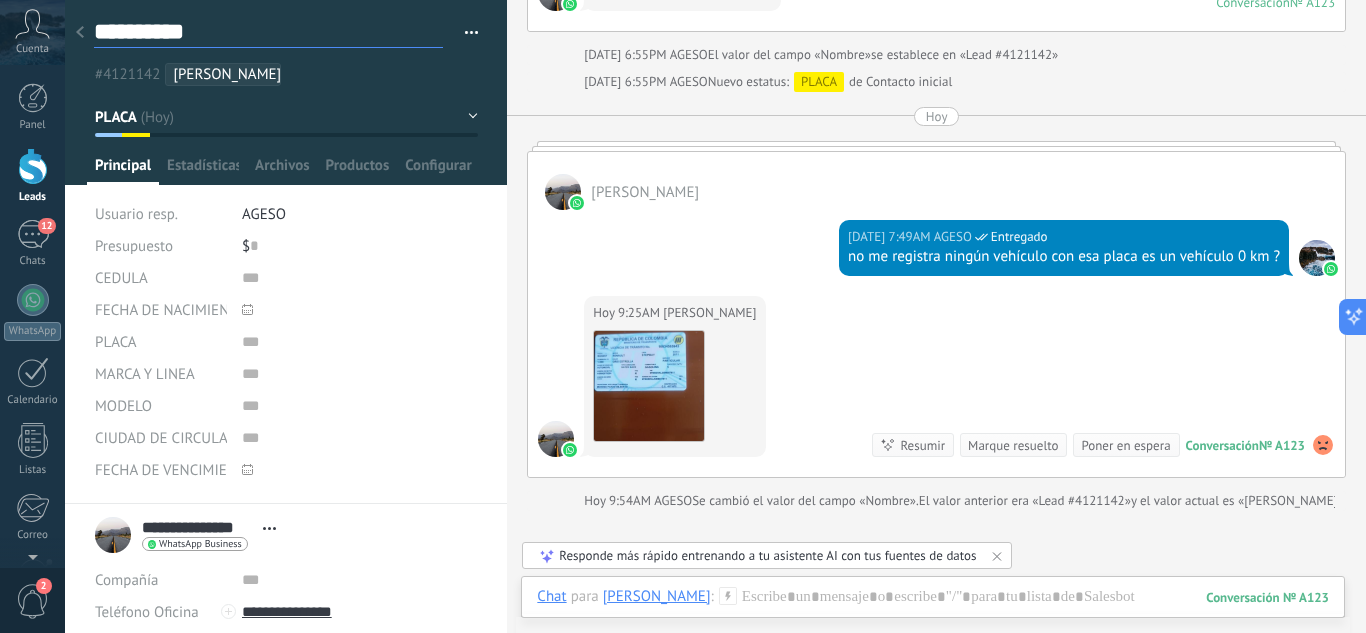 type on "**********" 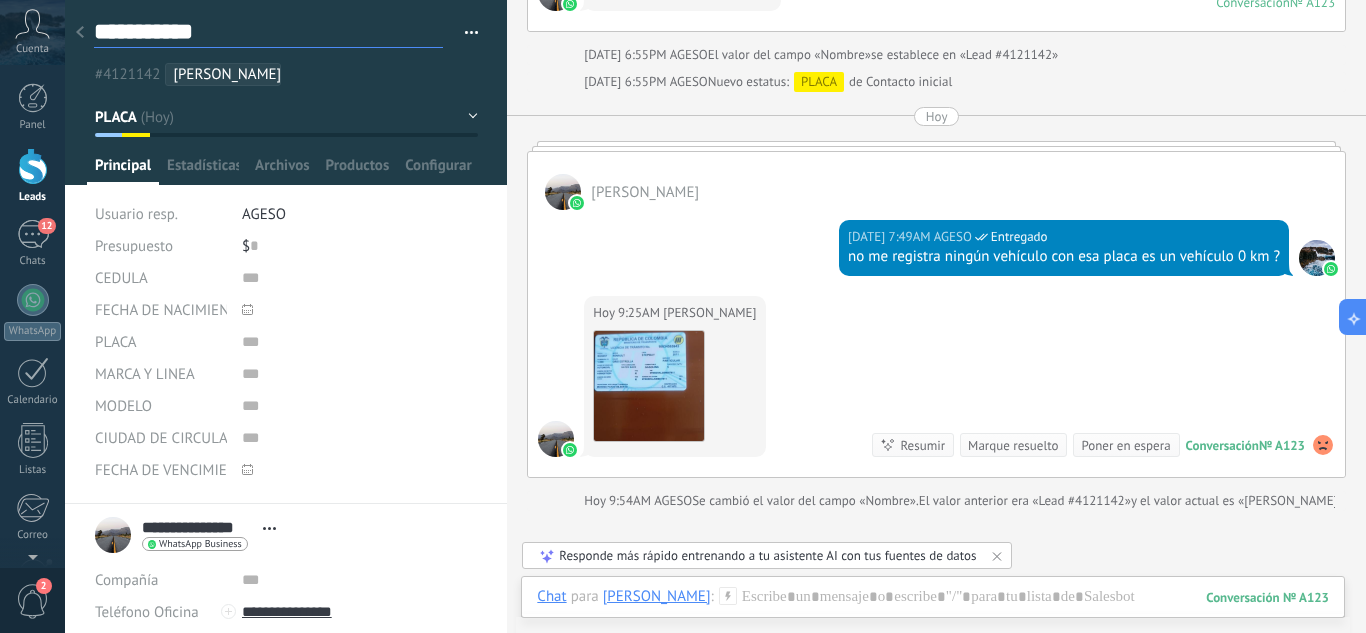 type on "**********" 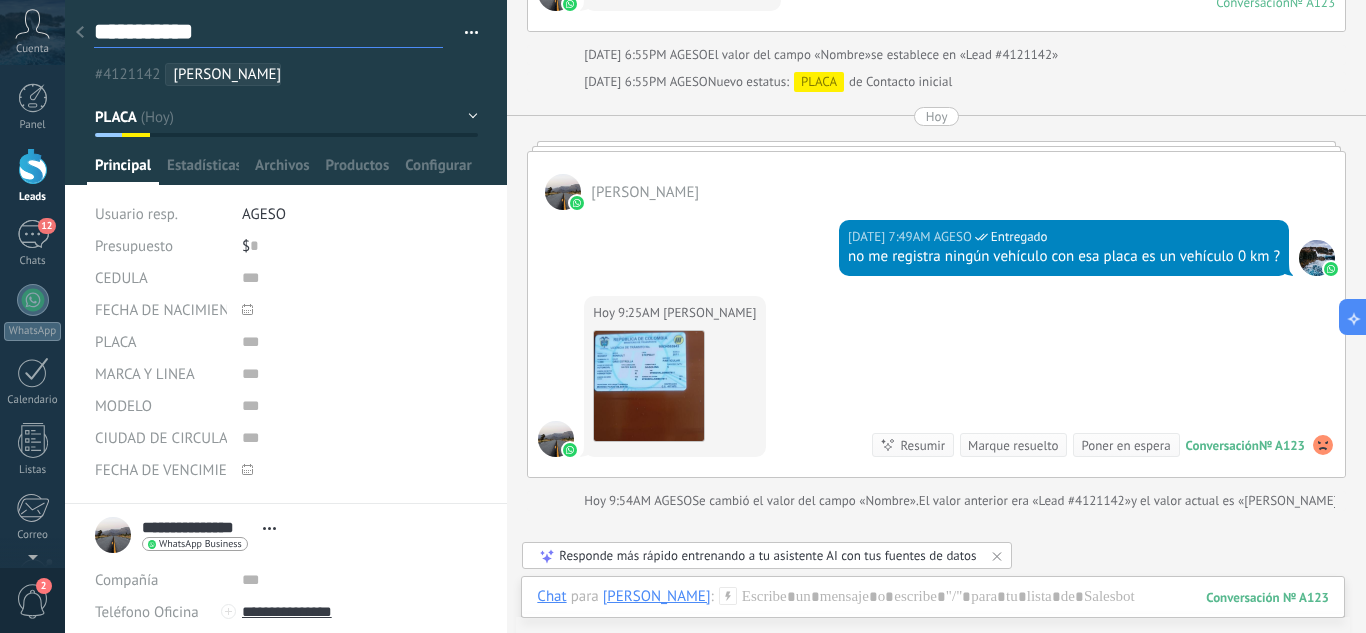 type on "**********" 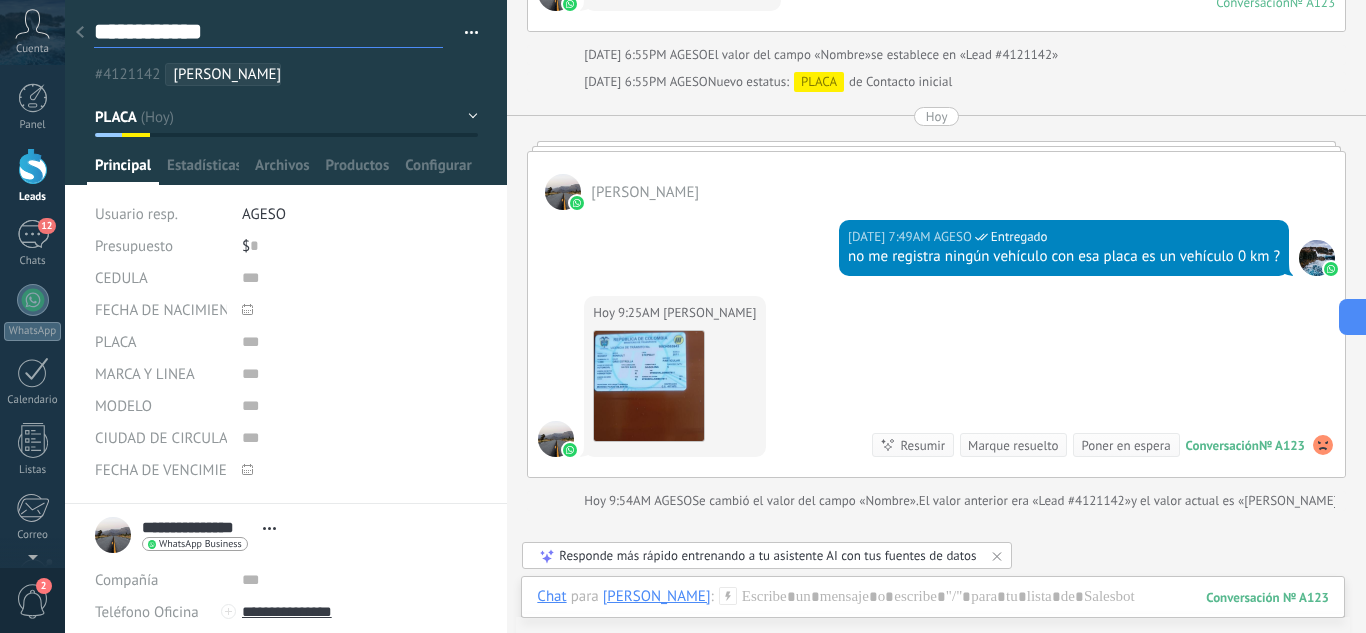 type on "**********" 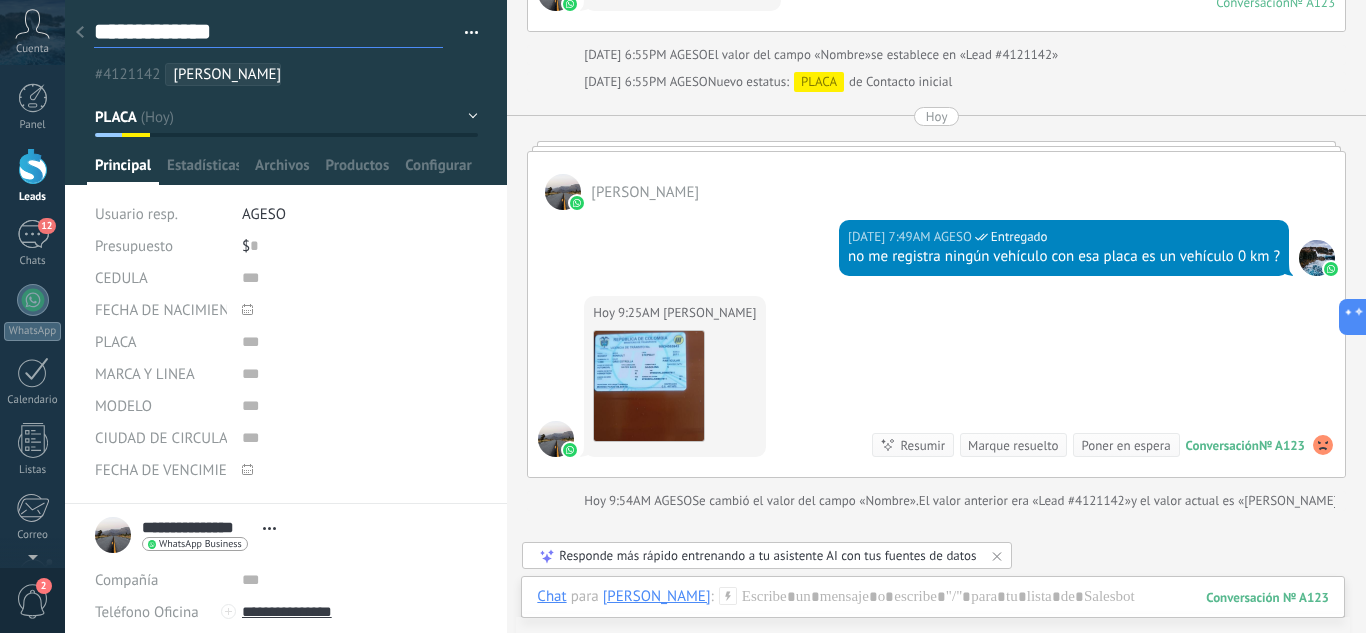 type on "**********" 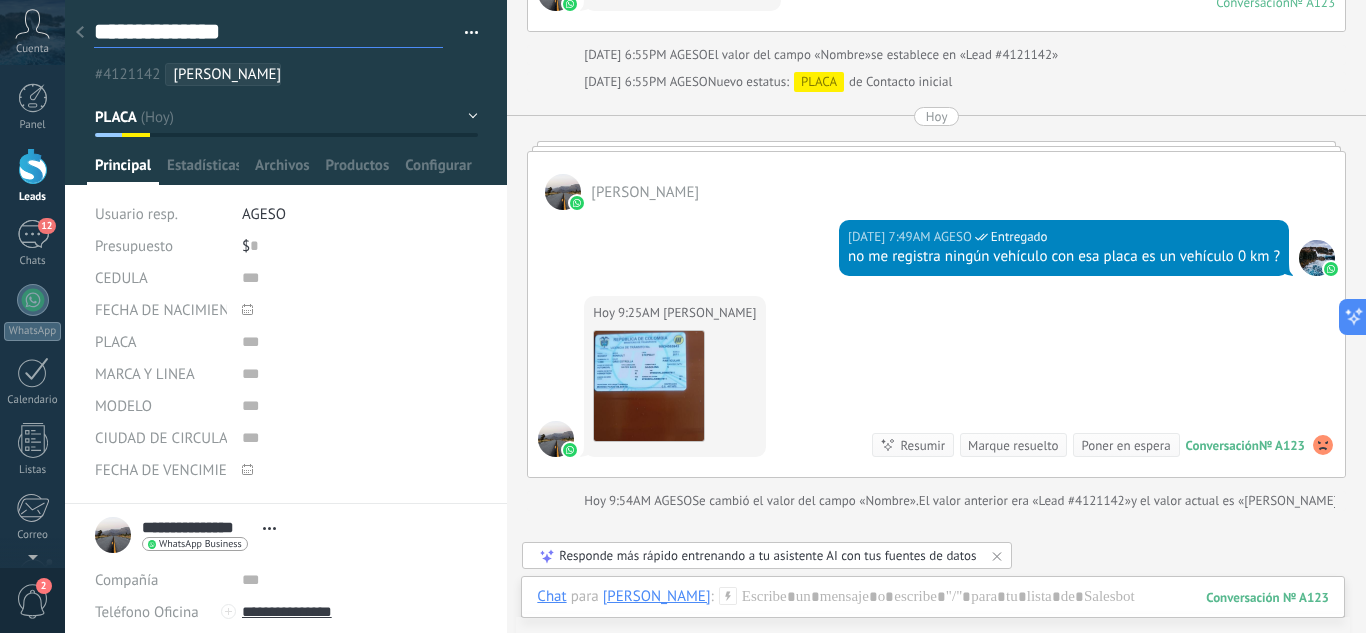 scroll, scrollTop: 30, scrollLeft: 0, axis: vertical 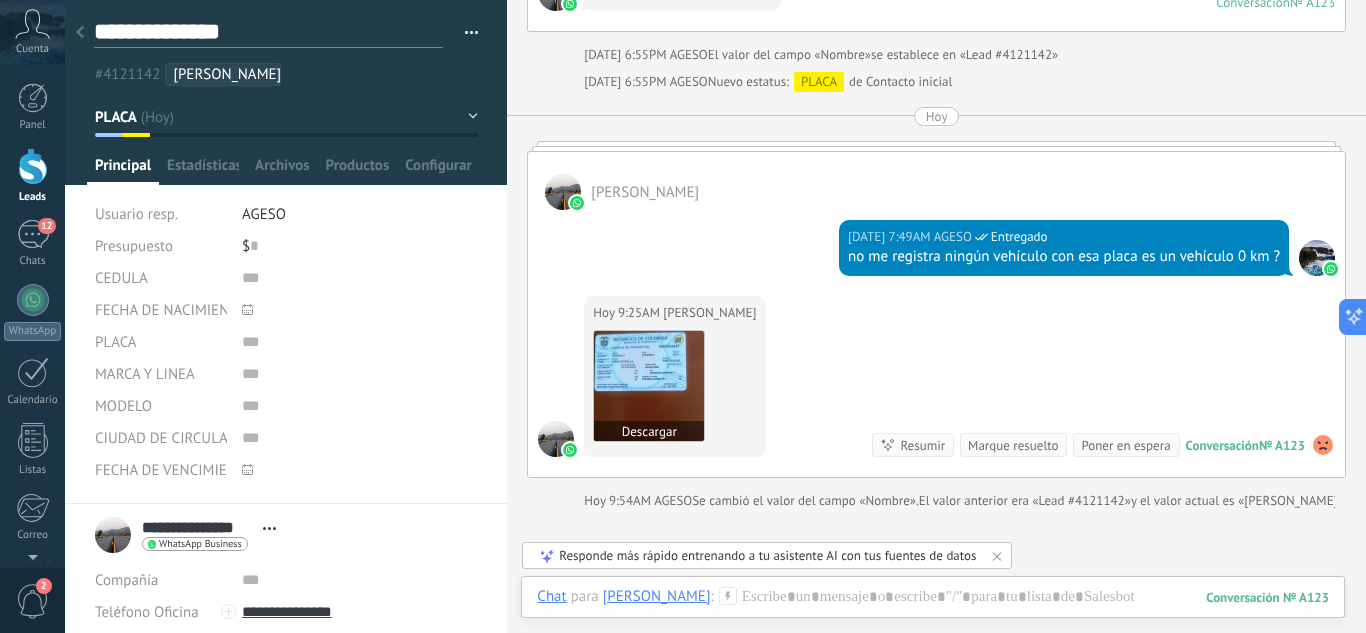 type on "**********" 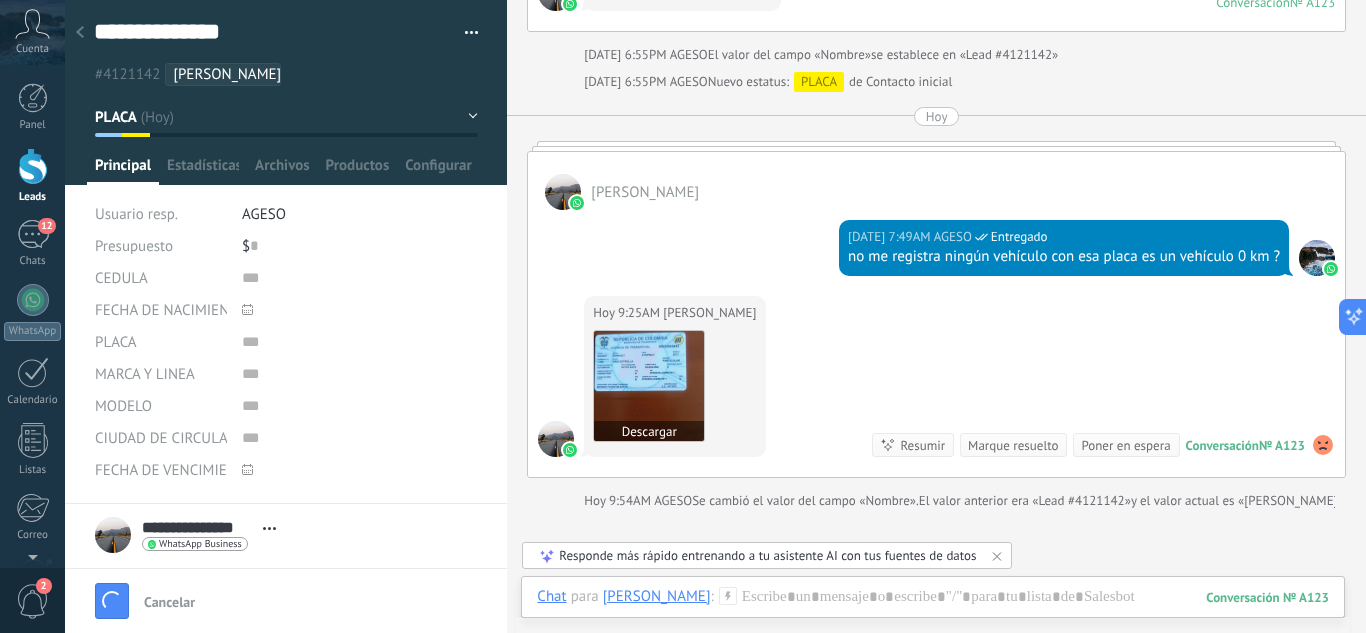 click at bounding box center [649, 386] 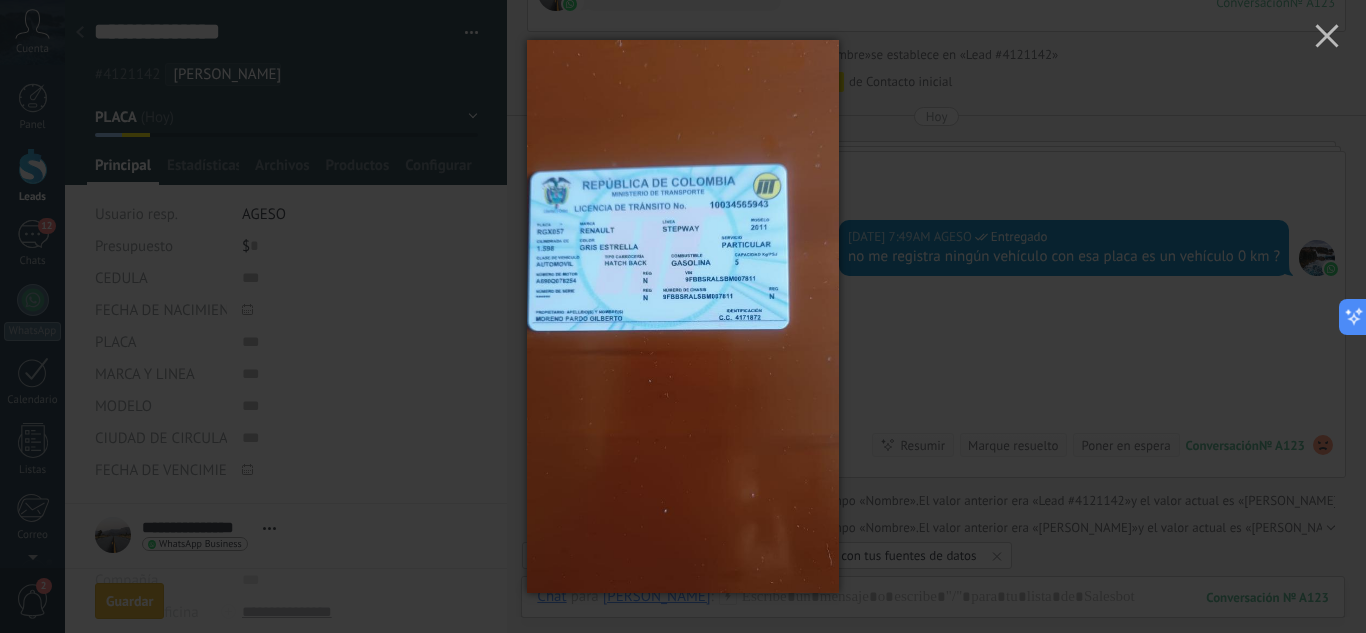scroll, scrollTop: 660, scrollLeft: 0, axis: vertical 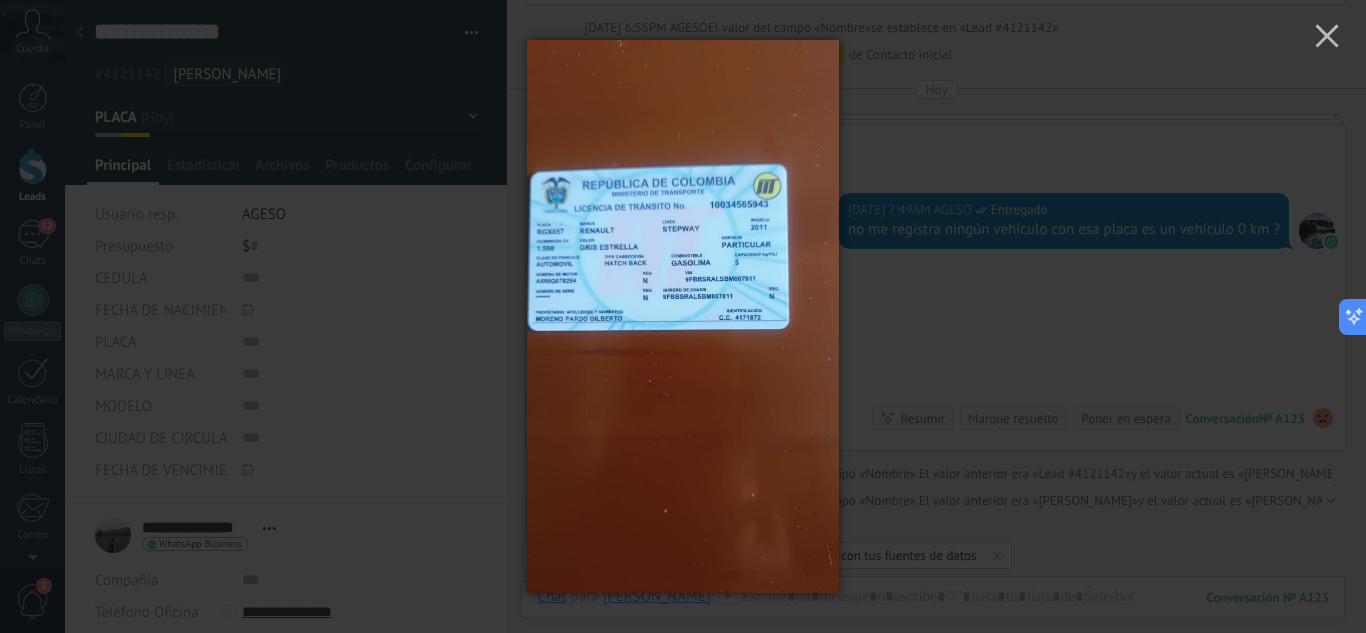 click at bounding box center [683, 316] 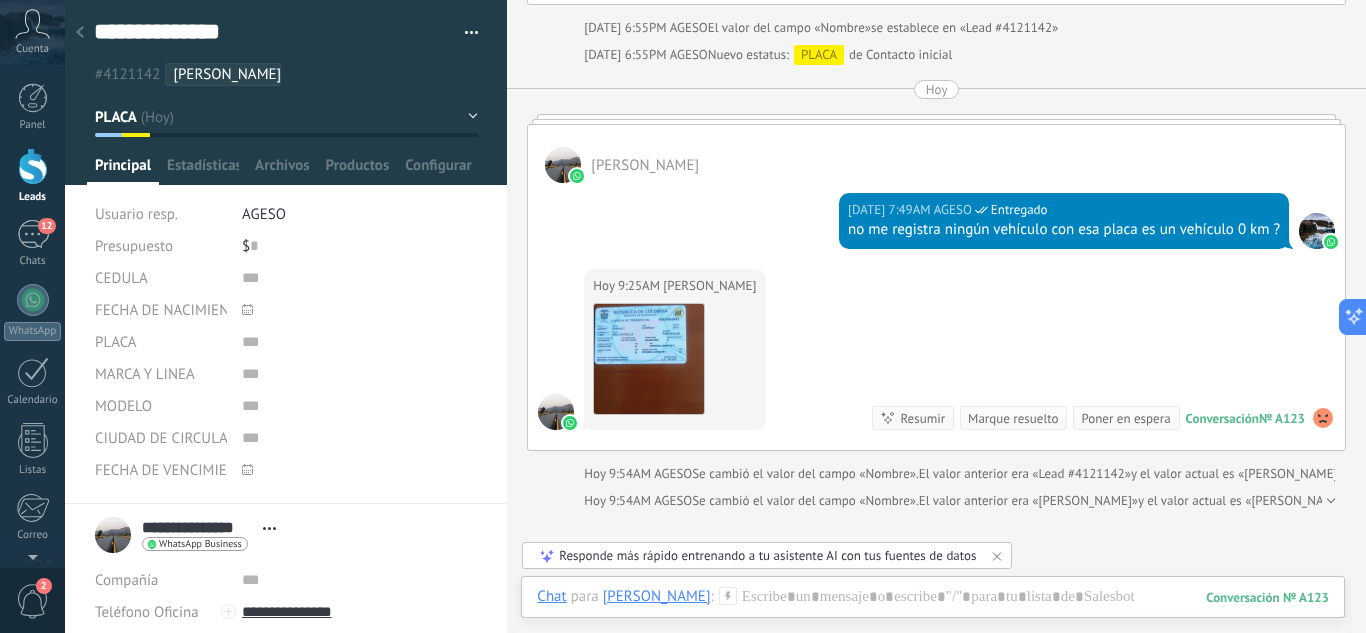 click on "Hoy 7:49AM AGESO  Entregado no me registra ningún vehículo con esa placa es un vehículo 0 km ?" at bounding box center (936, 226) 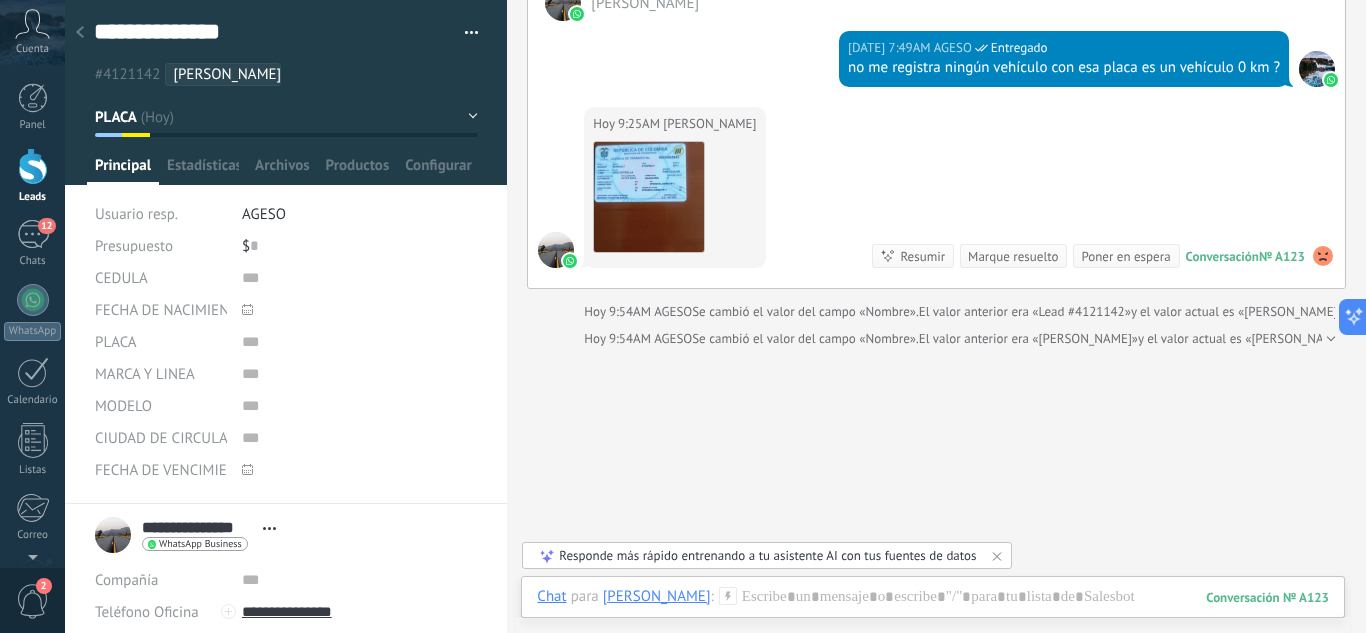 scroll, scrollTop: 887, scrollLeft: 0, axis: vertical 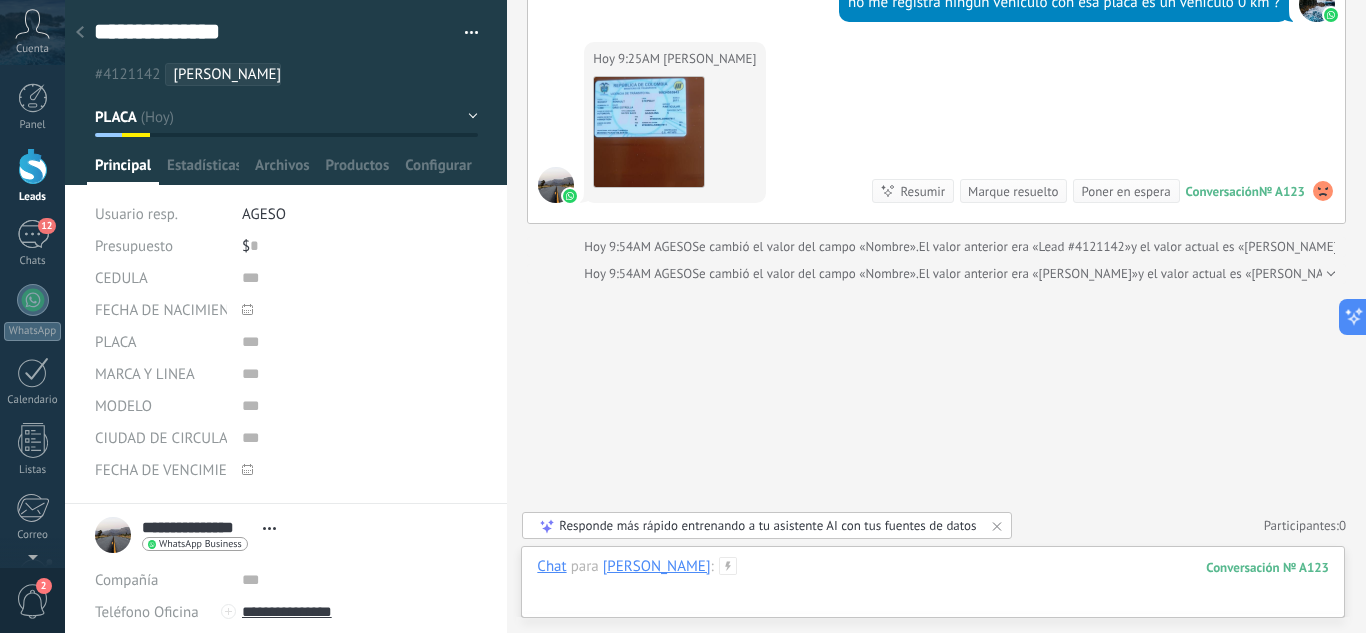 click at bounding box center [933, 587] 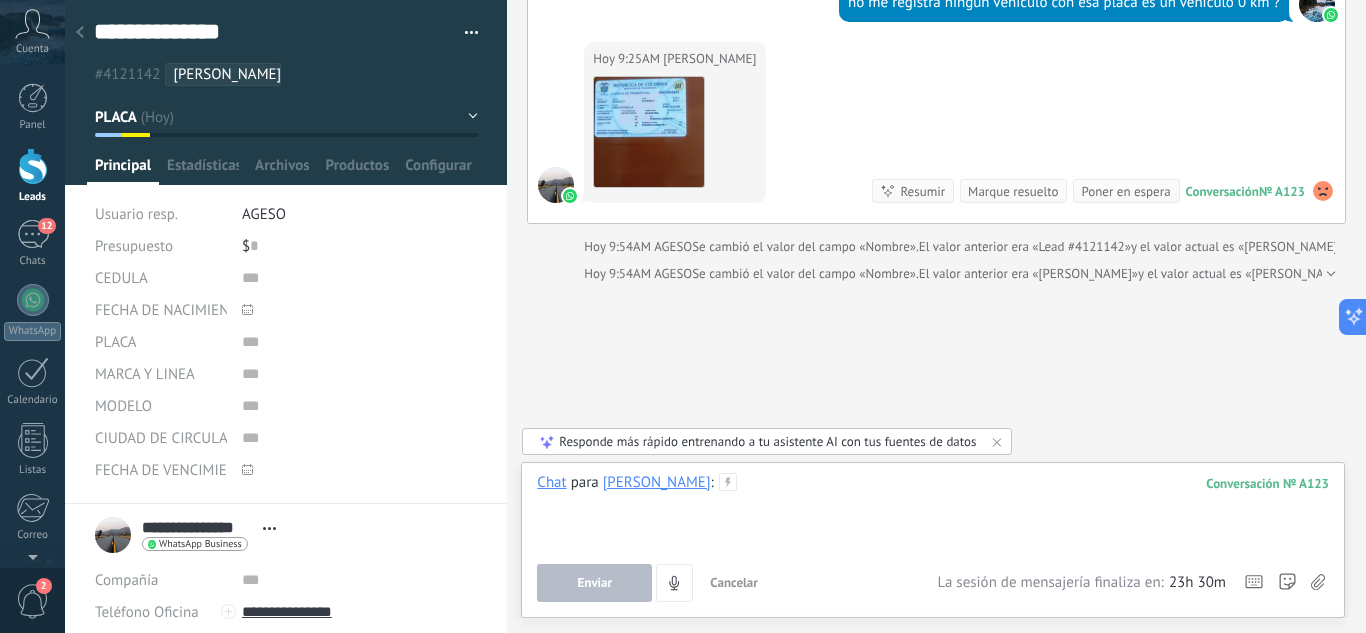 type 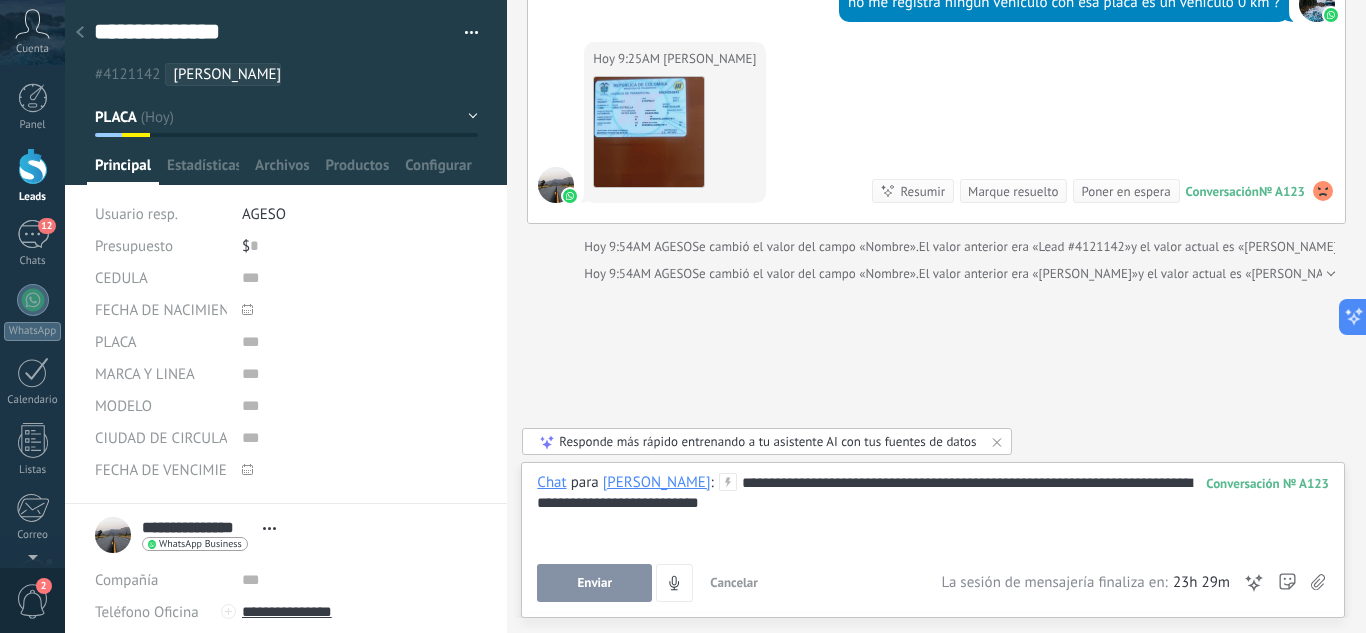 click on "**********" at bounding box center (933, 511) 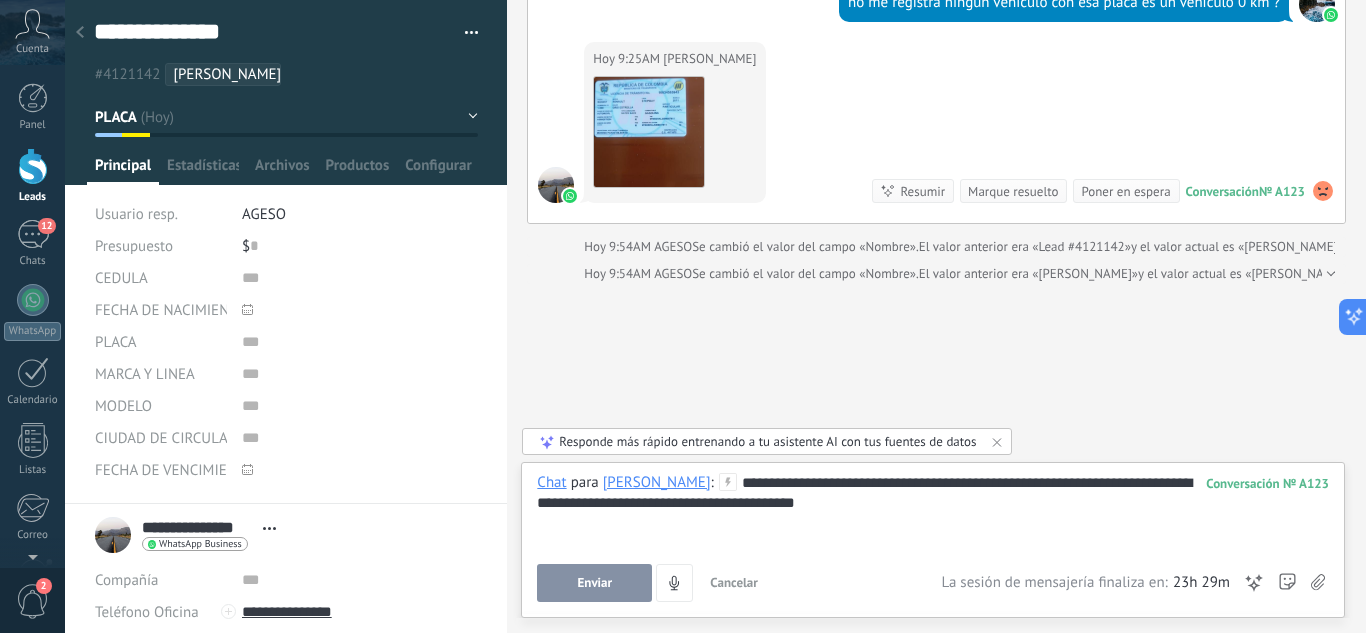 click on "**********" at bounding box center (933, 511) 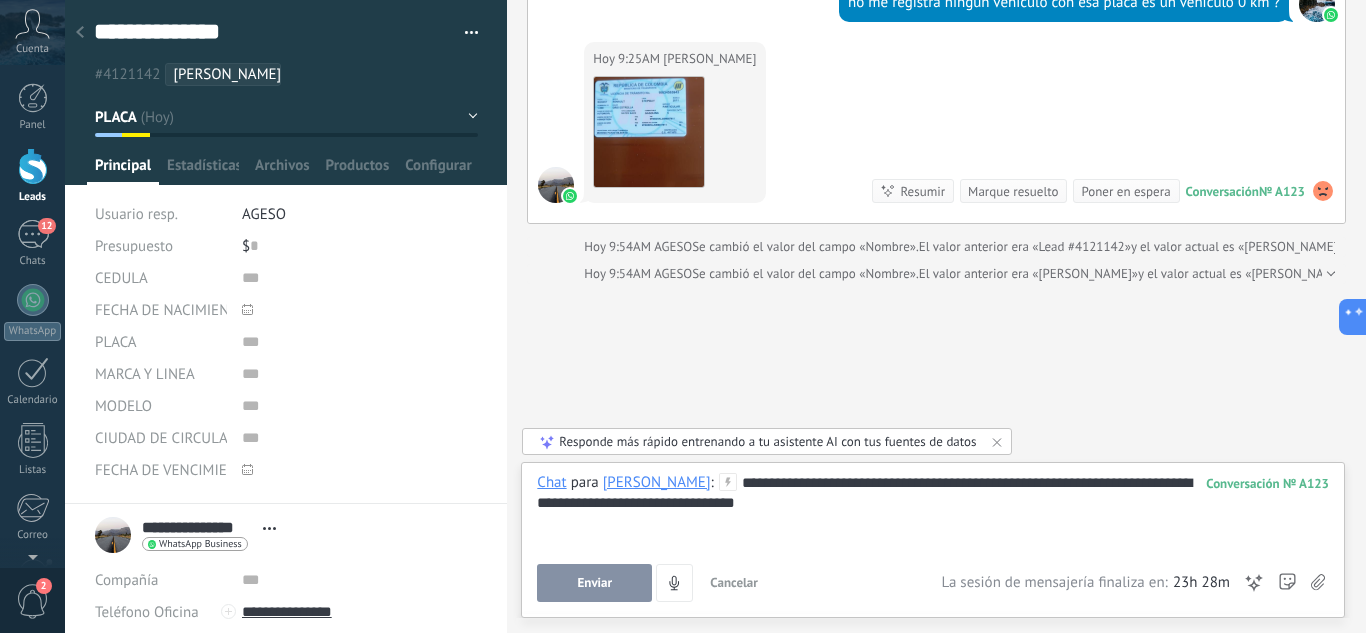 click on "**********" at bounding box center [933, 511] 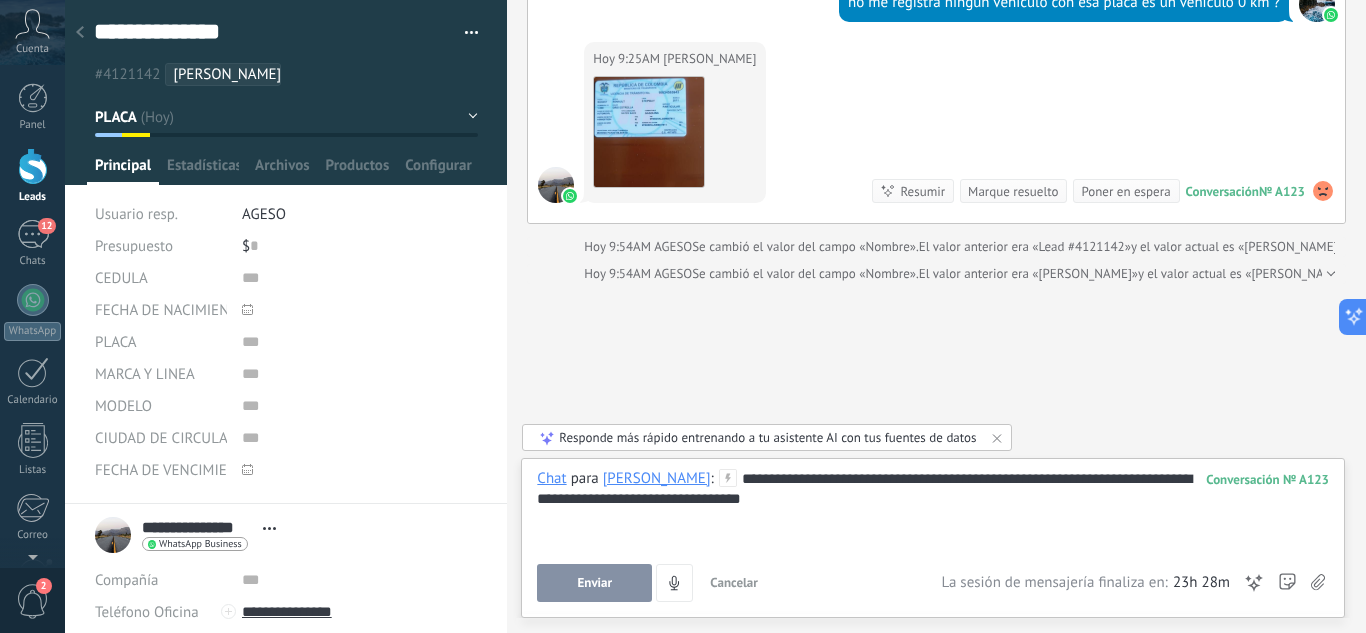 click on "Enviar" at bounding box center [595, 583] 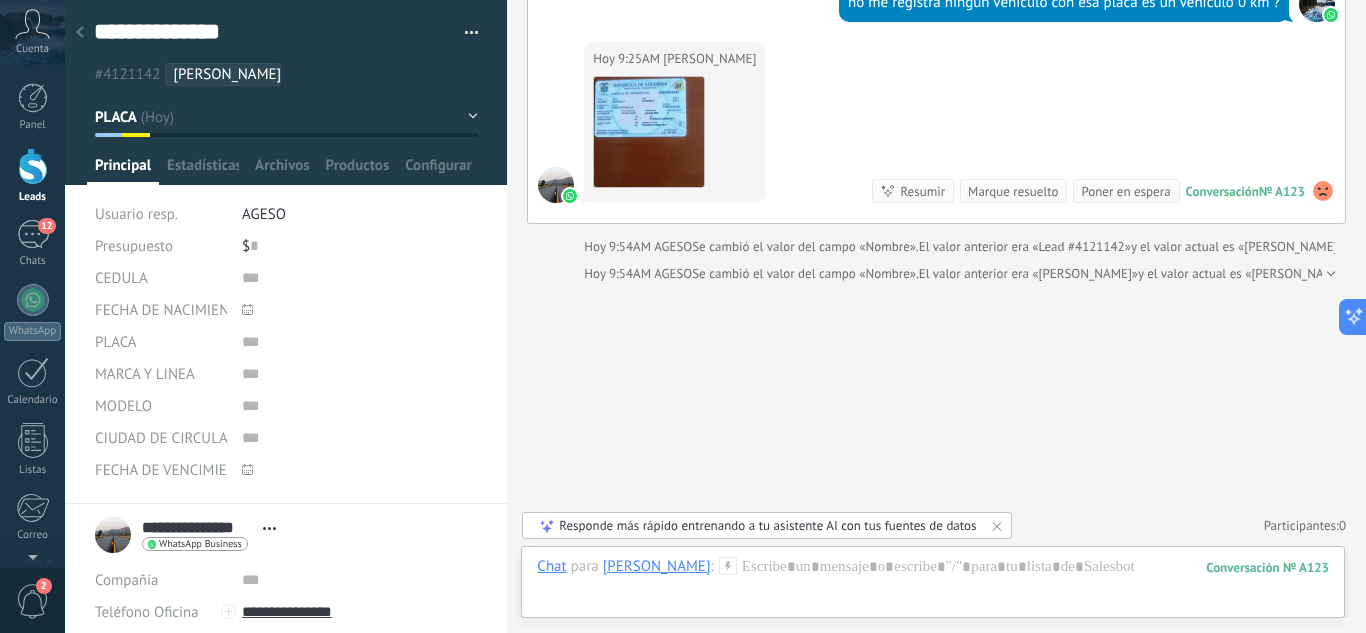 scroll, scrollTop: 874, scrollLeft: 0, axis: vertical 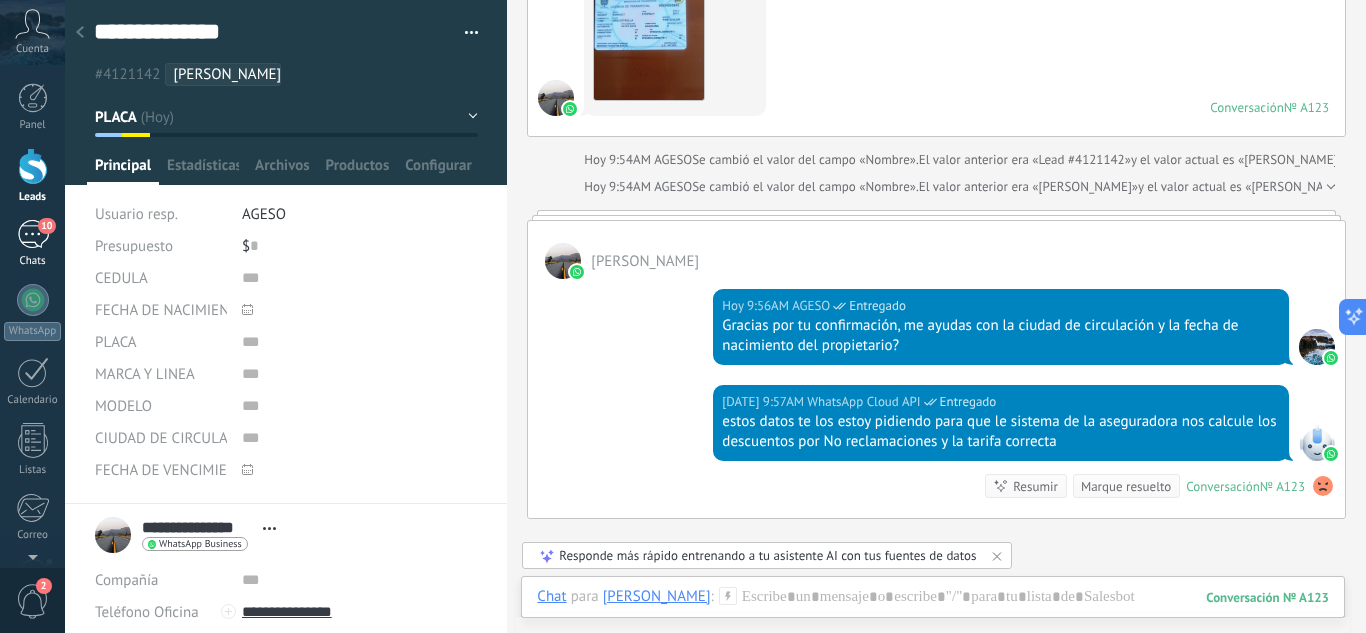 click on "10" at bounding box center (33, 234) 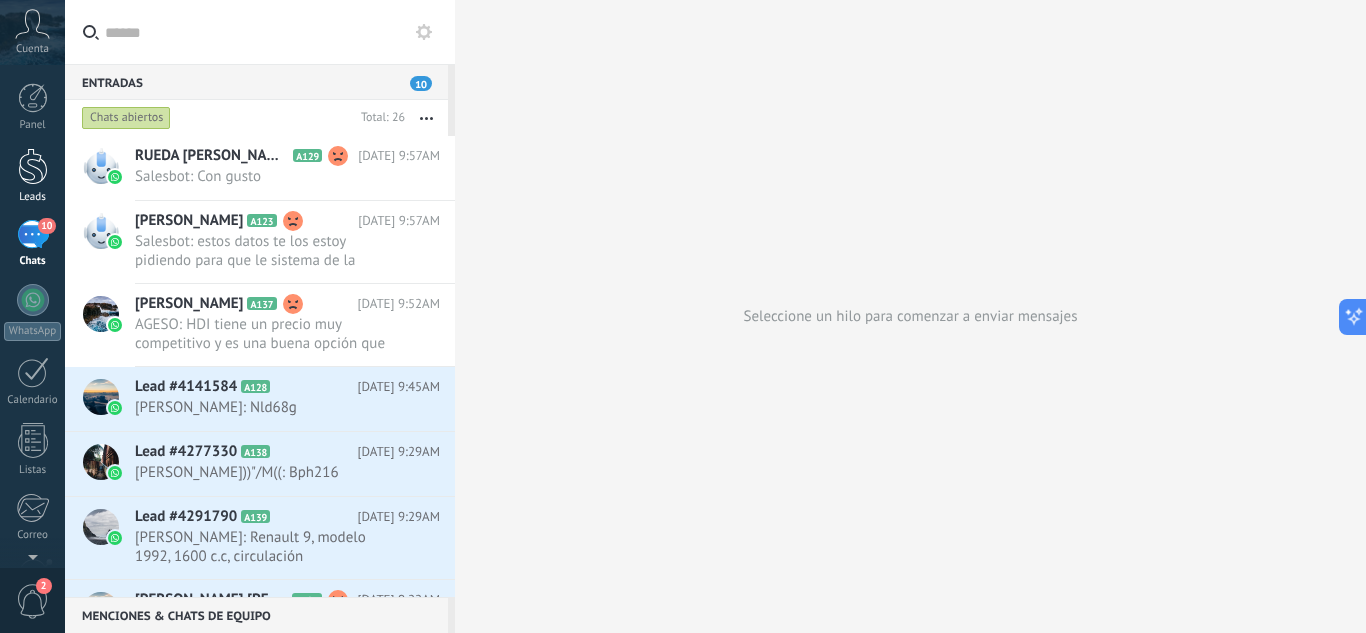 click on "Leads" at bounding box center [32, 176] 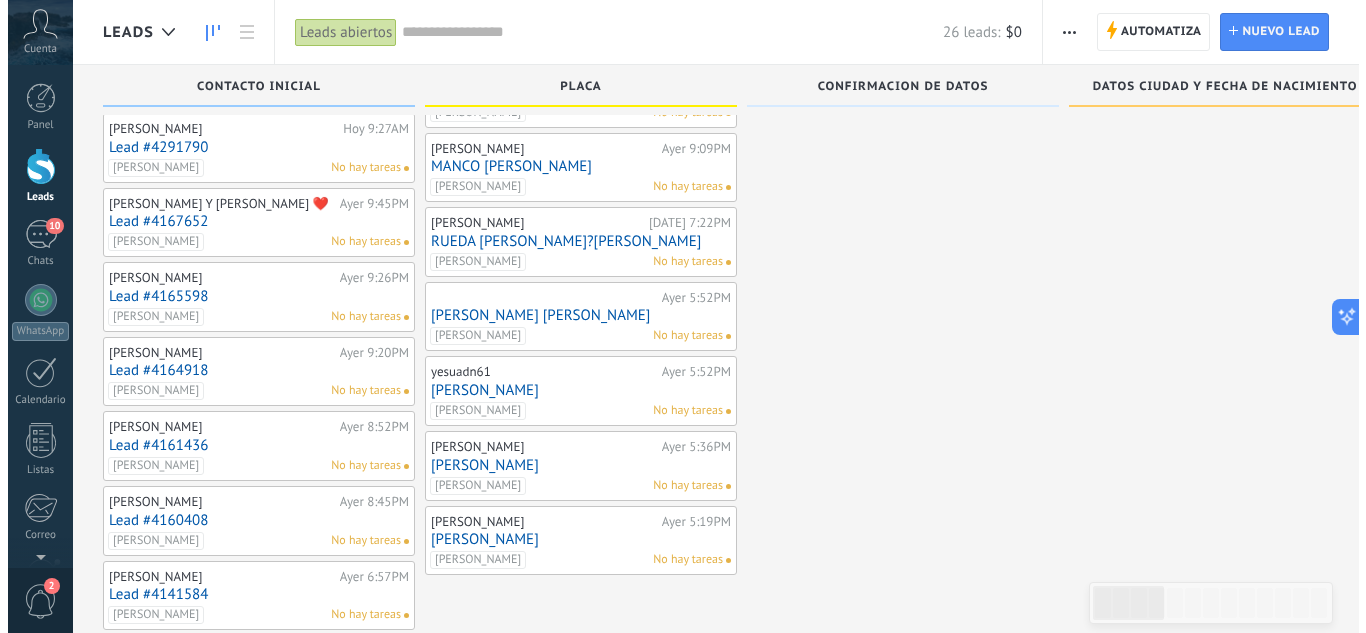 scroll, scrollTop: 100, scrollLeft: 0, axis: vertical 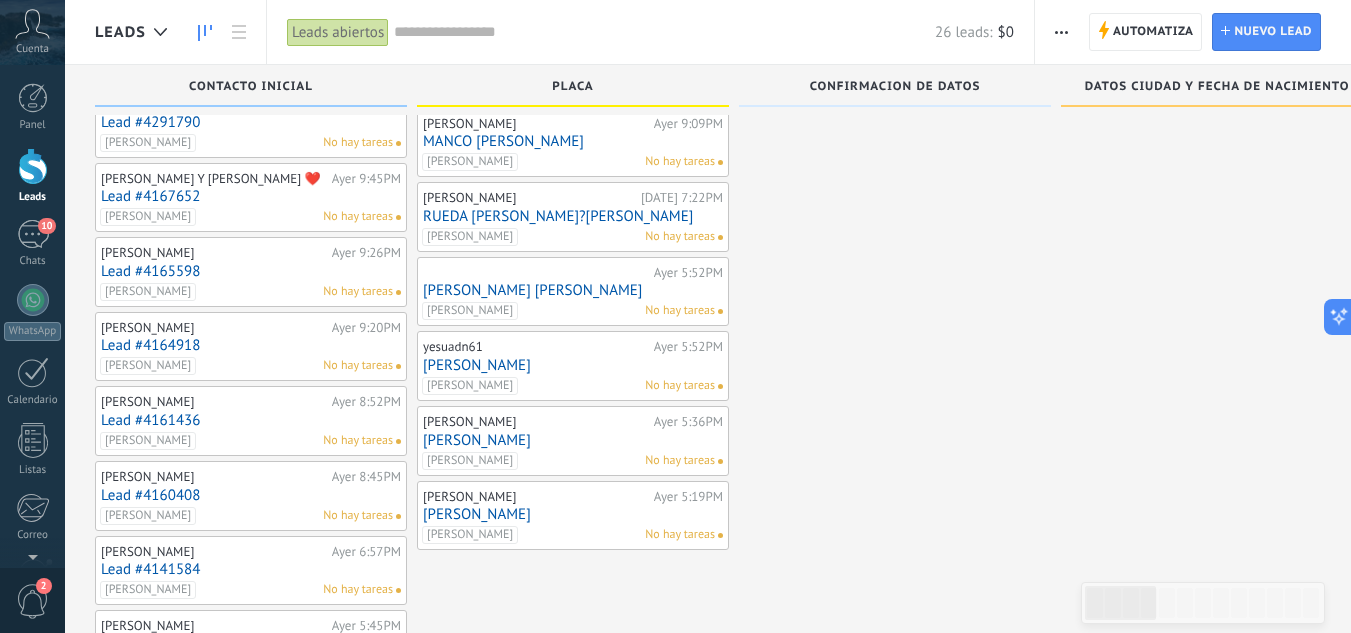 click on "MANCO [PERSON_NAME]" at bounding box center (573, 141) 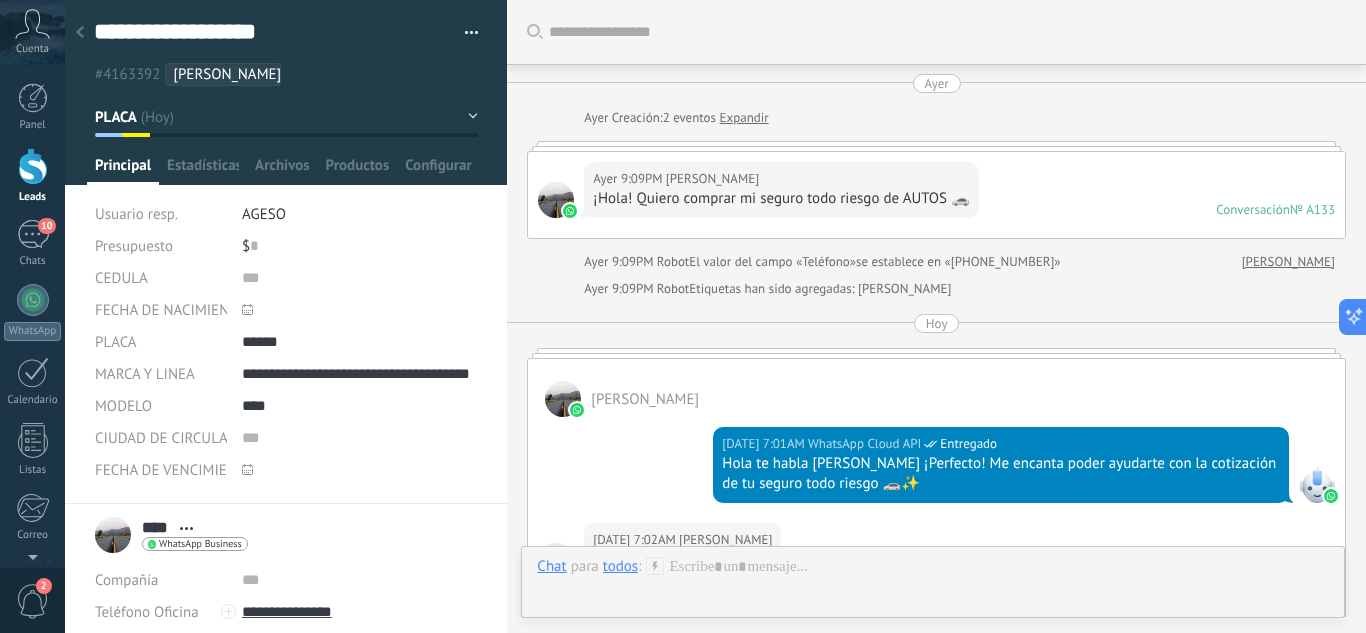 scroll, scrollTop: 0, scrollLeft: 0, axis: both 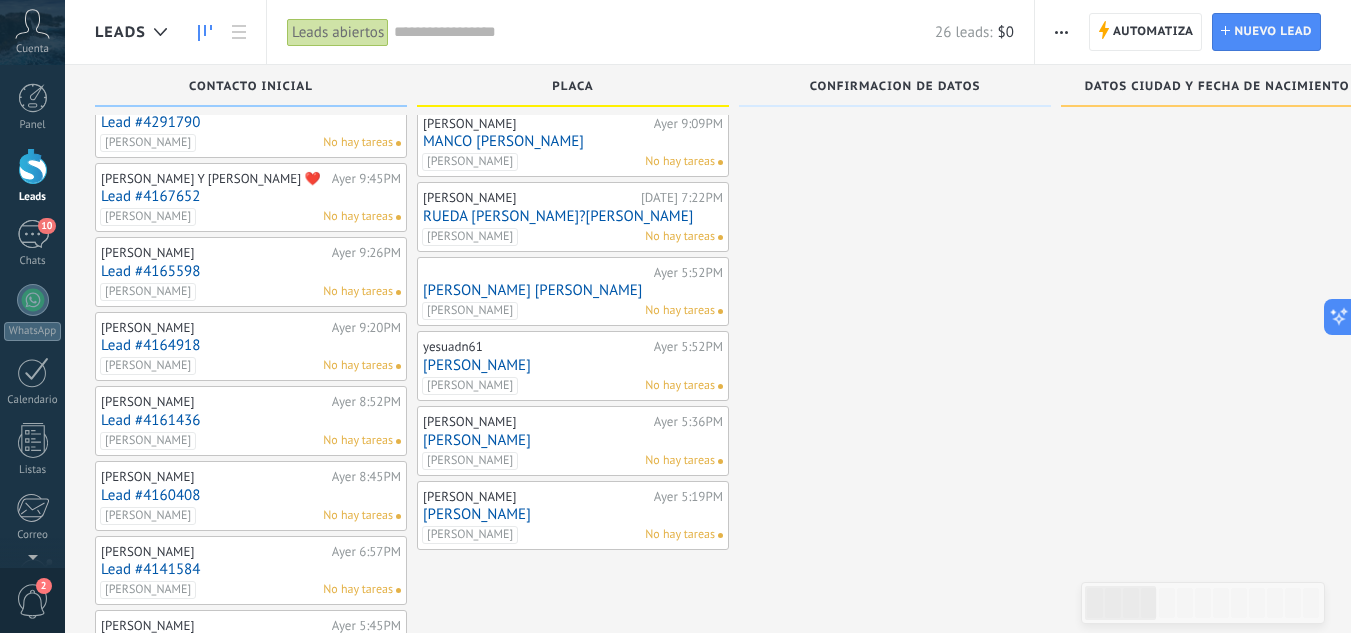 click on "RUEDA [PERSON_NAME]?[PERSON_NAME]" at bounding box center (573, 216) 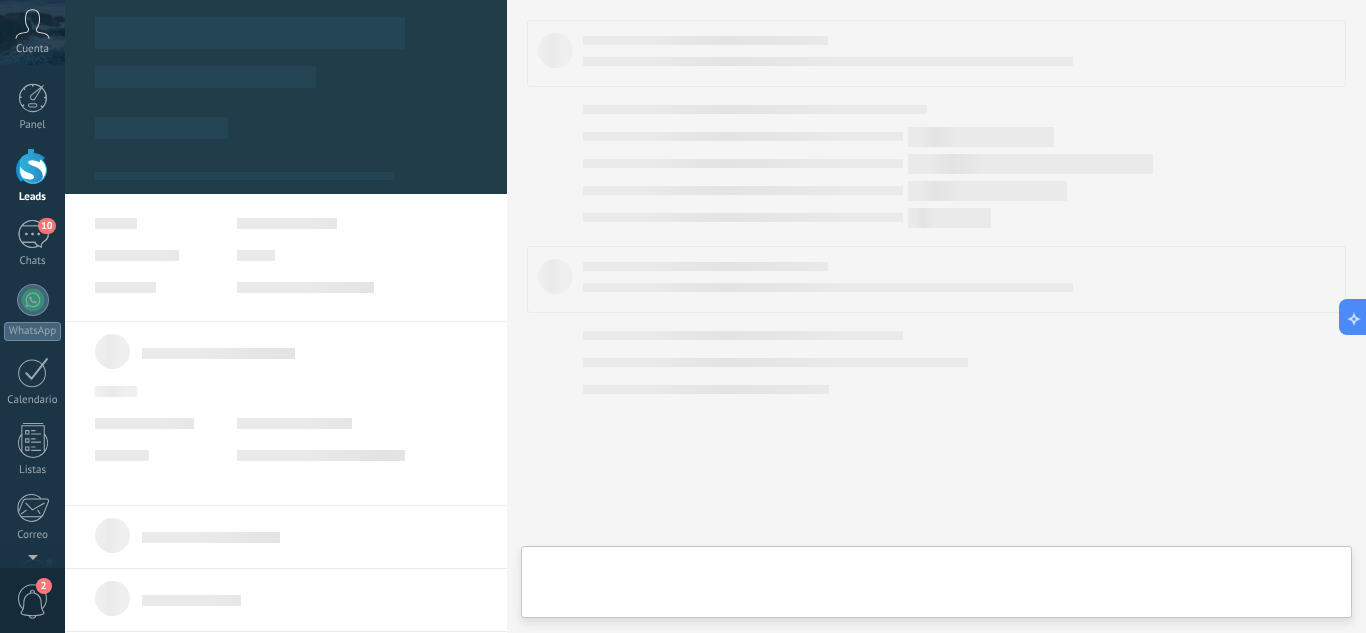 scroll, scrollTop: 0, scrollLeft: 0, axis: both 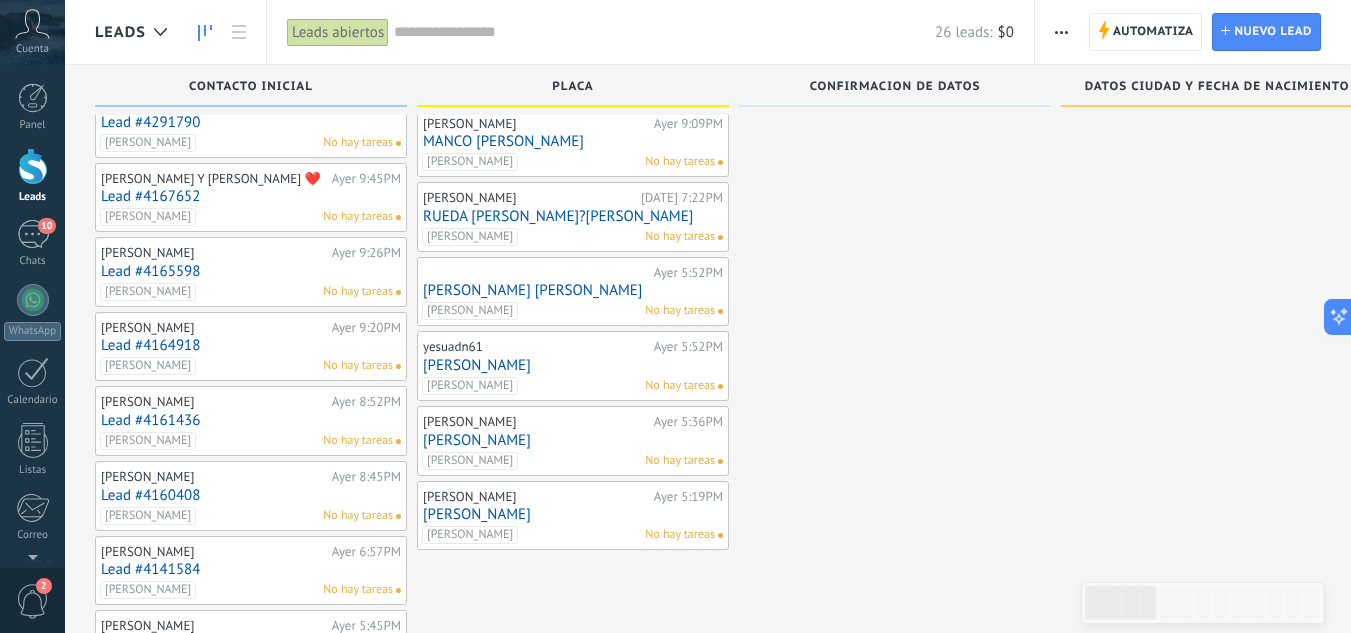 click on "[PERSON_NAME] No hay tareas" at bounding box center (568, 311) 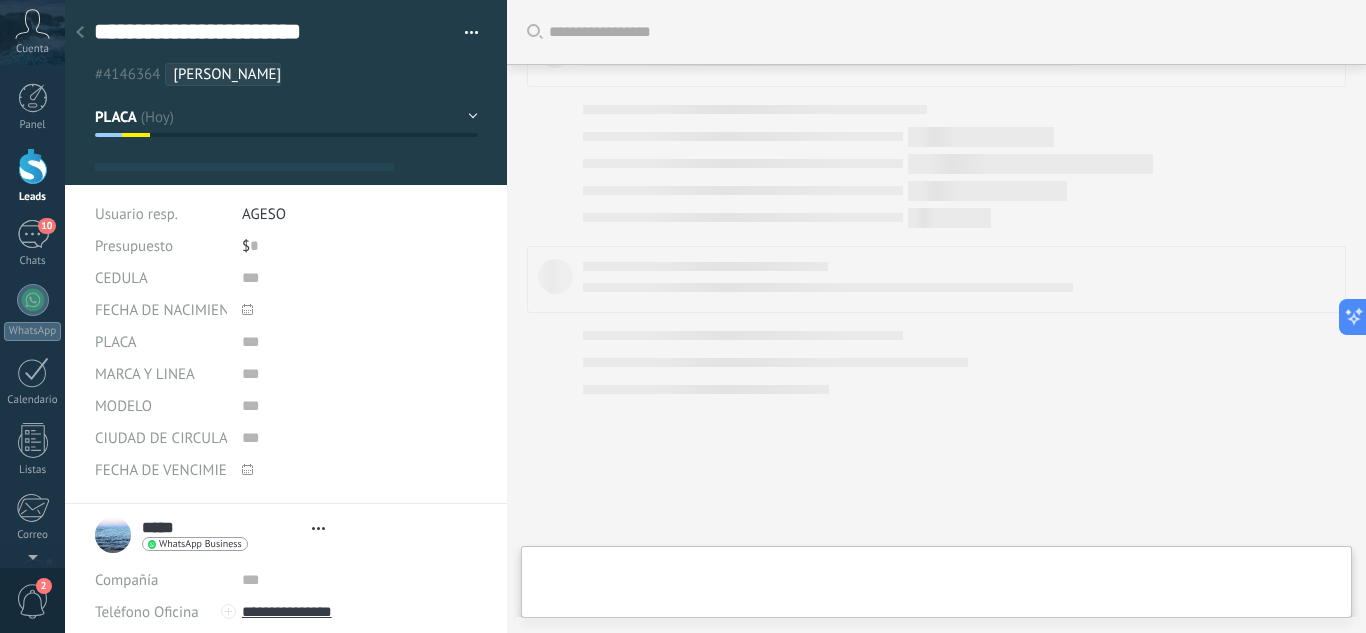 scroll, scrollTop: 0, scrollLeft: 0, axis: both 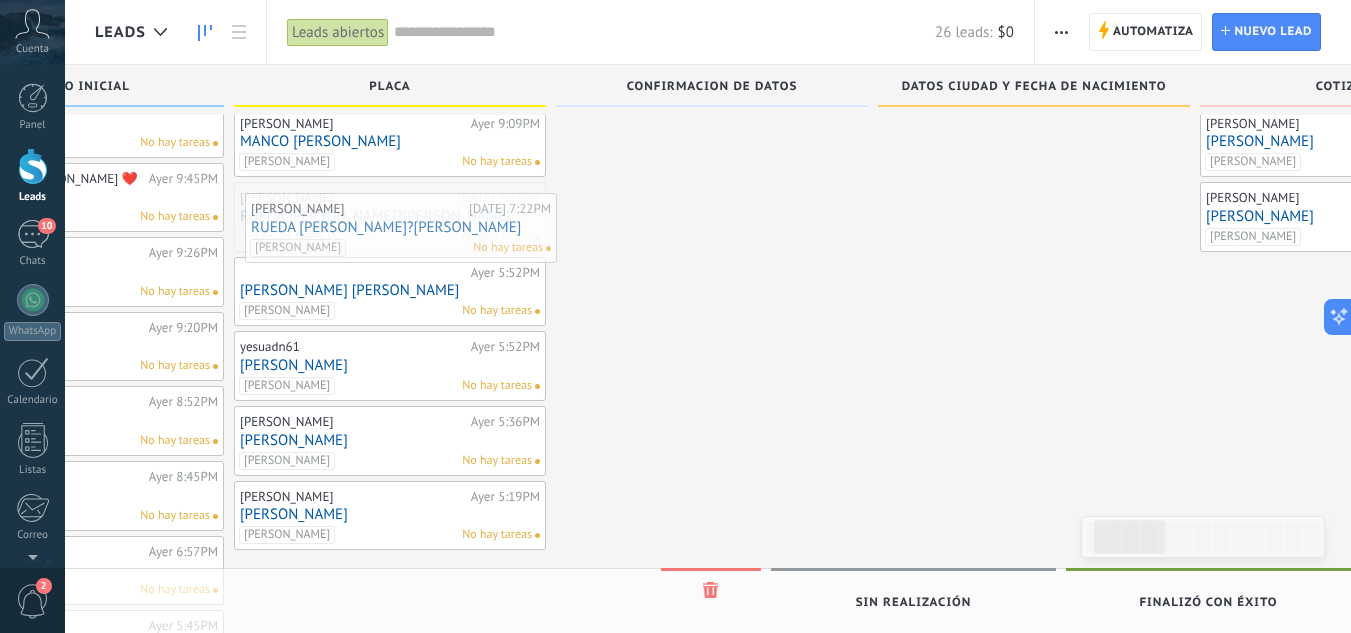 drag, startPoint x: 570, startPoint y: 221, endPoint x: 398, endPoint y: 232, distance: 172.35138 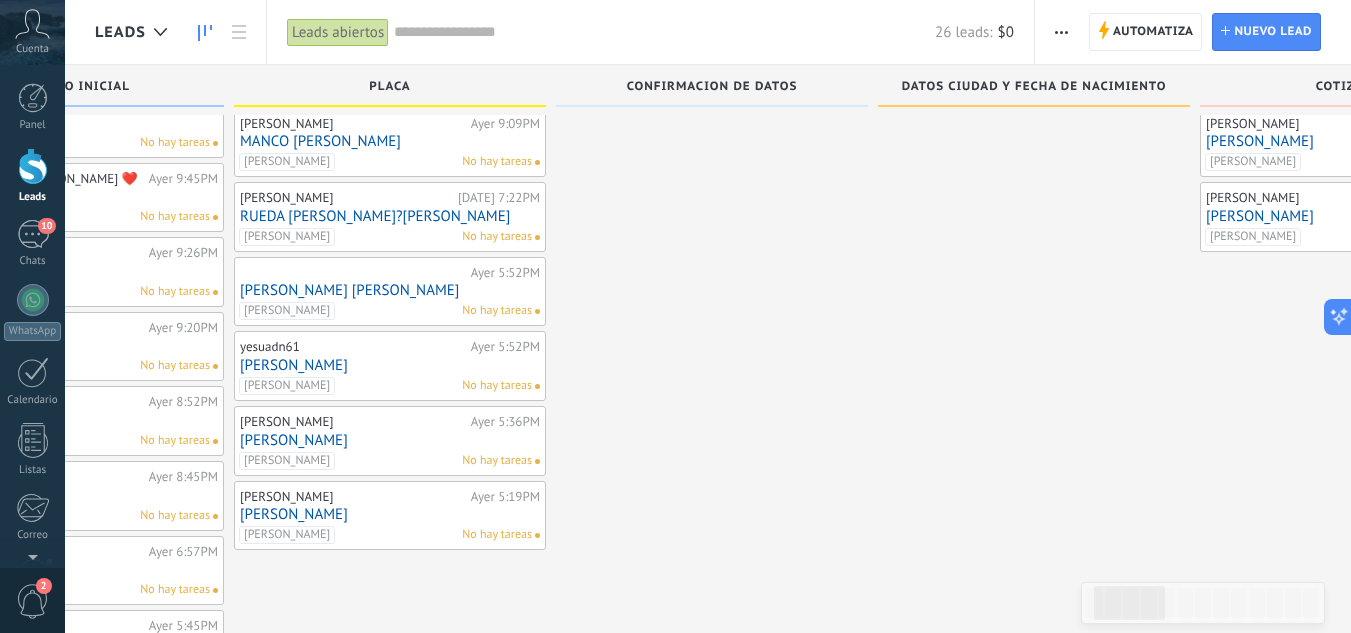 click on "MANCO [PERSON_NAME]" at bounding box center (390, 141) 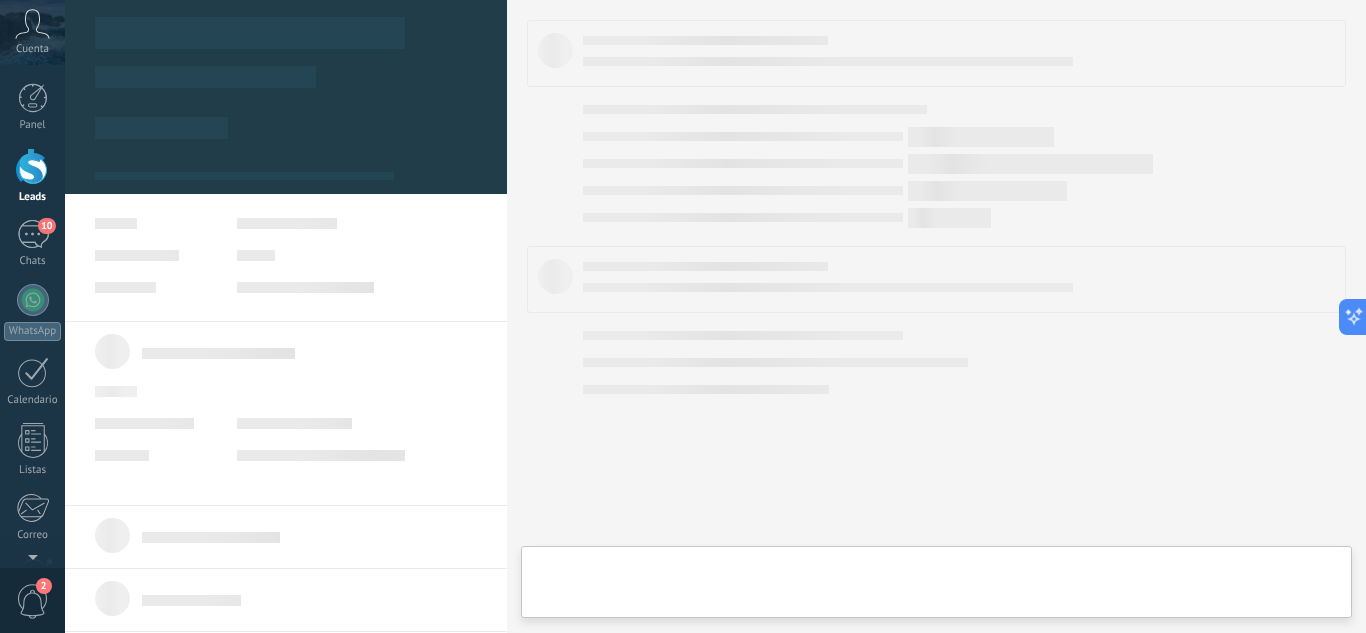 scroll, scrollTop: 0, scrollLeft: 0, axis: both 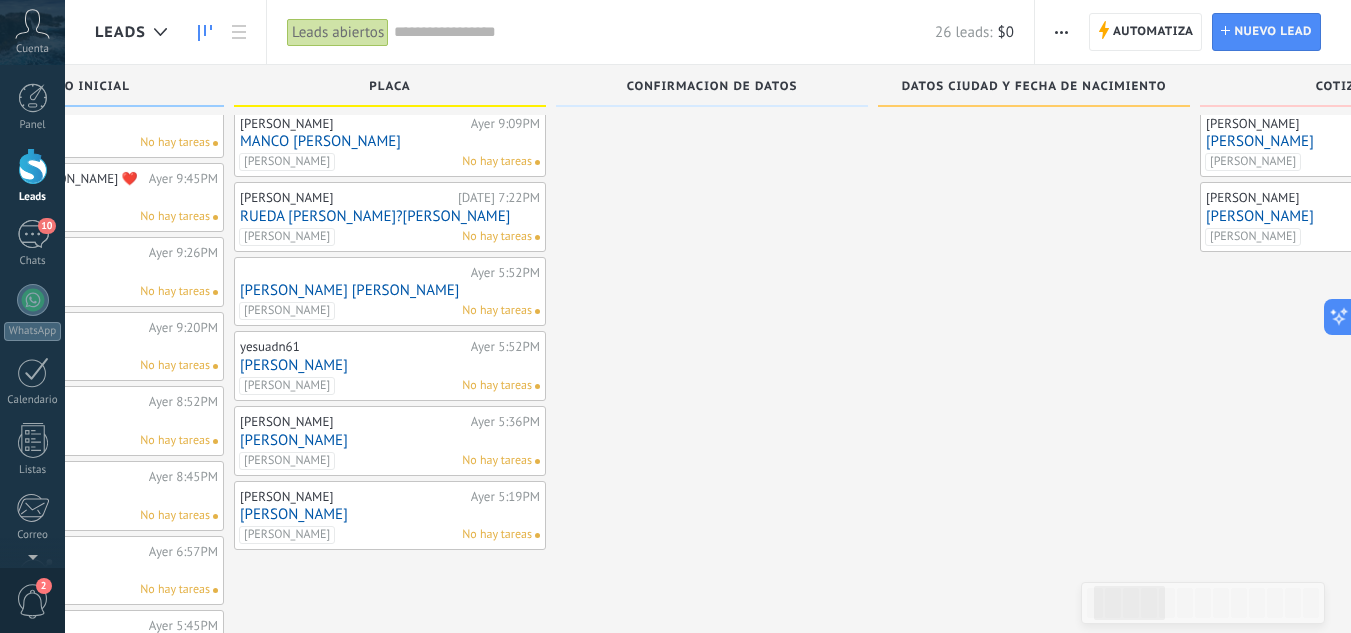 click on "[PERSON_NAME]" at bounding box center (390, 365) 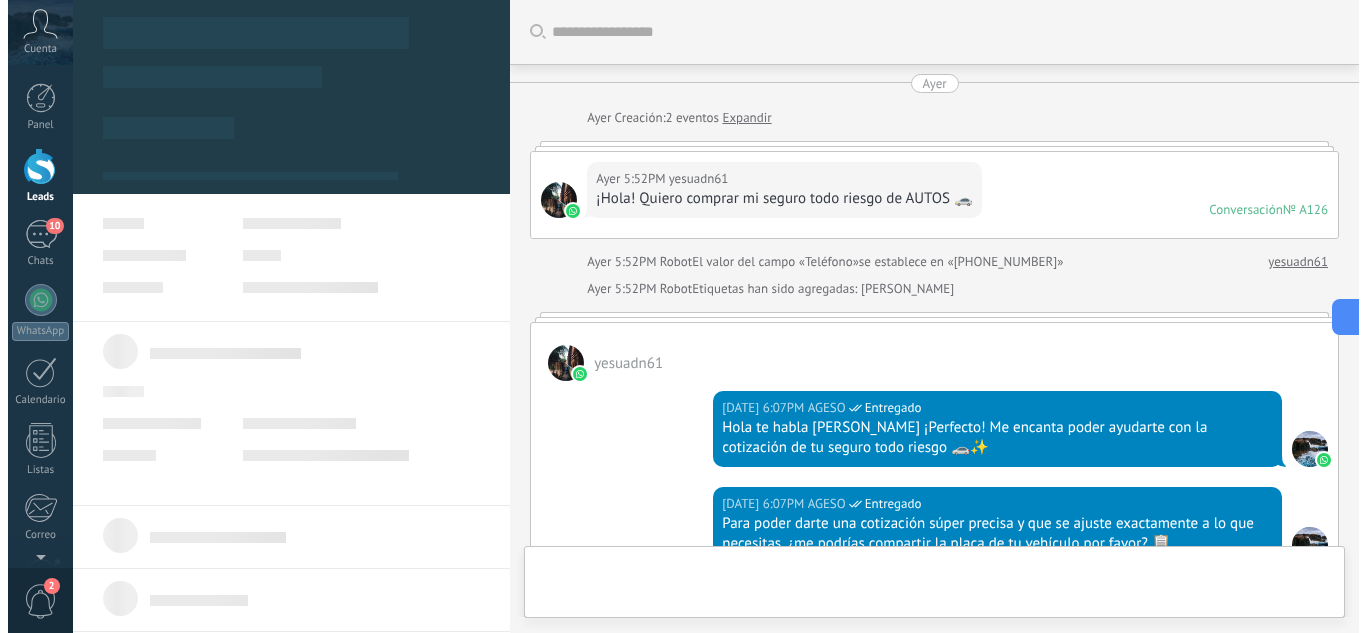 scroll, scrollTop: 0, scrollLeft: 0, axis: both 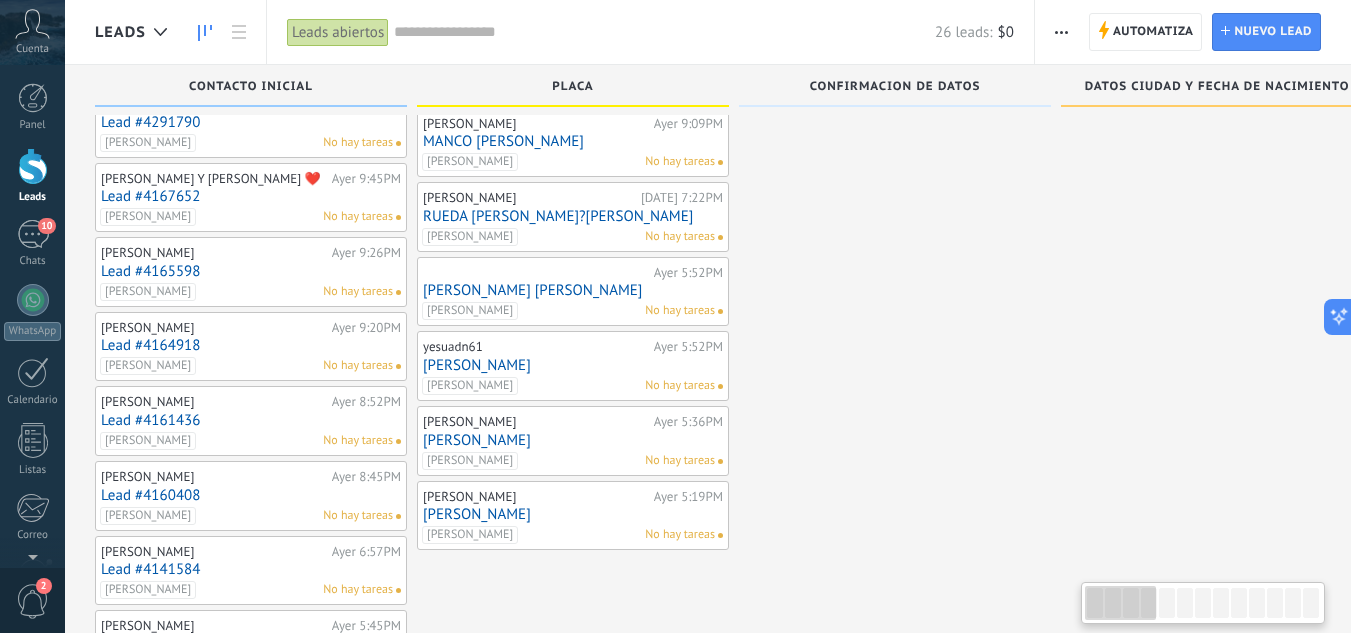 drag, startPoint x: 463, startPoint y: 581, endPoint x: 915, endPoint y: 478, distance: 463.5871 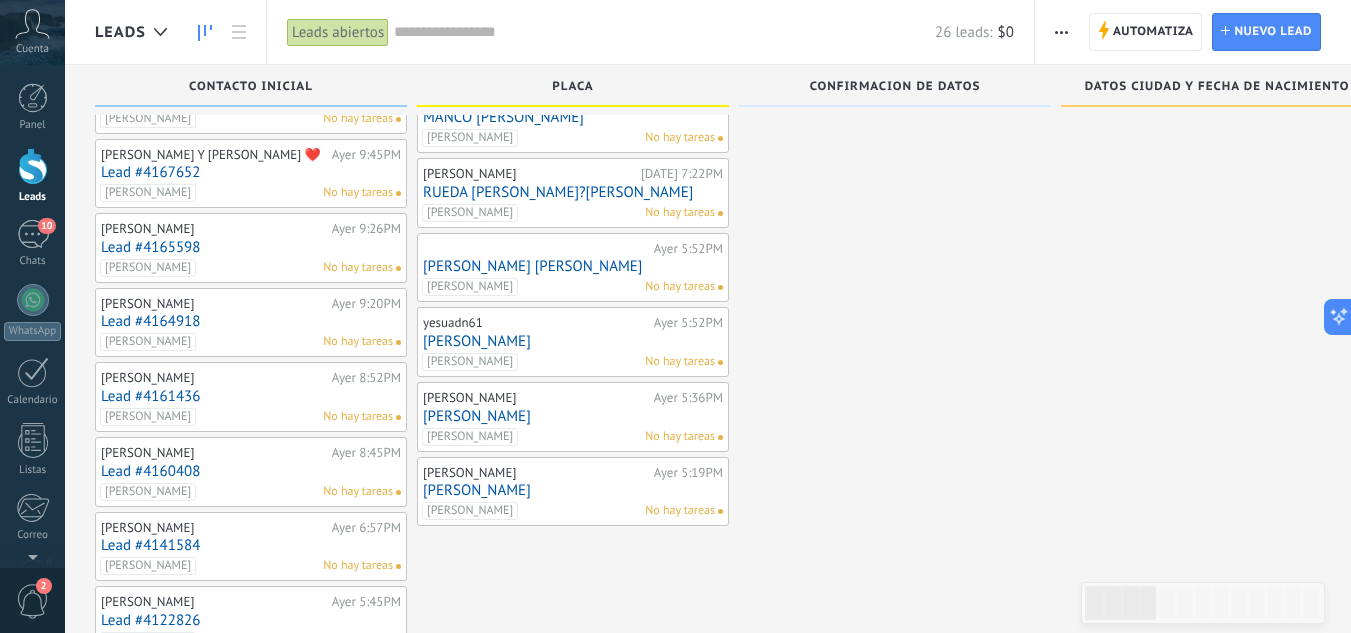 scroll, scrollTop: 0, scrollLeft: 0, axis: both 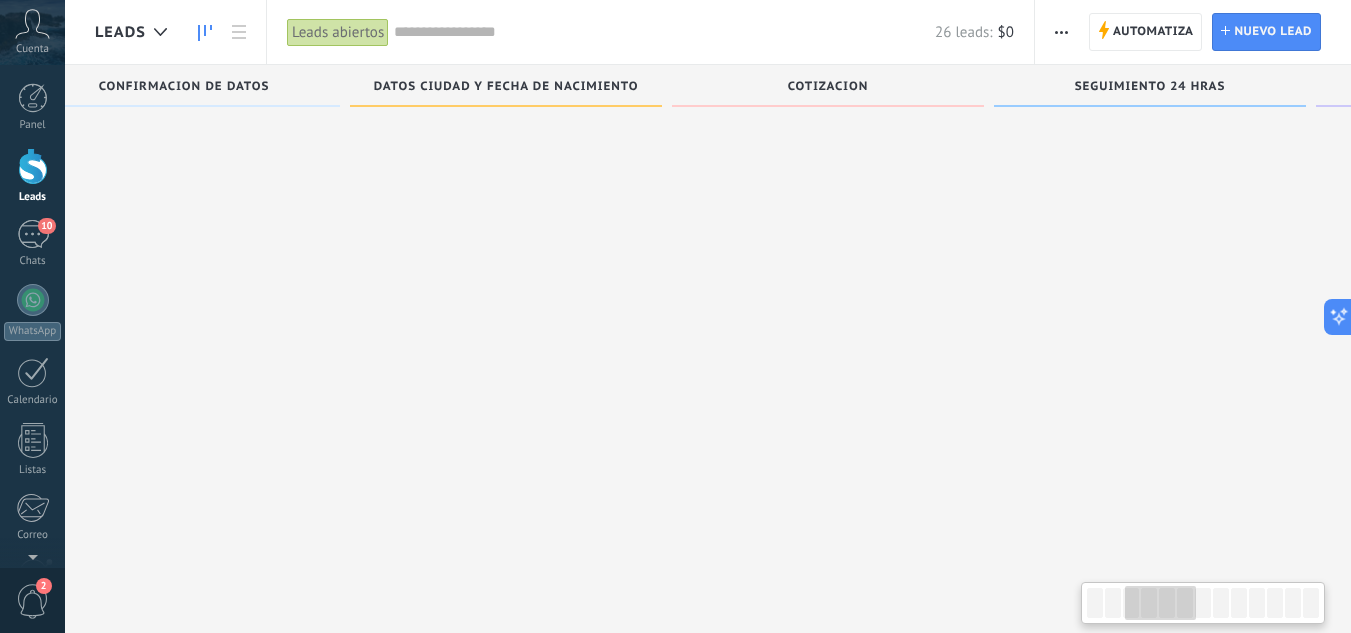 drag, startPoint x: 1065, startPoint y: 498, endPoint x: 469, endPoint y: 529, distance: 596.80566 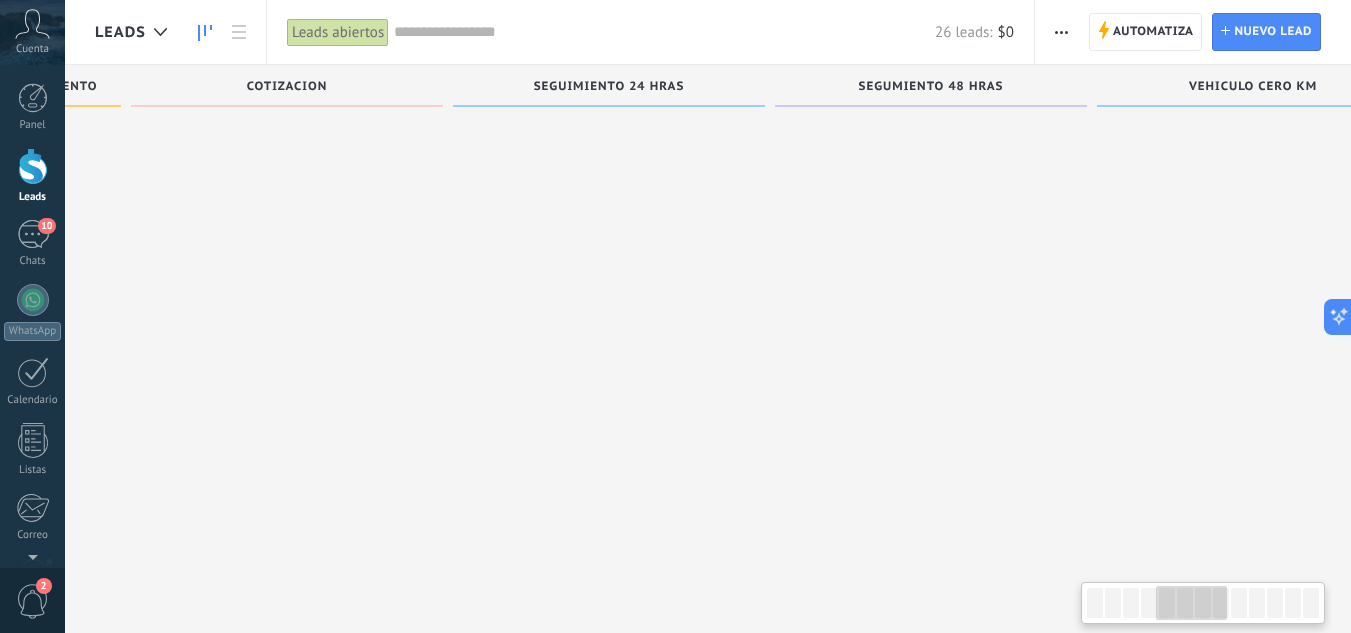 drag, startPoint x: 950, startPoint y: 493, endPoint x: 750, endPoint y: 464, distance: 202.09157 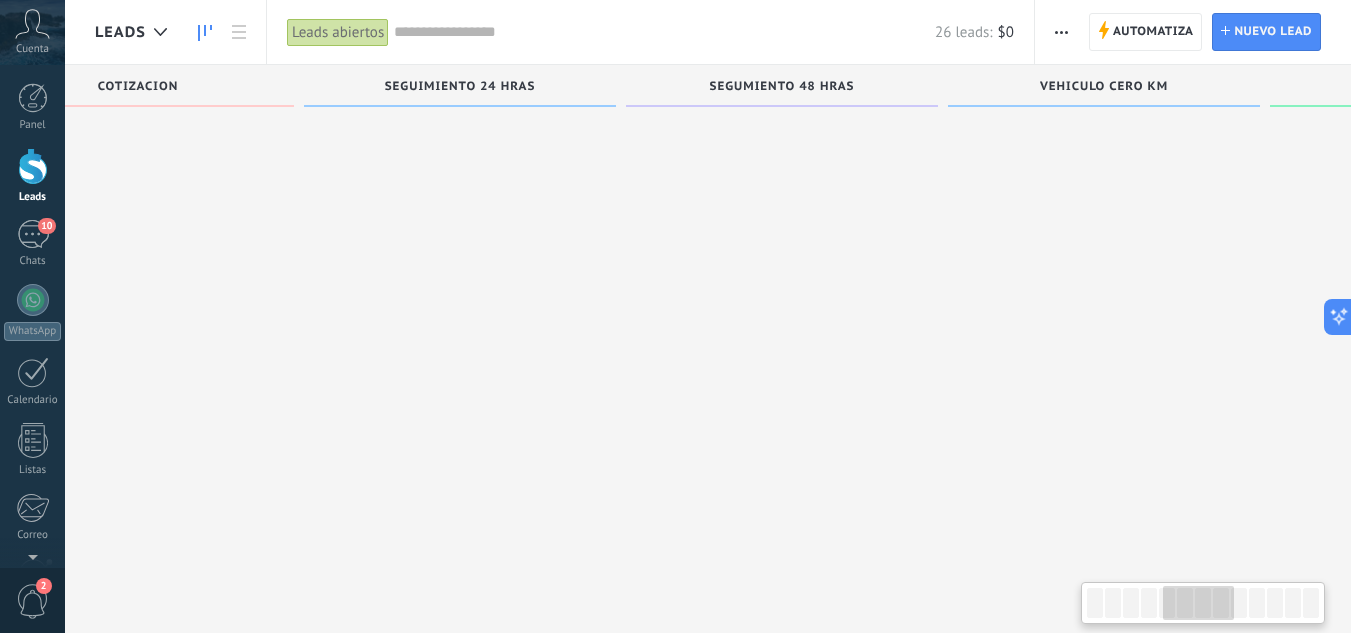 drag, startPoint x: 1205, startPoint y: 377, endPoint x: 1361, endPoint y: 408, distance: 159.05031 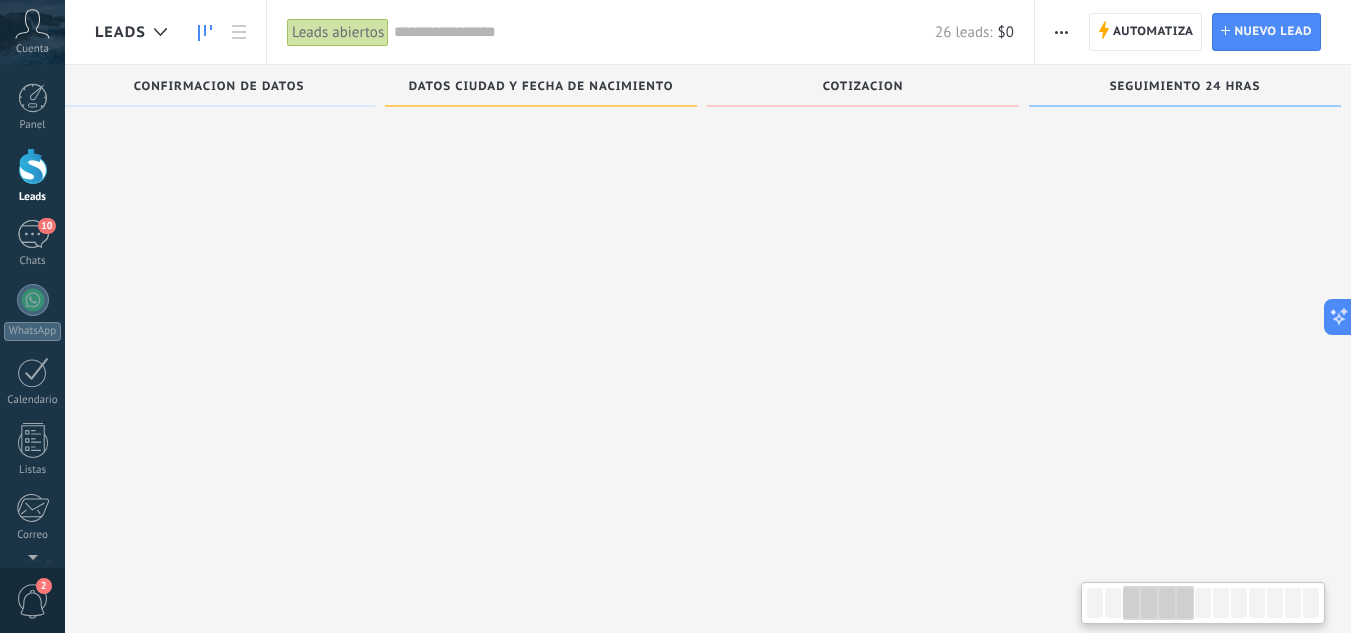 drag, startPoint x: 350, startPoint y: 447, endPoint x: 935, endPoint y: 456, distance: 585.0692 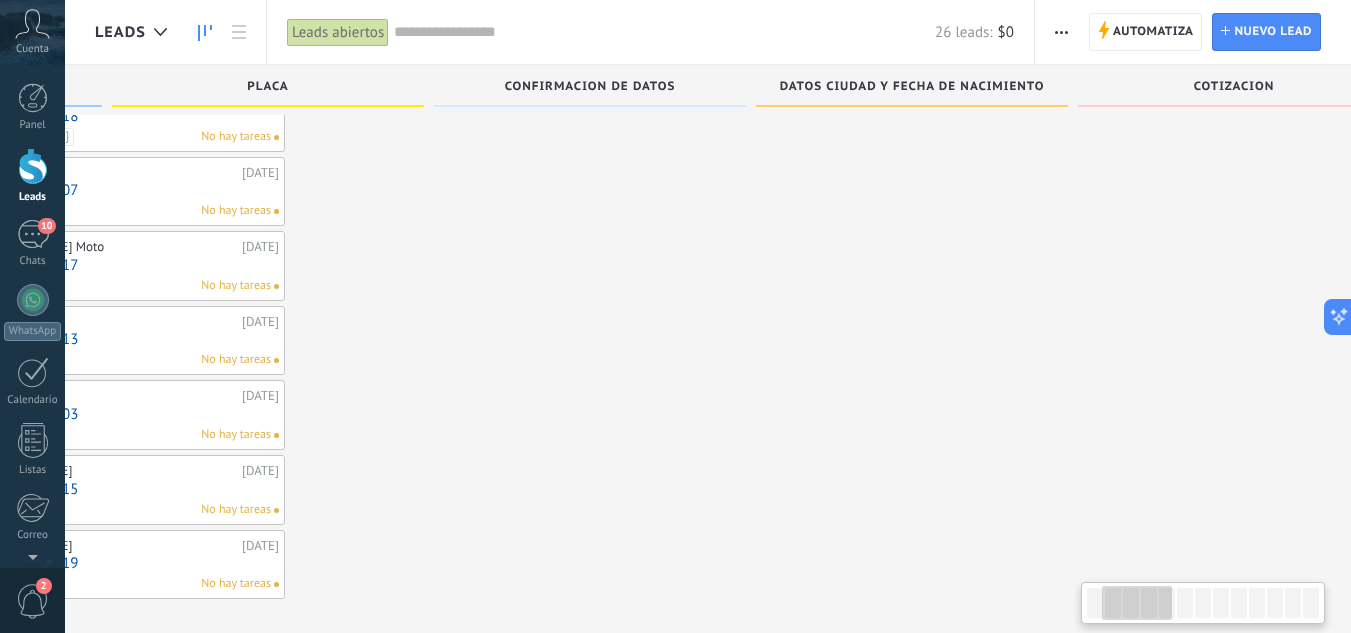 scroll, scrollTop: 0, scrollLeft: 23, axis: horizontal 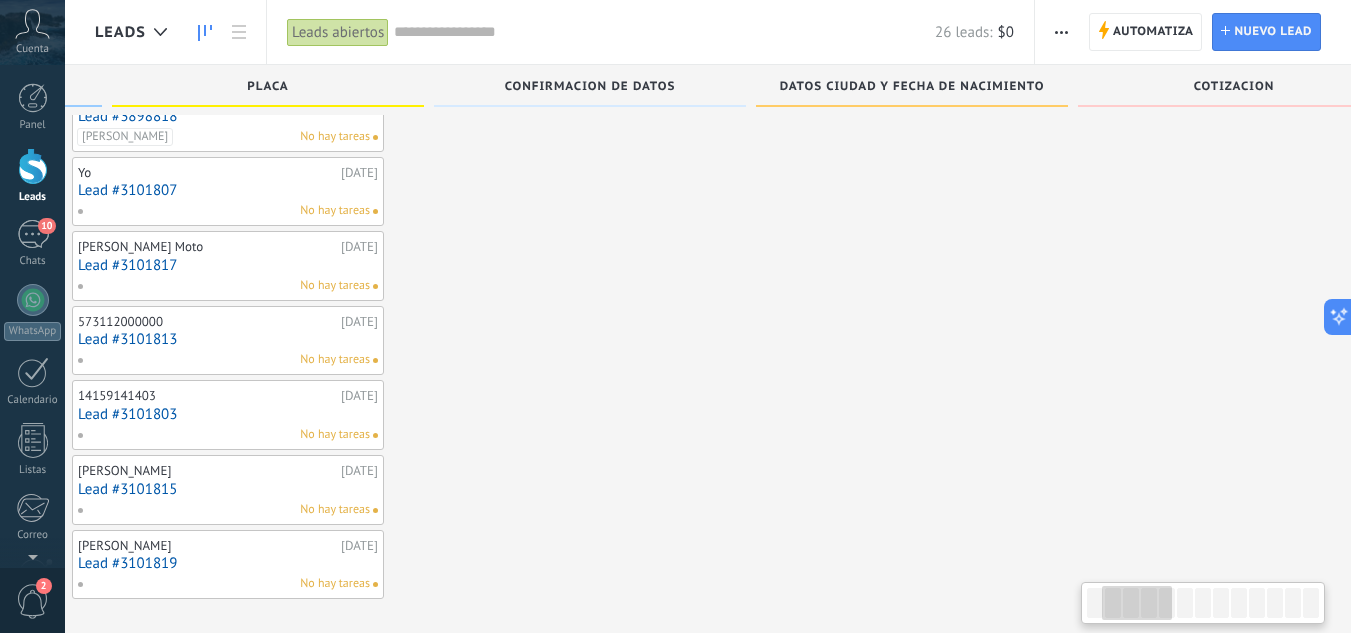 drag, startPoint x: 301, startPoint y: 431, endPoint x: 905, endPoint y: 452, distance: 604.3649 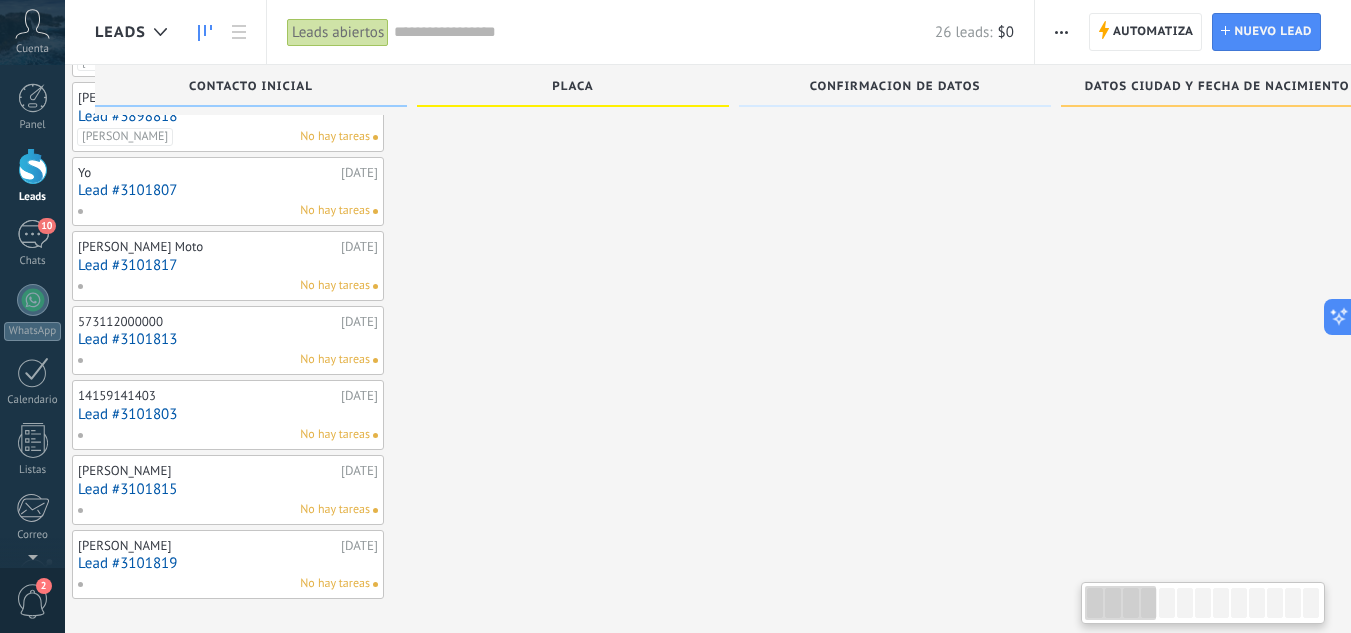 scroll, scrollTop: 0, scrollLeft: 0, axis: both 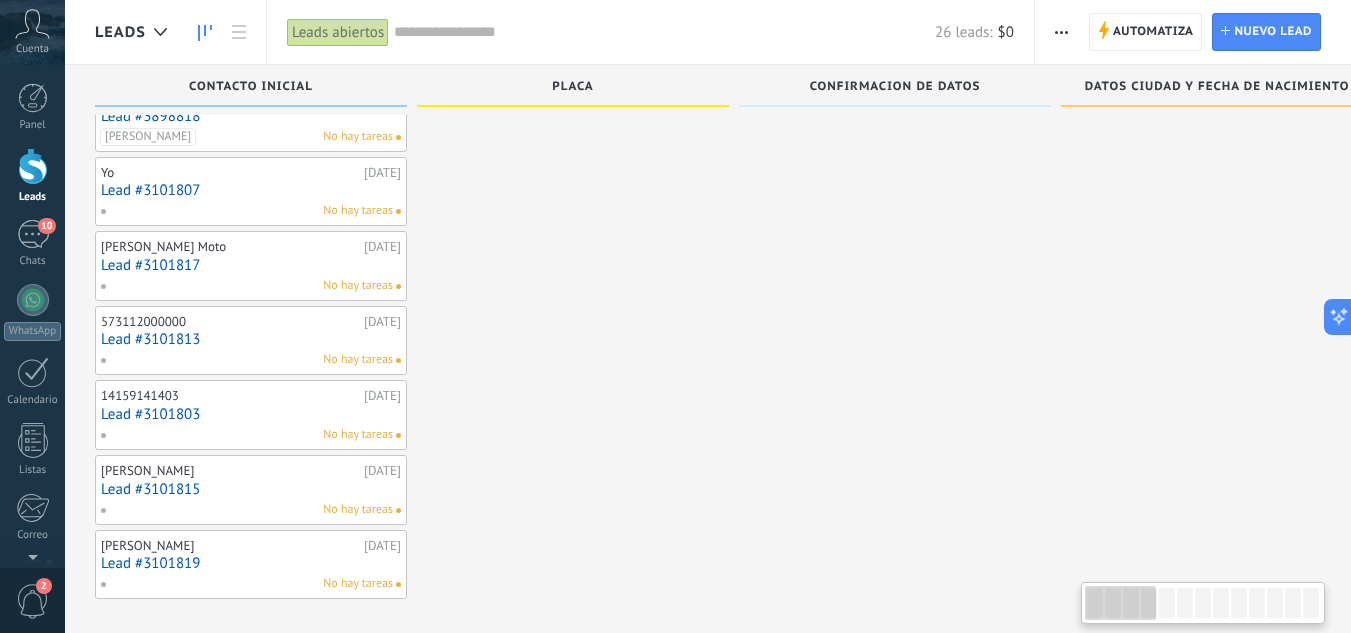 drag, startPoint x: 639, startPoint y: 469, endPoint x: 863, endPoint y: 481, distance: 224.3212 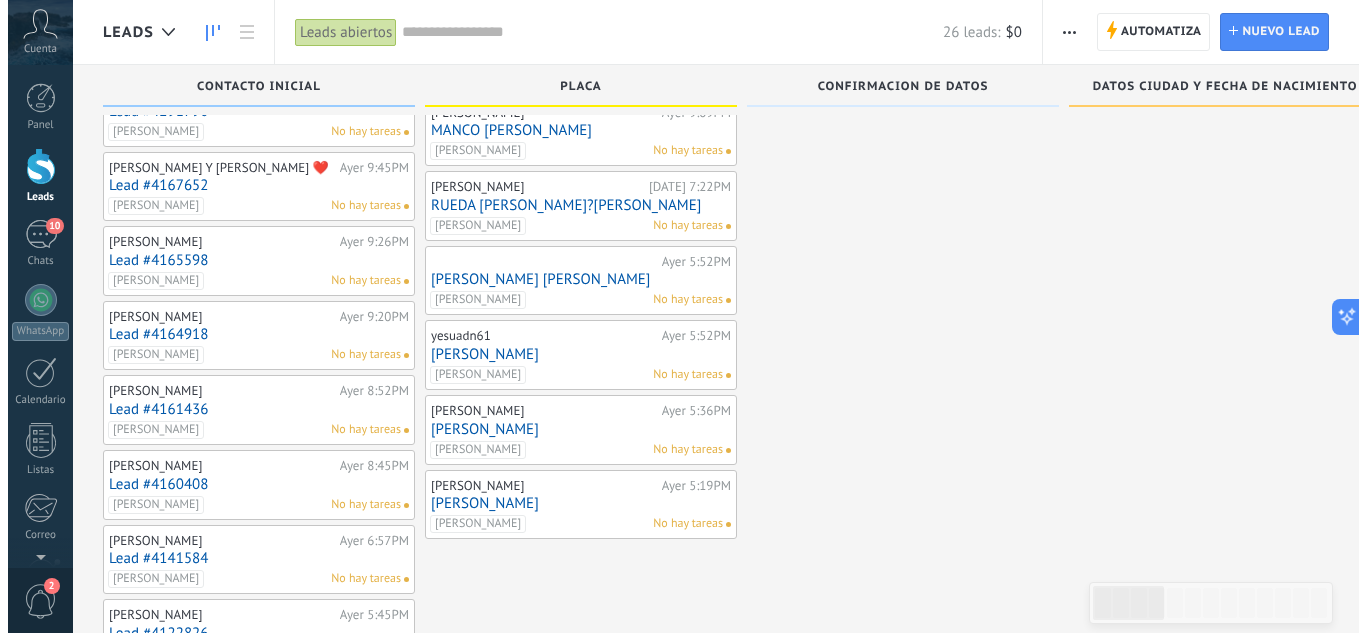 scroll, scrollTop: 0, scrollLeft: 0, axis: both 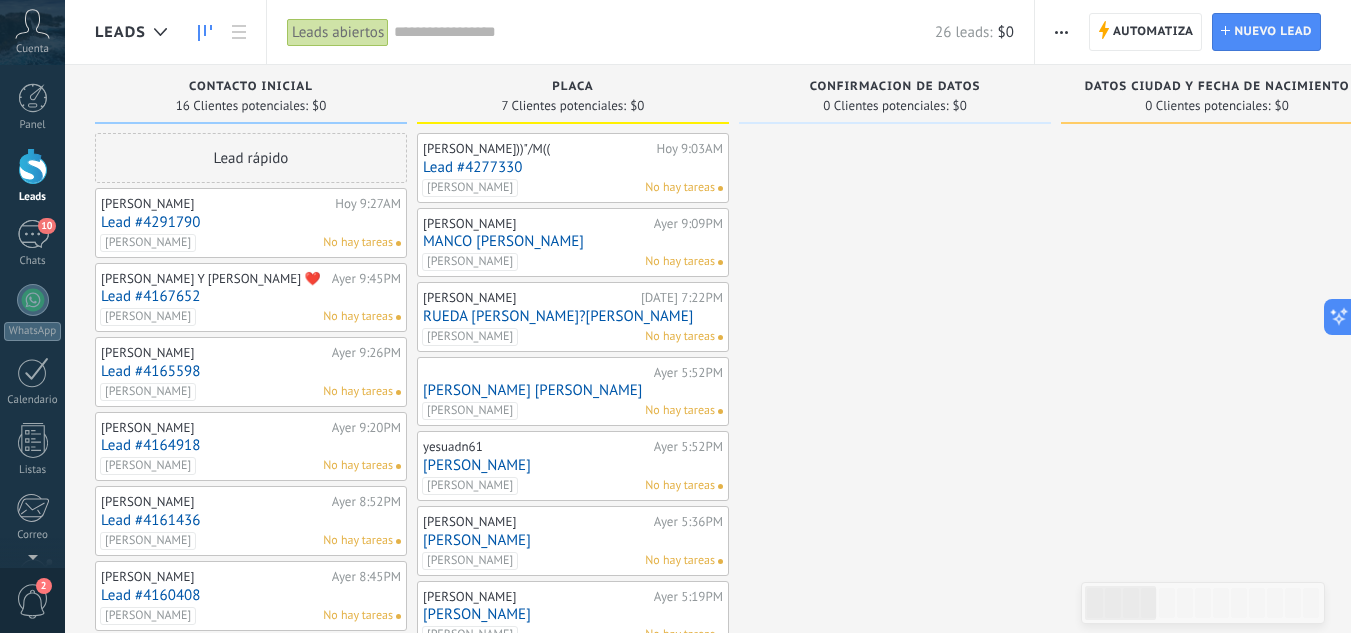 click on "[PERSON_NAME] No hay tareas" at bounding box center (246, 243) 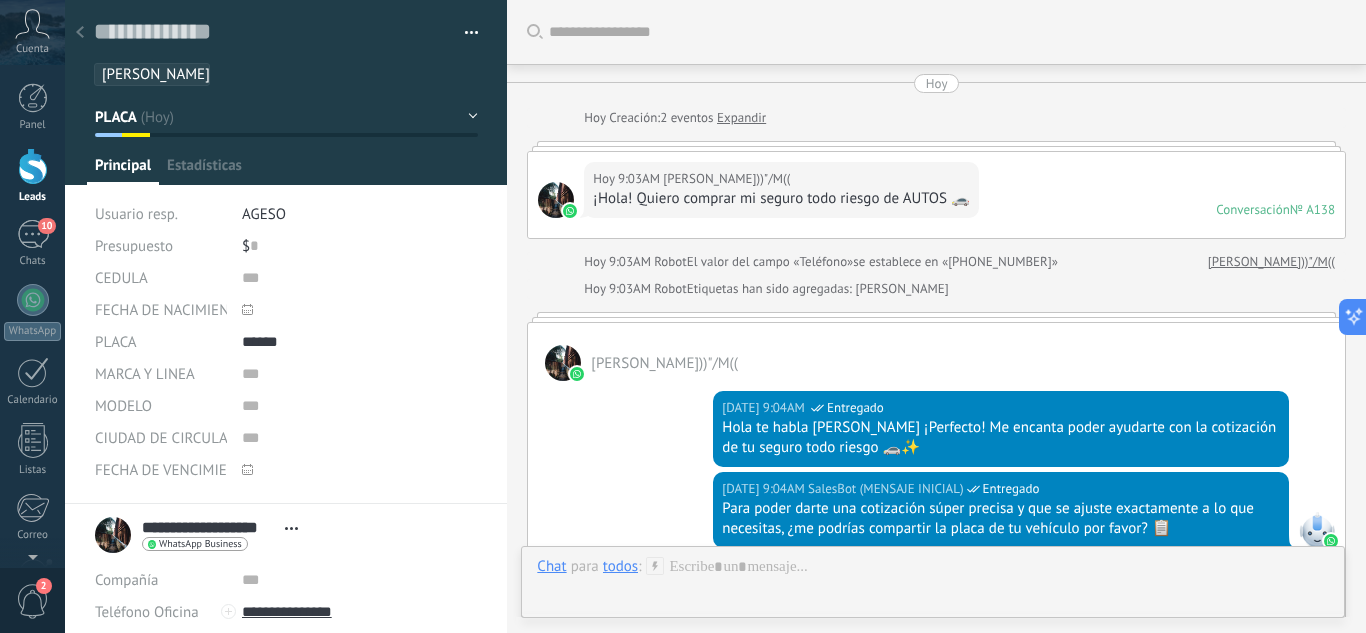 scroll, scrollTop: 30, scrollLeft: 0, axis: vertical 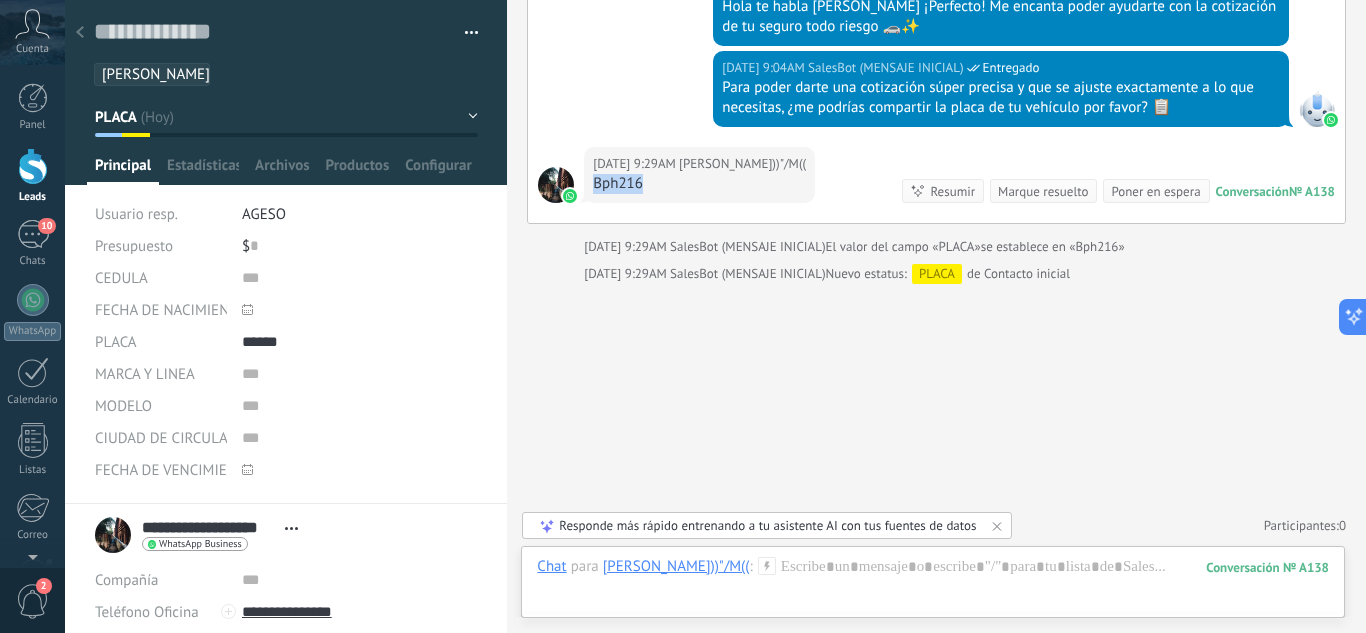 drag, startPoint x: 640, startPoint y: 182, endPoint x: 595, endPoint y: 185, distance: 45.099888 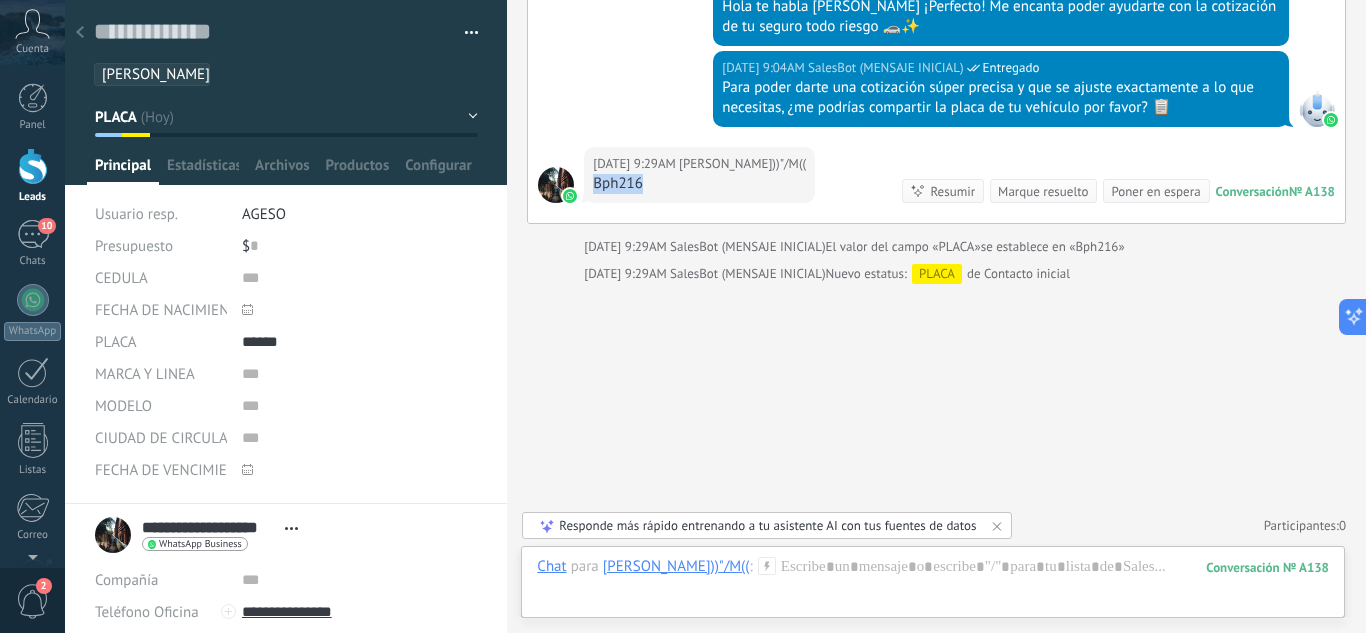 click on "Bph216" at bounding box center (699, 184) 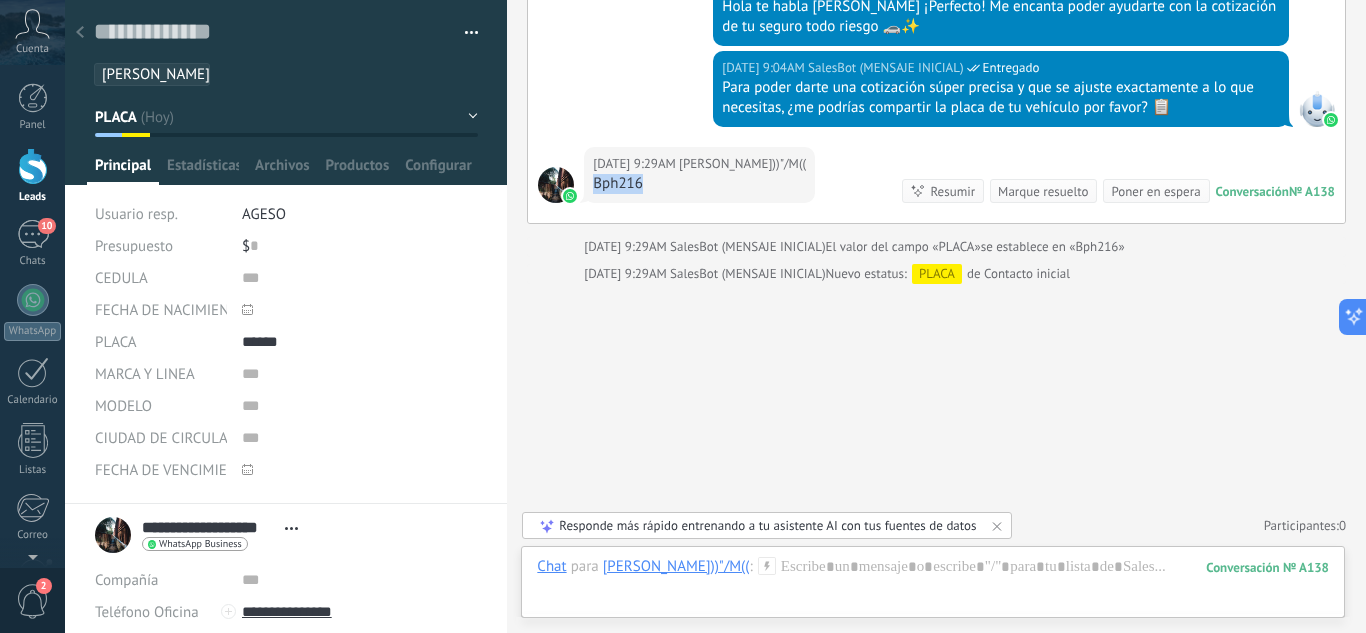 copy on "Bph216" 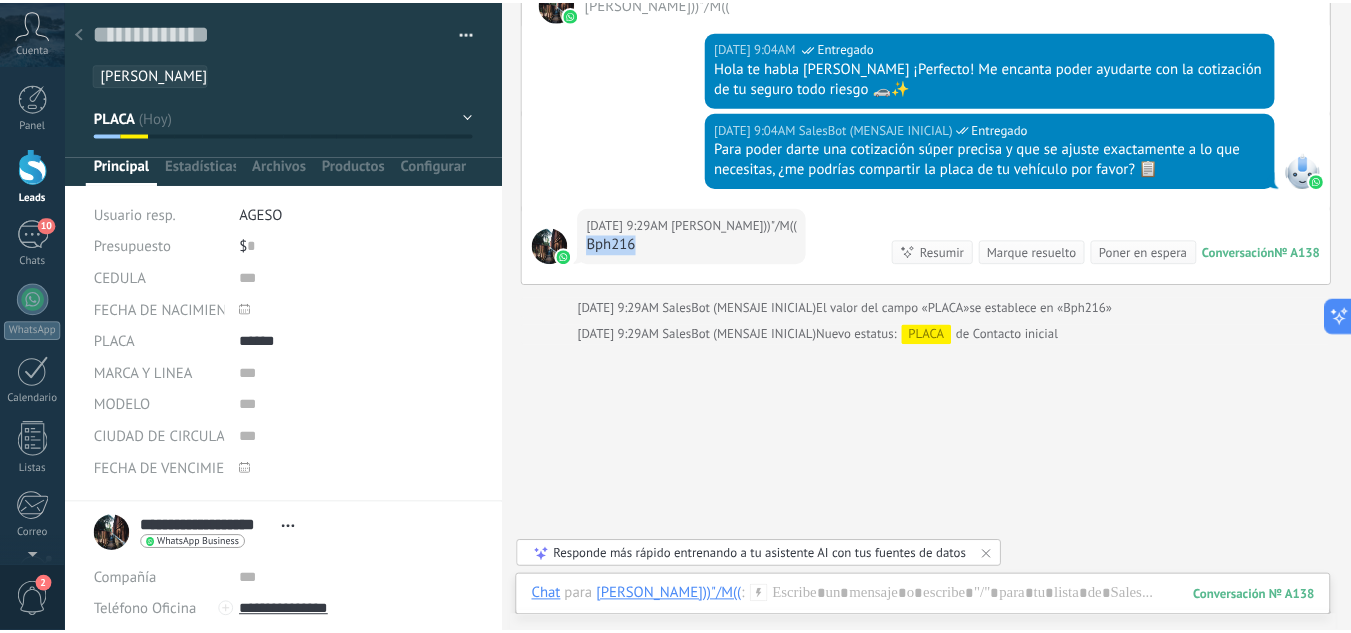 scroll, scrollTop: 400, scrollLeft: 0, axis: vertical 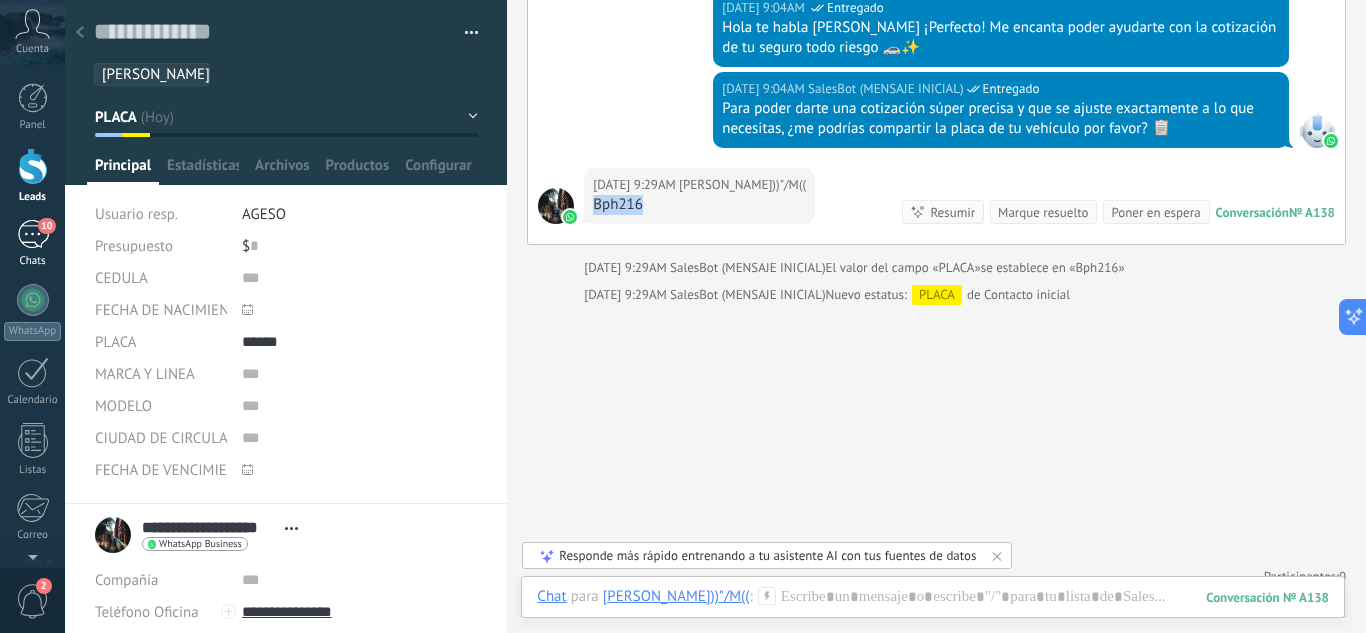 click on "10" at bounding box center (33, 234) 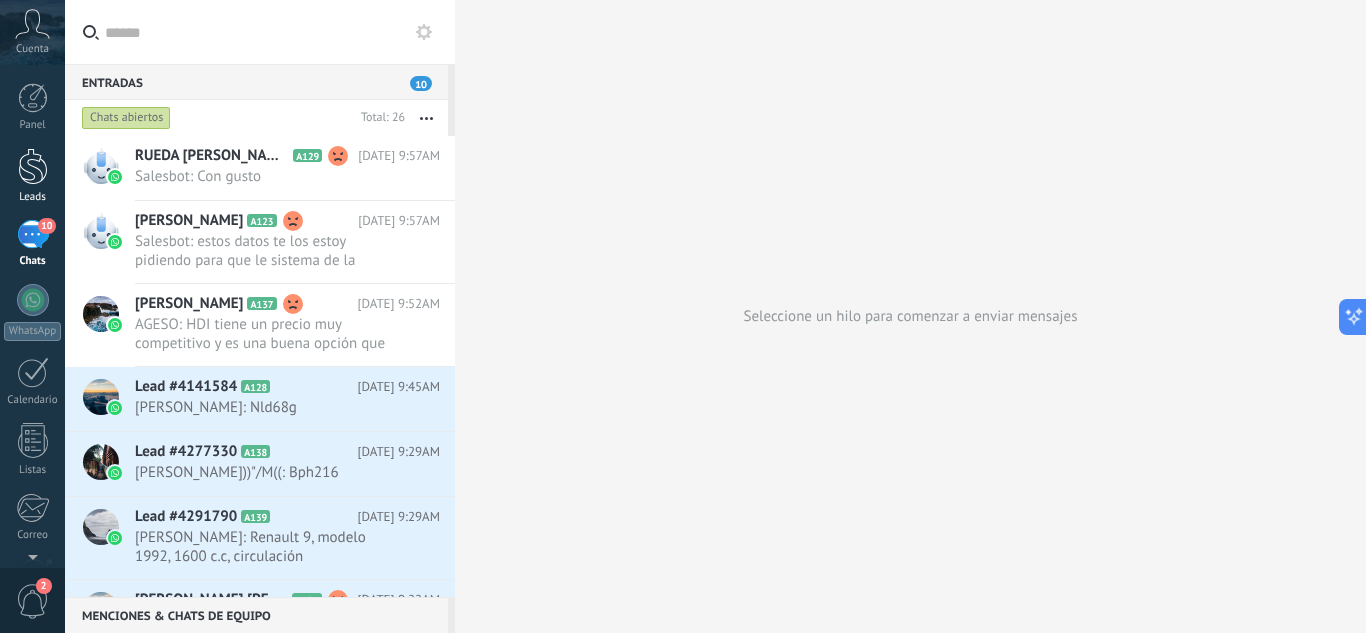 click at bounding box center [33, 166] 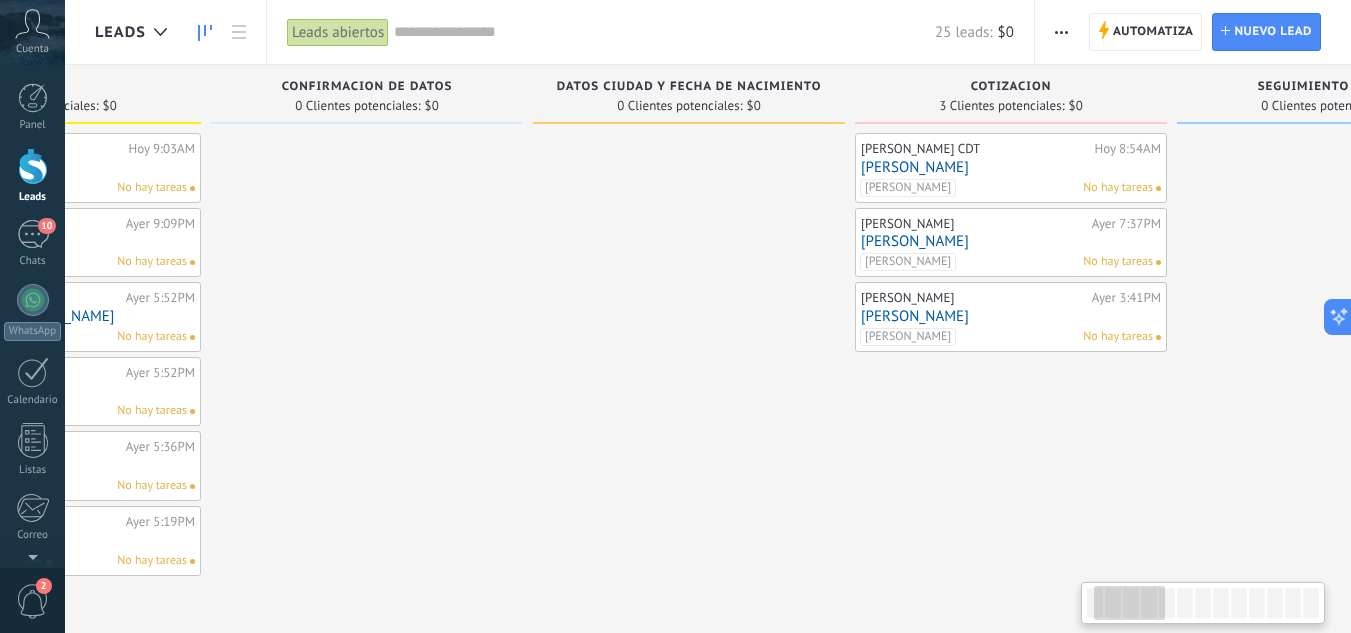 drag, startPoint x: 1055, startPoint y: 424, endPoint x: 575, endPoint y: 398, distance: 480.70364 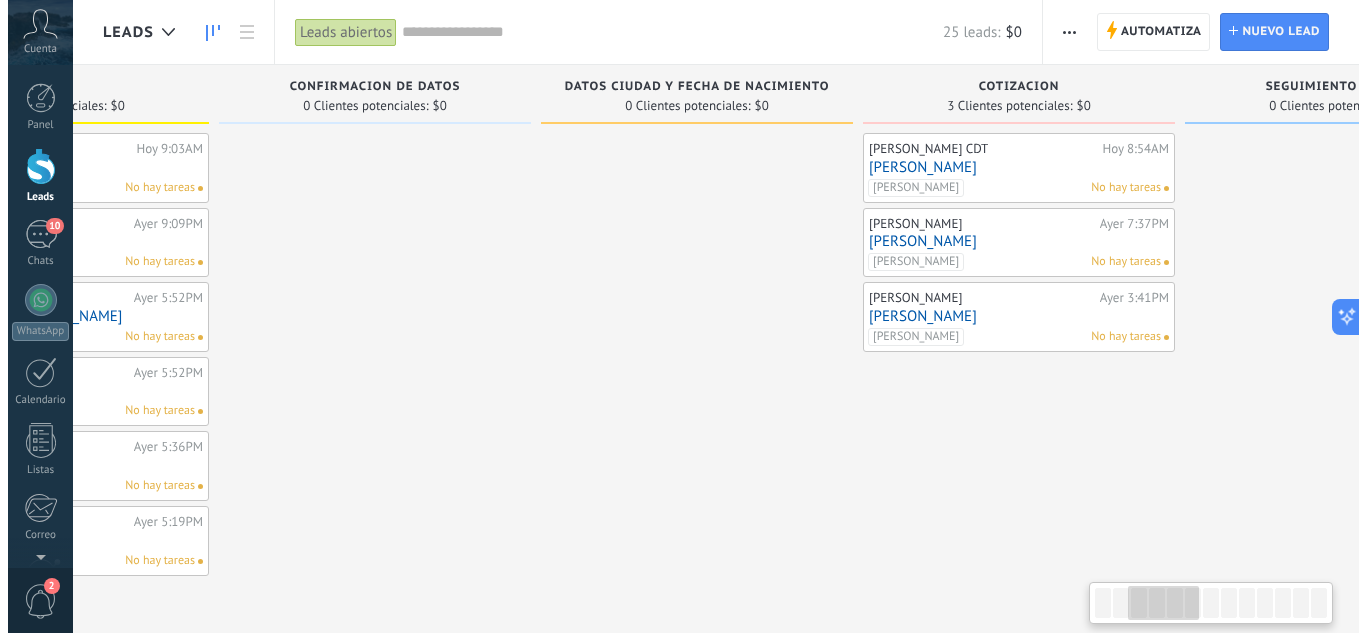 scroll, scrollTop: 0, scrollLeft: 617, axis: horizontal 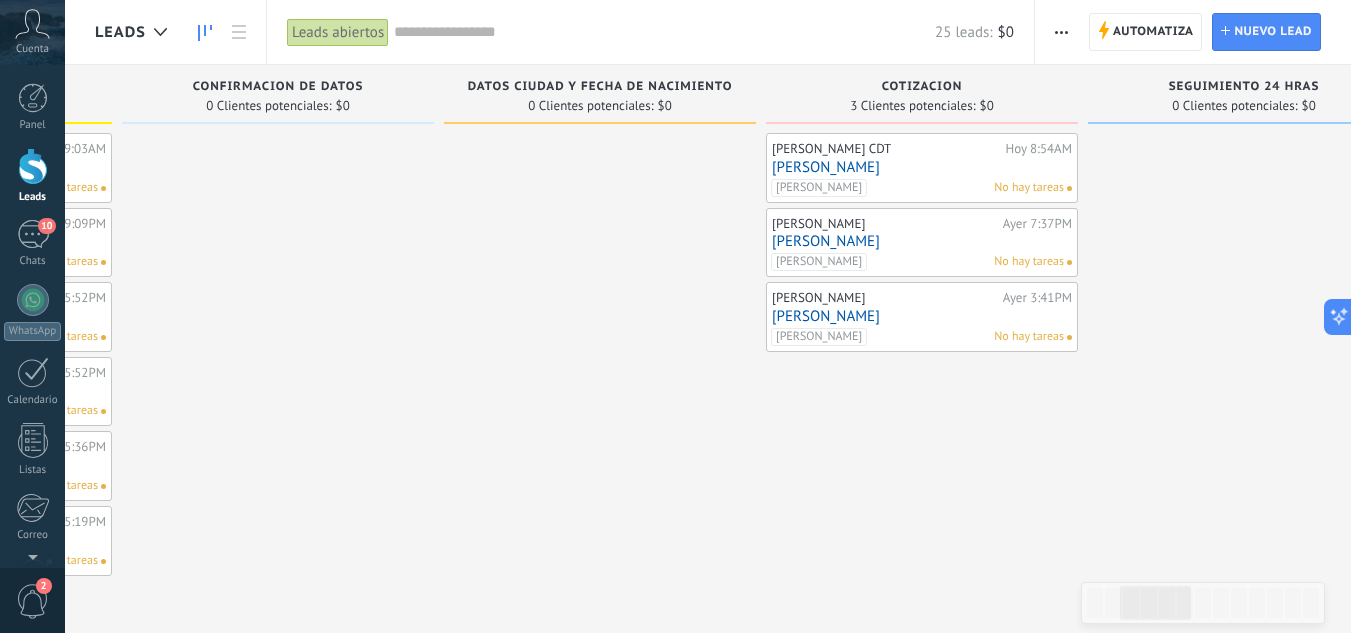 click on "[PERSON_NAME]" at bounding box center [922, 241] 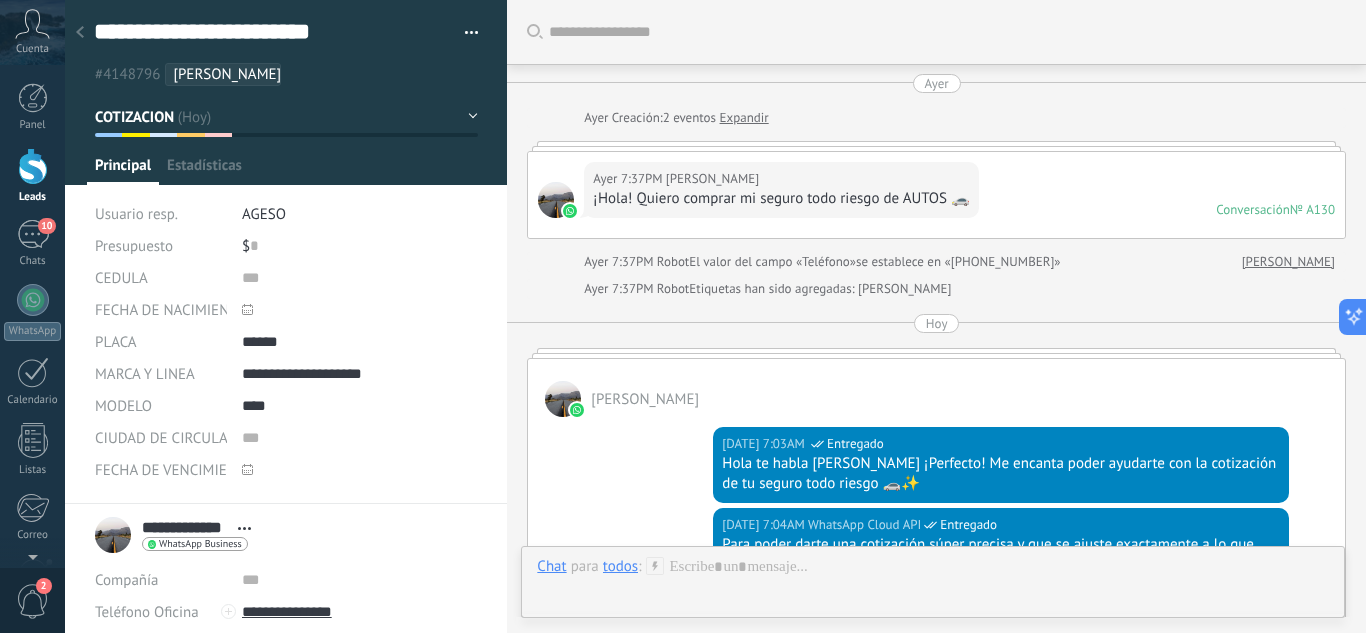 scroll, scrollTop: 30, scrollLeft: 0, axis: vertical 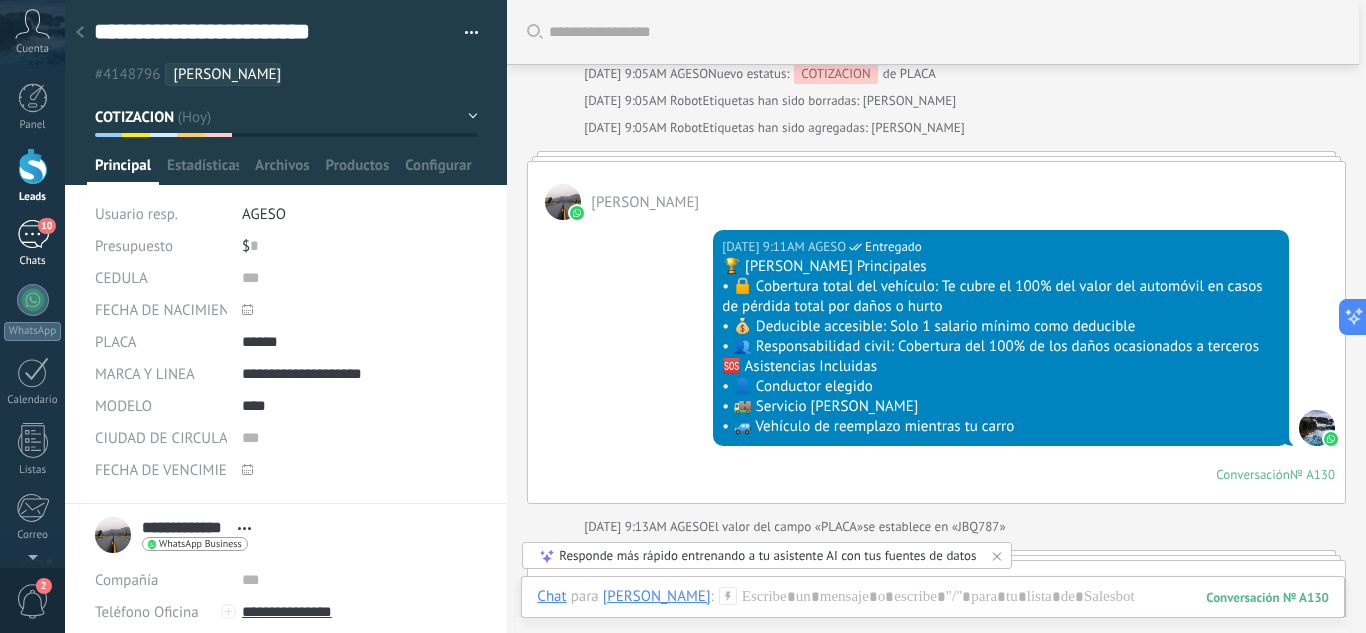 click on "10" at bounding box center (33, 234) 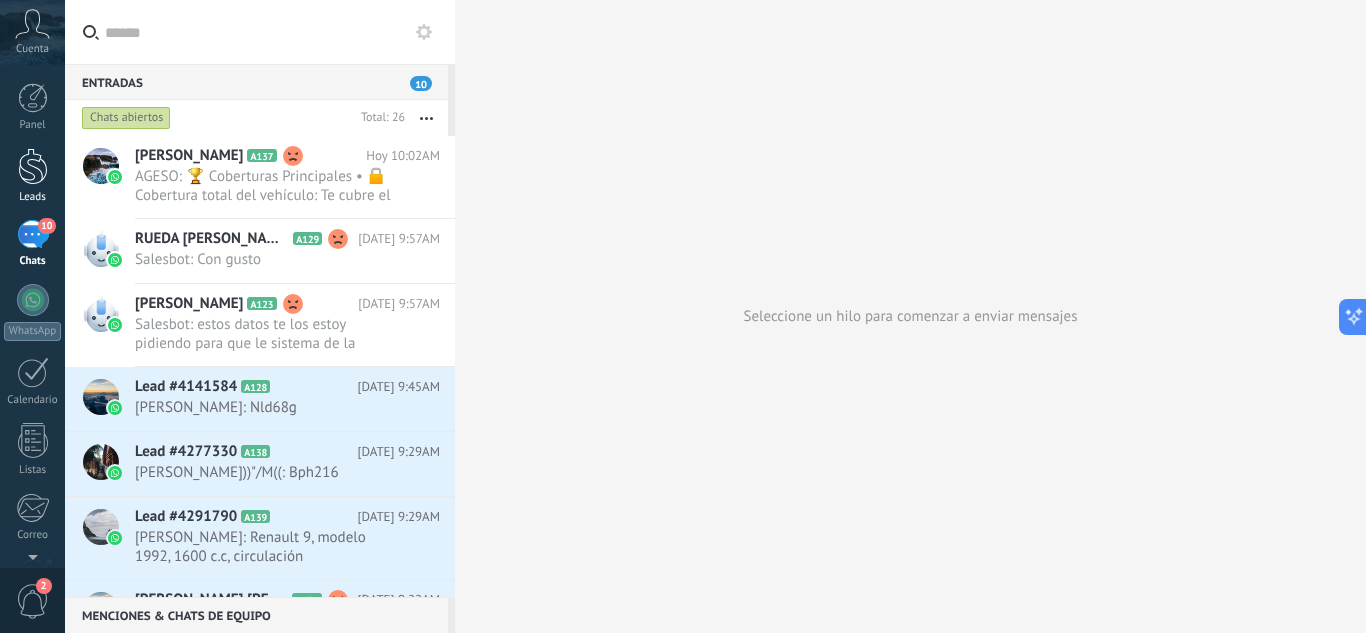 click at bounding box center [33, 166] 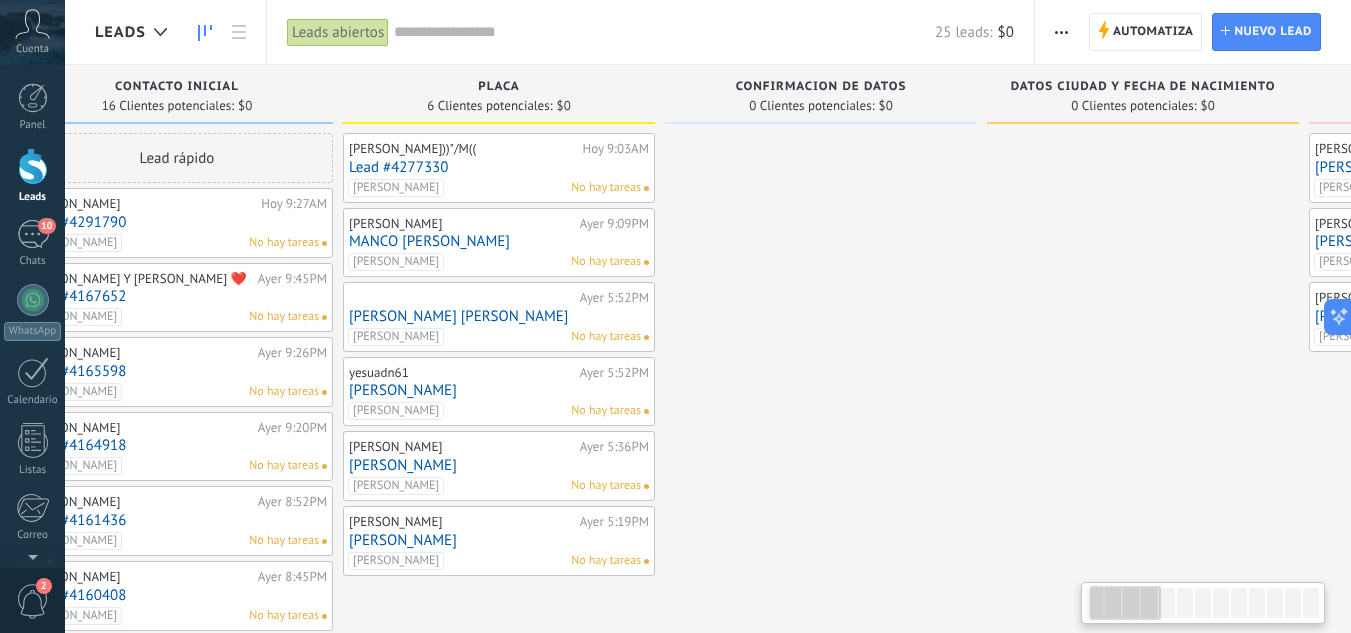 drag, startPoint x: 1079, startPoint y: 391, endPoint x: 1005, endPoint y: 395, distance: 74.10803 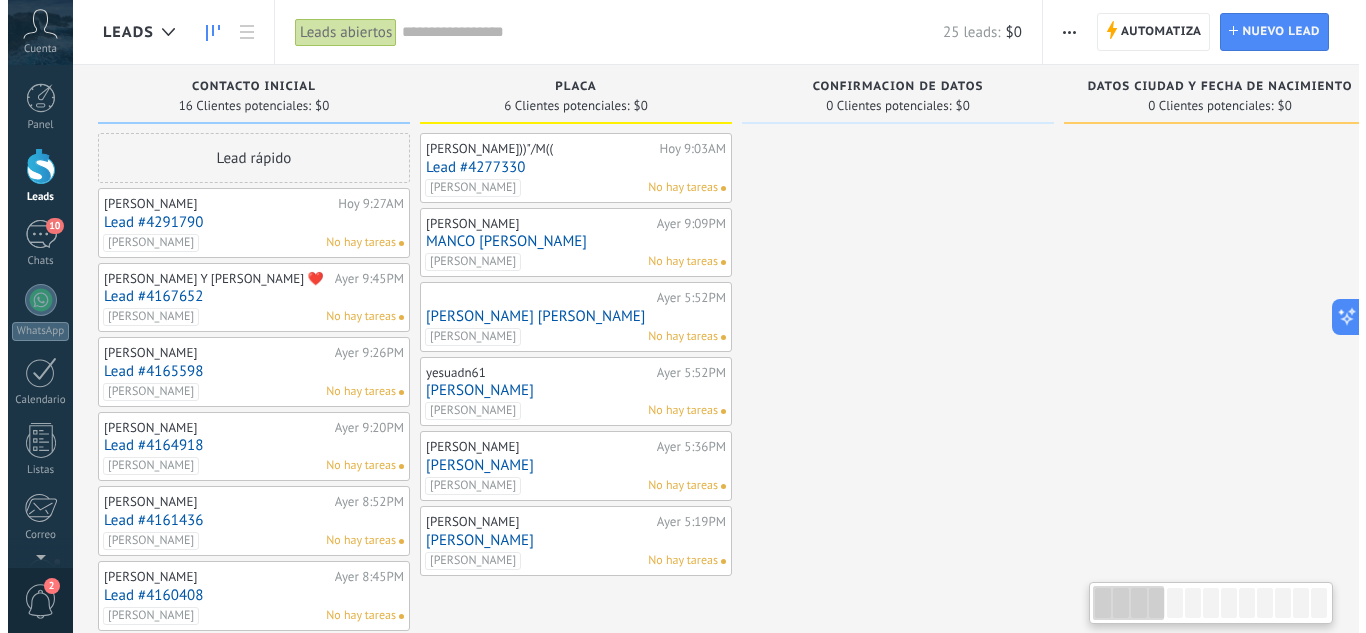 scroll, scrollTop: 0, scrollLeft: 0, axis: both 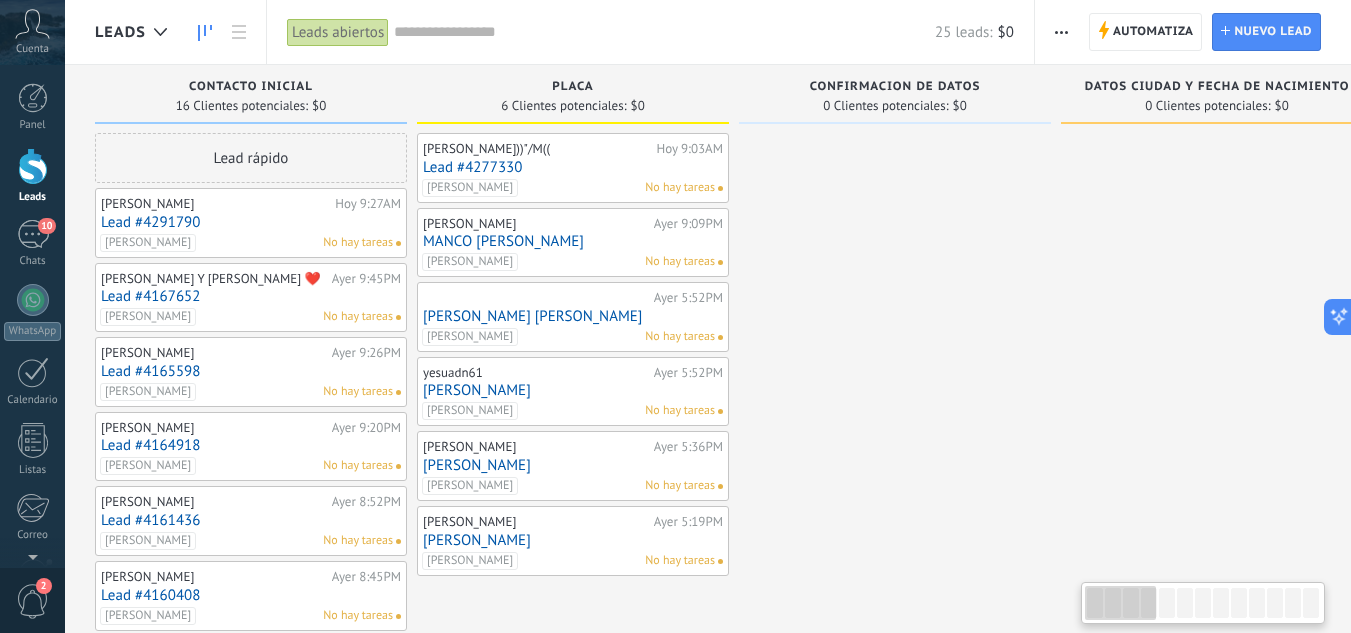 drag, startPoint x: 888, startPoint y: 444, endPoint x: 995, endPoint y: 446, distance: 107.01869 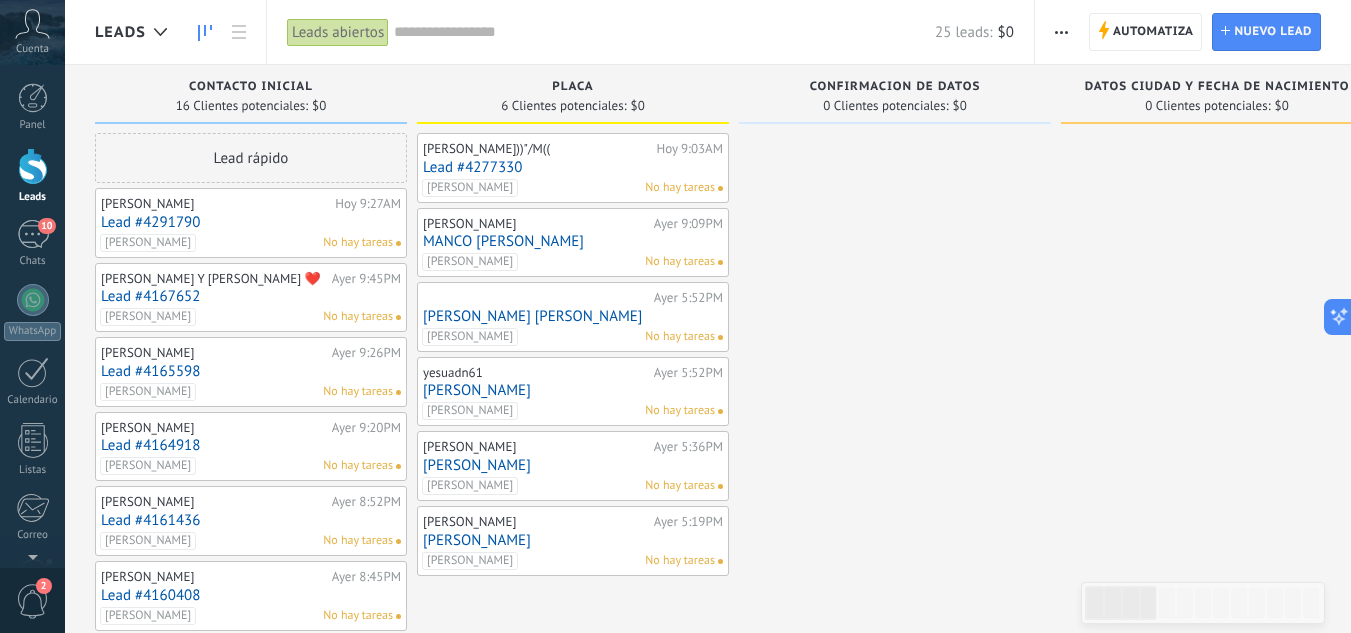click on "Lead #4277330" at bounding box center (573, 167) 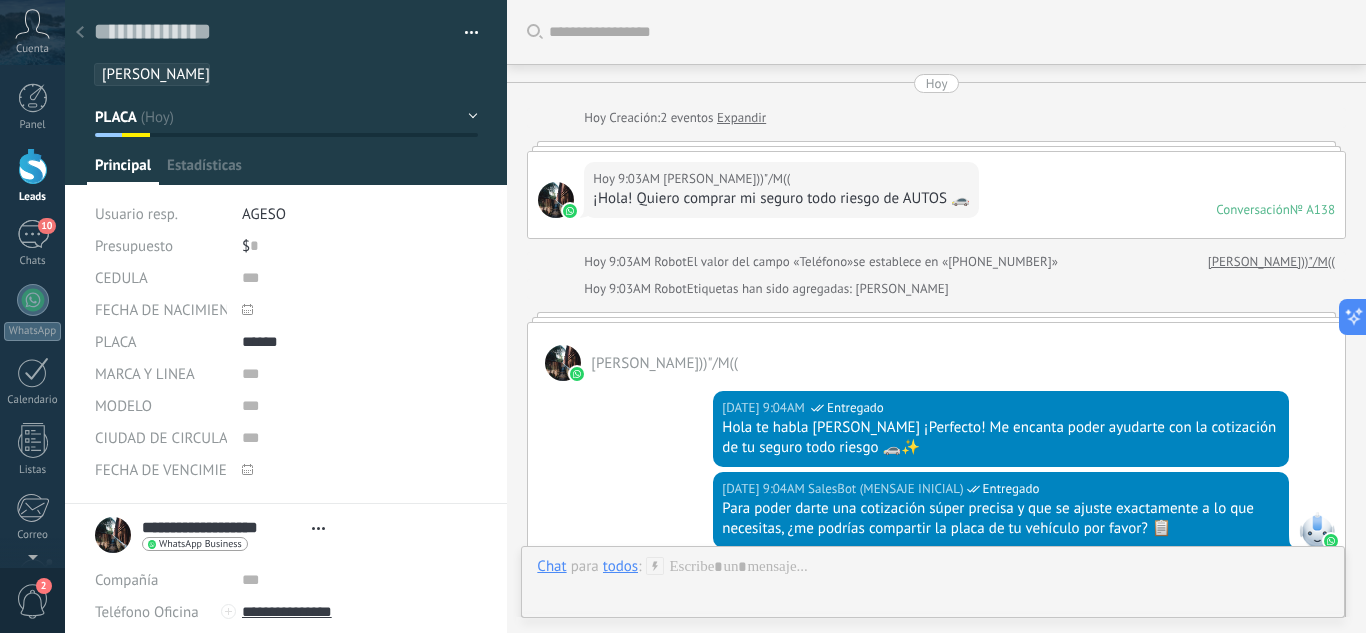 scroll, scrollTop: 30, scrollLeft: 0, axis: vertical 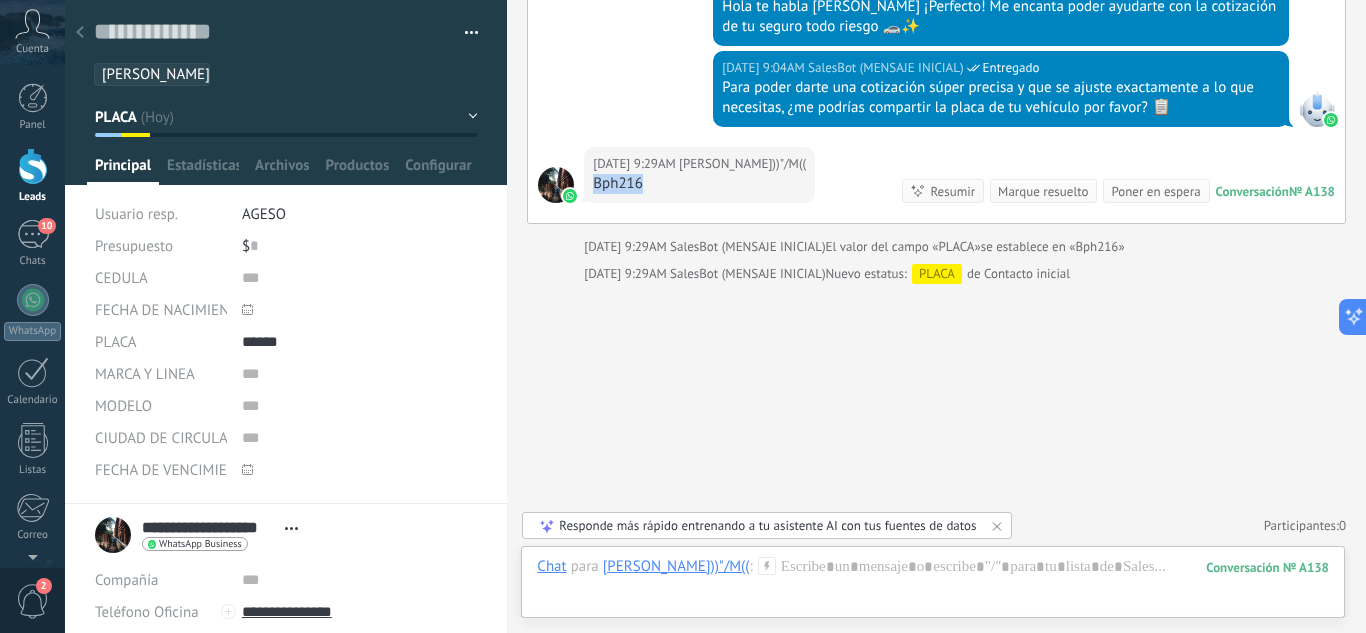 drag, startPoint x: 640, startPoint y: 186, endPoint x: 597, endPoint y: 188, distance: 43.046486 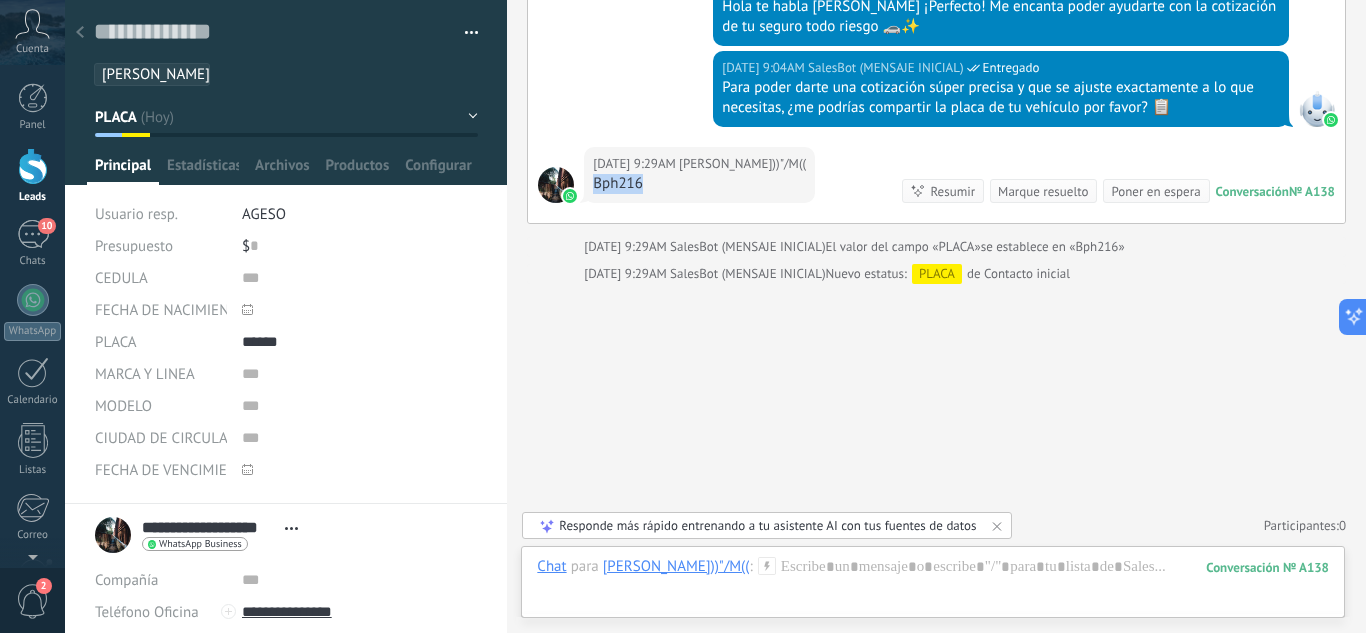 click on "Bph216" at bounding box center [699, 184] 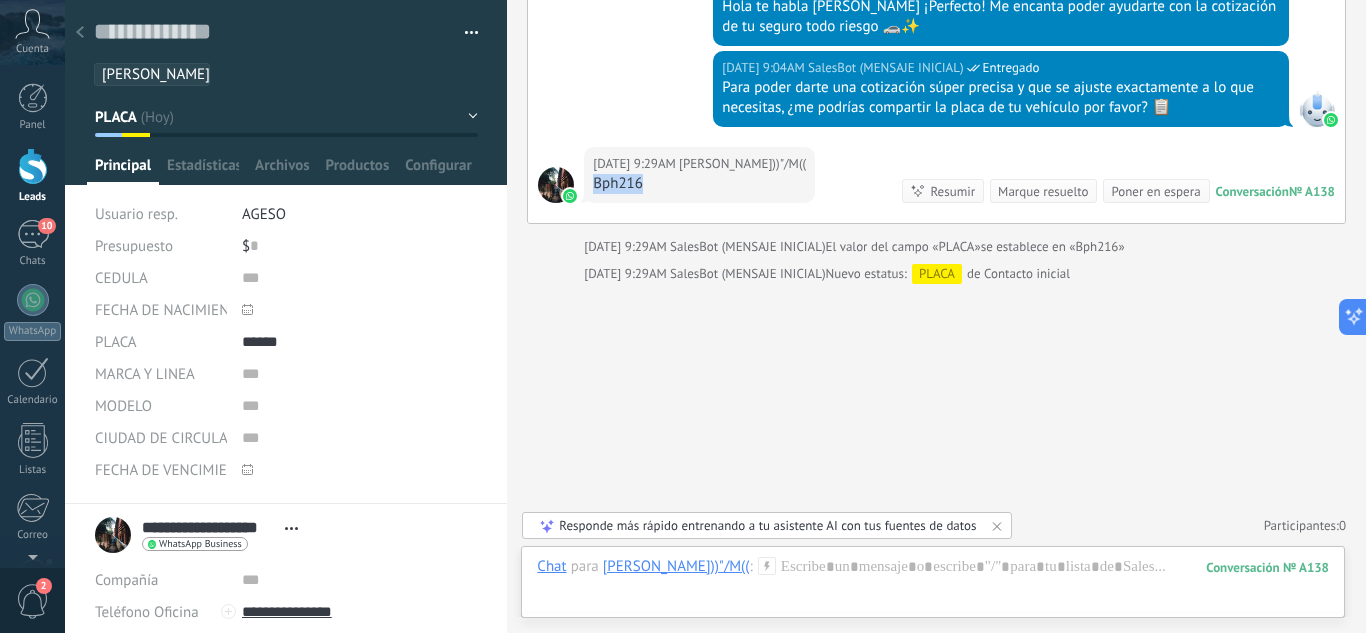 copy on "Bph216" 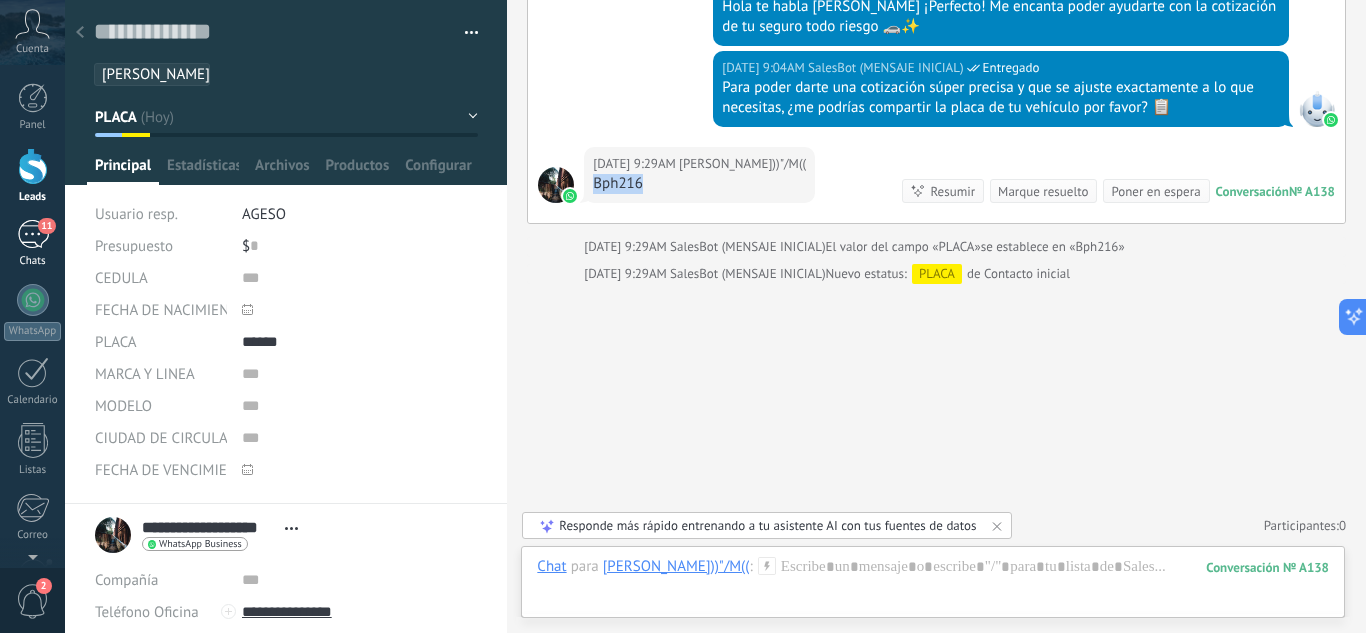 click on "11" at bounding box center (33, 234) 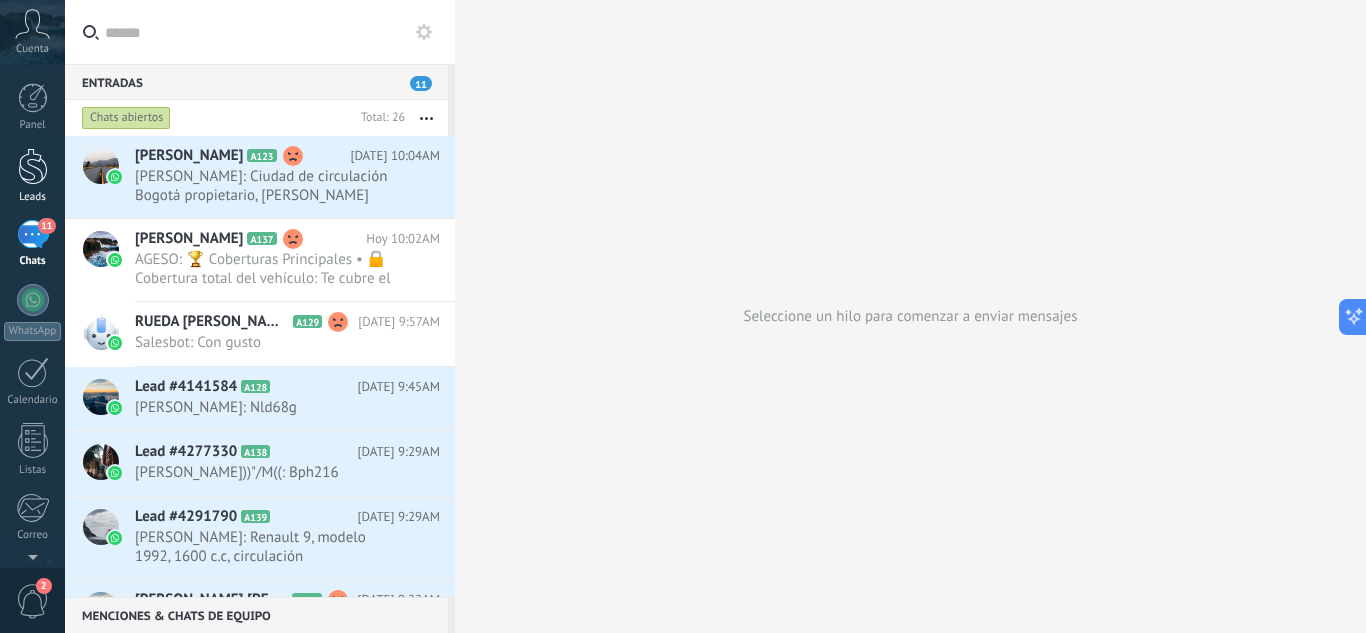 click at bounding box center [33, 166] 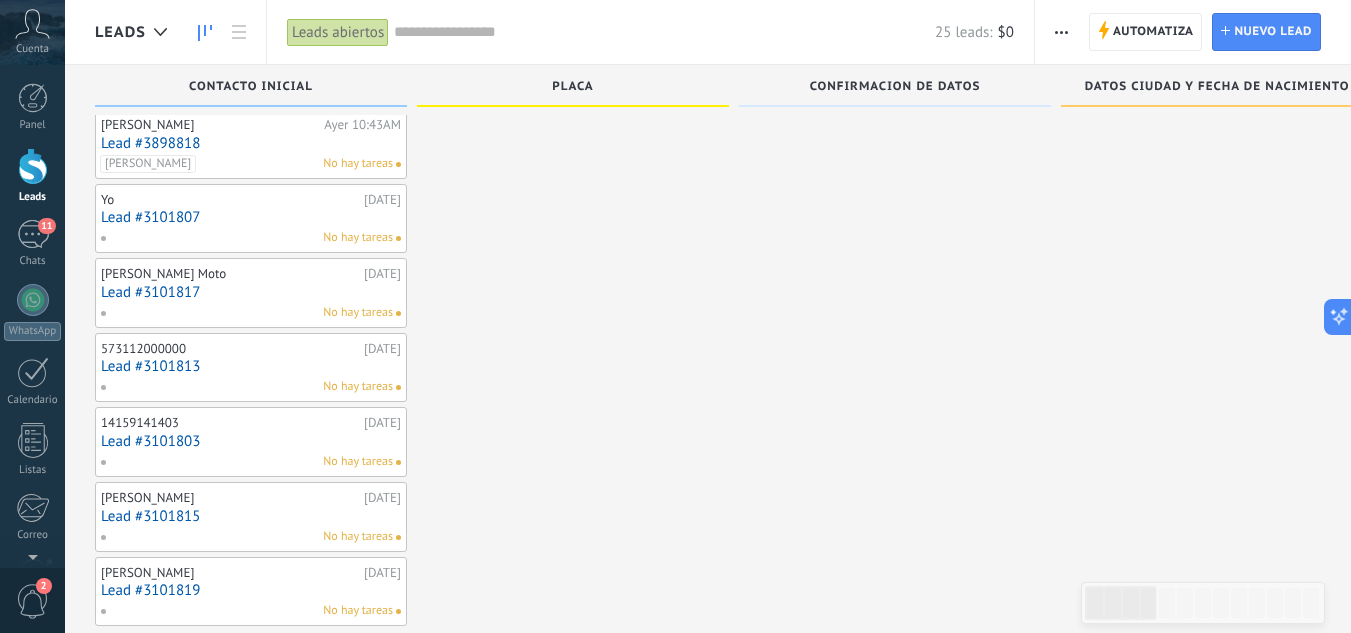 scroll, scrollTop: 793, scrollLeft: 0, axis: vertical 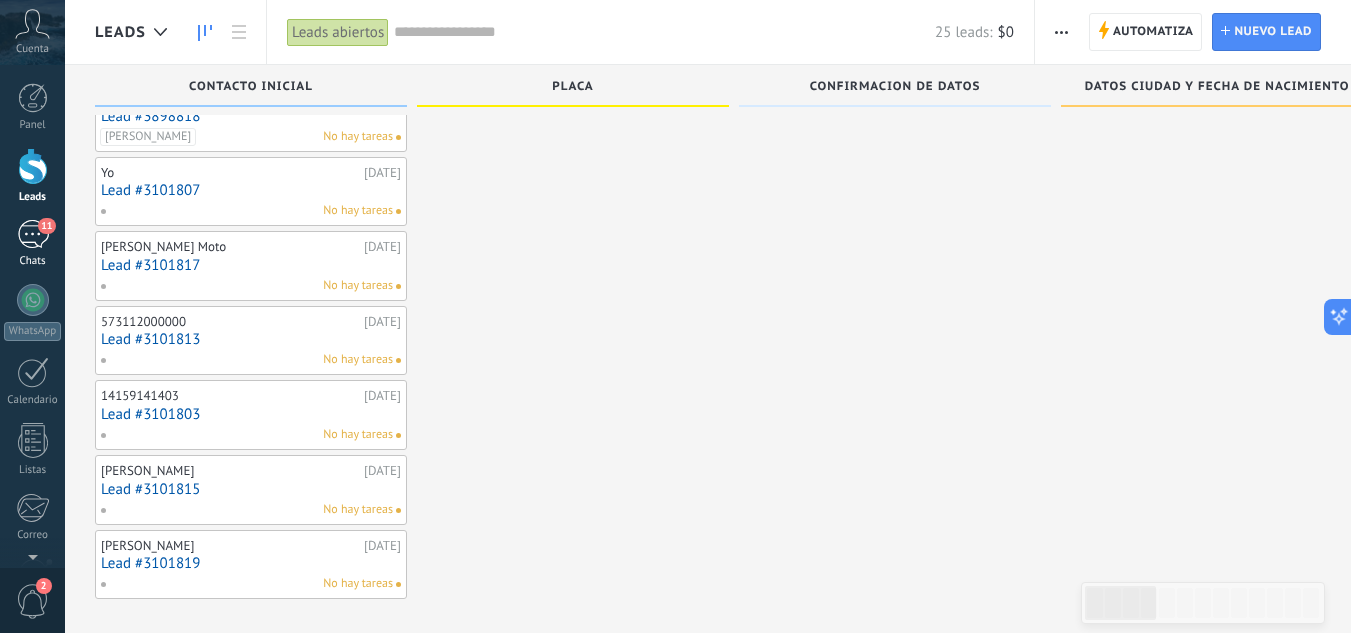 click on "11" at bounding box center [33, 234] 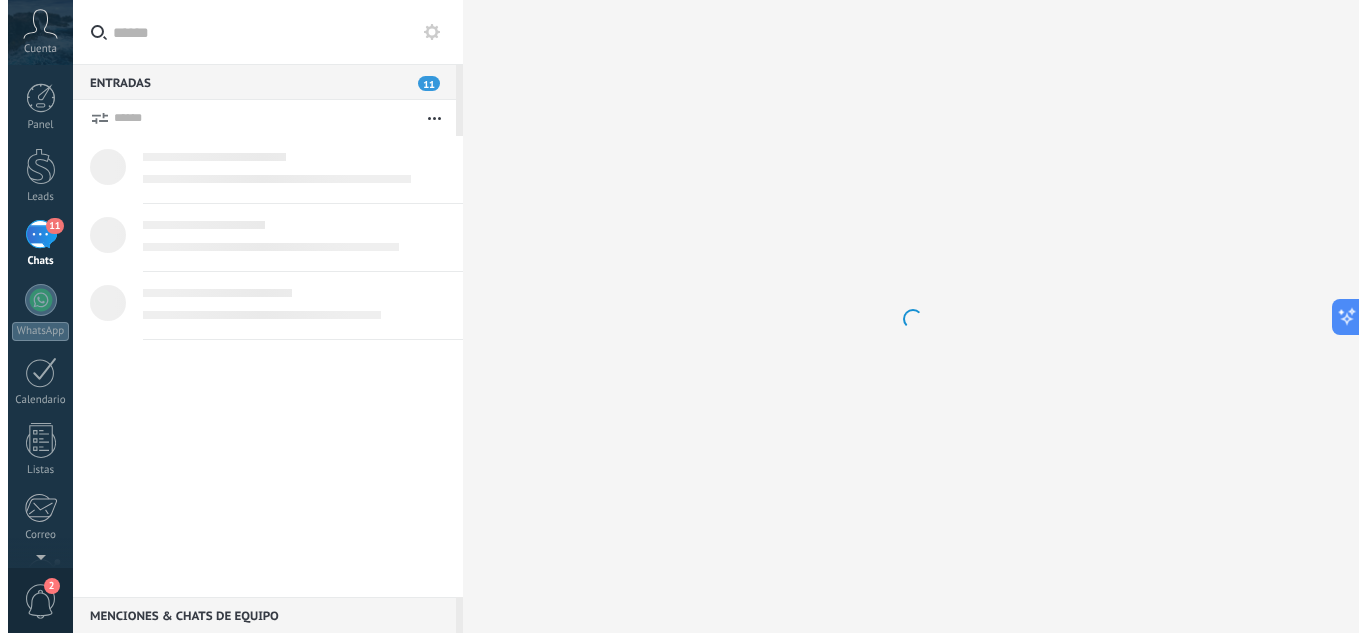 scroll, scrollTop: 0, scrollLeft: 0, axis: both 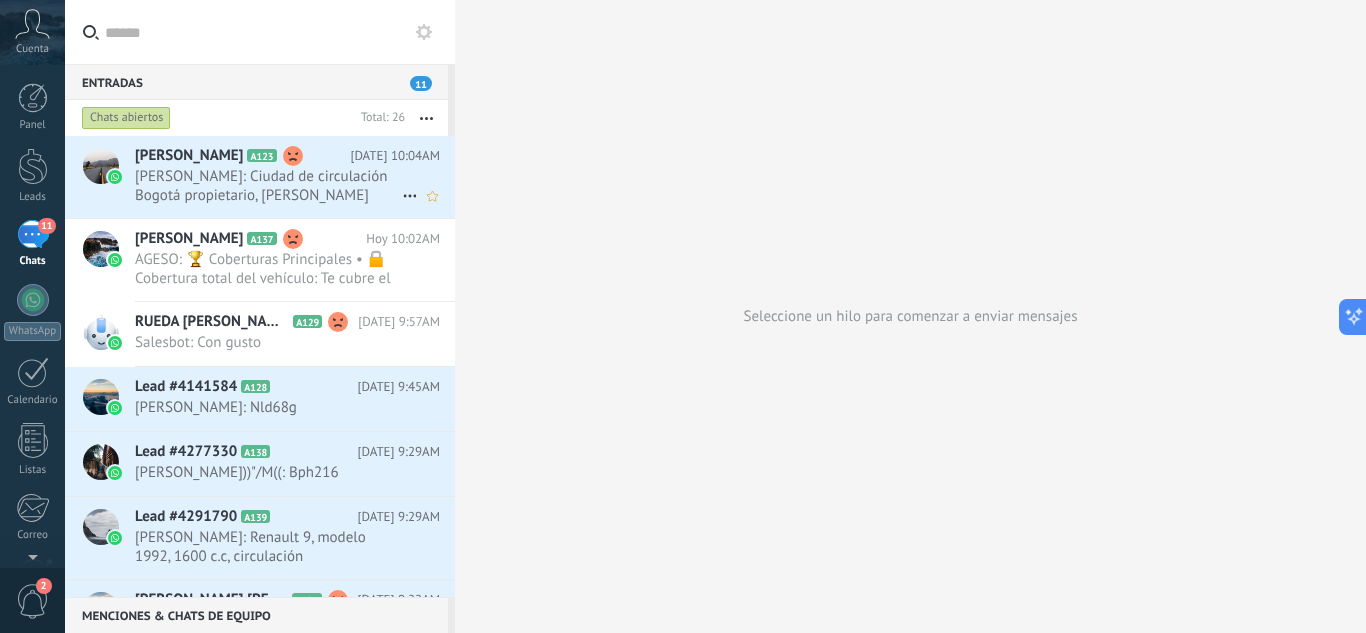 click on "[PERSON_NAME]: Ciudad de circulación Bogotá propietario, [PERSON_NAME] fecha de nacimiento [DEMOGRAPHIC_DATA]" at bounding box center [268, 186] 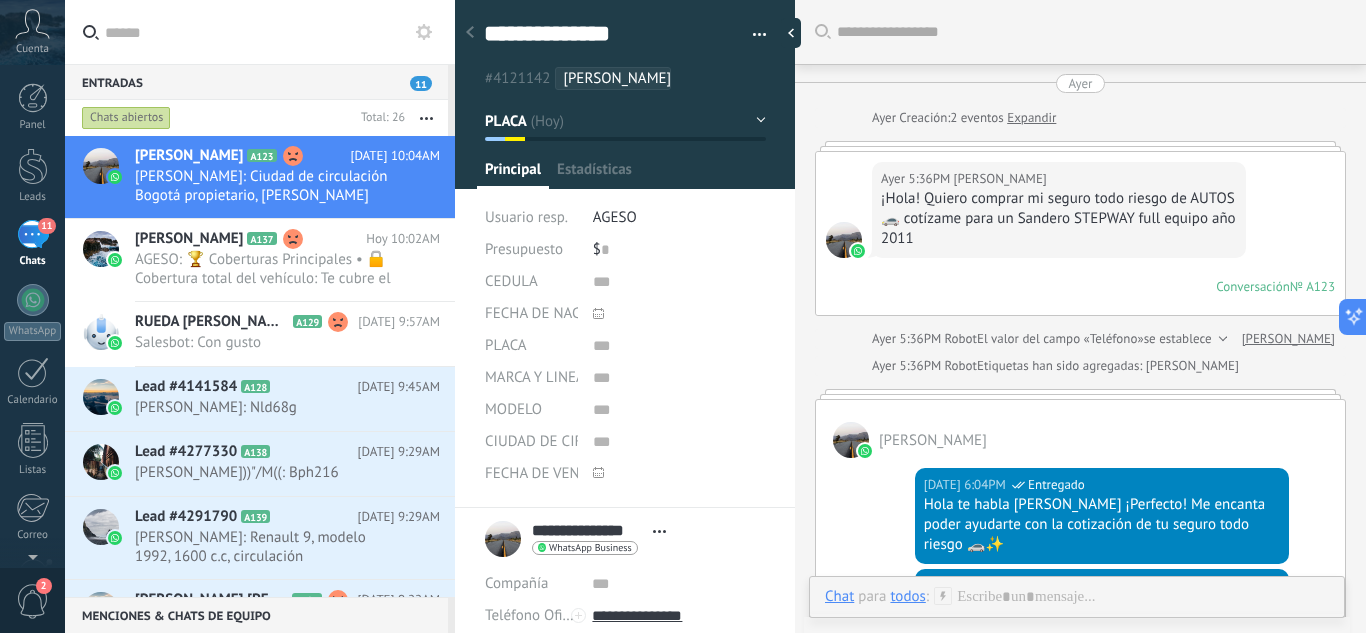 scroll, scrollTop: 30, scrollLeft: 0, axis: vertical 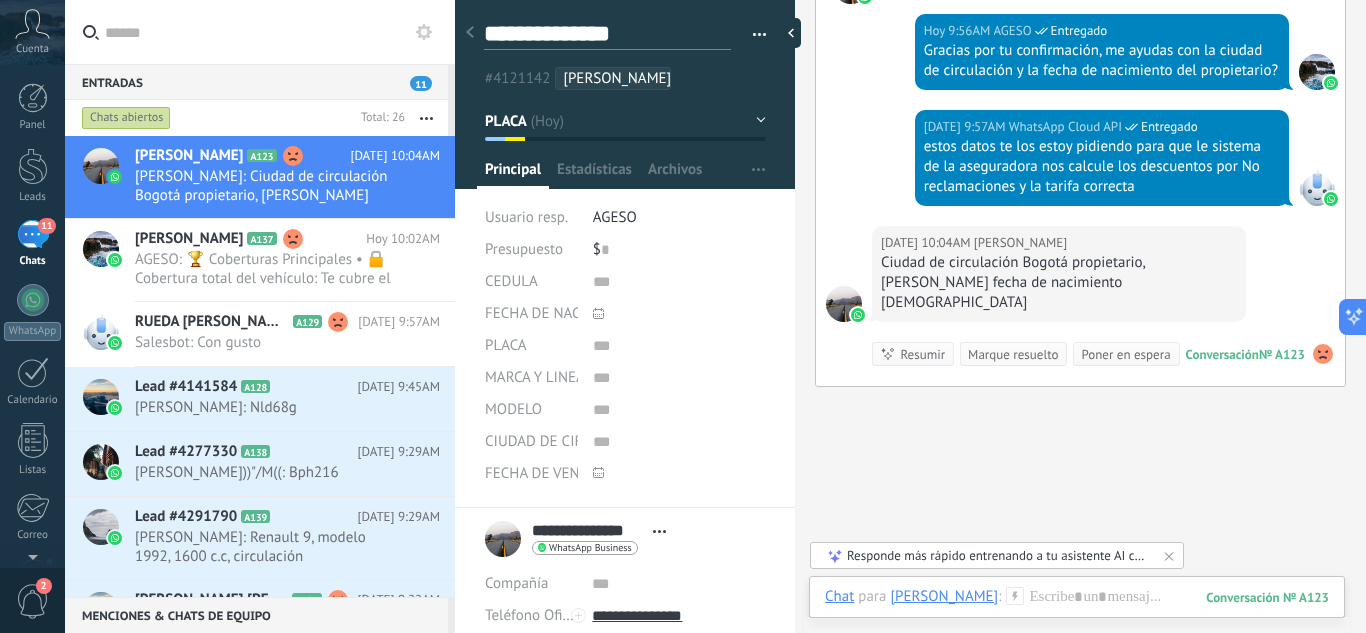 click on "**********" at bounding box center [607, 34] 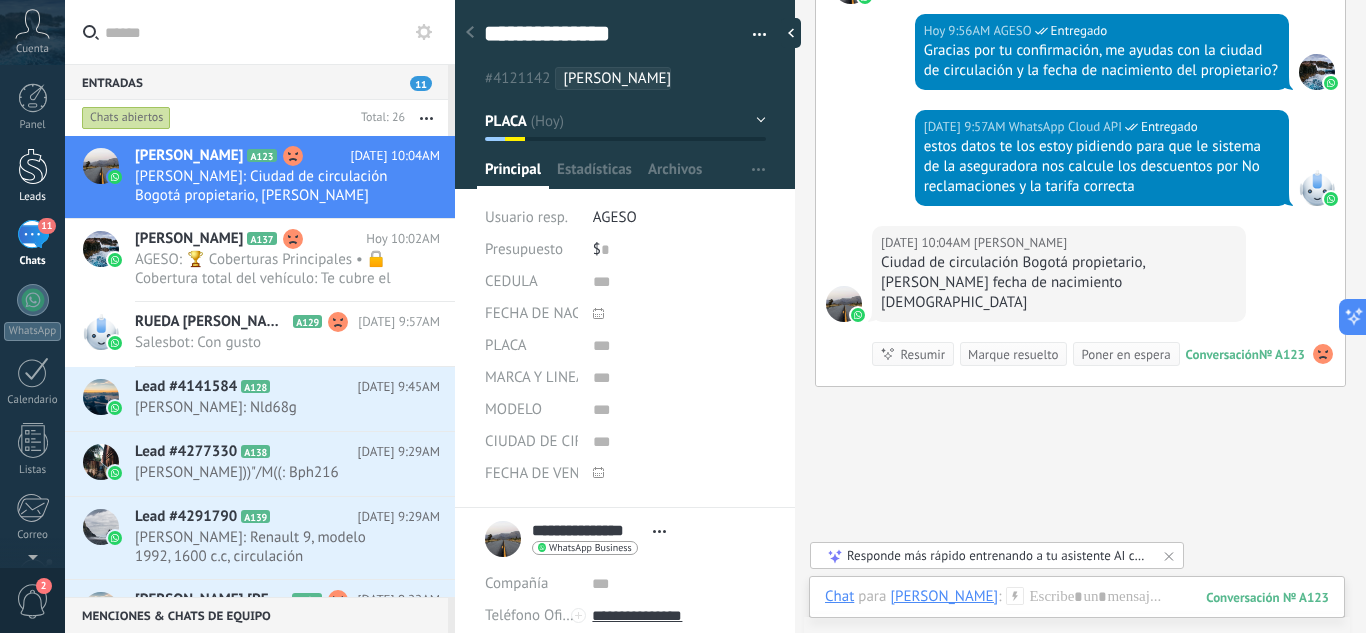 click at bounding box center (33, 166) 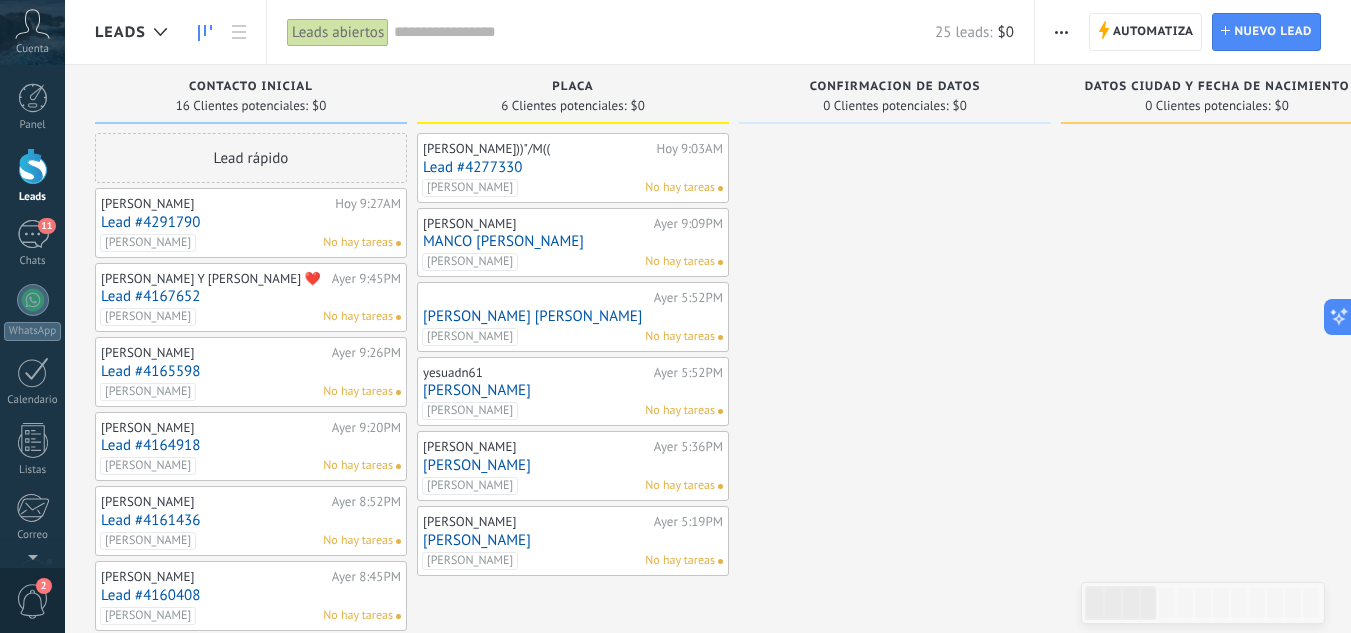 click on "[PERSON_NAME]" at bounding box center (573, 465) 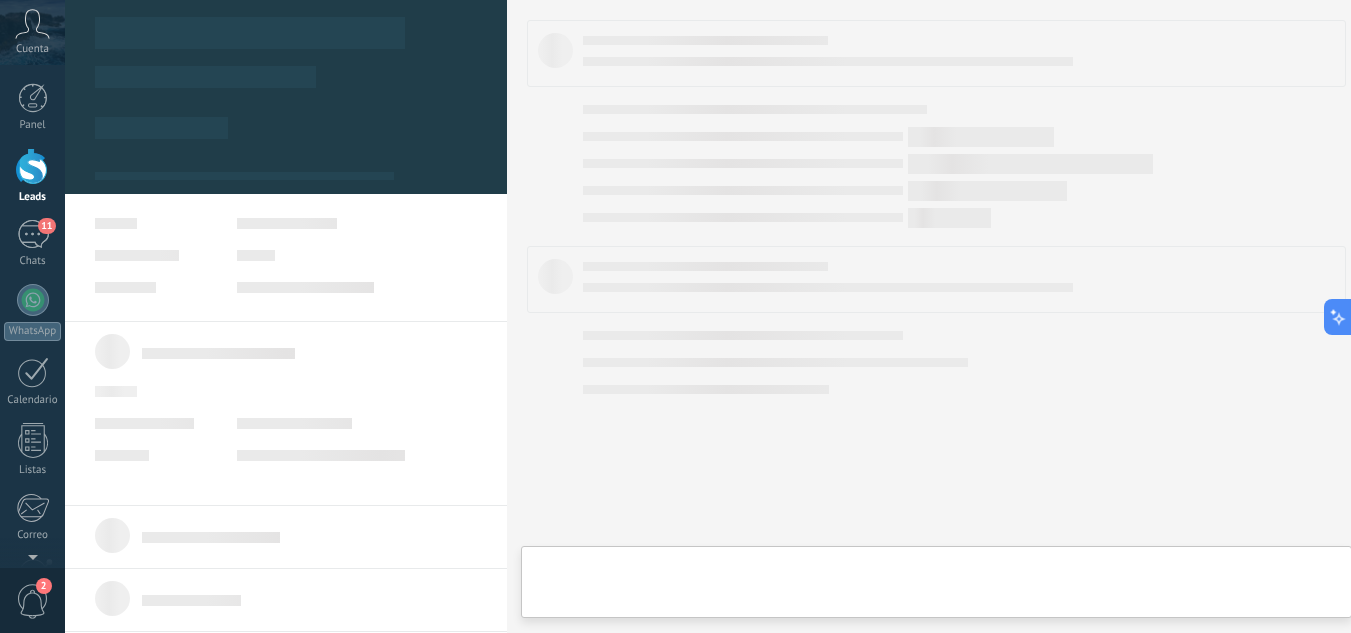 click on ".abccls-1,.abccls-2{fill-rule:evenodd}.abccls-2{fill:#fff} .abfcls-1{fill:none}.abfcls-2{fill:#fff} .abncls-1{isolation:isolate}.abncls-2{opacity:.06}.abncls-2,.abncls-3,.abncls-6{mix-blend-mode:multiply}.abncls-3{opacity:.15}.abncls-4,.abncls-8{fill:#fff}.abncls-5{fill:url(#abnlinear-gradient)}.abncls-6{opacity:.04}.abncls-7{fill:url(#abnlinear-gradient-2)}.abncls-8{fill-rule:evenodd} .abqst0{fill:#ffa200} .abwcls-1{fill:#252525} .cls-1{isolation:isolate} .acicls-1{fill:none} .aclcls-1{fill:#232323} .acnst0{display:none} .addcls-1,.addcls-2{fill:none;stroke-miterlimit:10}.addcls-1{stroke:#dfe0e5}.addcls-2{stroke:#a1a7ab} .adecls-1,.adecls-2{fill:none;stroke-miterlimit:10}.adecls-1{stroke:#dfe0e5}.adecls-2{stroke:#a1a7ab} .adqcls-1{fill:#8591a5;fill-rule:evenodd} .aeccls-1{fill:#5c9f37} .aeecls-1{fill:#f86161} .aejcls-1{fill:#8591a5;fill-rule:evenodd} .aekcls-1{fill-rule:evenodd} .aelcls-1{fill-rule:evenodd;fill:currentColor} .aemcls-1{fill-rule:evenodd;fill:currentColor} .aencls-2{fill:#f86161;opacity:.3}" at bounding box center (675, 316) 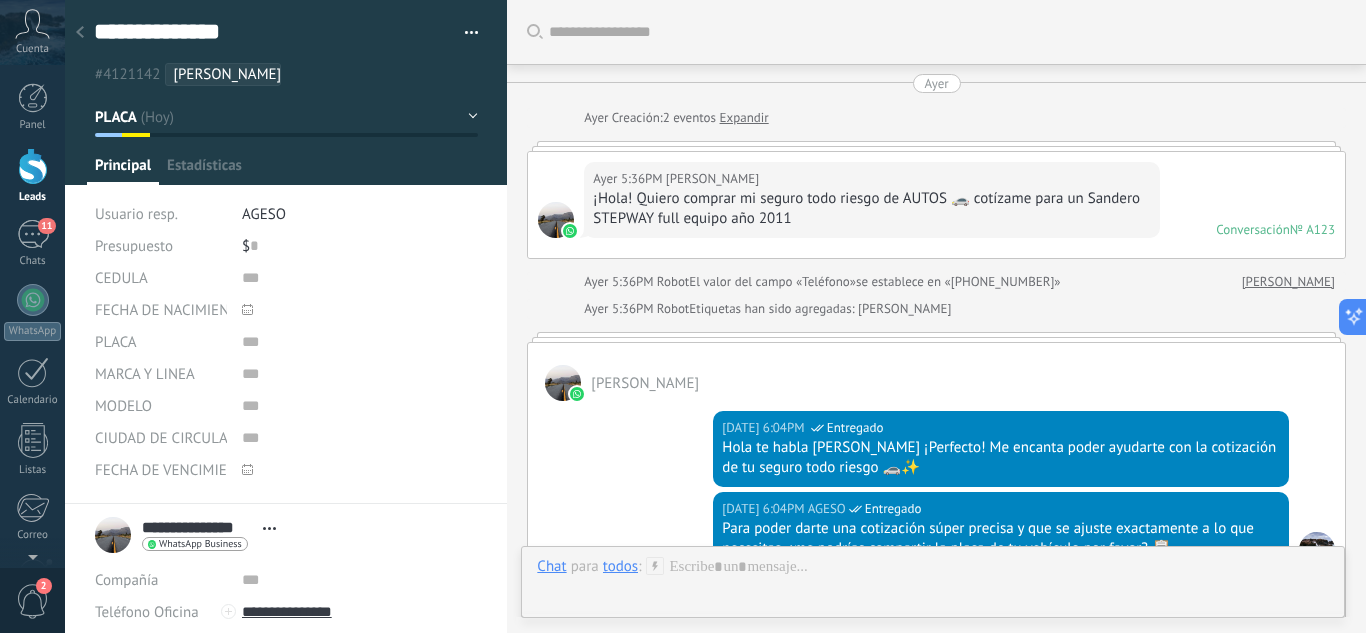 scroll, scrollTop: 30, scrollLeft: 0, axis: vertical 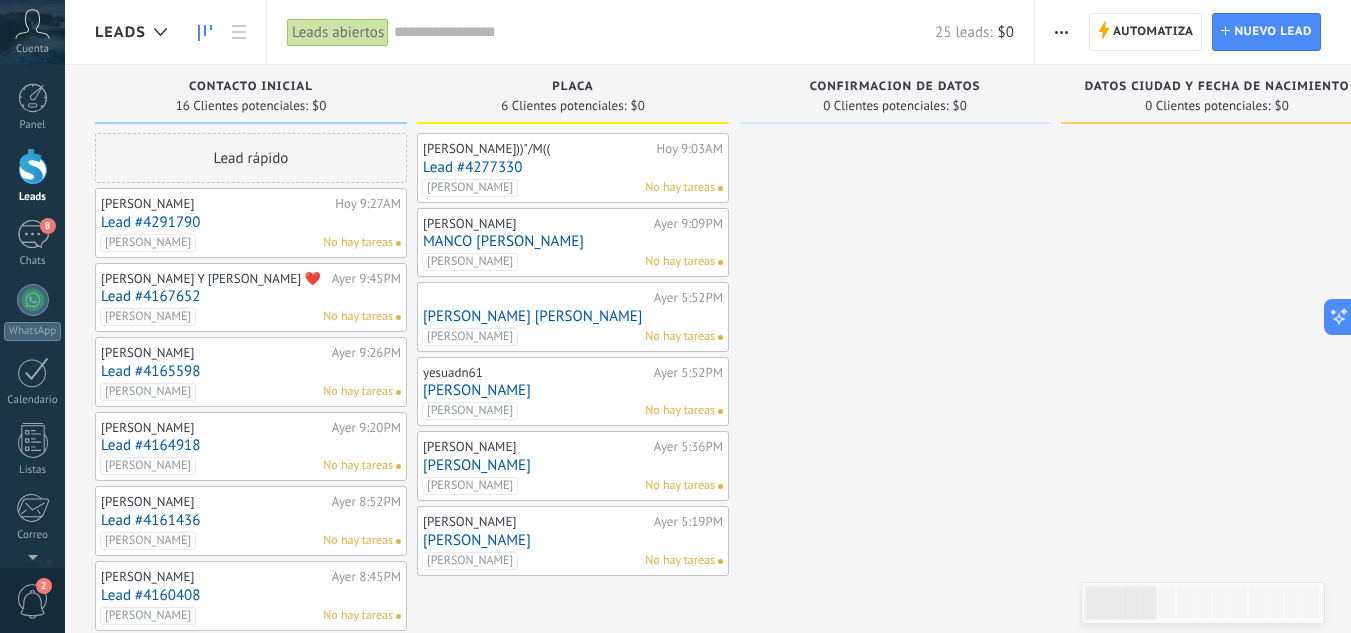 click on "[PERSON_NAME]" at bounding box center [573, 465] 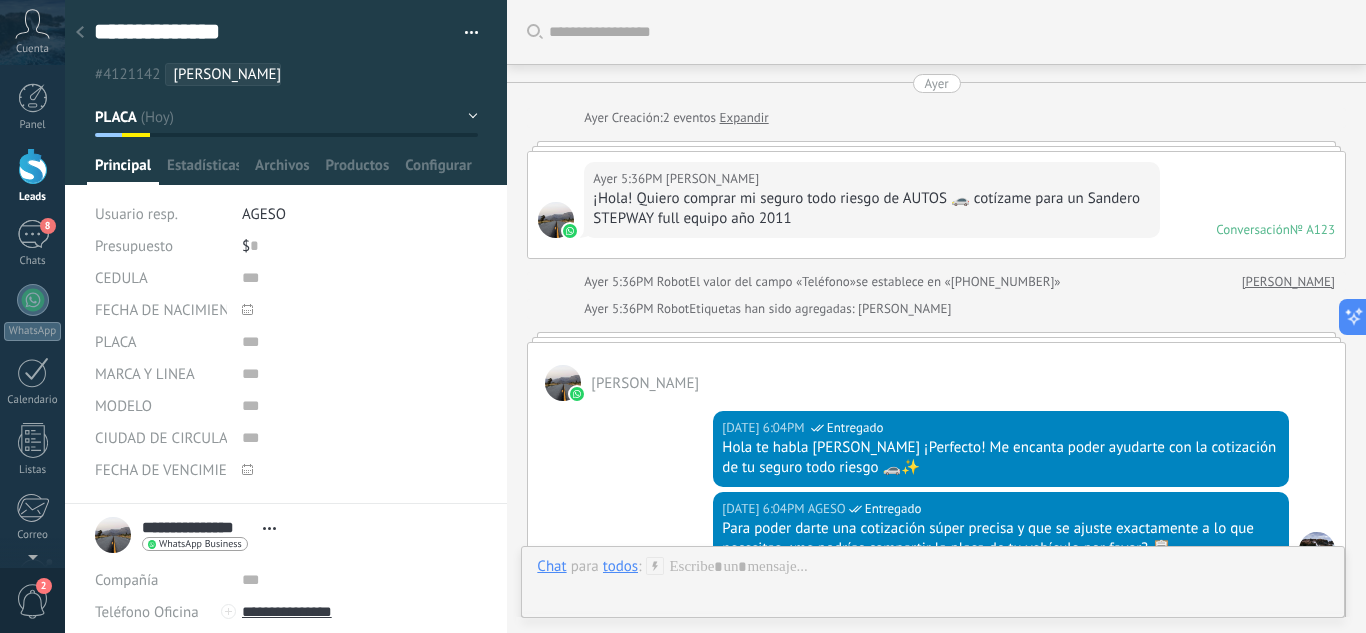 scroll, scrollTop: 30, scrollLeft: 0, axis: vertical 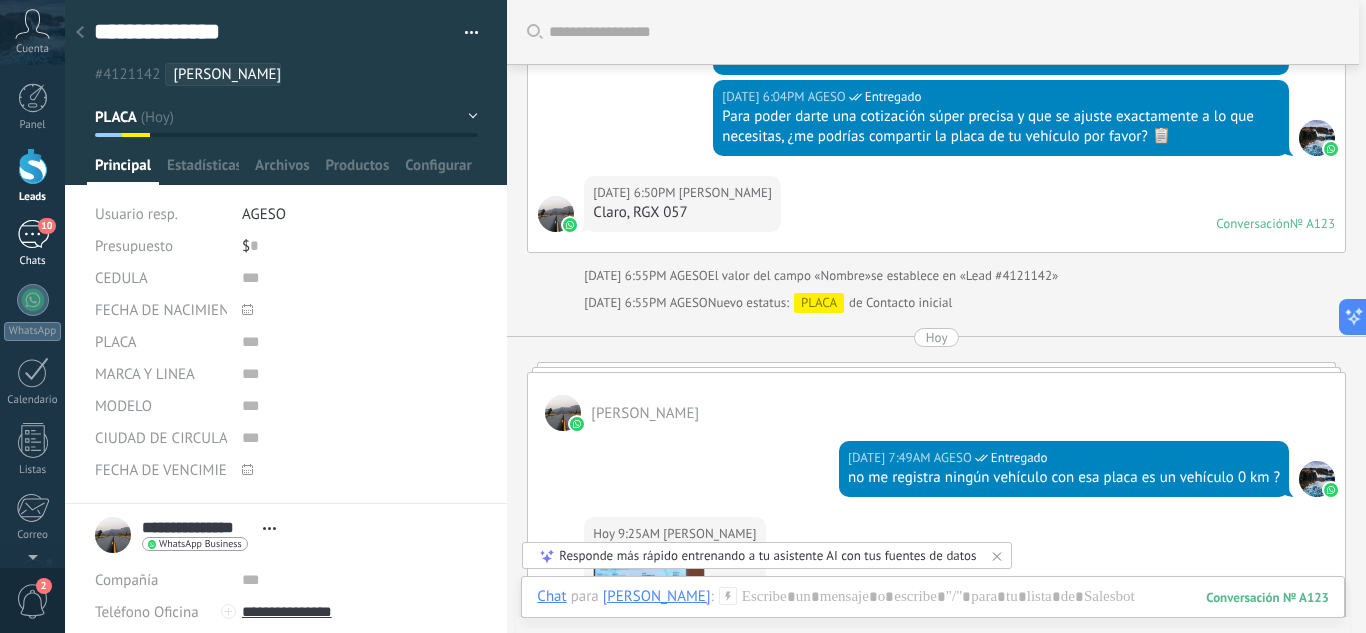 click on "10" at bounding box center [33, 234] 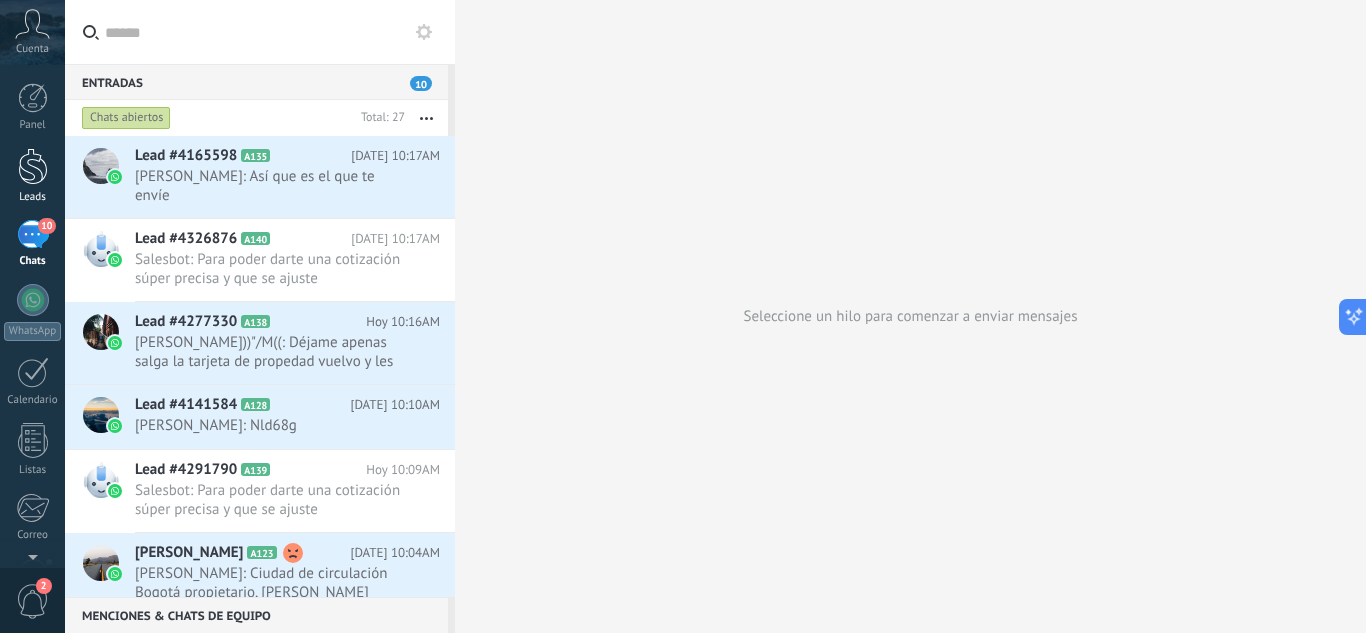 click at bounding box center [33, 166] 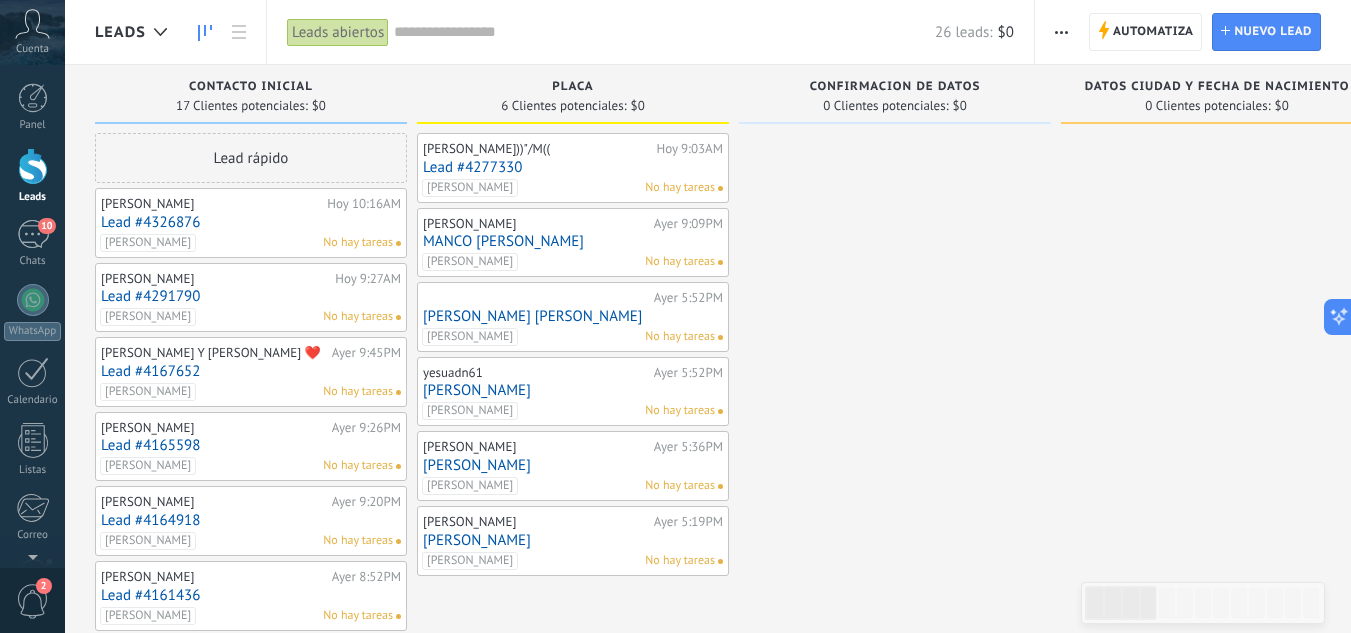 click on "Lead #4277330" at bounding box center (573, 167) 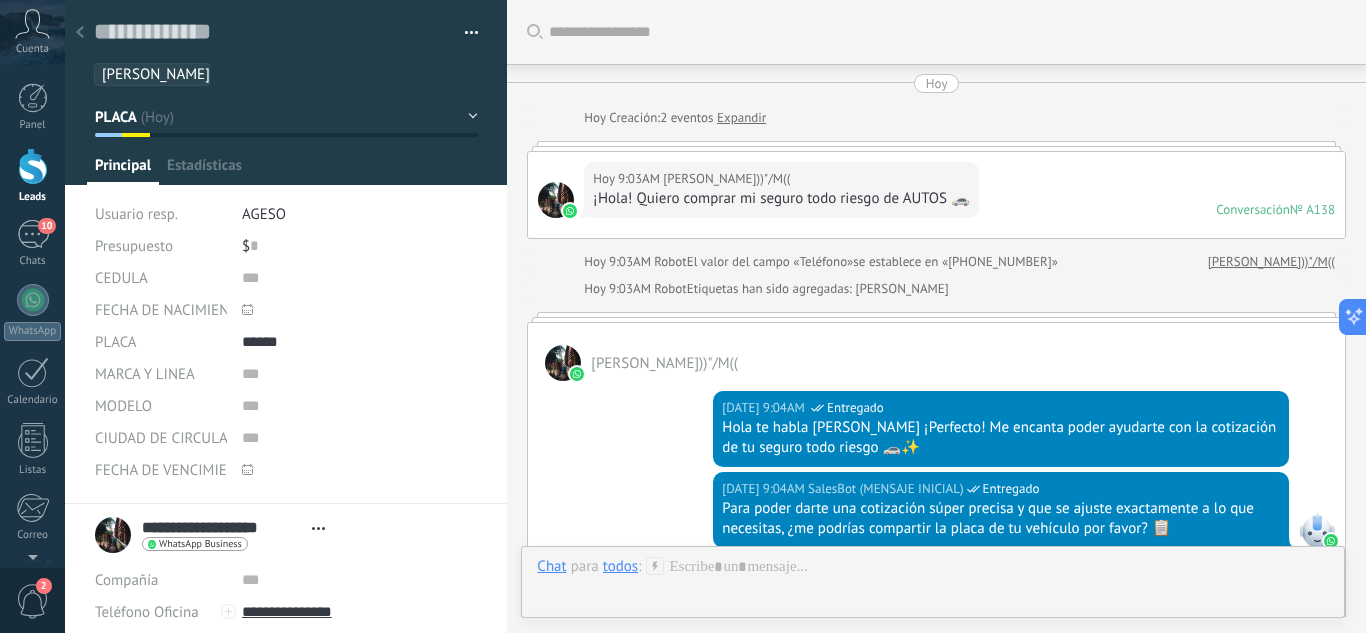 type on "**********" 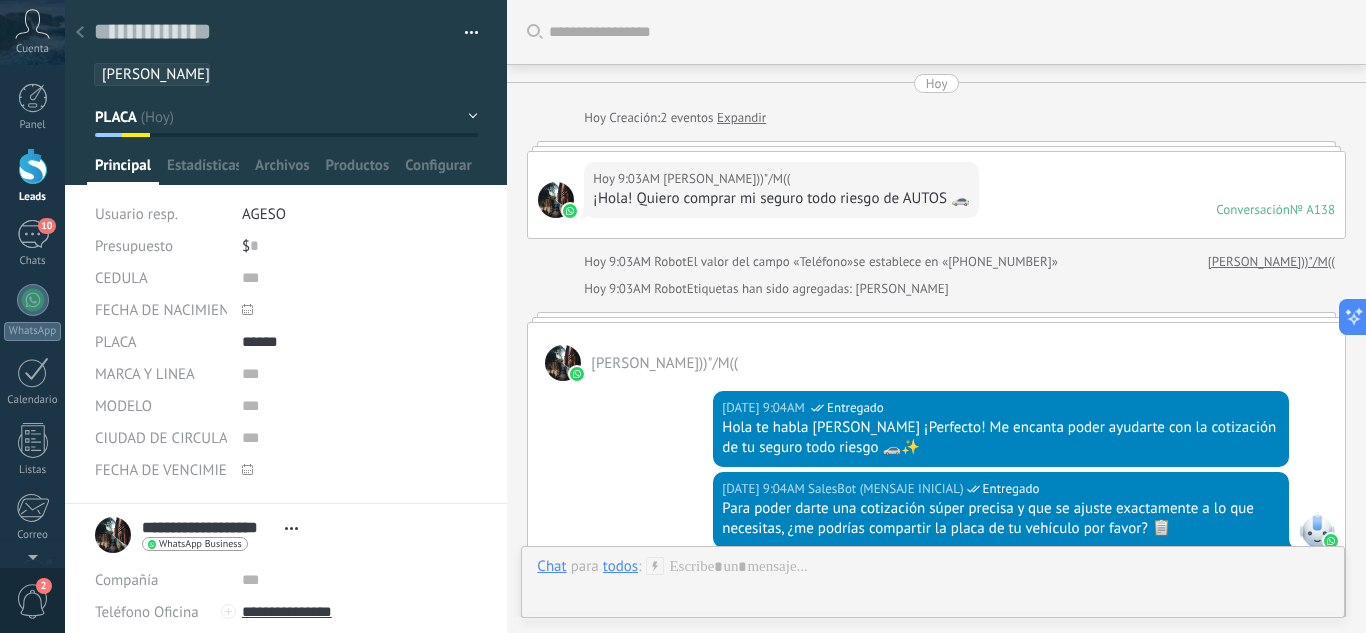 scroll, scrollTop: 30, scrollLeft: 0, axis: vertical 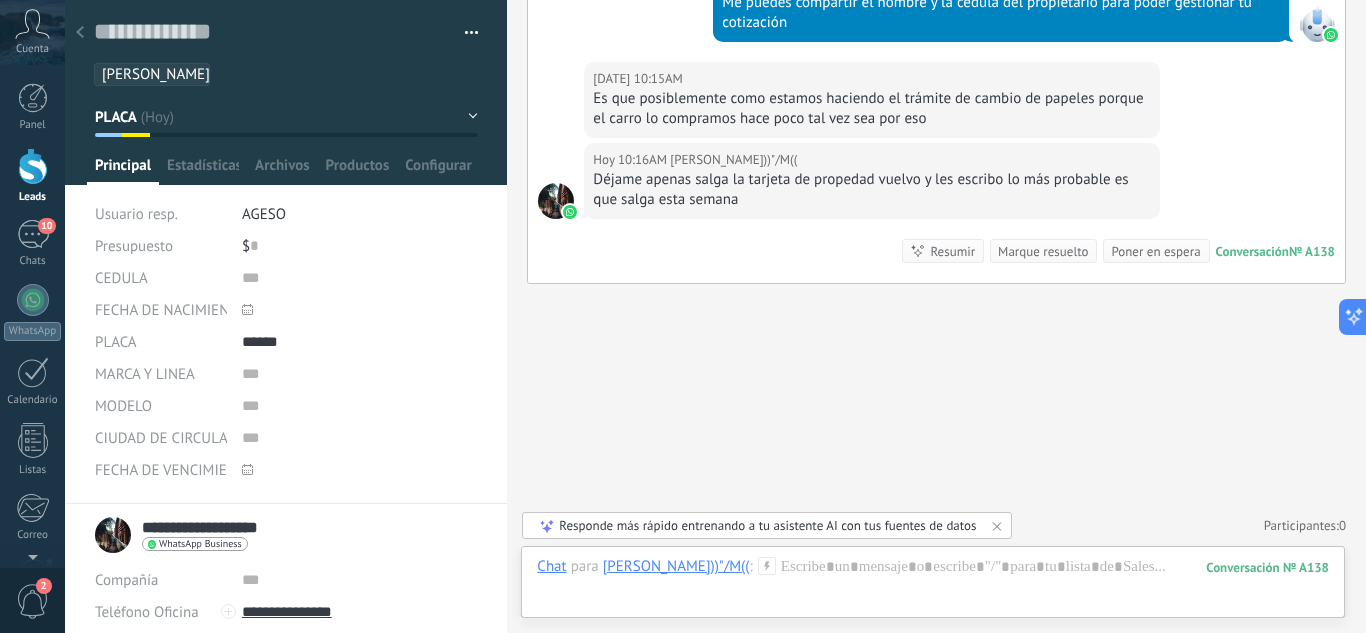 drag, startPoint x: 142, startPoint y: 524, endPoint x: 231, endPoint y: 534, distance: 89.560036 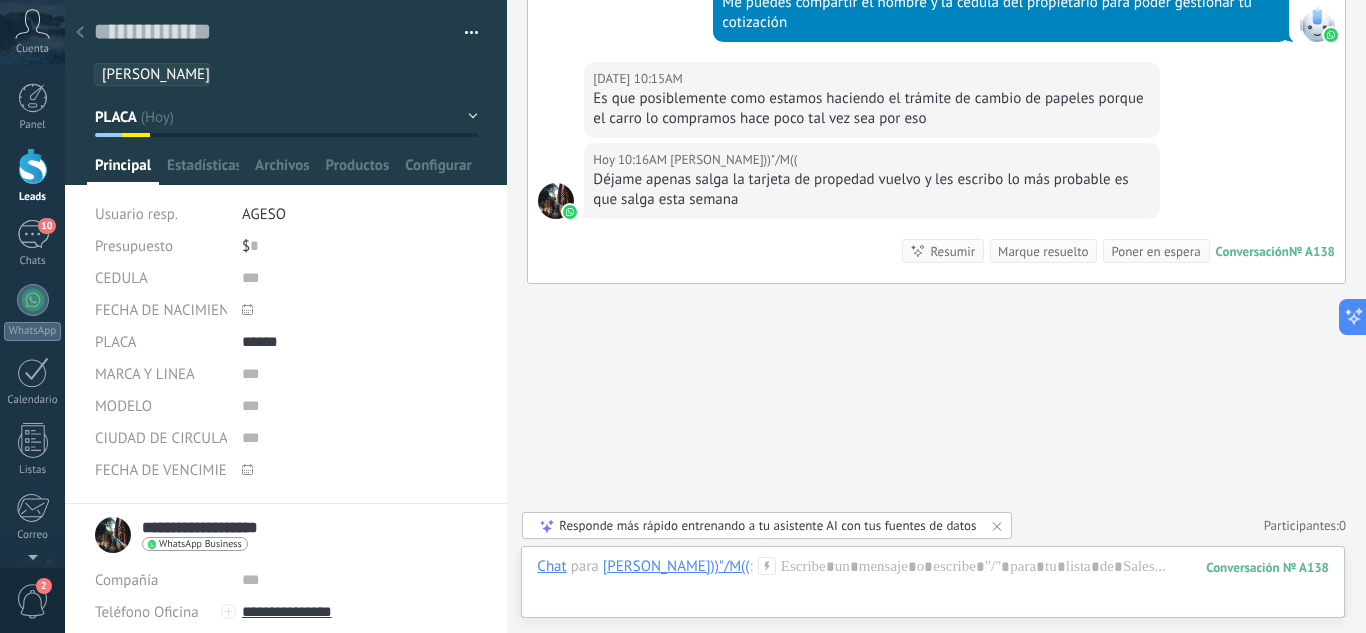 click on "**********" at bounding box center [208, 527] 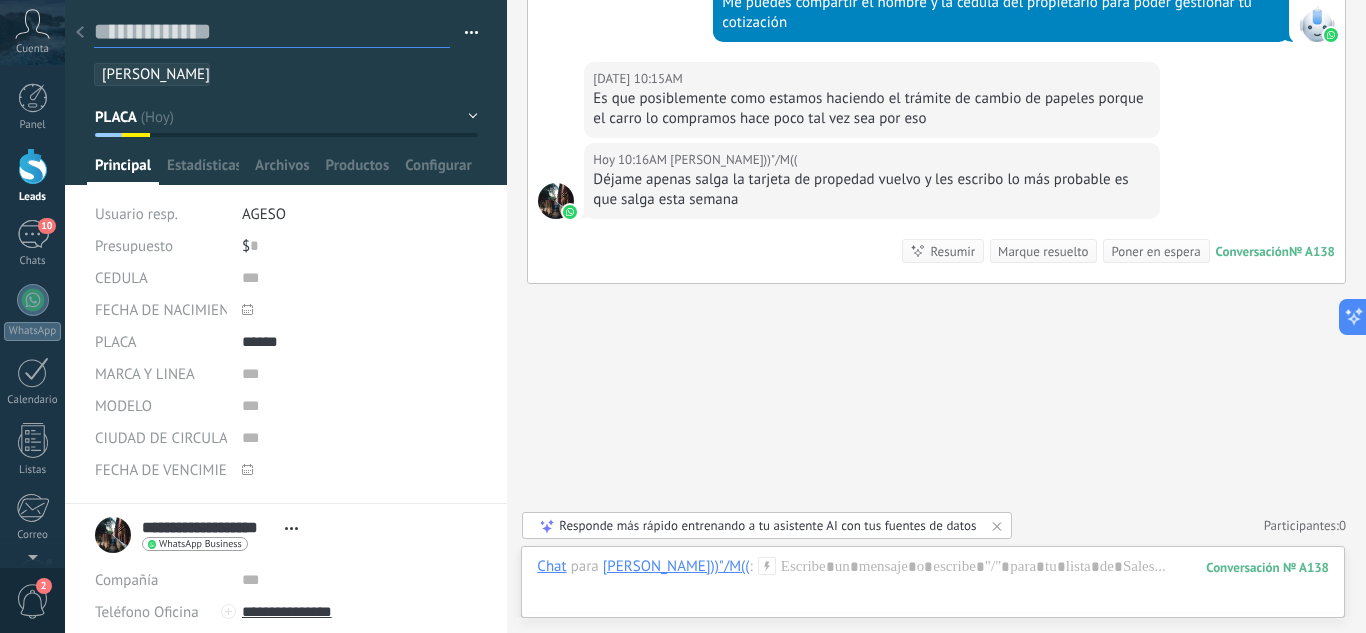 click at bounding box center (272, 32) 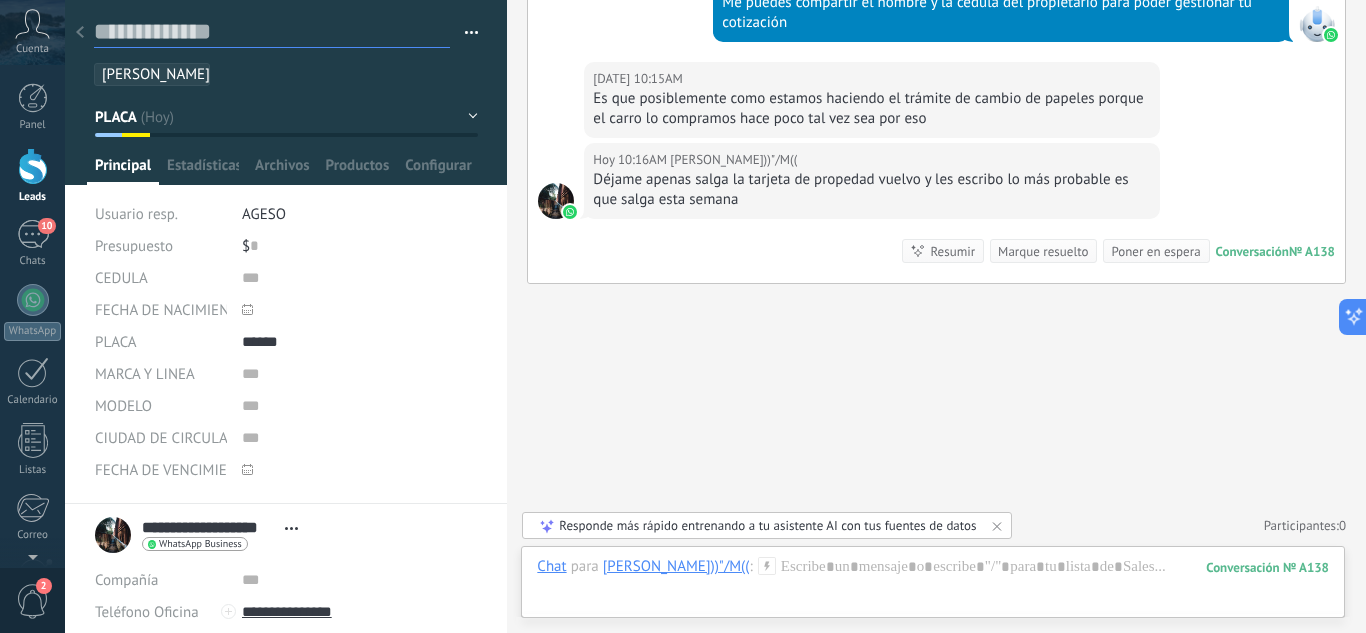paste on "**********" 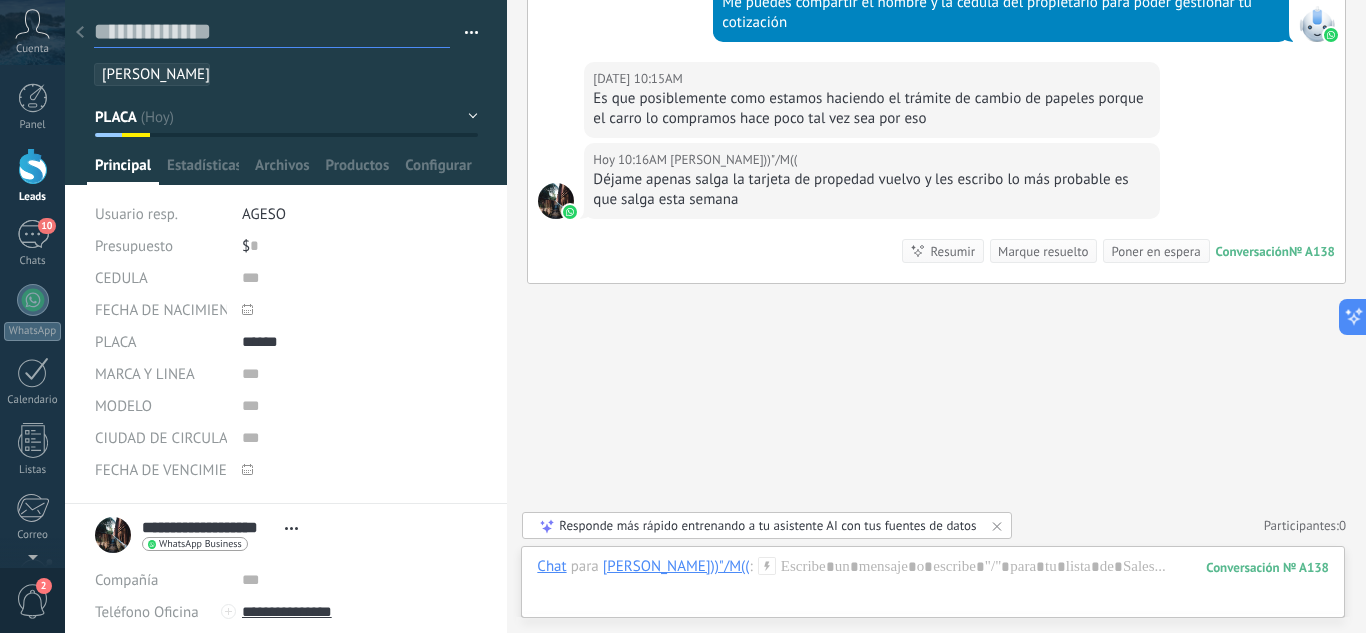 type on "**********" 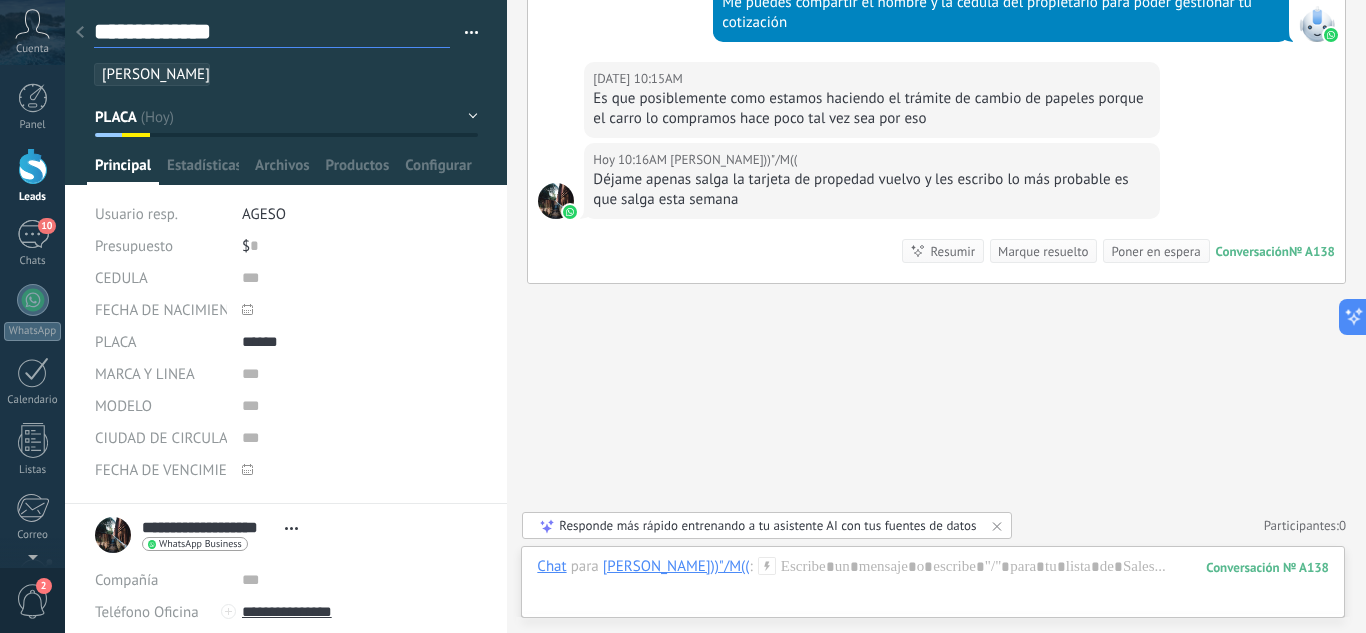type on "**********" 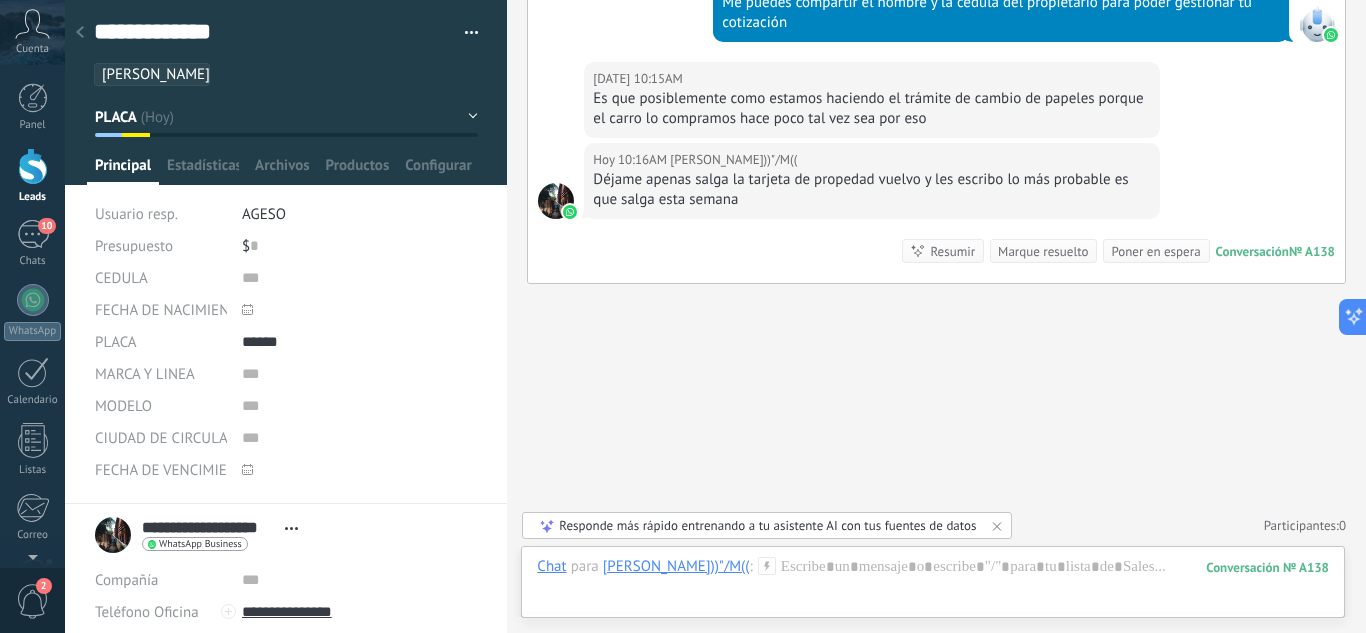 click on "Buscar Carga más [DATE] [DATE] Creación:  2  eventos   Expandir [DATE] 9:03AM [PERSON_NAME]))"/M((  ¡Hola! Quiero comprar mi seguro todo riesgo de AUTOS  🚗 Conversación  № A138 Conversación № A138 [DATE] 9:03AM Robot  El valor del campo «Teléfono»  se establece en «[PHONE_NUMBER]» [PERSON_NAME]))"/M(( [DATE] 9:03AM Robot  Etiquetas han sido agregadas: [PERSON_NAME] [PERSON_NAME]))"/M((  [DATE] 9:04AM SalesBot (MENSAJE INICIAL)  Entregado Hola te habla [PERSON_NAME]  ¡Perfecto! Me encanta poder ayudarte con la cotización de tu seguro todo riesgo 🚗✨ [DATE] 9:04AM SalesBot (MENSAJE INICIAL)  Entregado Para poder darte una cotización súper precisa y que se ajuste exactamente a lo que necesitas, ¿me podrías compartir la placa de tu vehículo por favor? 📋 [DATE] 9:29AM [PERSON_NAME]))"/M((  Bph216 Conversación  № A138 Conversación № A138 [DATE] 9:29AM SalesBot (MENSAJE INICIAL)  El valor del campo «PLACA»  se establece en «Bph216» [DATE] 9:29AM SalesBot (MENSAJE INICIAL)  Nuevo estatus: PLACA No" at bounding box center [936, -175] 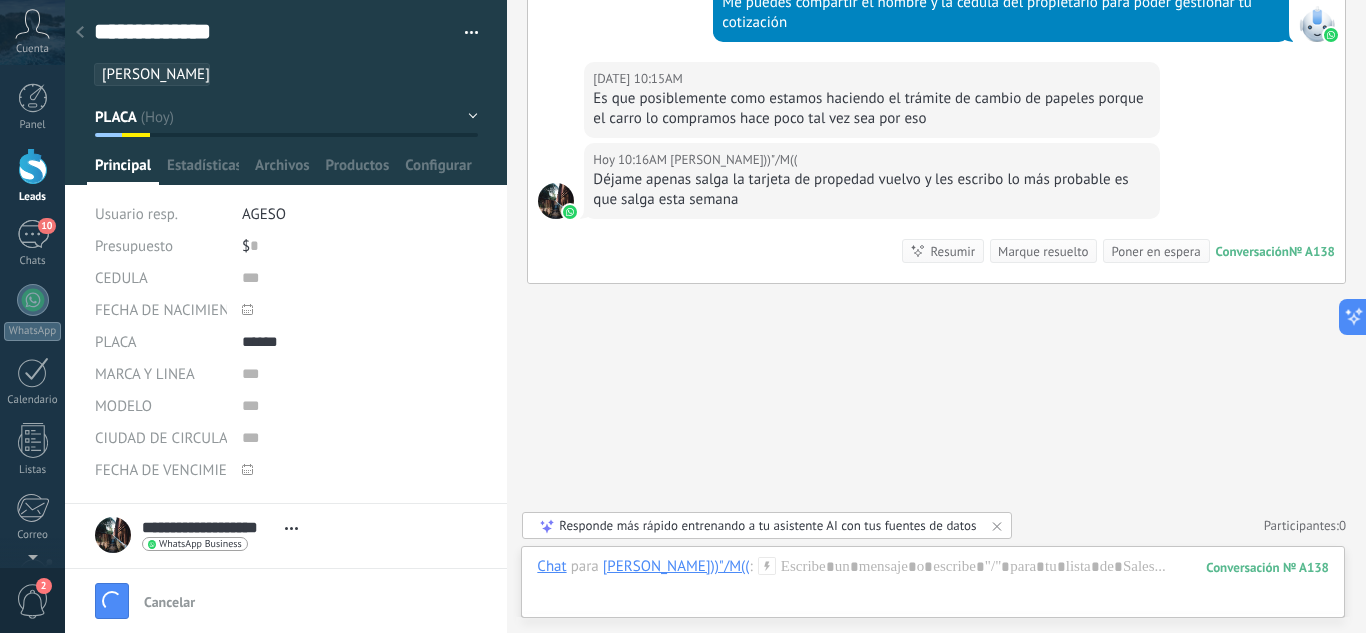 scroll, scrollTop: 1016, scrollLeft: 0, axis: vertical 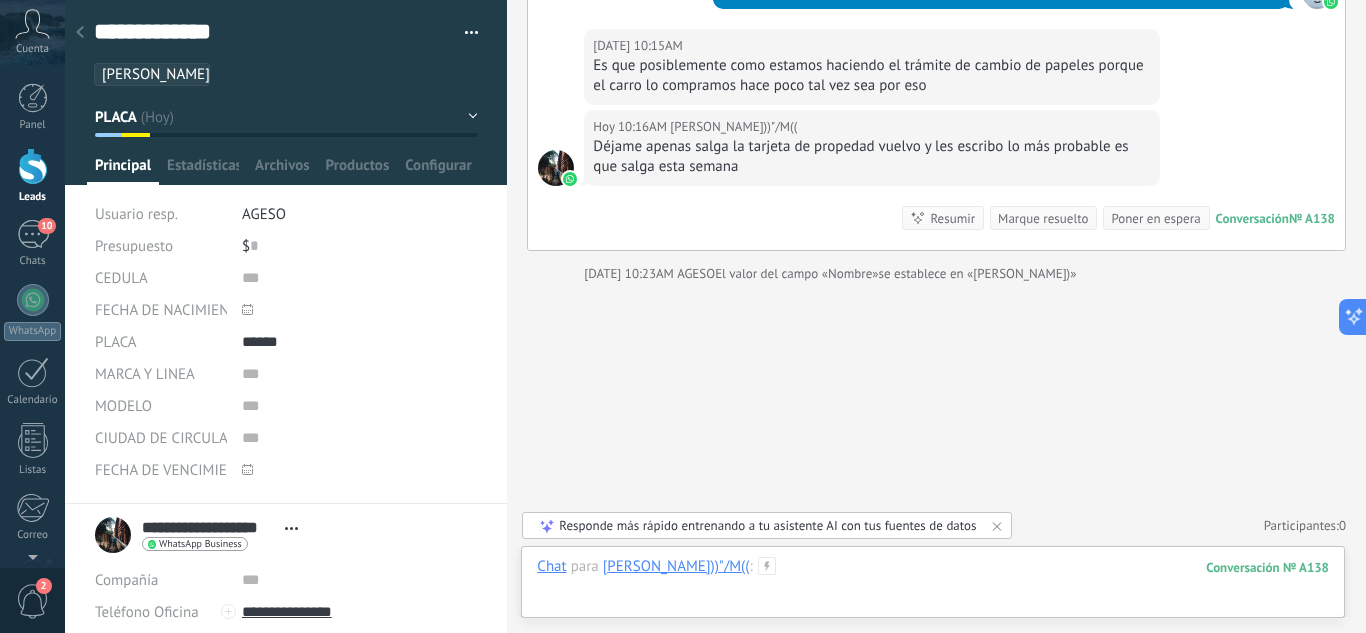 click at bounding box center [933, 587] 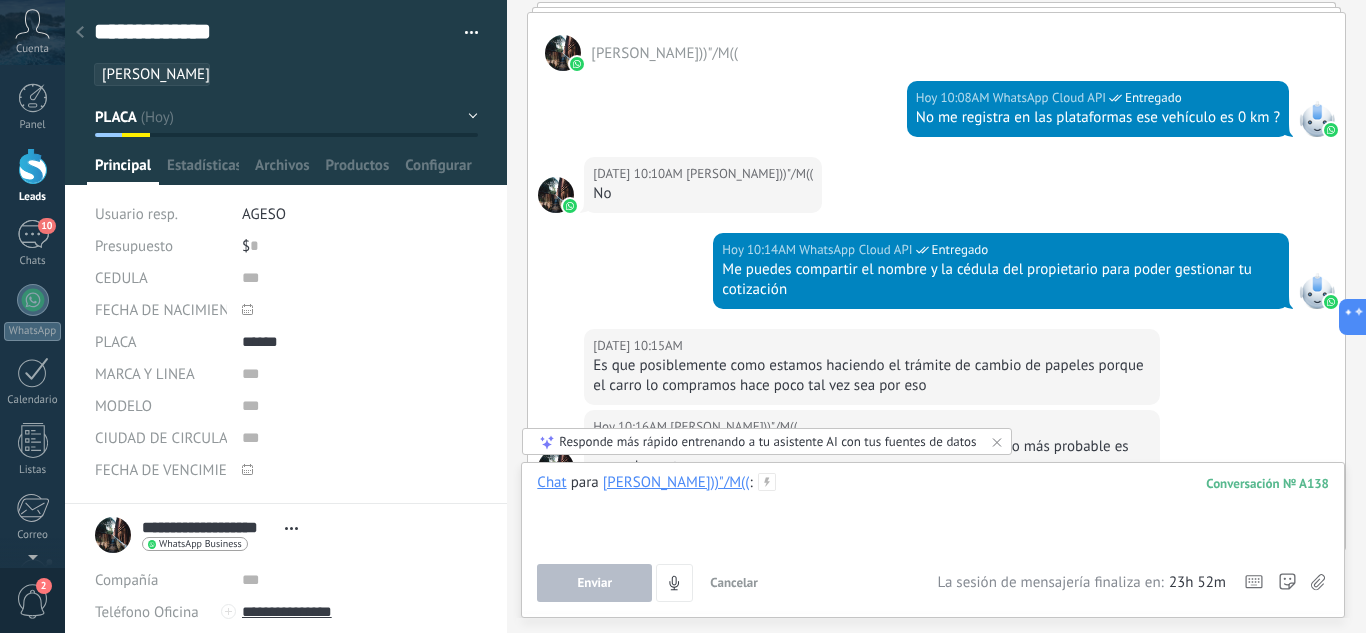 scroll, scrollTop: 1016, scrollLeft: 0, axis: vertical 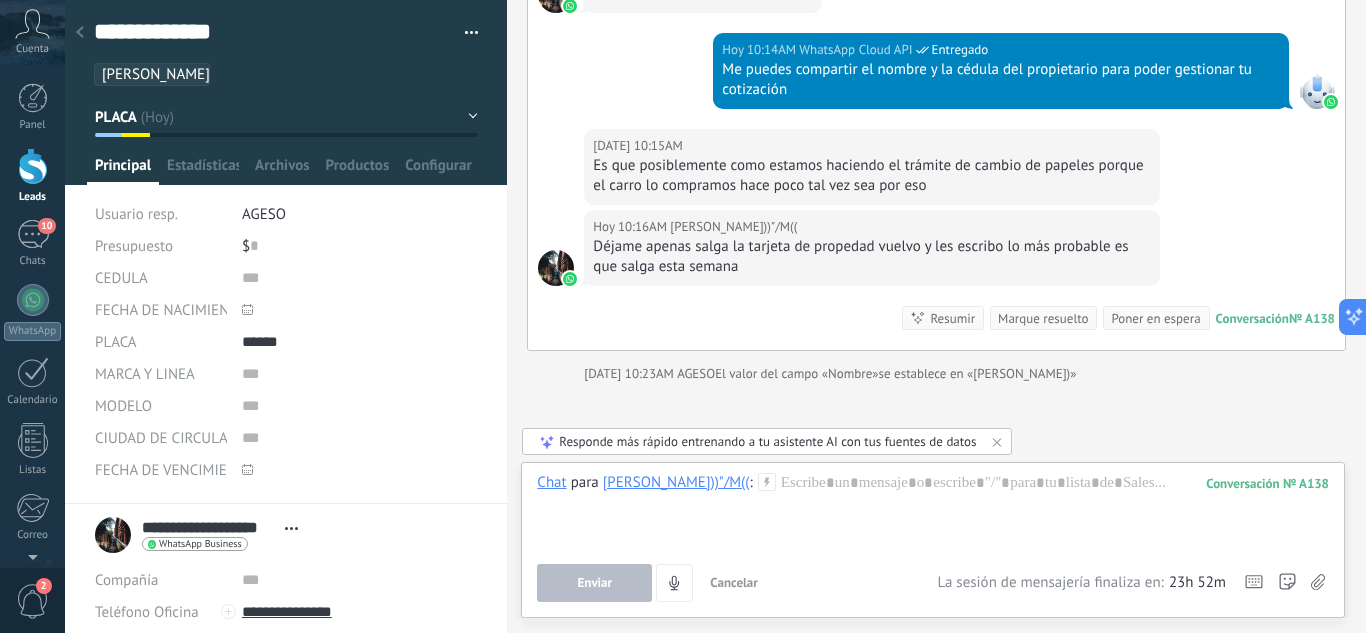 click at bounding box center (33, 166) 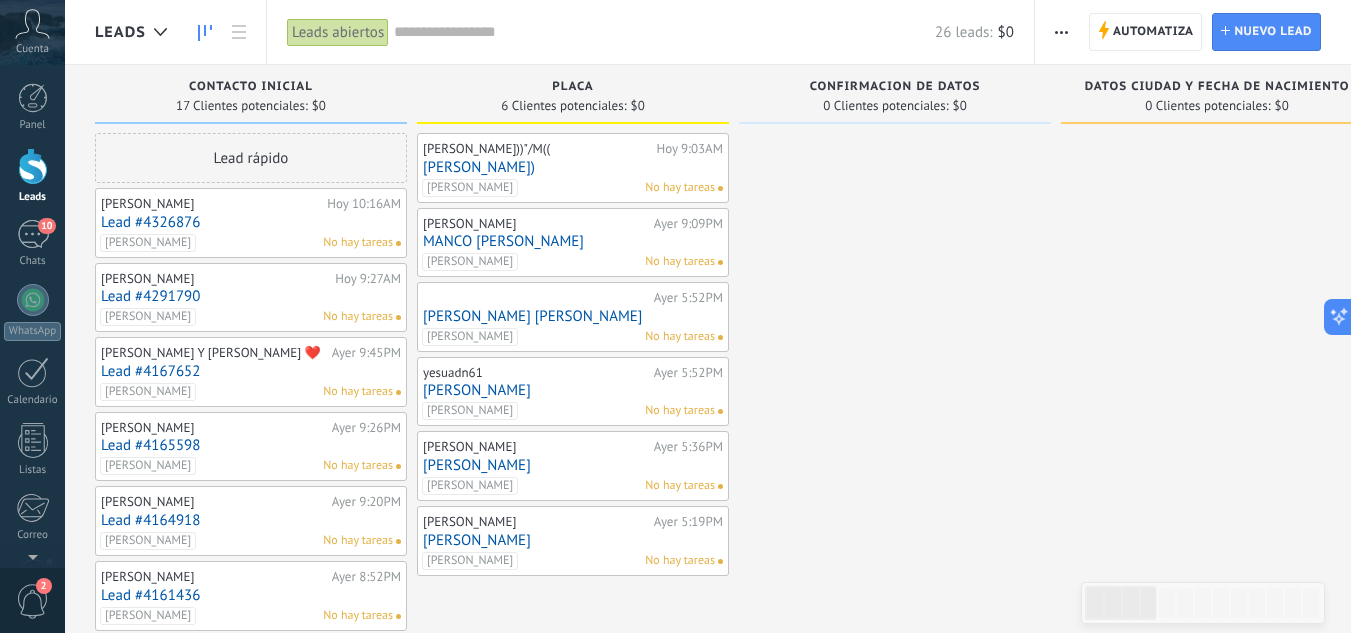 click on "[PERSON_NAME]" at bounding box center [573, 465] 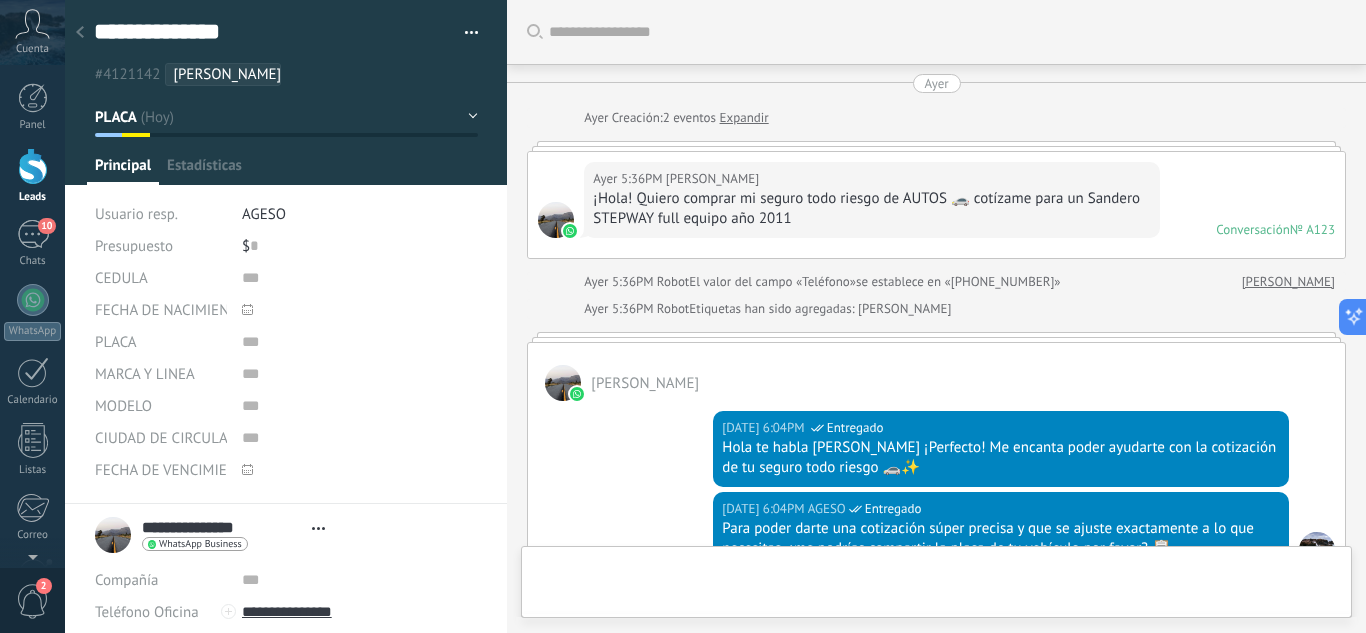 type on "**********" 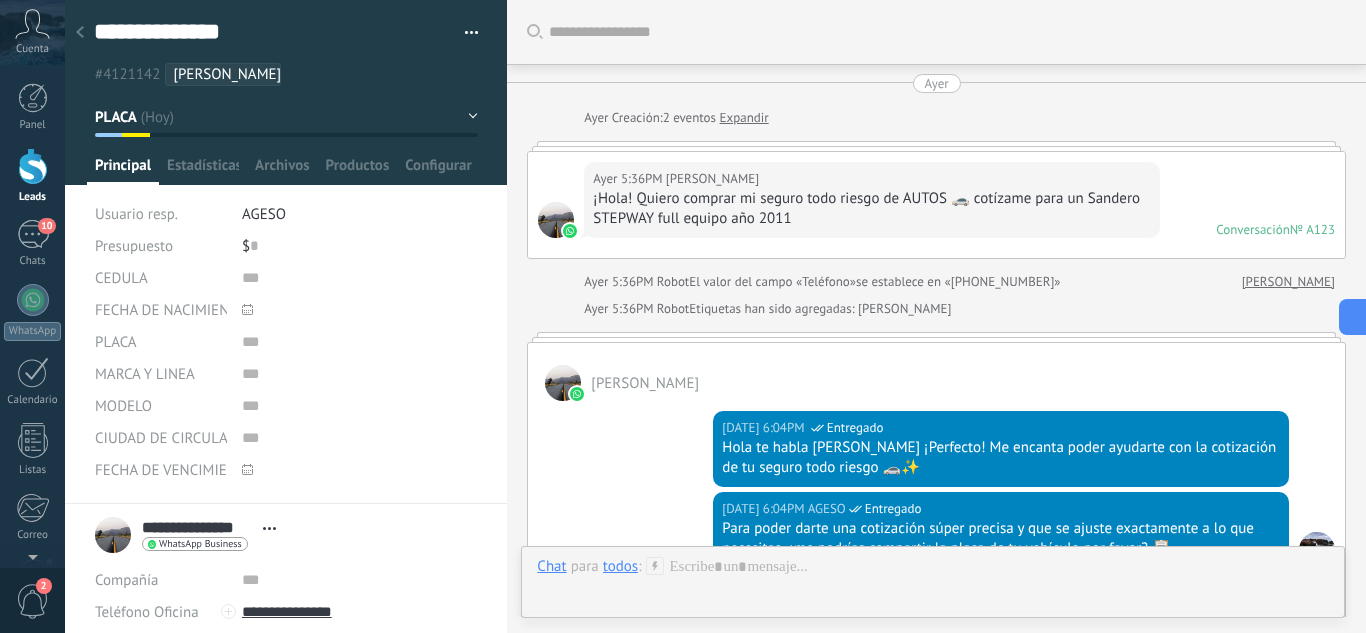 scroll, scrollTop: 30, scrollLeft: 0, axis: vertical 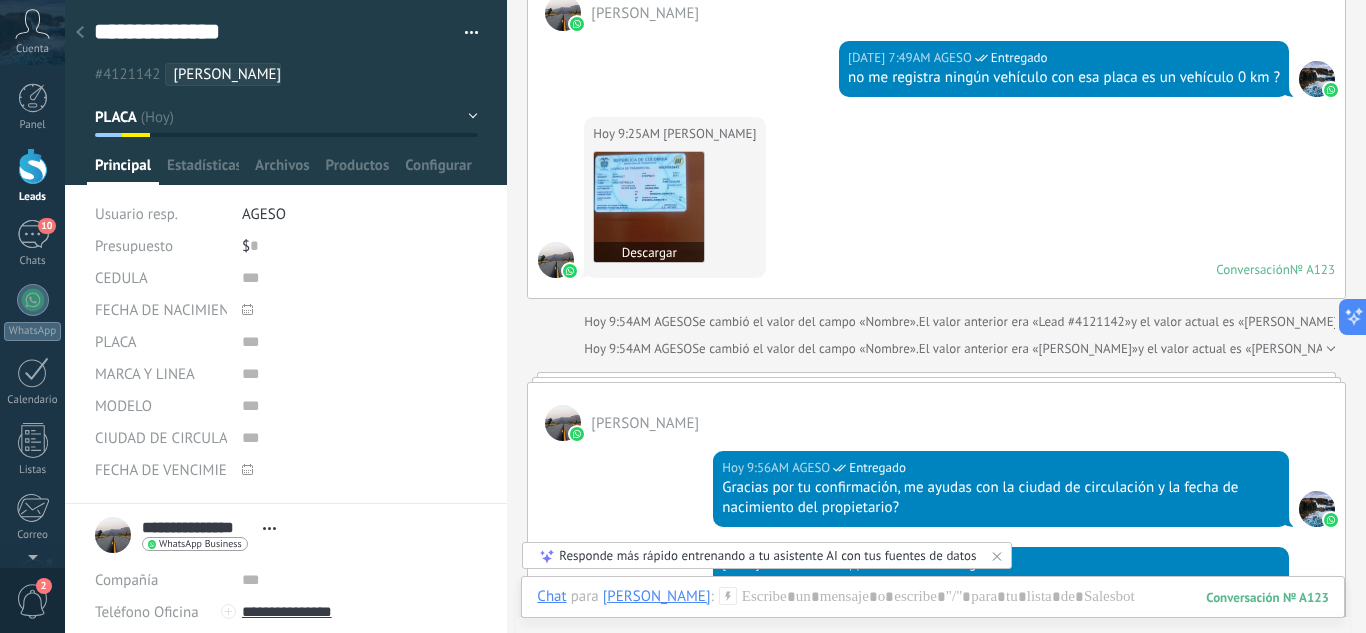 click at bounding box center [649, 207] 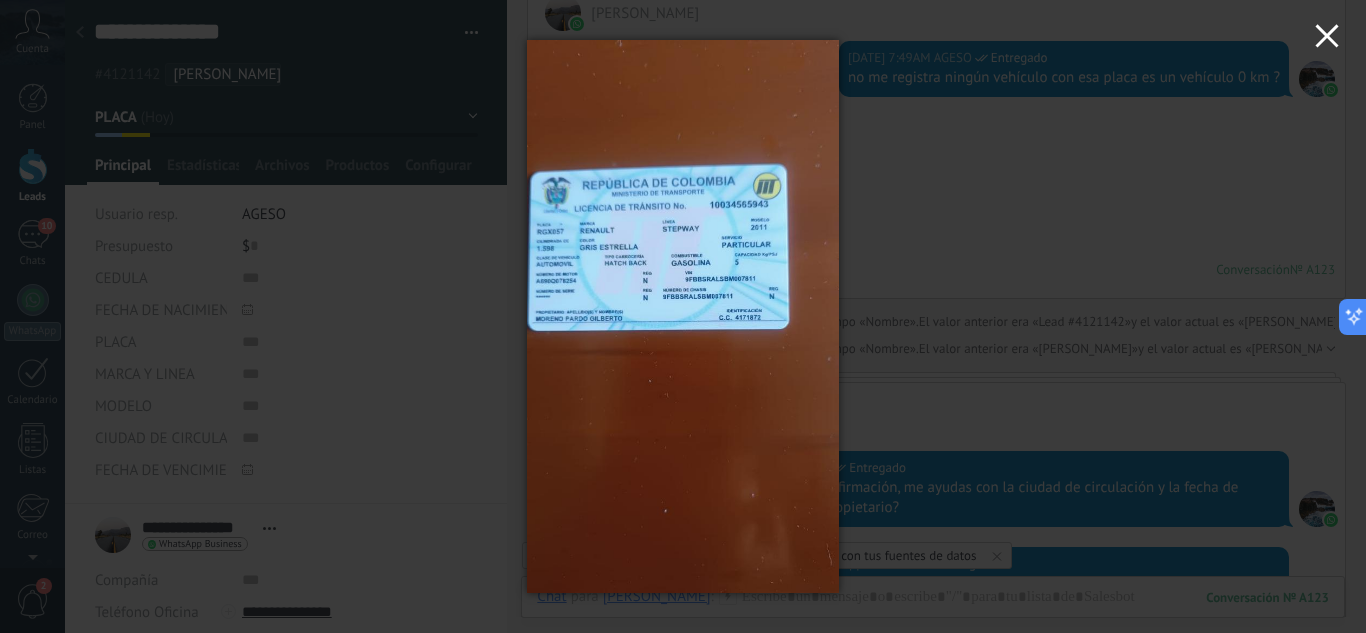 click 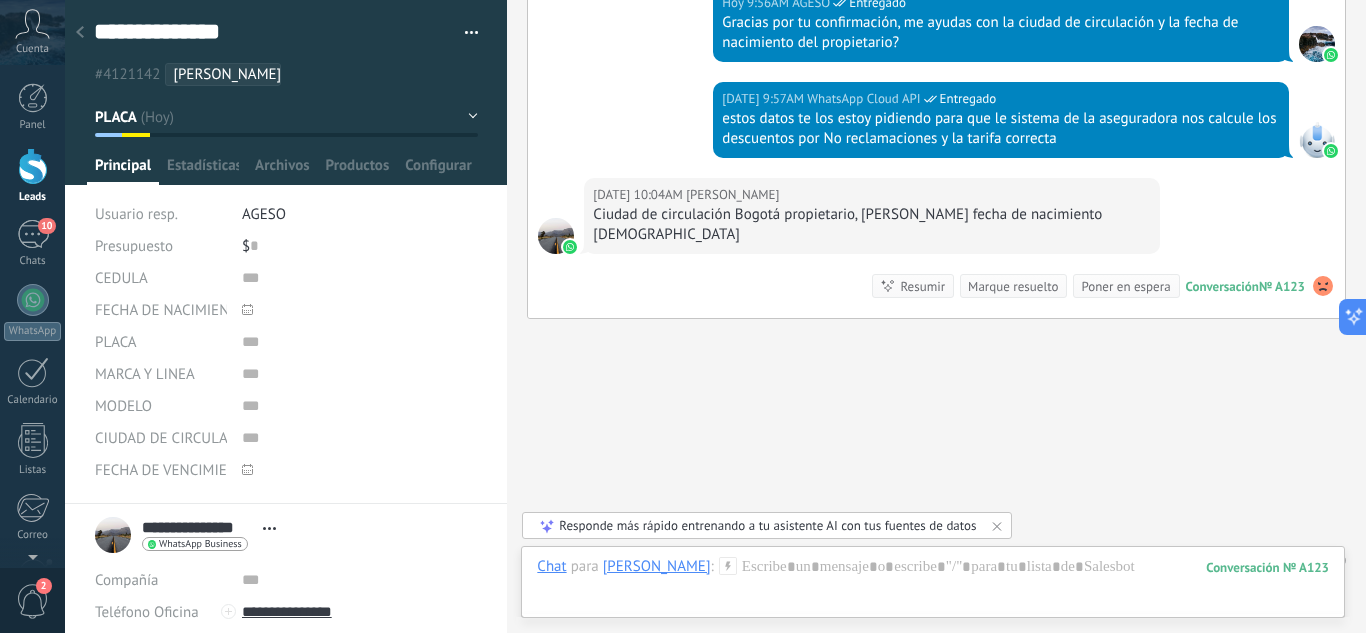 scroll, scrollTop: 1312, scrollLeft: 0, axis: vertical 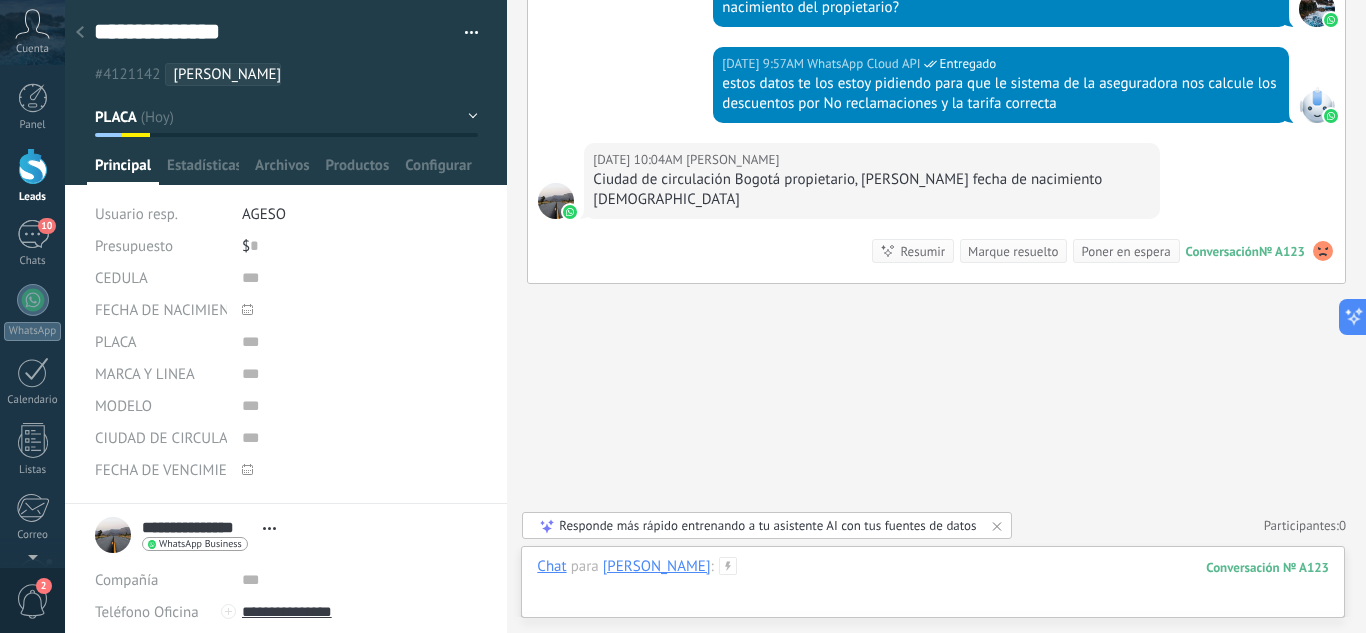click at bounding box center [933, 587] 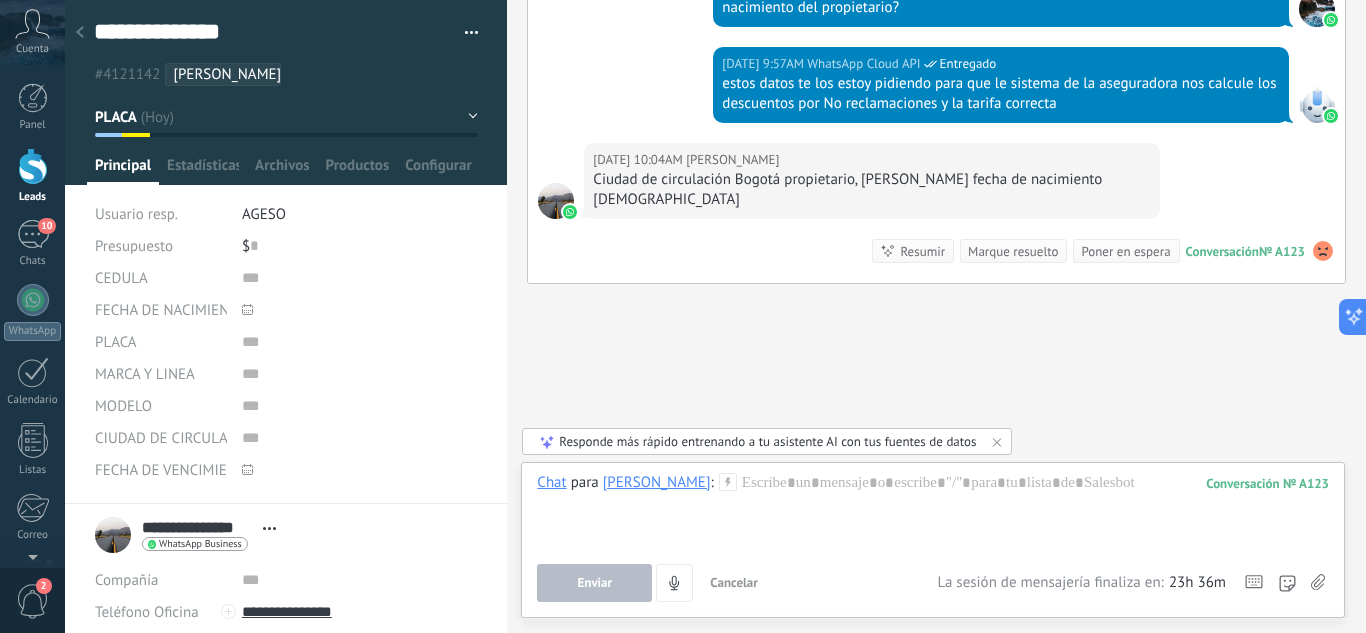 click 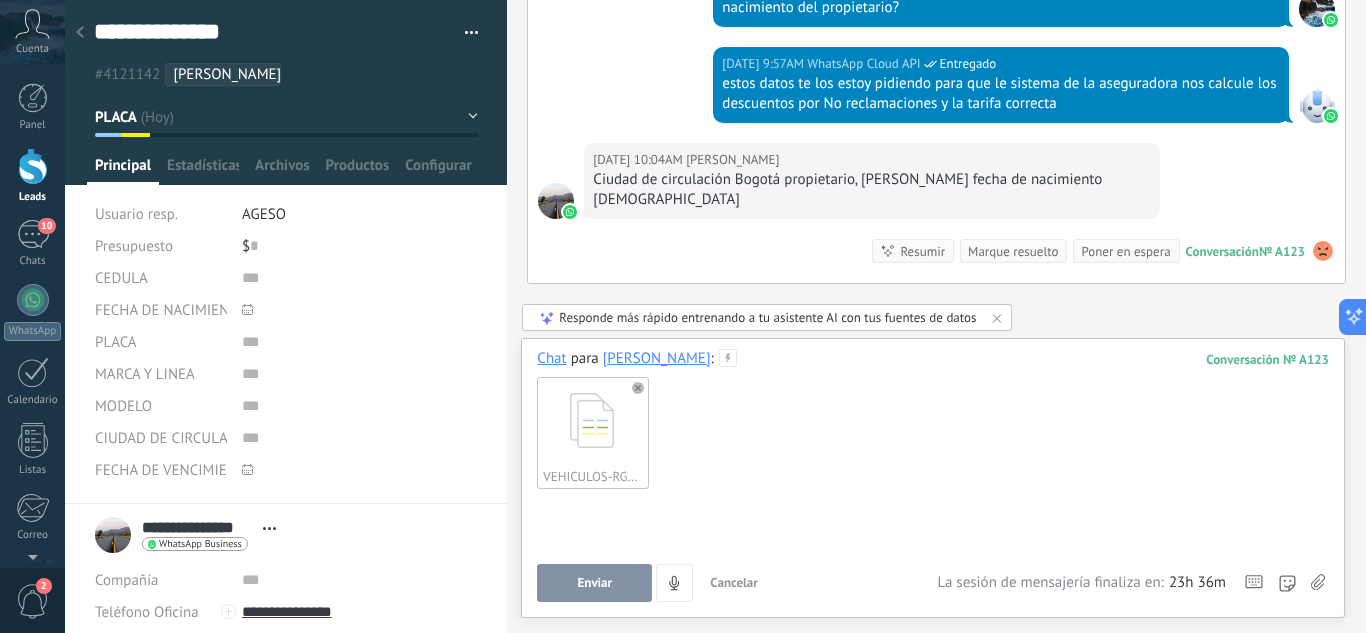type 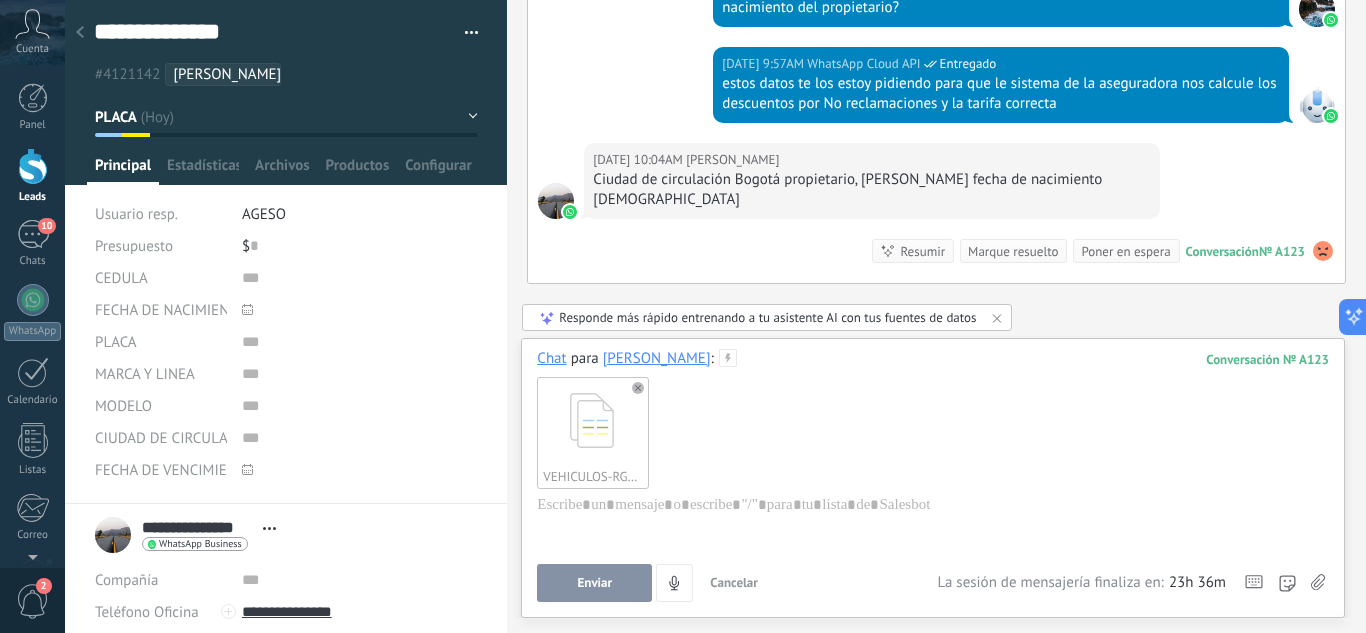 click on "Enviar" at bounding box center (594, 583) 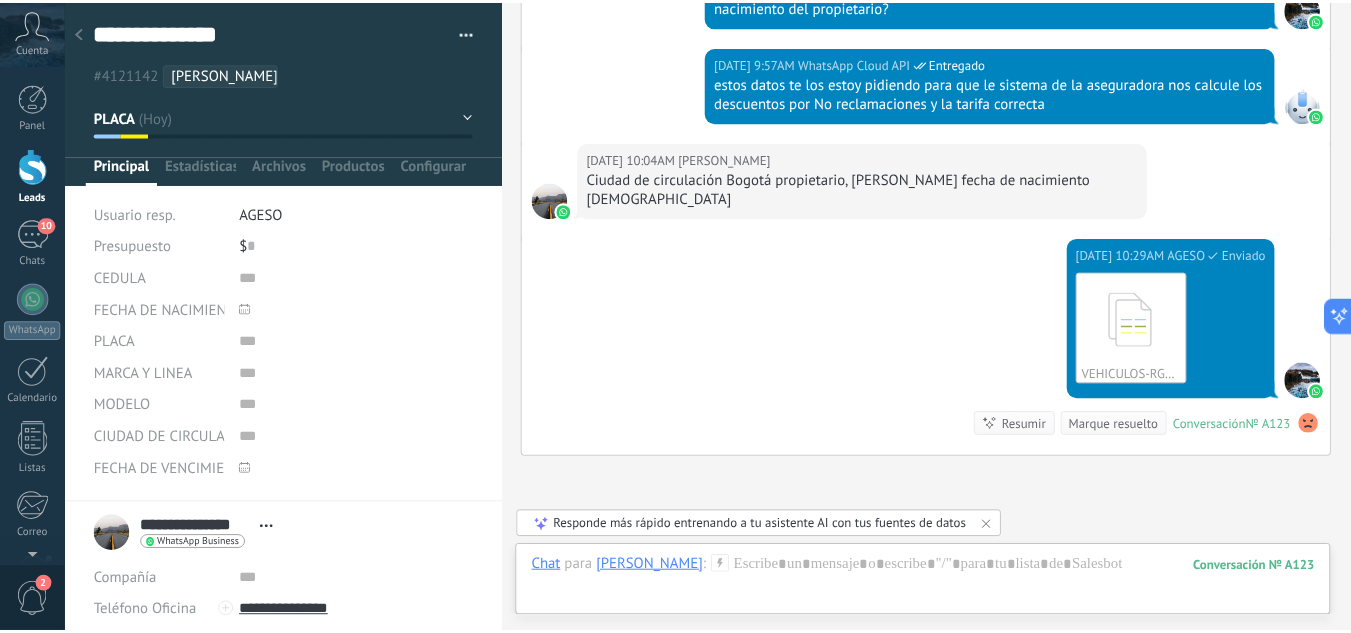 scroll, scrollTop: 1486, scrollLeft: 0, axis: vertical 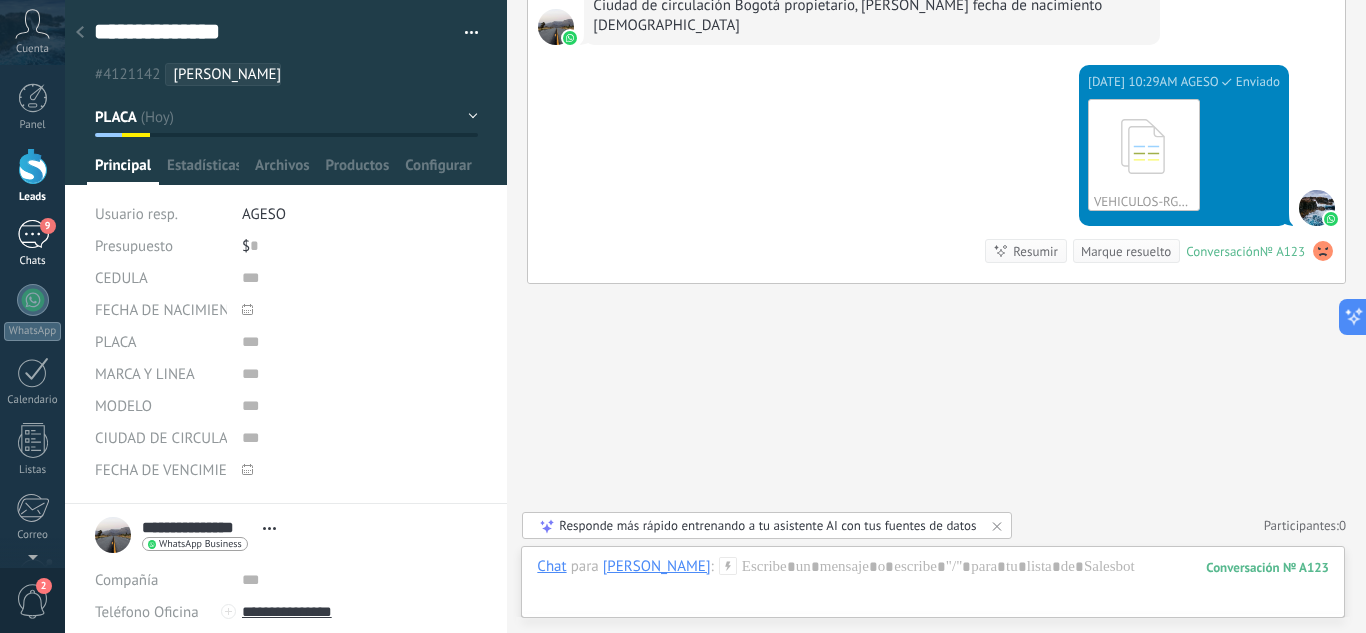 click on "9" at bounding box center (33, 234) 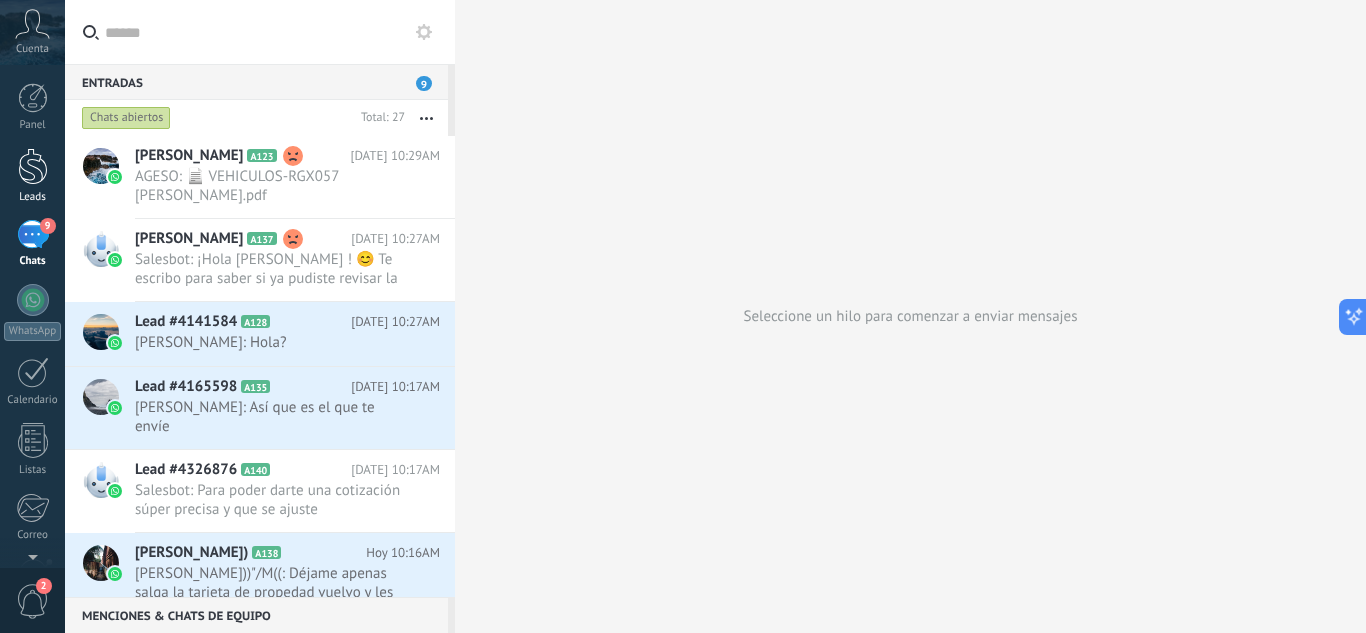 click on "Leads" at bounding box center [32, 176] 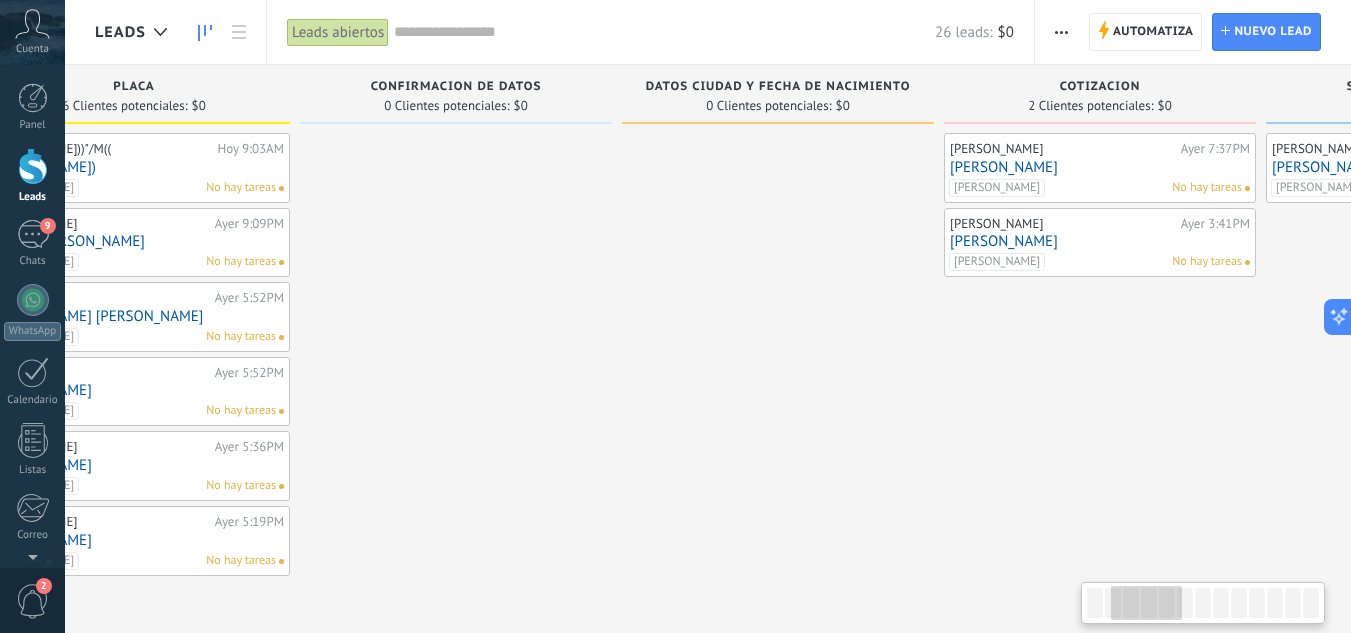 drag, startPoint x: 1071, startPoint y: 405, endPoint x: 770, endPoint y: 406, distance: 301.00165 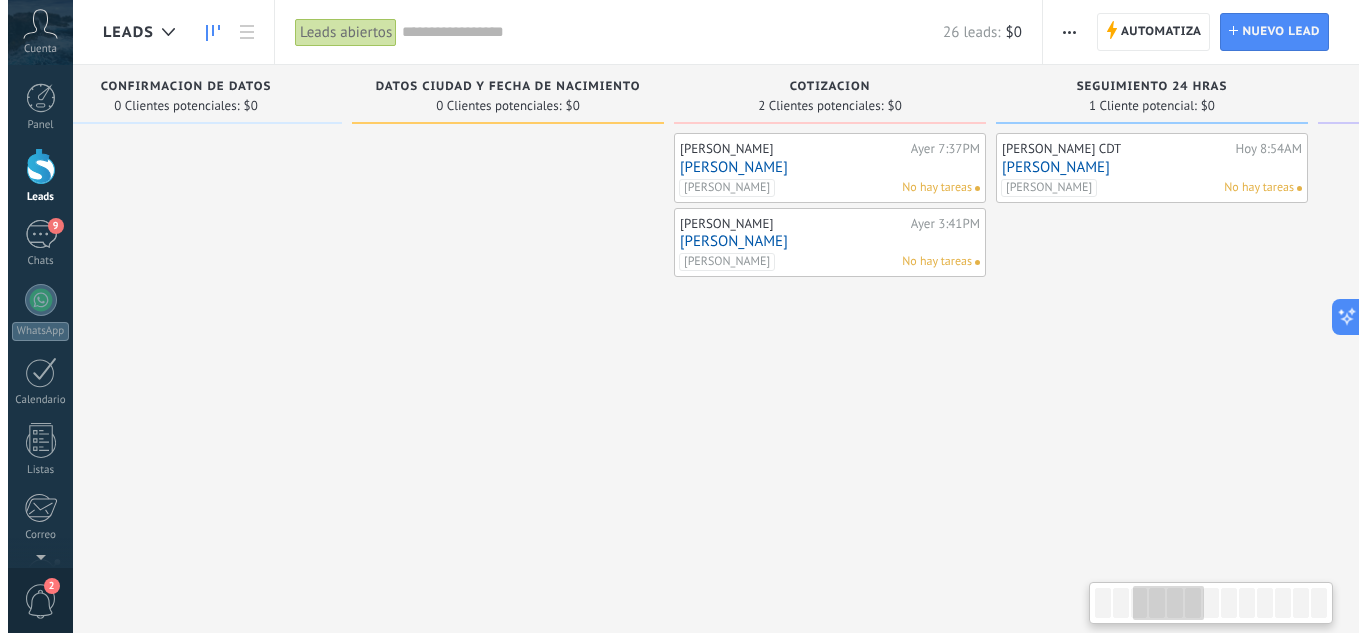 scroll, scrollTop: 0, scrollLeft: 720, axis: horizontal 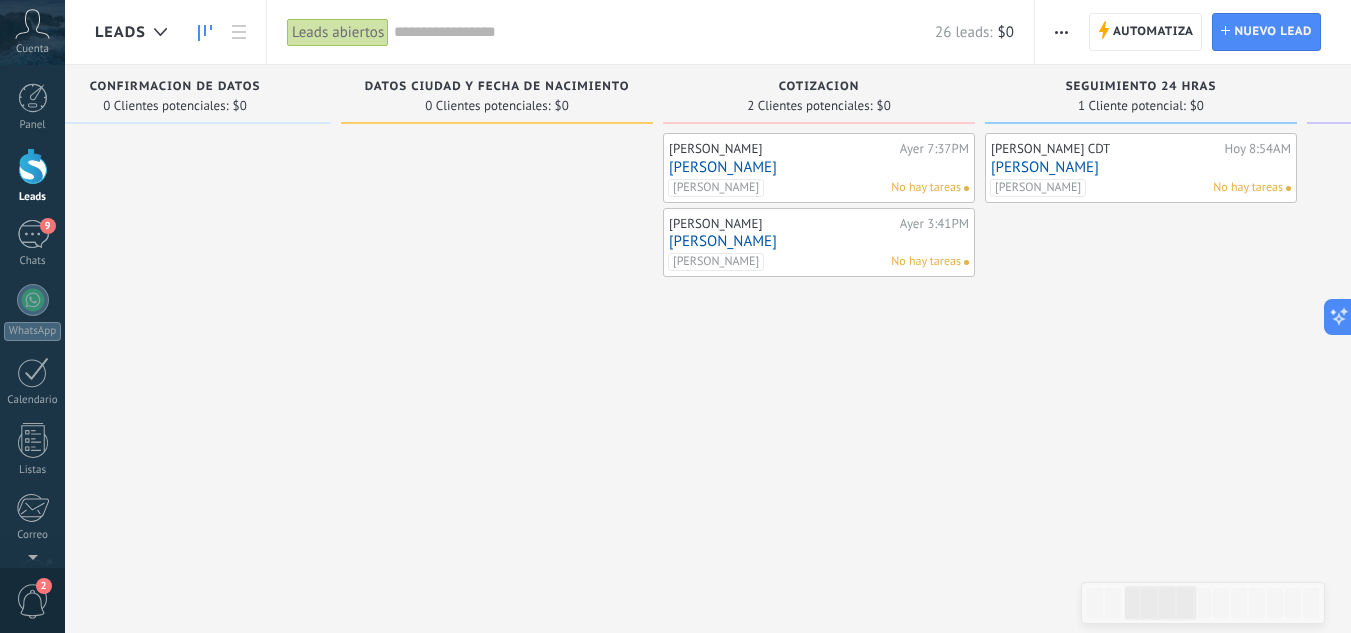 drag, startPoint x: 1007, startPoint y: 427, endPoint x: 883, endPoint y: 454, distance: 126.90548 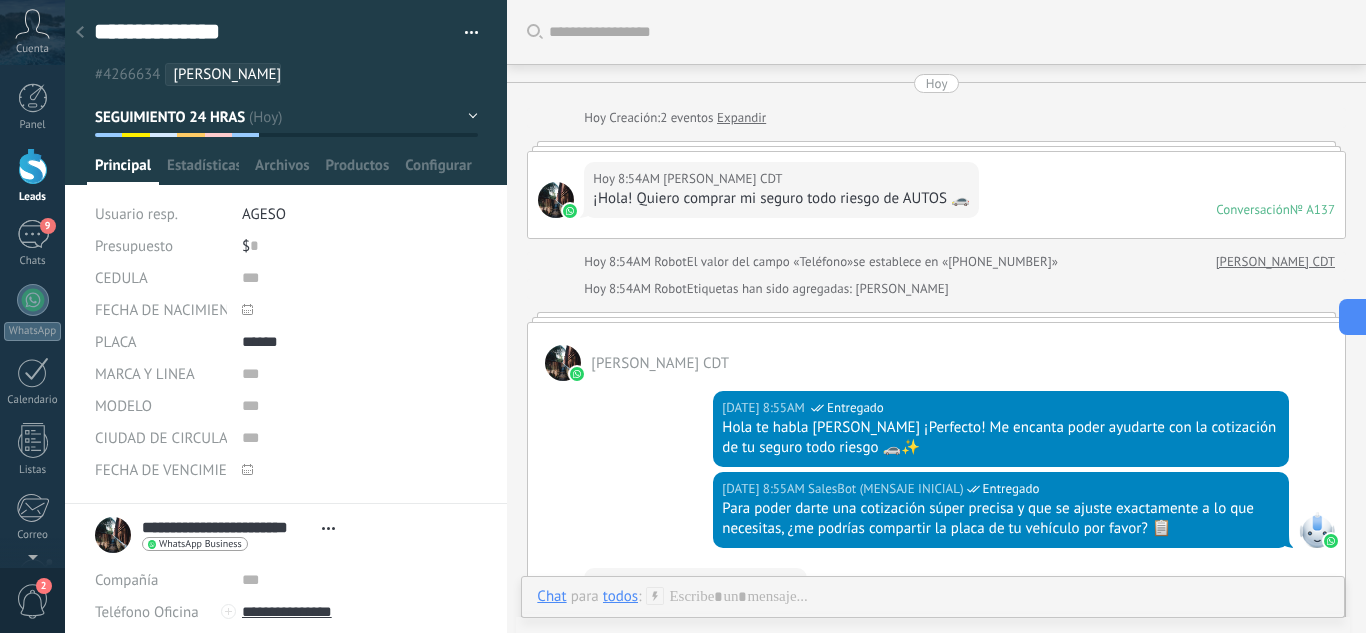 scroll, scrollTop: 30, scrollLeft: 0, axis: vertical 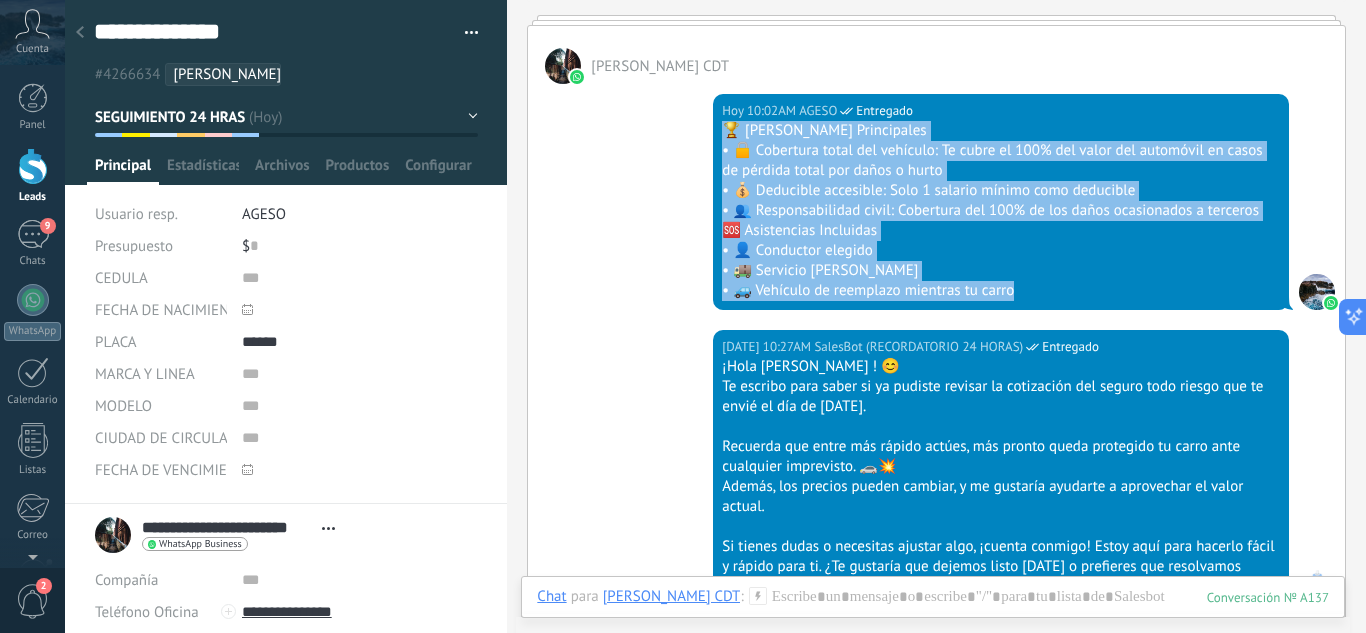 drag, startPoint x: 727, startPoint y: 131, endPoint x: 1073, endPoint y: 286, distance: 379.1319 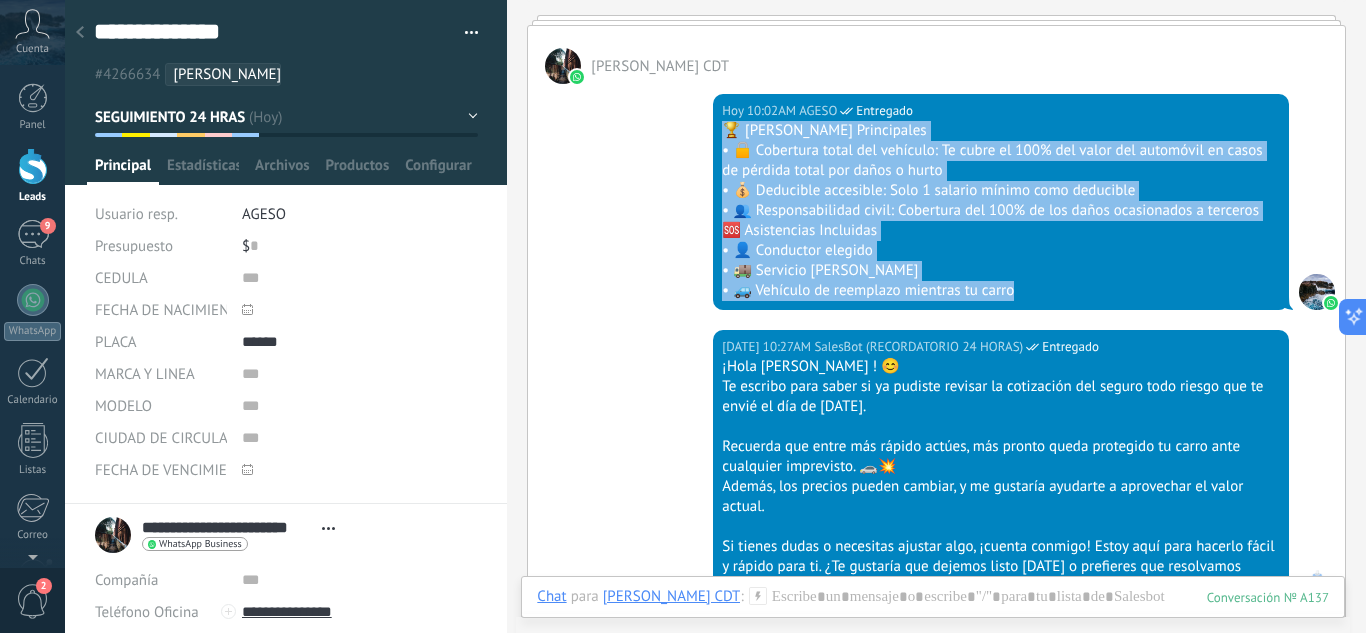 click on "[DATE] 10:02AM AGESO  Entregado 🏆 Coberturas Principales • 🔒 Cobertura total del vehículo: Te cubre el 100% del valor del automóvil en casos de pérdida total por daños o hurto • 💰 Deducible accesible: Solo 1 salario mínimo como deducible • 👥 Responsabilidad civil: Cobertura del 100% de los daños ocasionados a terceros 🆘 Asistencias Incluidas • 👤 Conductor elegido • 🚚 Servicio [PERSON_NAME] • 🚙 Vehículo de reemplazo mientras tu carro" at bounding box center [1001, 202] 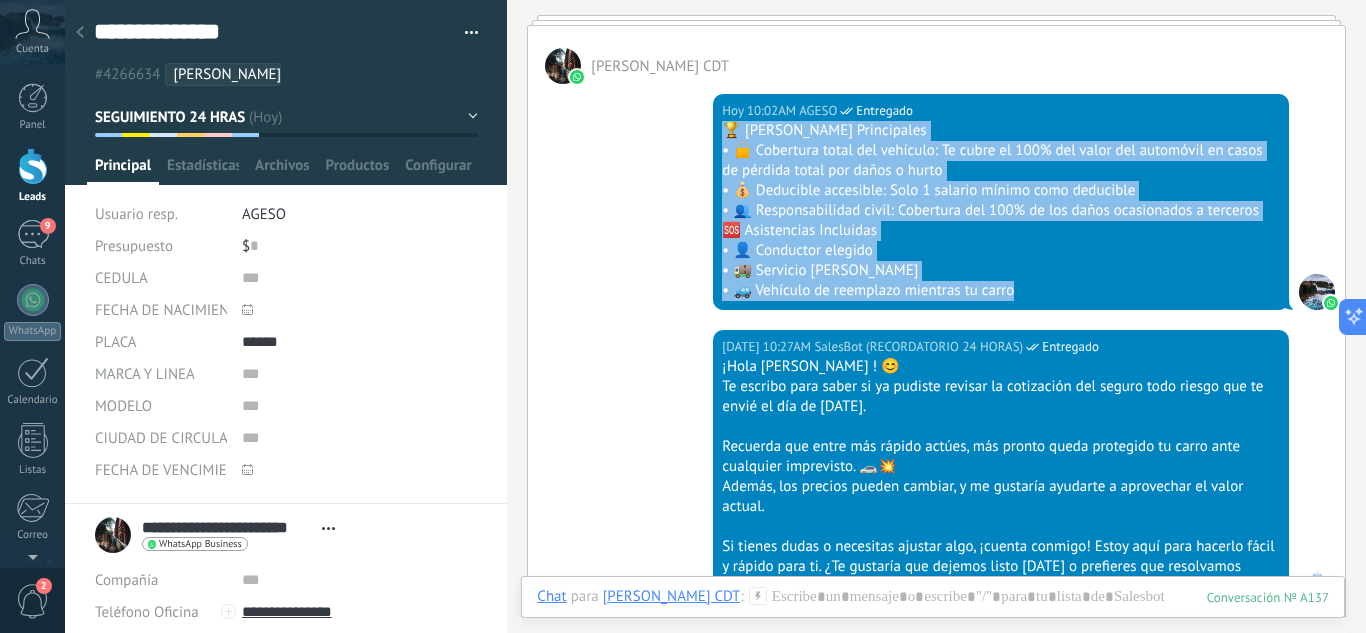 copy on "🏆 [PERSON_NAME] Principales • 🔒 Cobertura total del vehículo: Te cubre el 100% del valor del automóvil en casos de pérdida total por daños o hurto • 💰 Deducible accesible: Solo 1 salario mínimo como deducible • 👥 Responsabilidad civil: Cobertura del 100% de los daños ocasionados a terceros 🆘 Asistencias Incluidas • 👤 Conductor elegido • 🚚 Servicio [PERSON_NAME] • 🚙 Vehículo de reemplazo mientras tu carro" 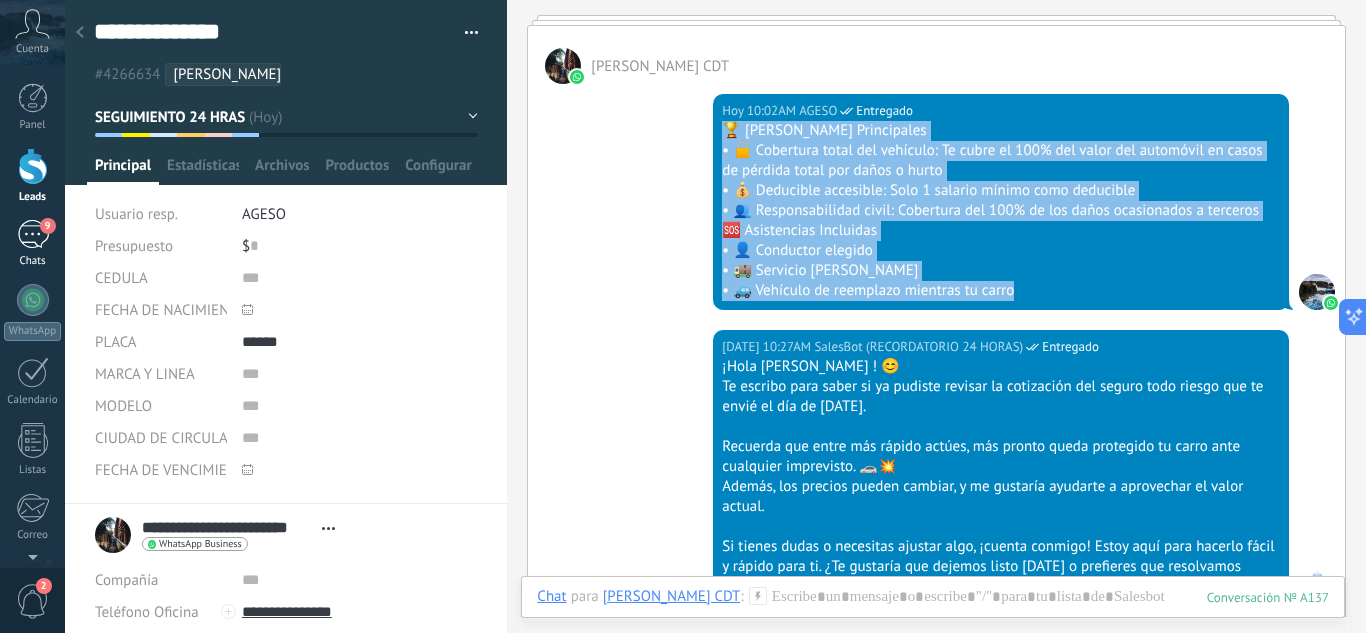 click on "9" at bounding box center [33, 234] 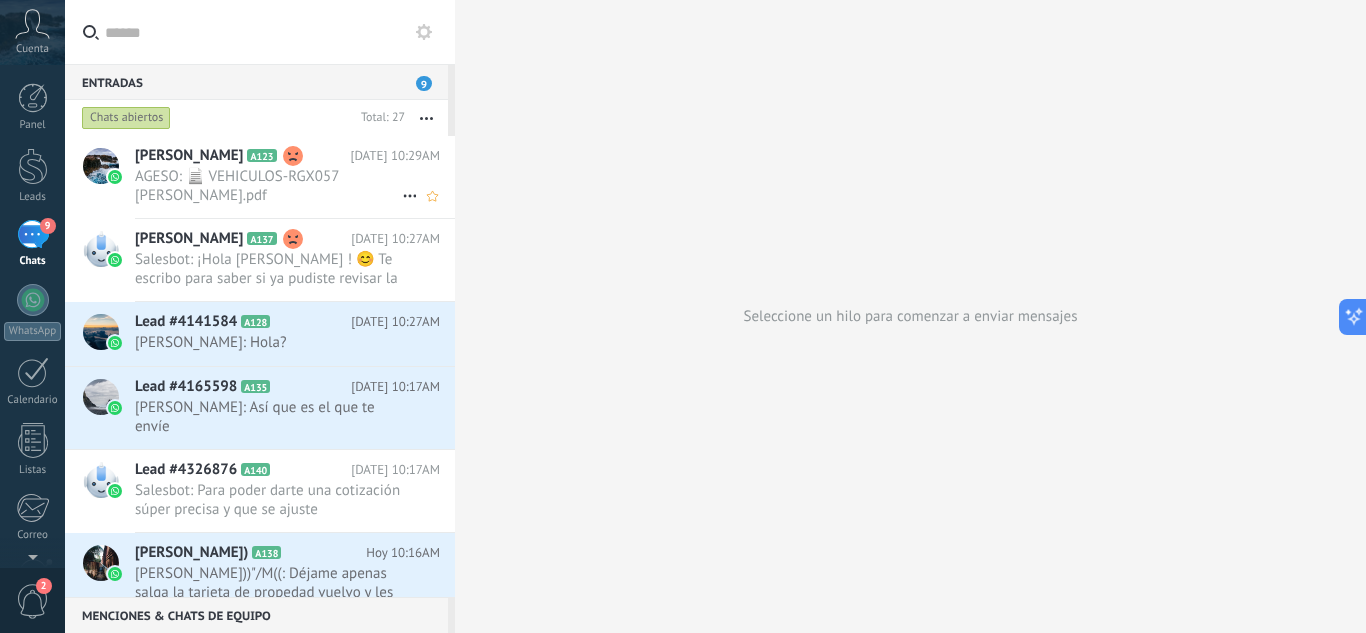 click on "AGESO: 📄 VEHICULOS-RGX057 [PERSON_NAME].pdf" at bounding box center (268, 186) 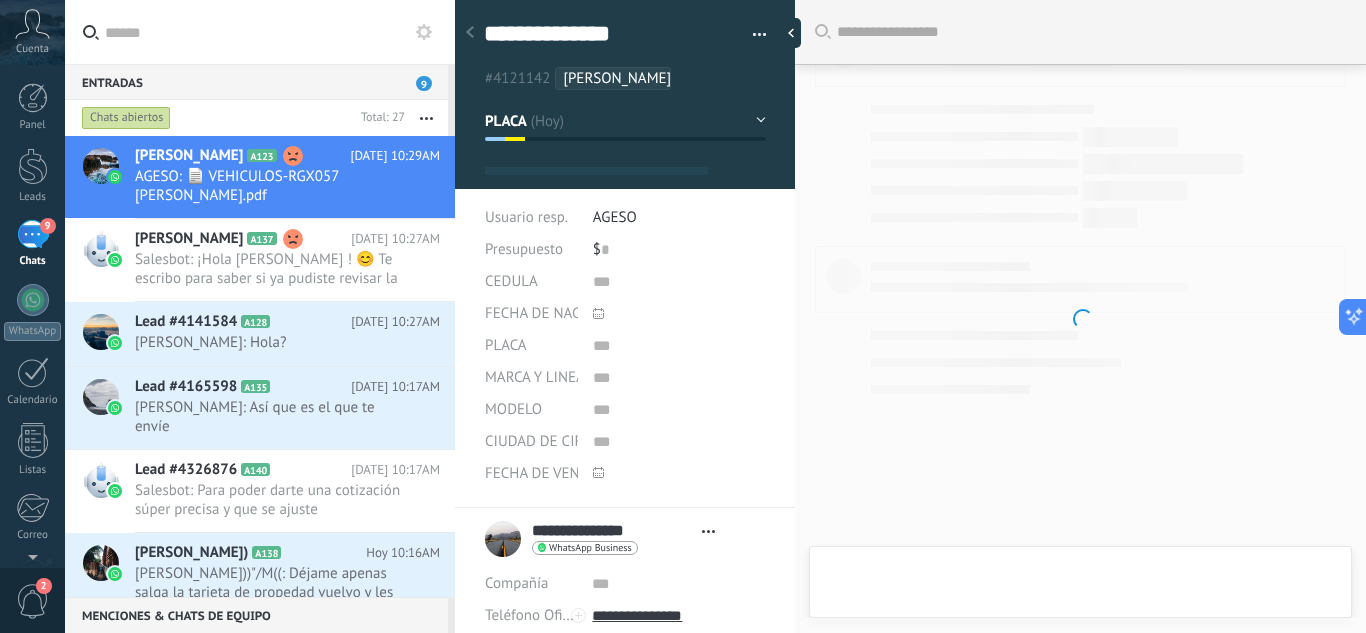 scroll, scrollTop: 1501, scrollLeft: 0, axis: vertical 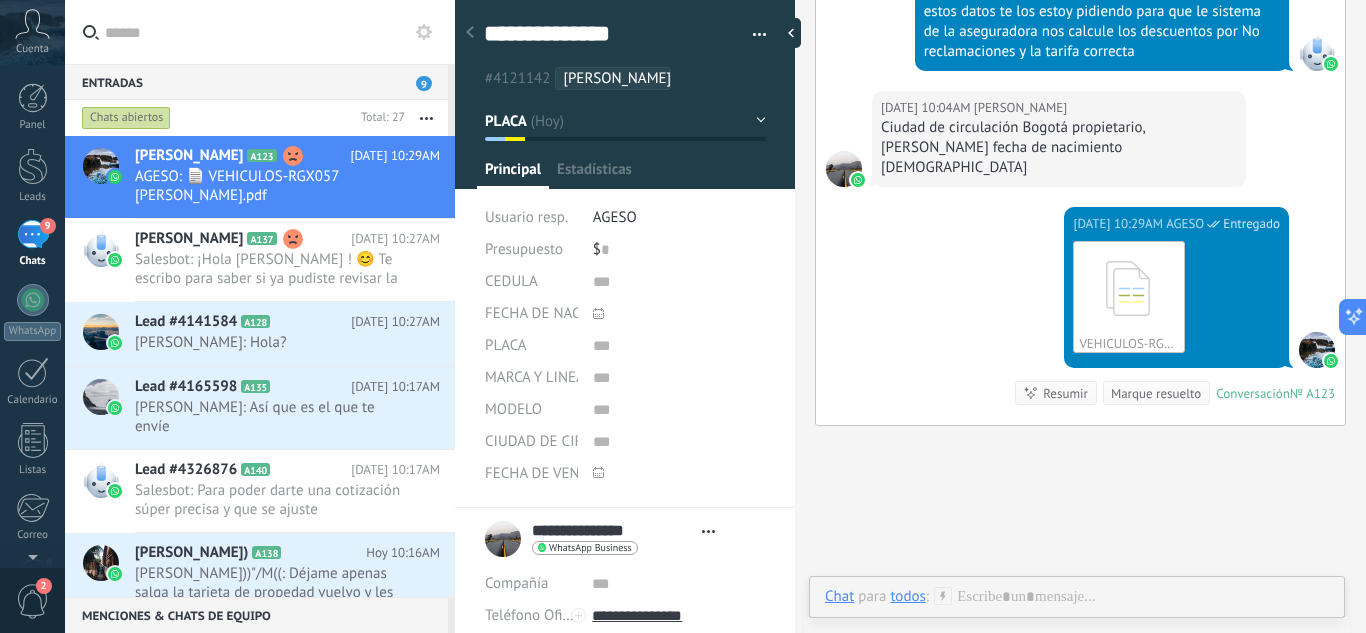 type on "**********" 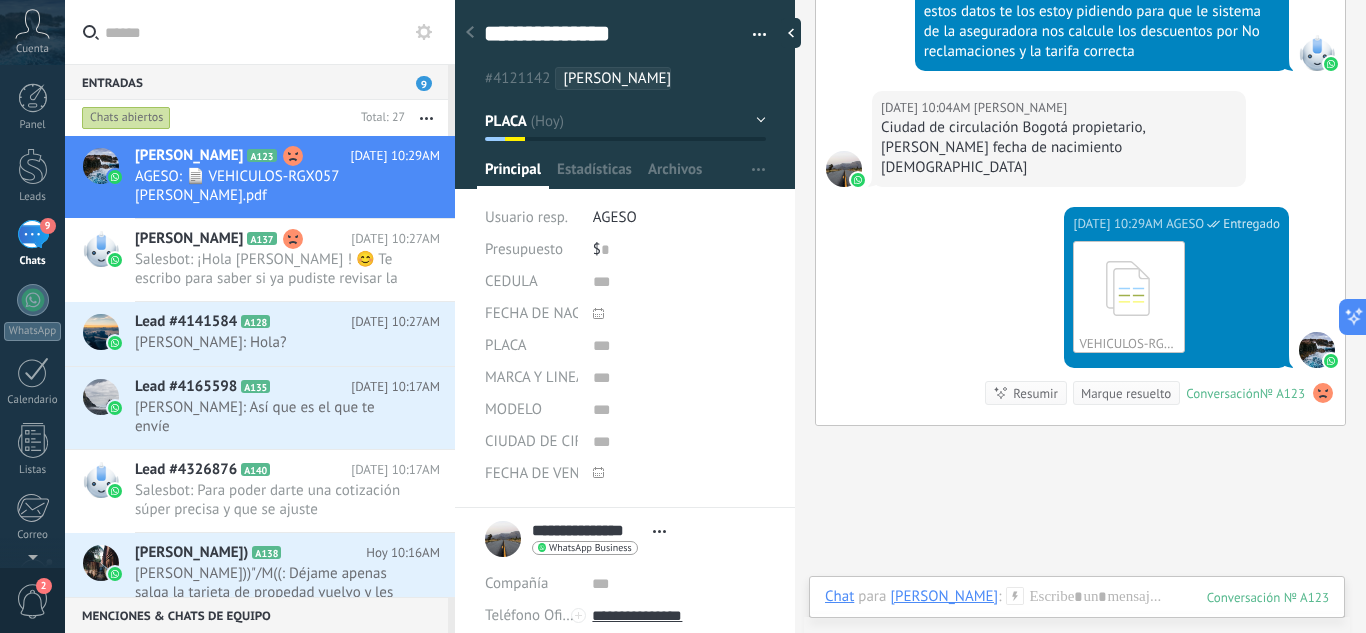 scroll, scrollTop: 30, scrollLeft: 0, axis: vertical 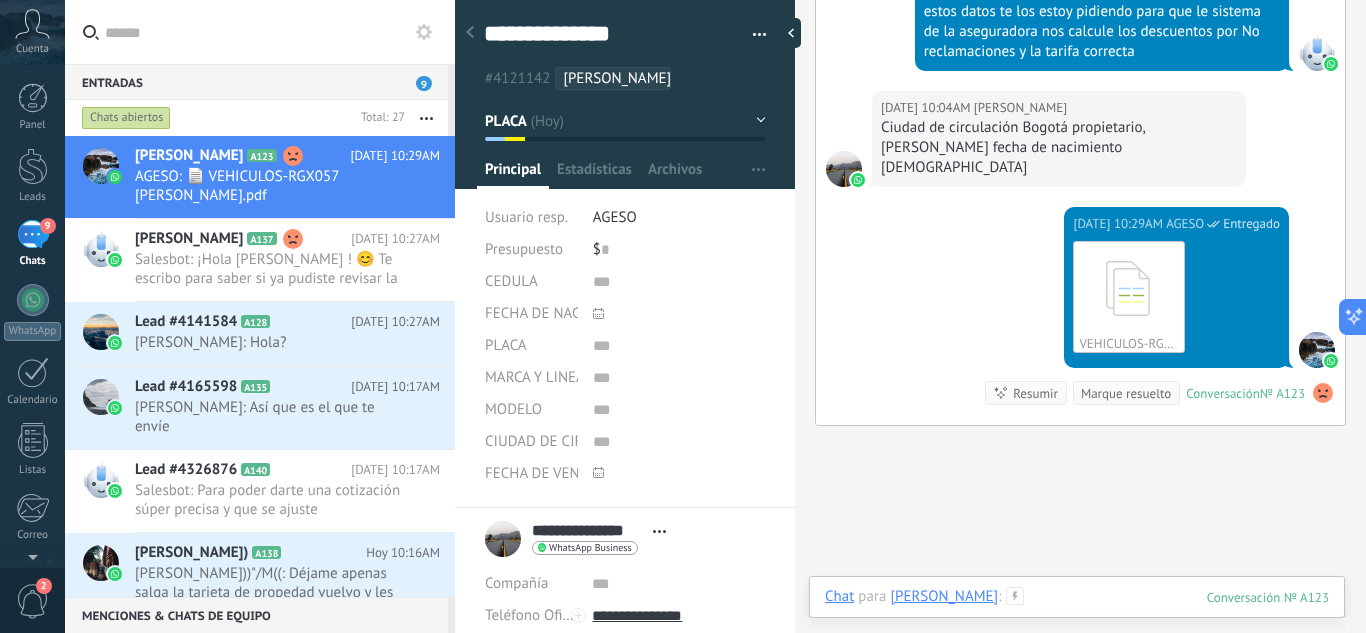 click at bounding box center [1077, 617] 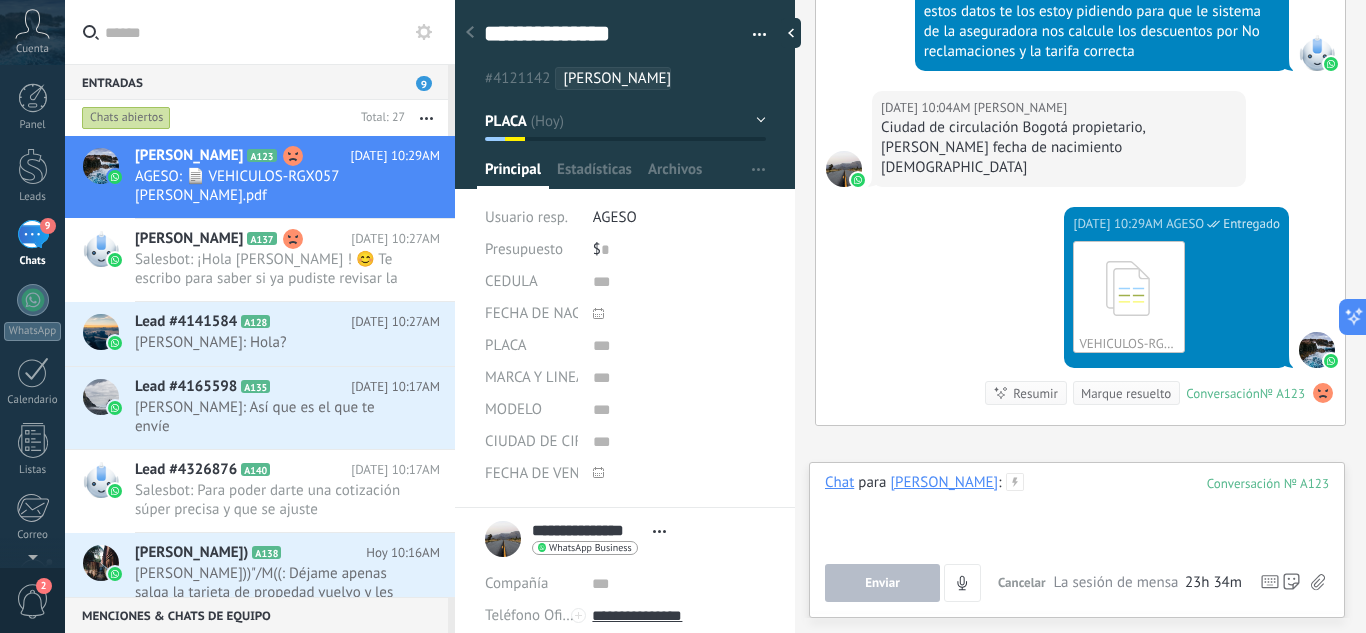 paste 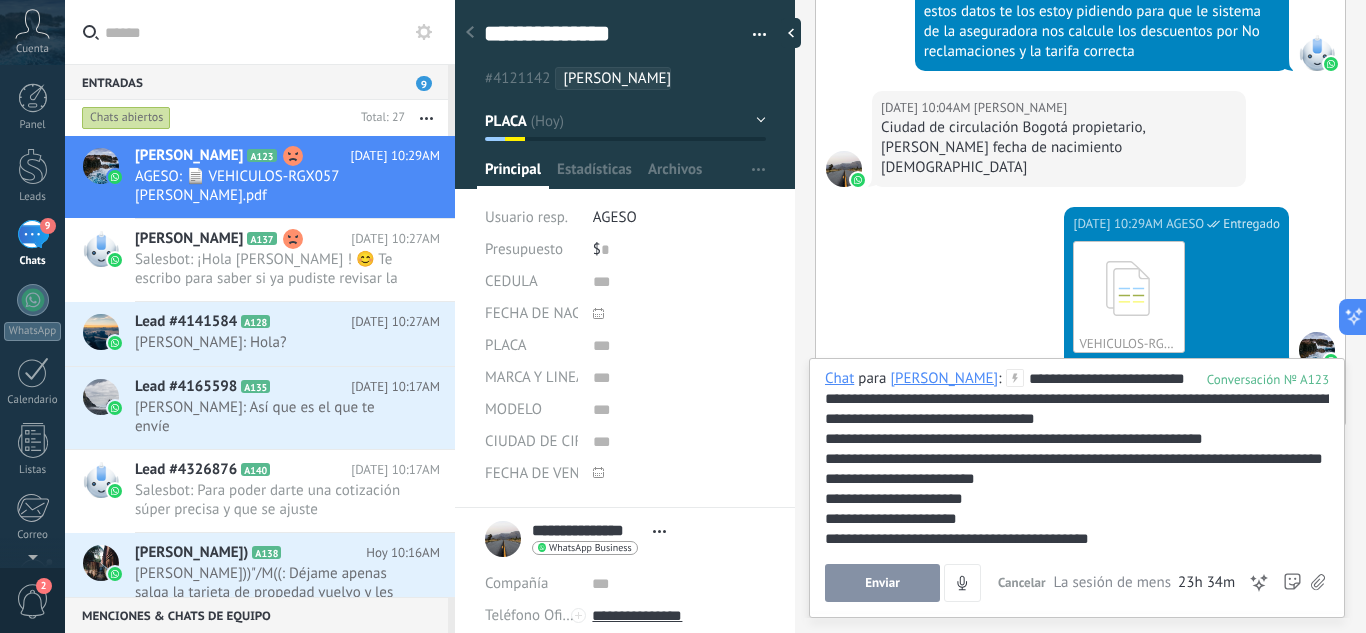 type 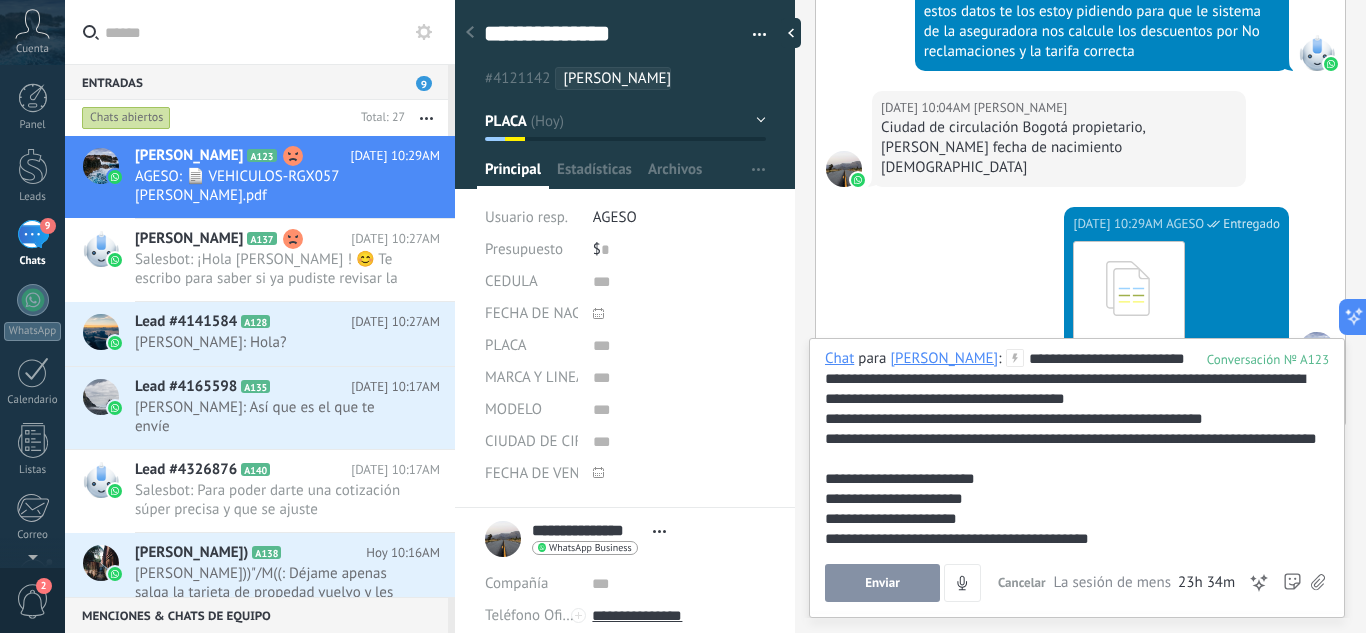 click on "**********" at bounding box center [1073, 459] 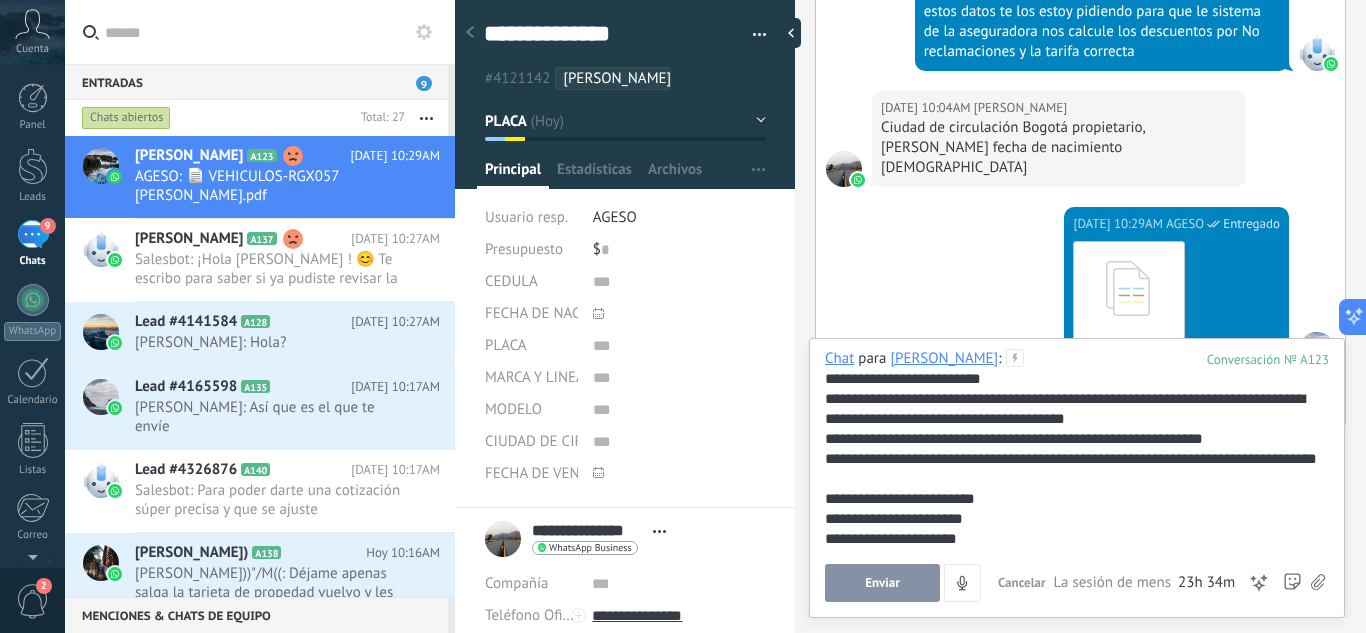 click on "Enviar" at bounding box center (882, 583) 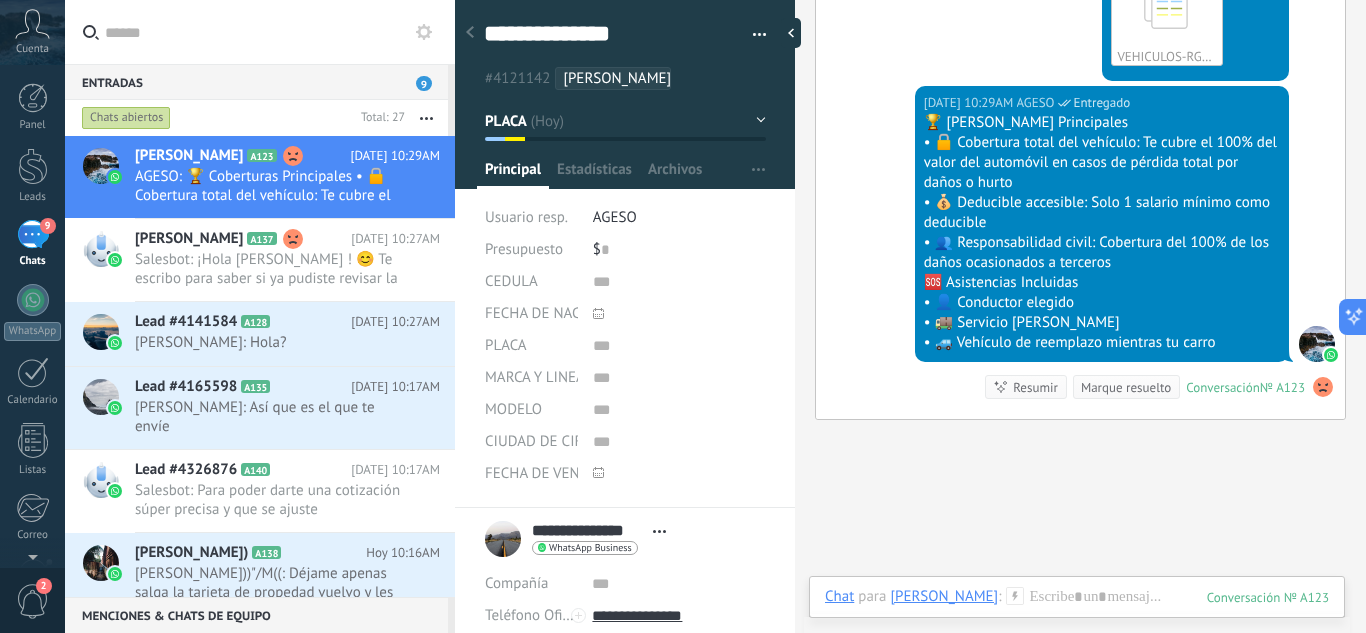 scroll, scrollTop: 1824, scrollLeft: 0, axis: vertical 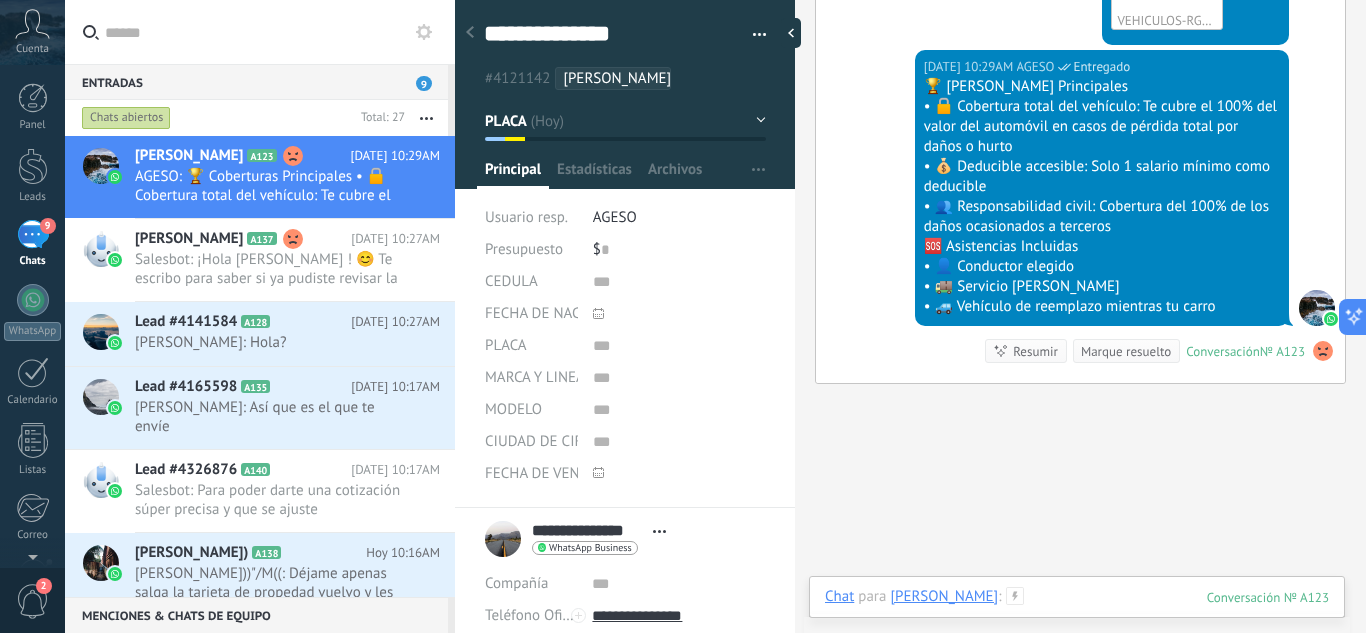 click at bounding box center (1077, 617) 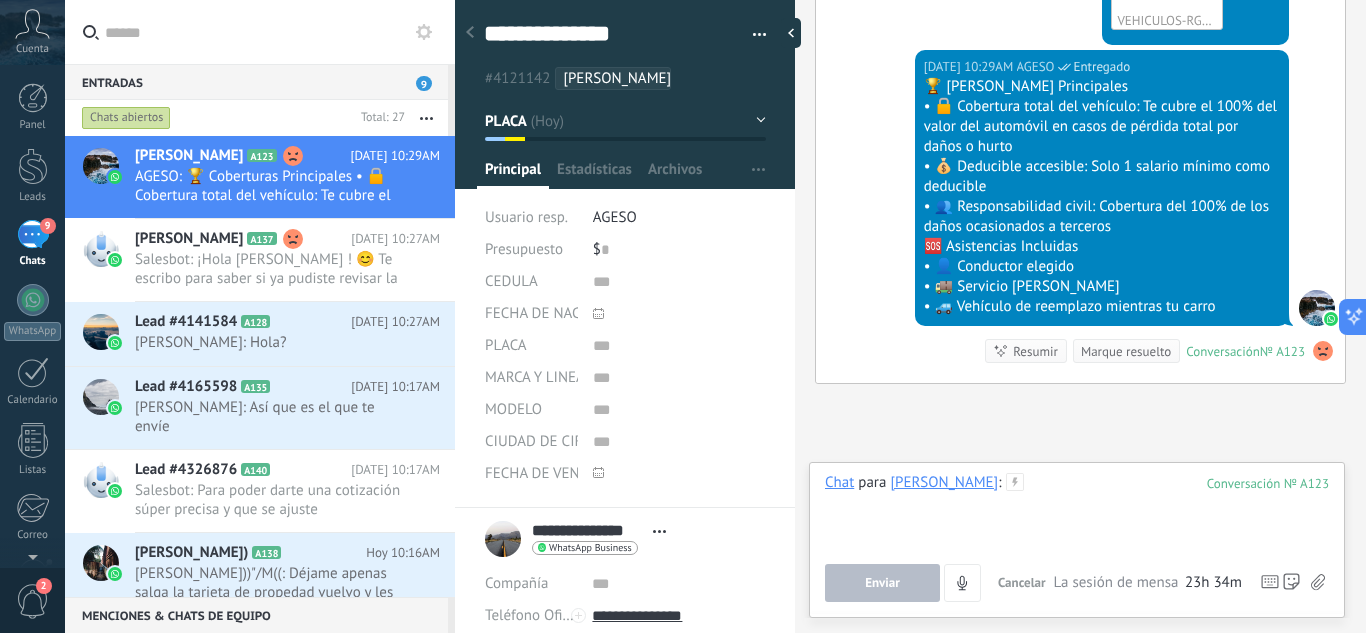 click at bounding box center [1077, 511] 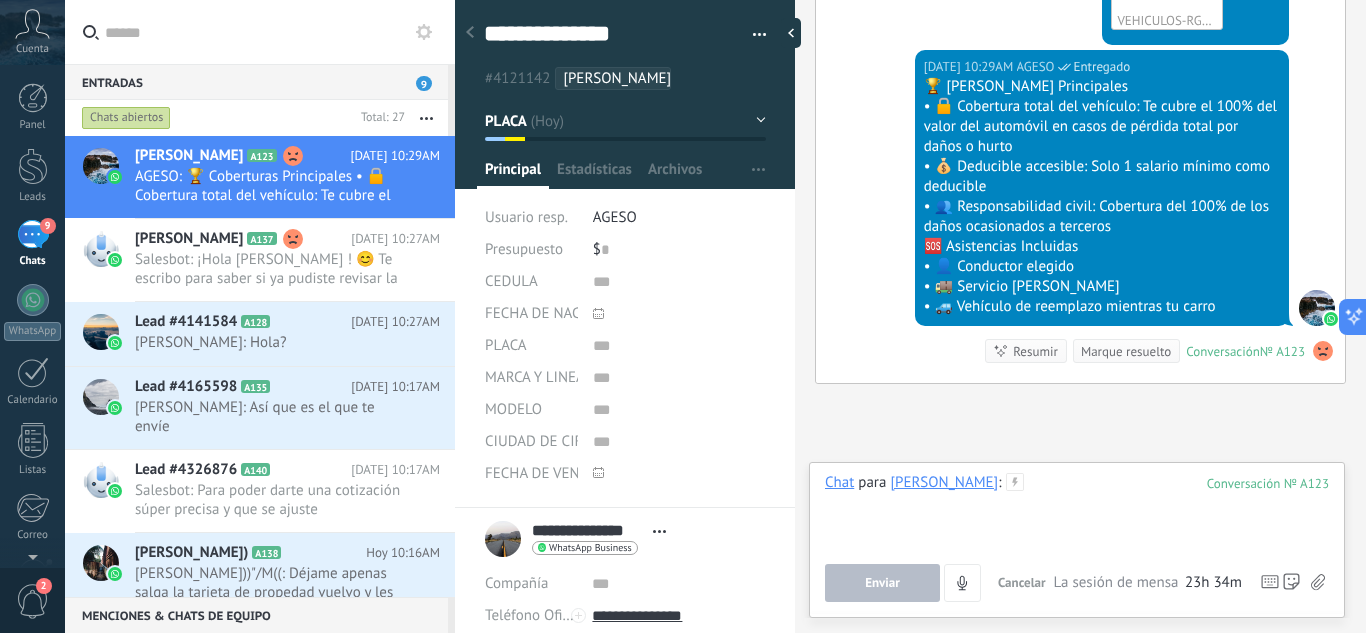 type 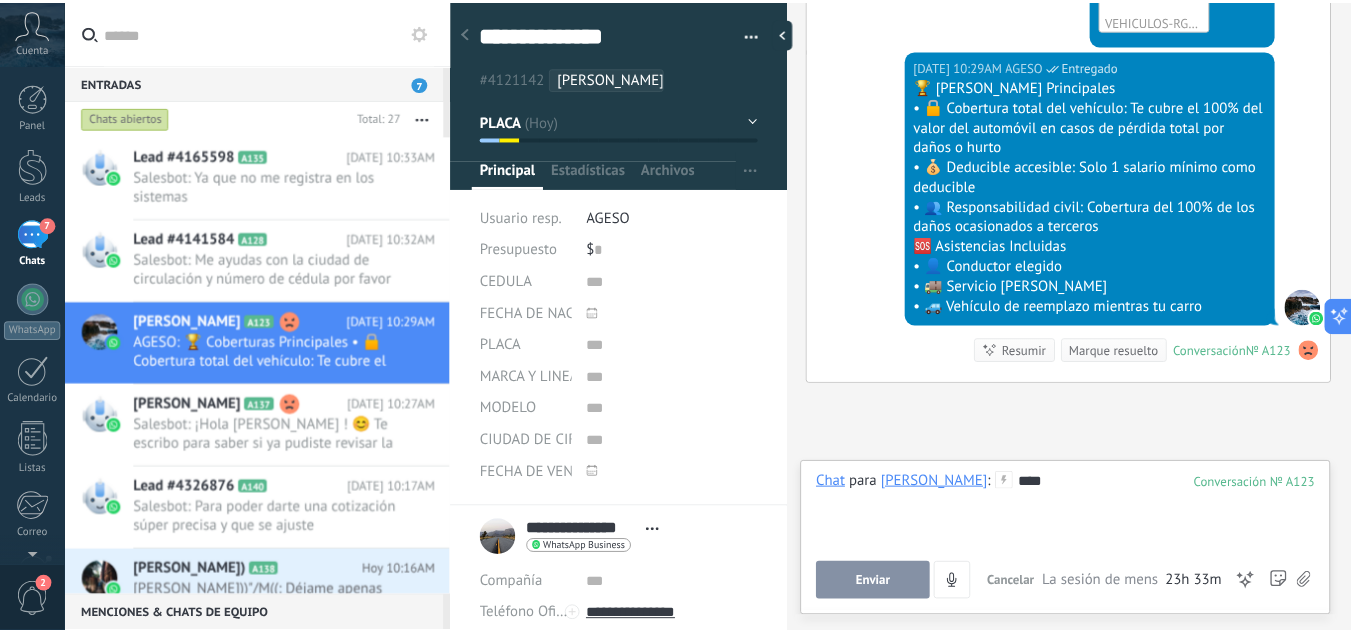 scroll, scrollTop: 1624, scrollLeft: 0, axis: vertical 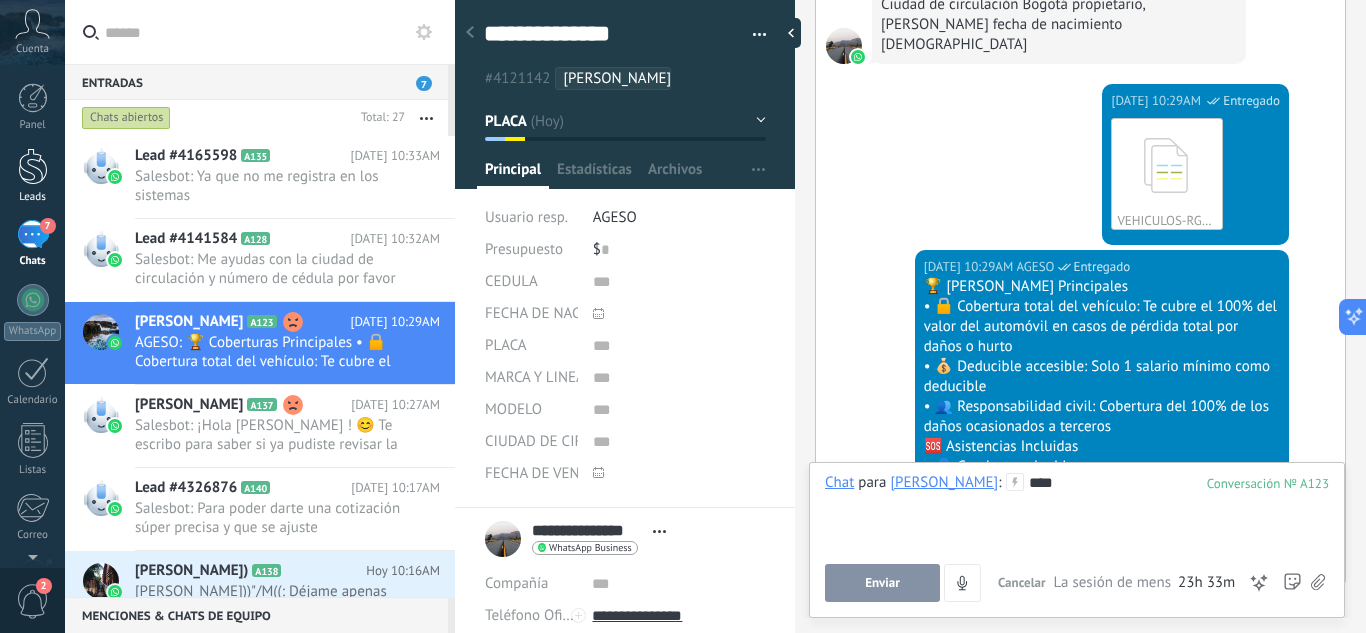 click on "Leads" at bounding box center (33, 197) 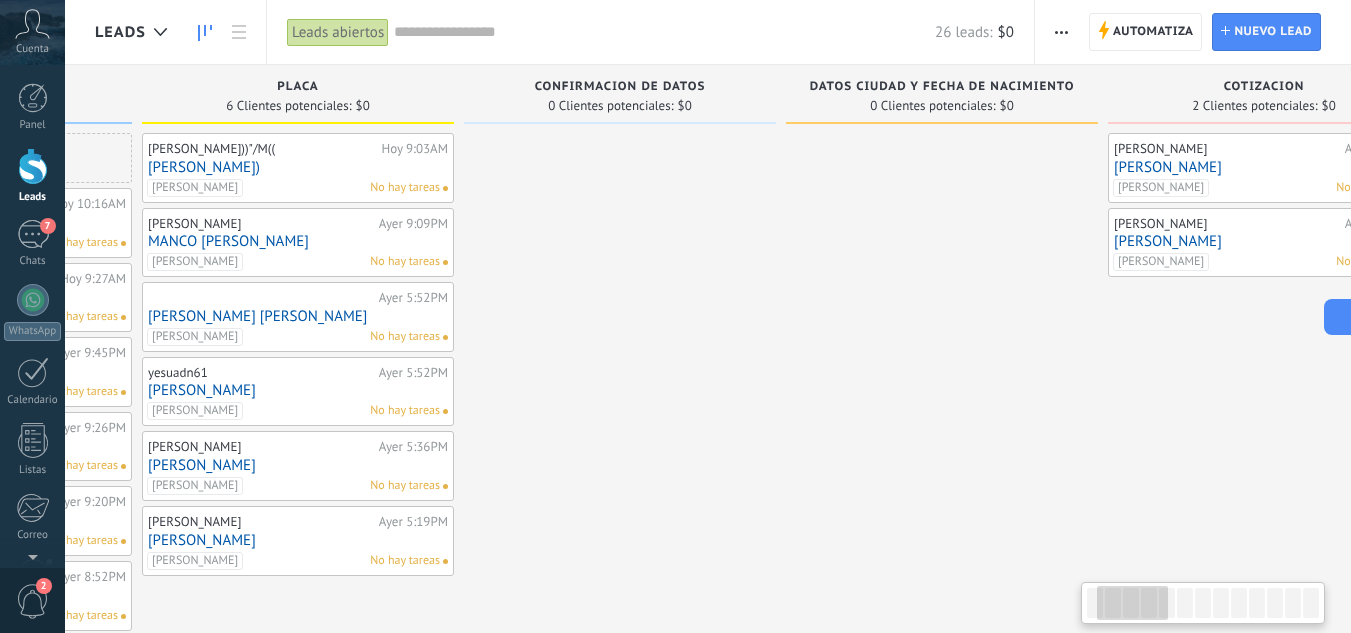 drag, startPoint x: 1072, startPoint y: 366, endPoint x: 884, endPoint y: 383, distance: 188.76706 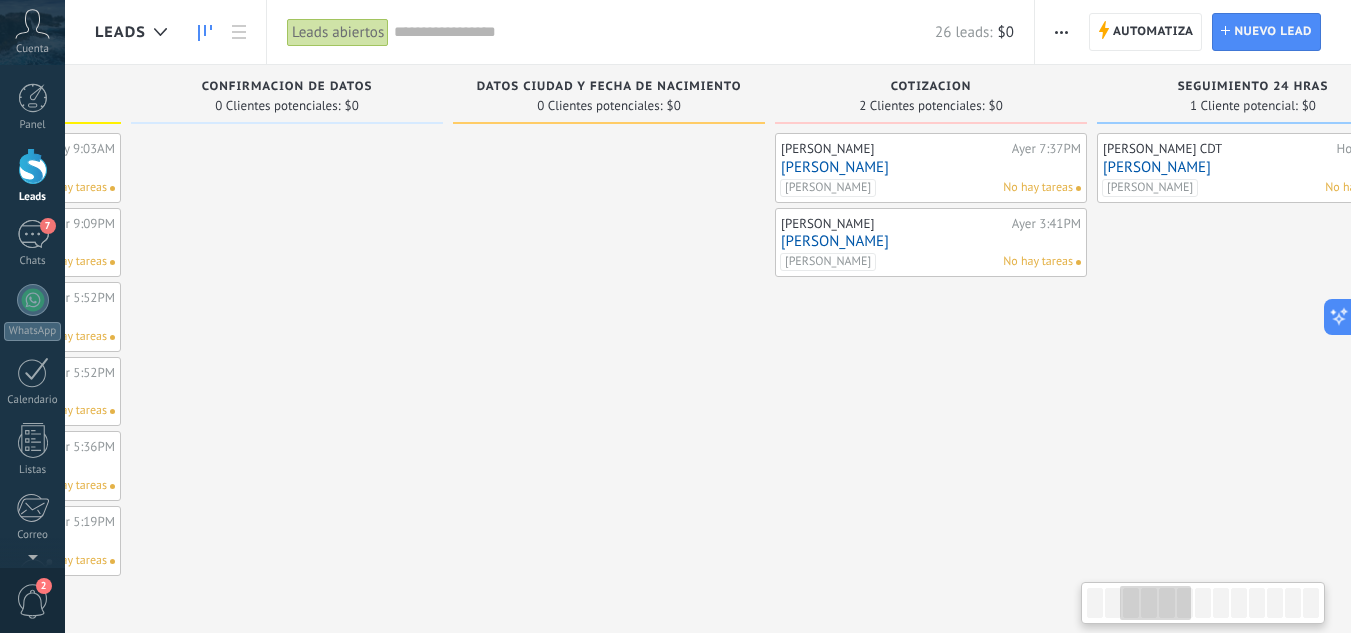 scroll, scrollTop: 0, scrollLeft: 661, axis: horizontal 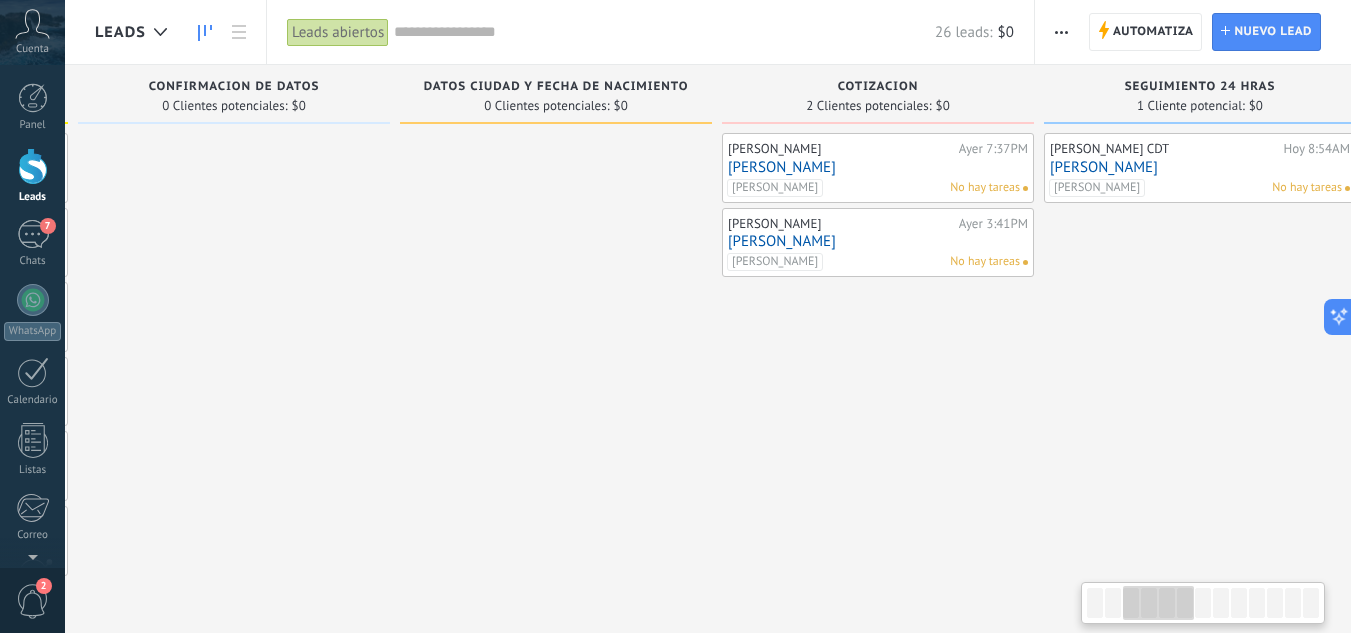 drag, startPoint x: 917, startPoint y: 405, endPoint x: 673, endPoint y: 405, distance: 244 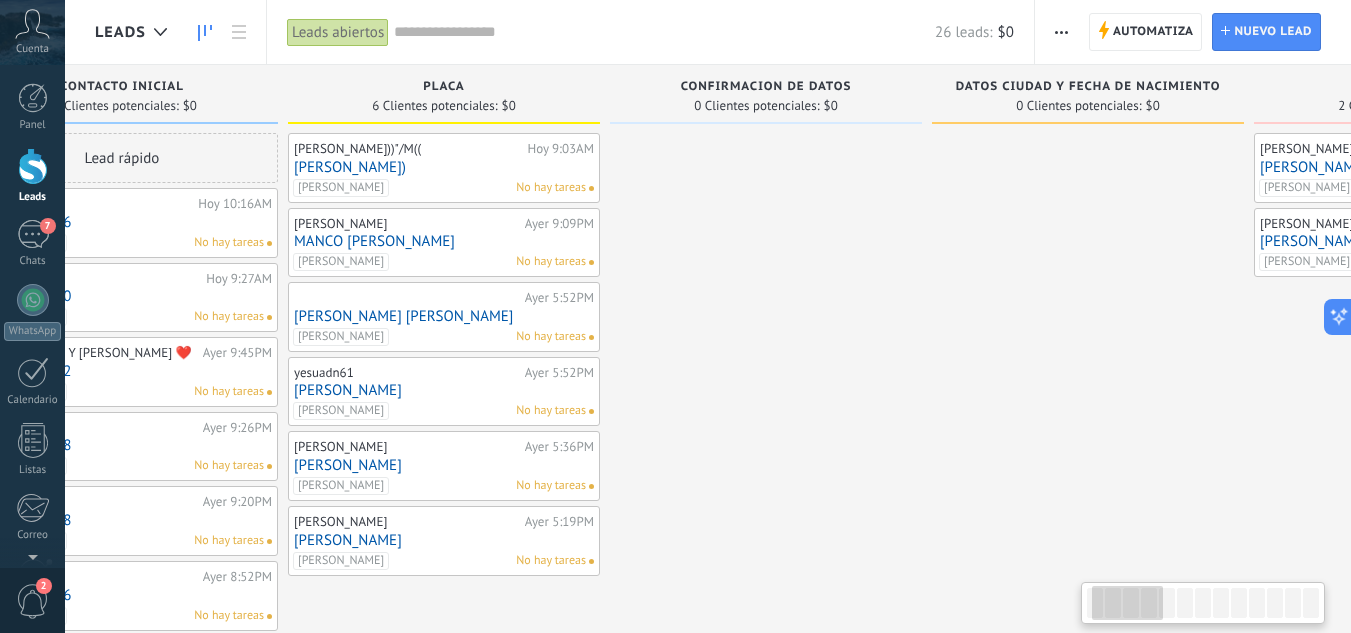 scroll, scrollTop: 0, scrollLeft: 122, axis: horizontal 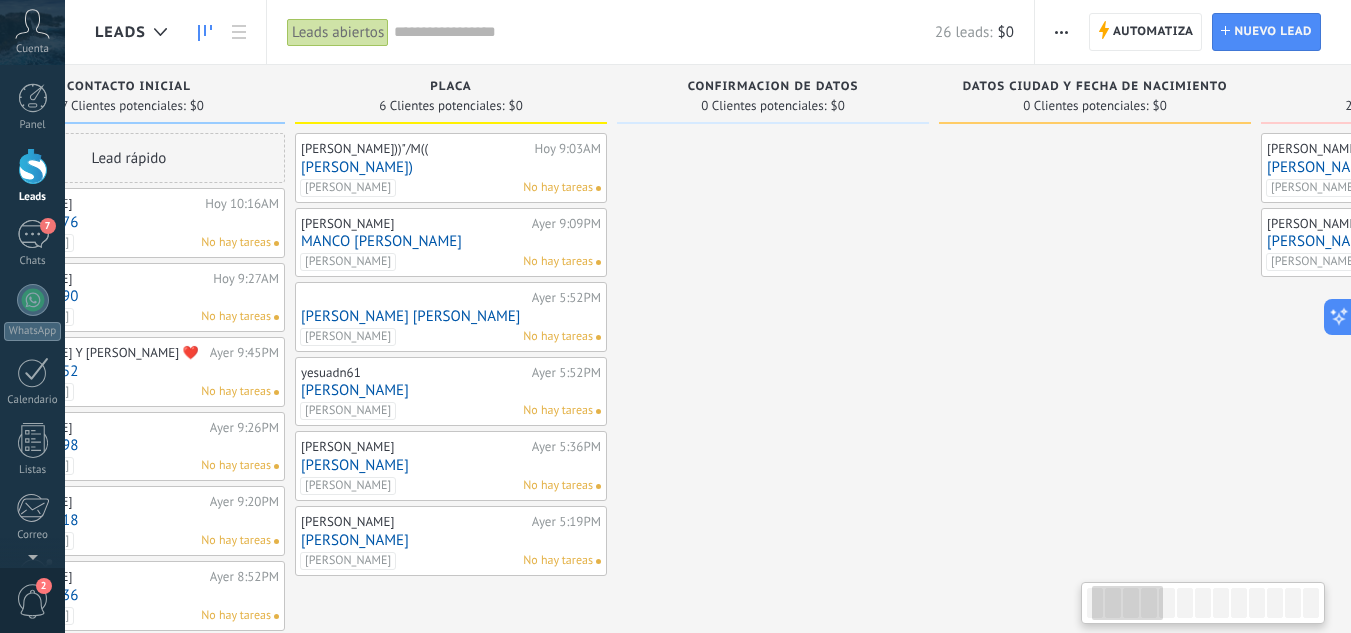 drag, startPoint x: 305, startPoint y: 404, endPoint x: 844, endPoint y: 391, distance: 539.15674 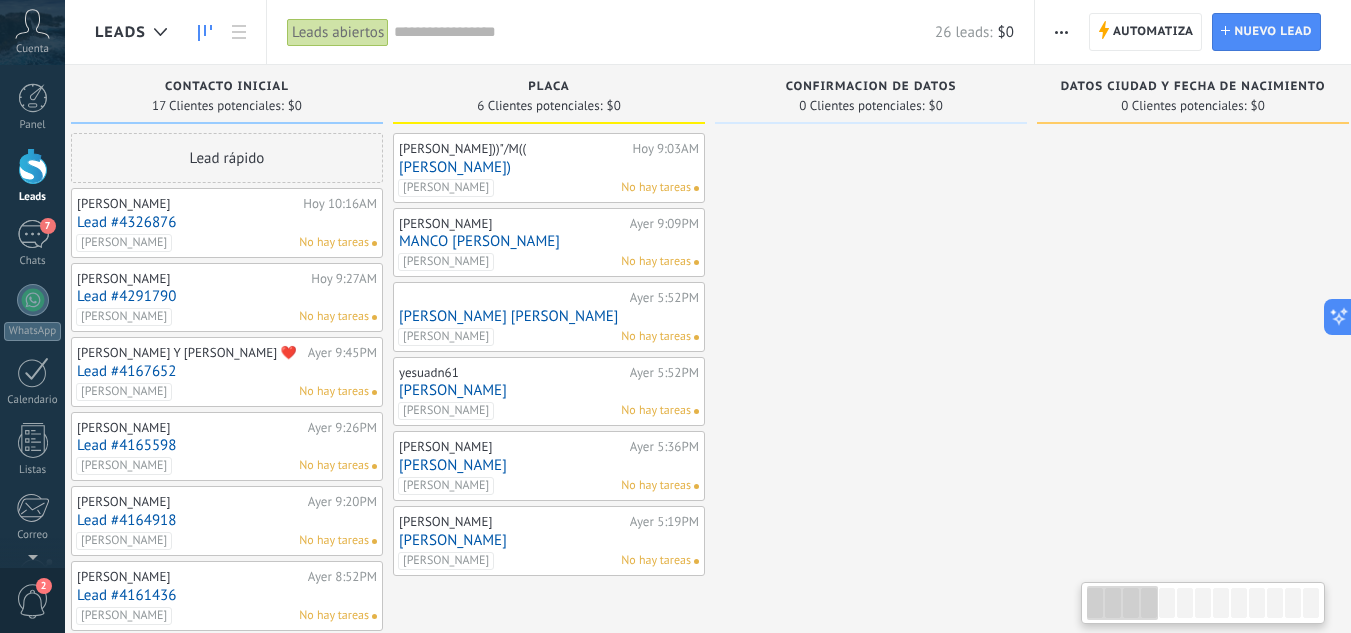 scroll, scrollTop: 0, scrollLeft: 0, axis: both 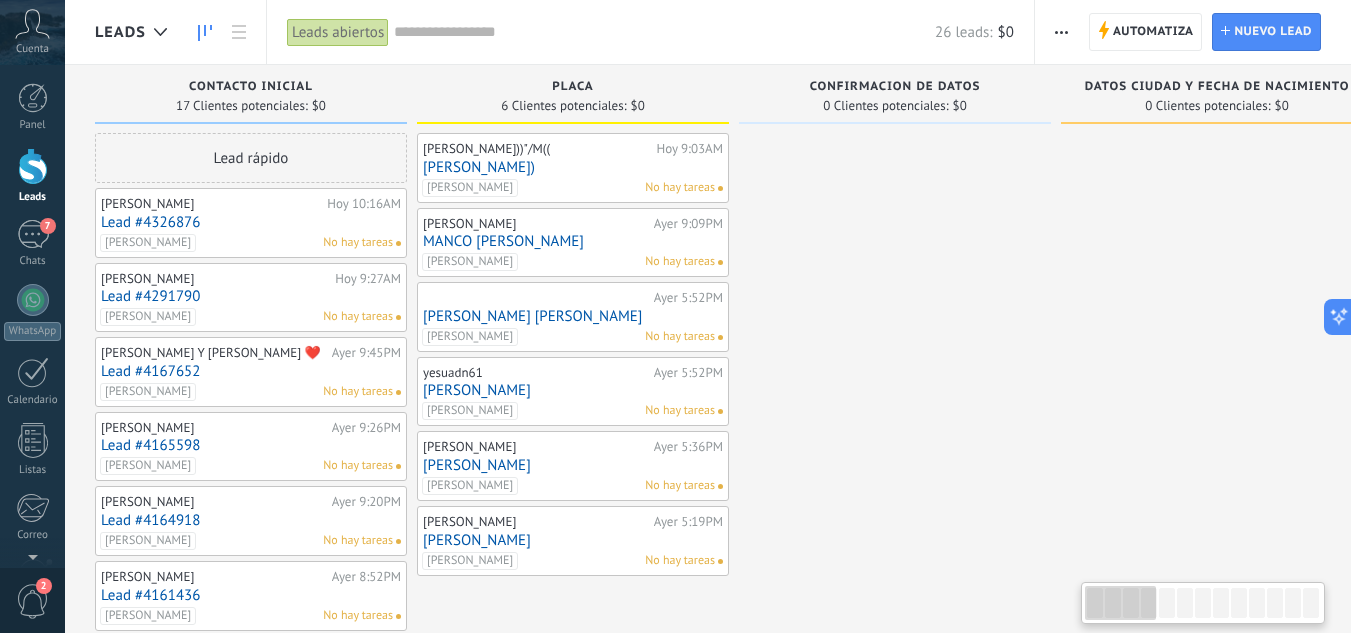 drag, startPoint x: 789, startPoint y: 397, endPoint x: 1013, endPoint y: 386, distance: 224.26993 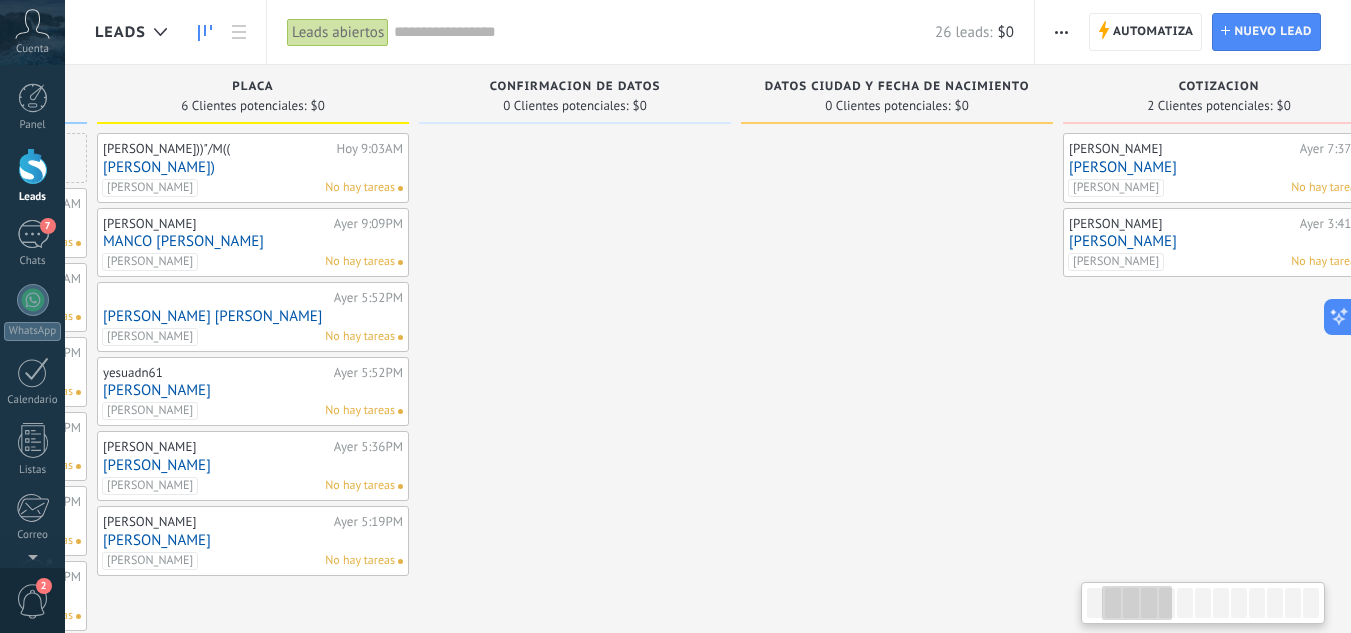 scroll, scrollTop: 0, scrollLeft: 316, axis: horizontal 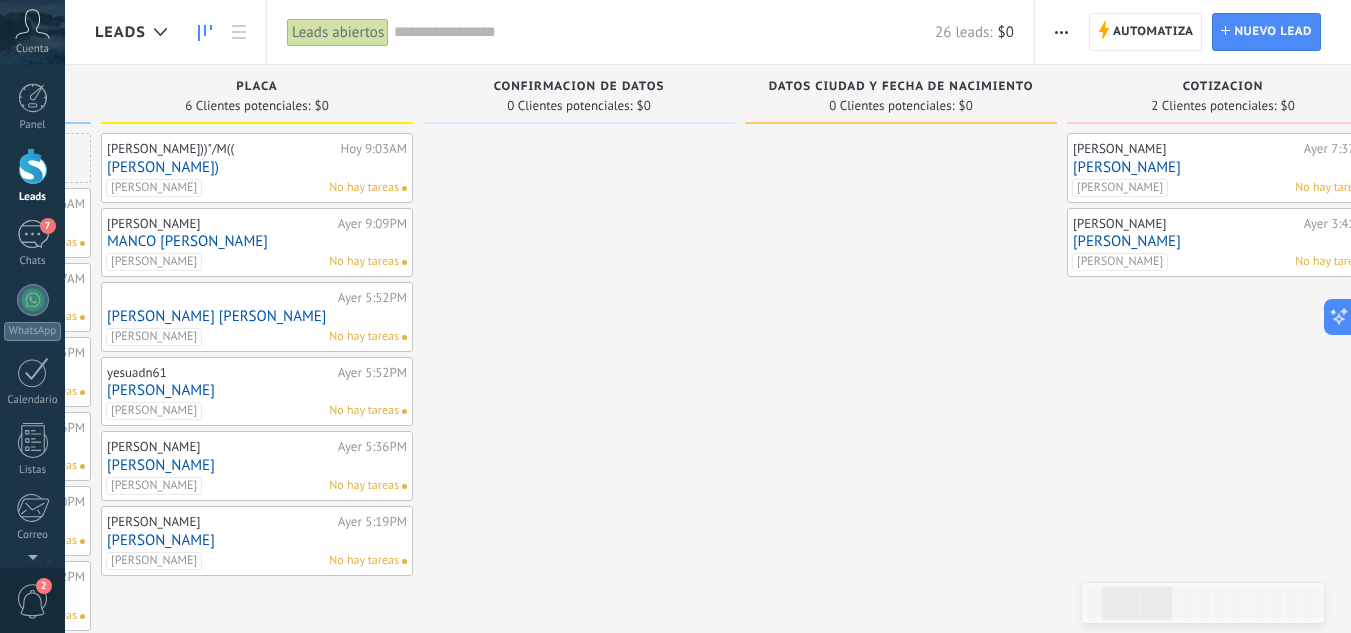 drag, startPoint x: 1013, startPoint y: 386, endPoint x: 697, endPoint y: 366, distance: 316.6323 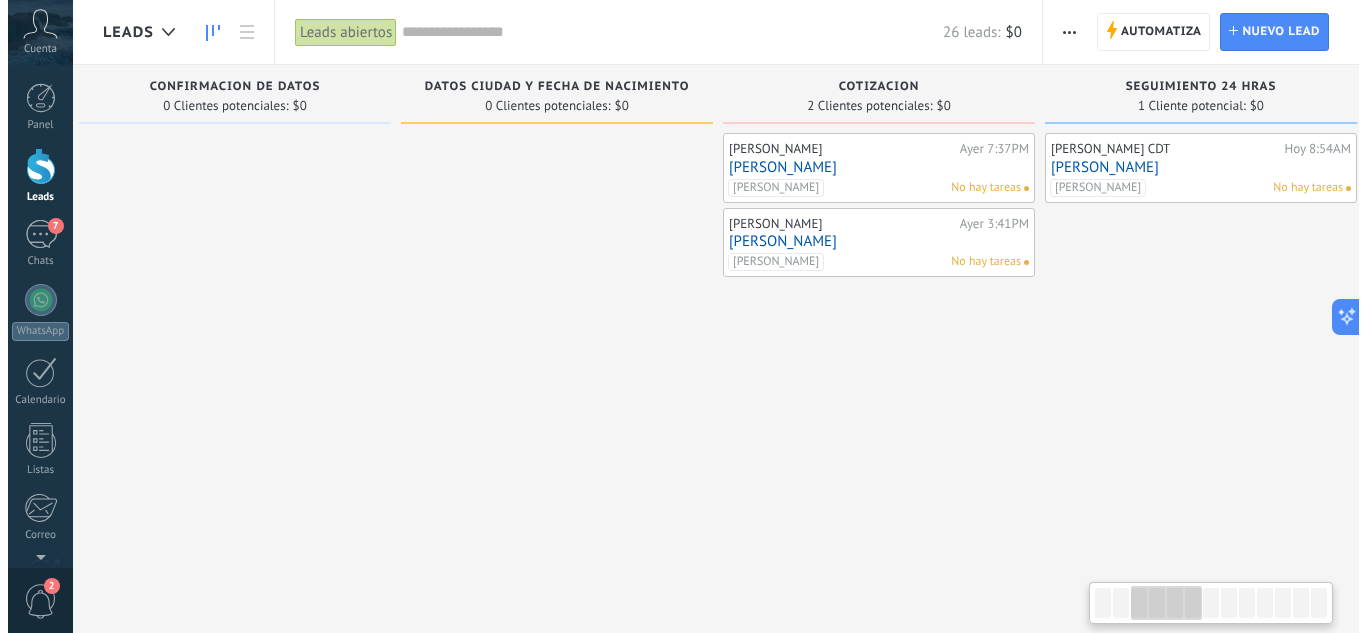 scroll, scrollTop: 0, scrollLeft: 671, axis: horizontal 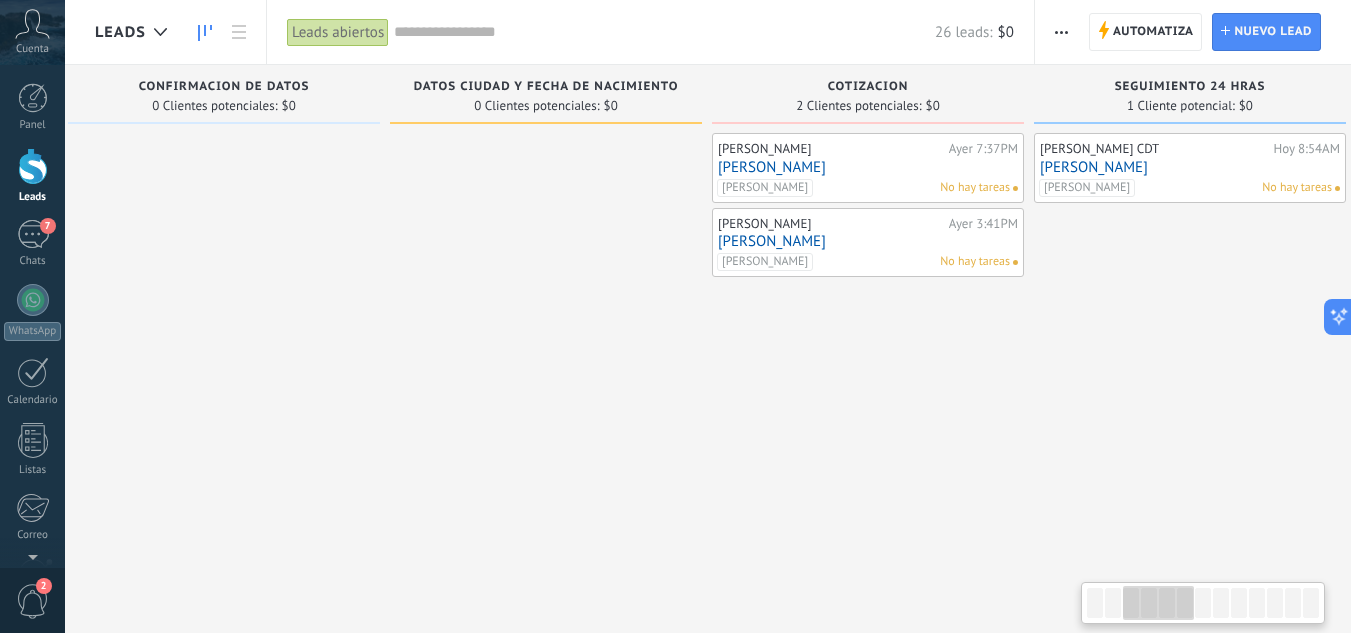 drag, startPoint x: 925, startPoint y: 443, endPoint x: 710, endPoint y: 385, distance: 222.68588 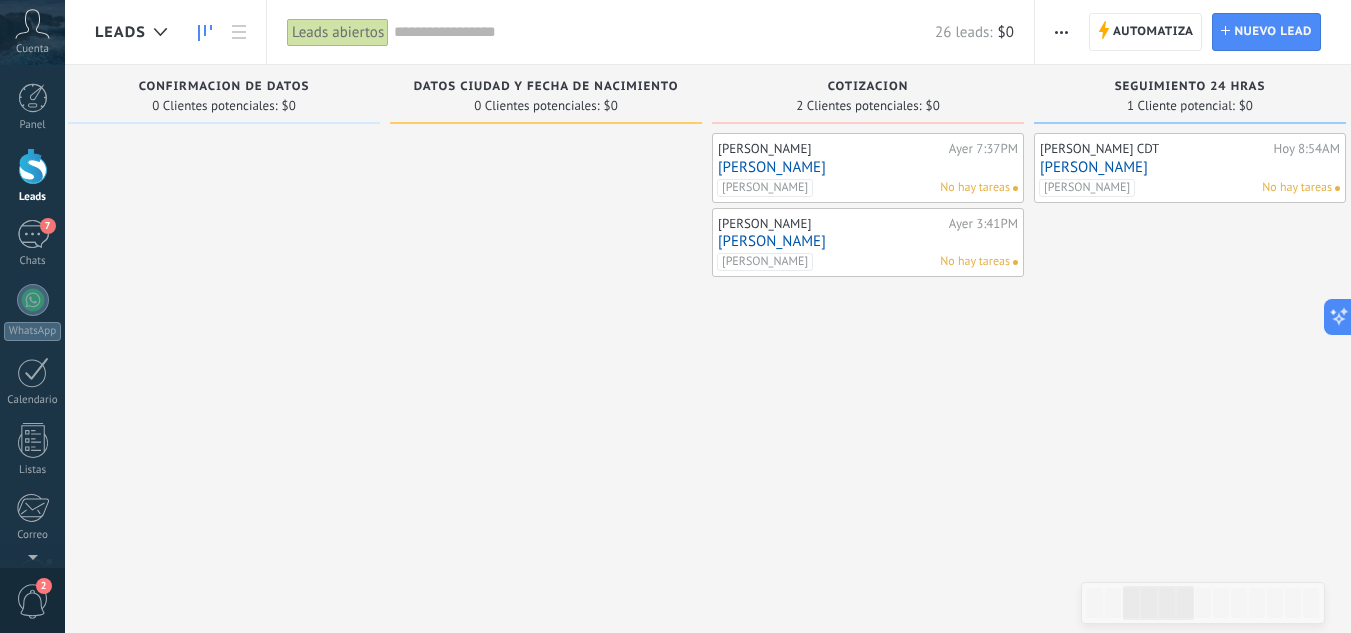 click on "[PERSON_NAME]" at bounding box center [1190, 167] 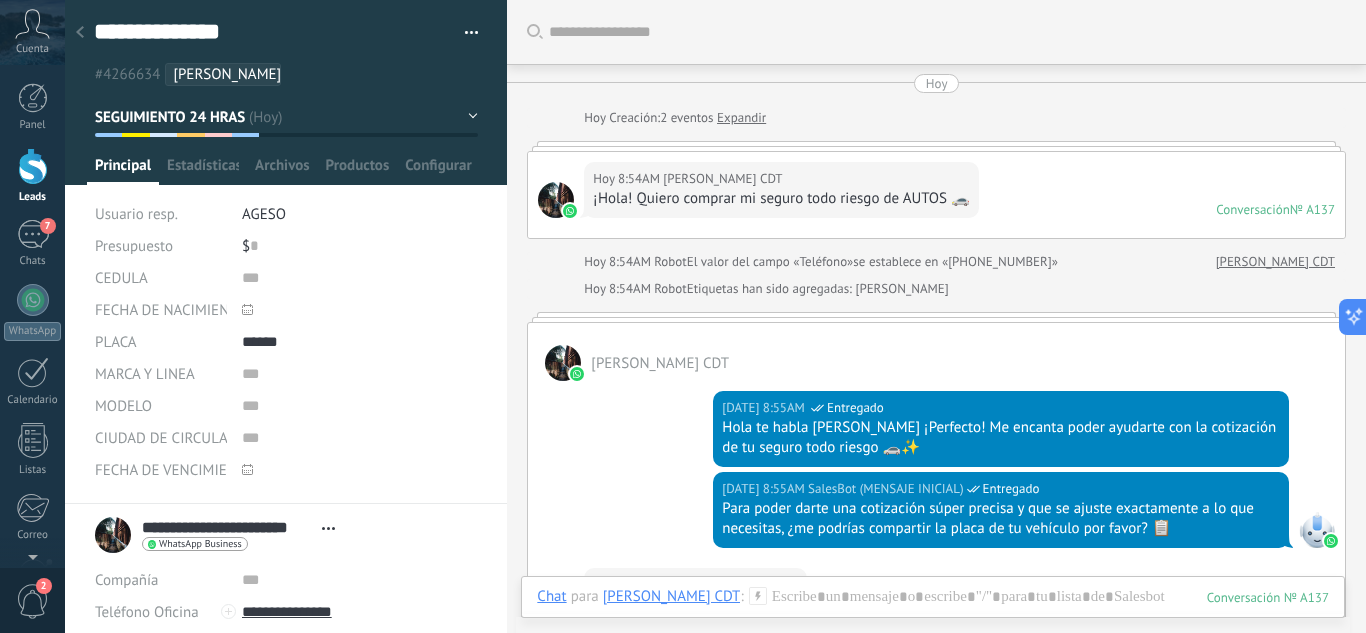 scroll, scrollTop: 30, scrollLeft: 0, axis: vertical 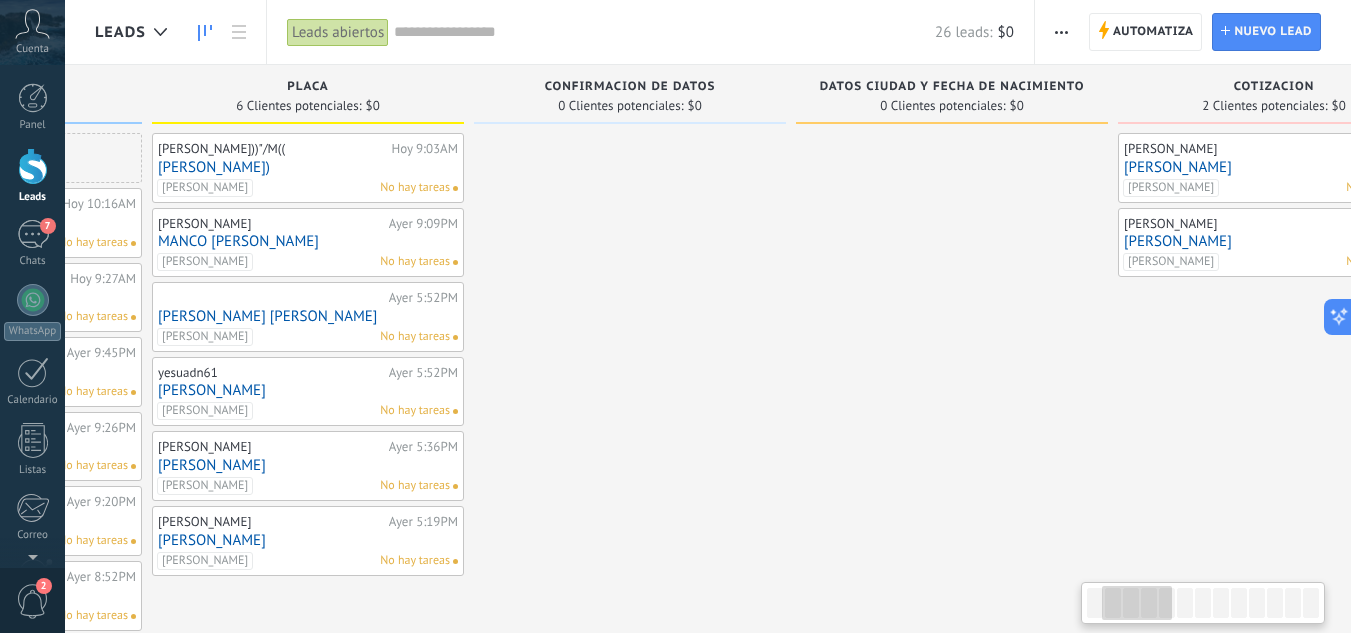 drag, startPoint x: 393, startPoint y: 387, endPoint x: 855, endPoint y: 385, distance: 462.00433 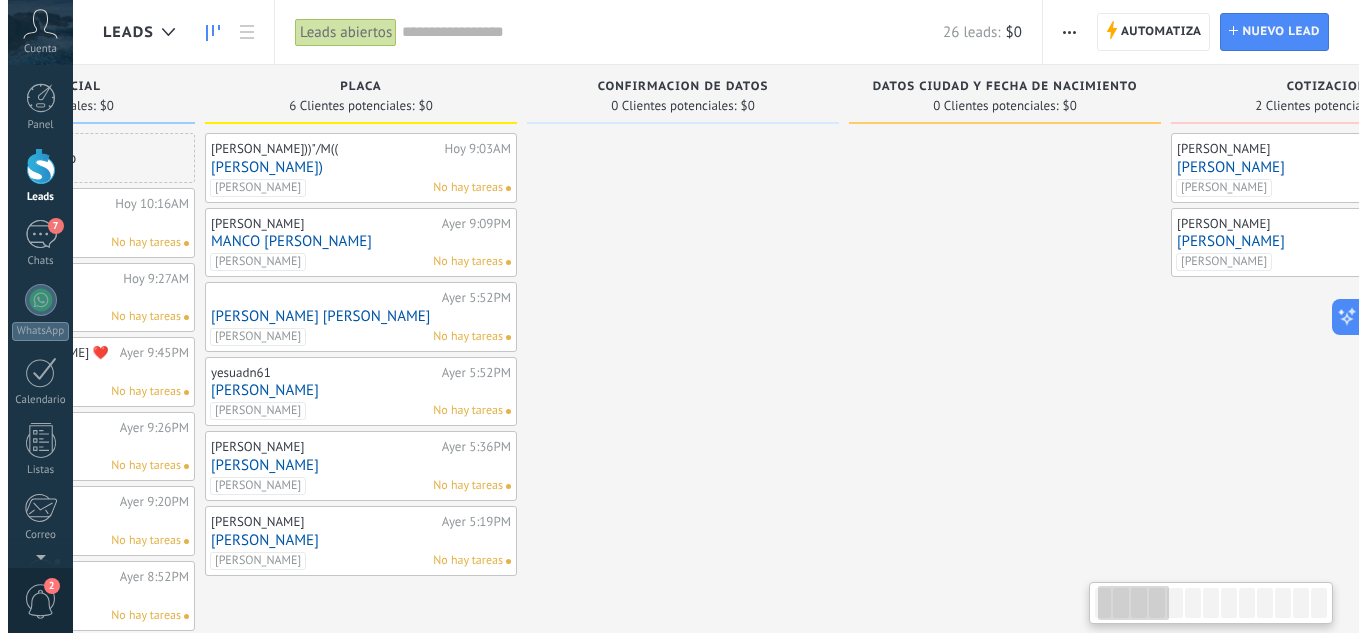 scroll, scrollTop: 0, scrollLeft: 61, axis: horizontal 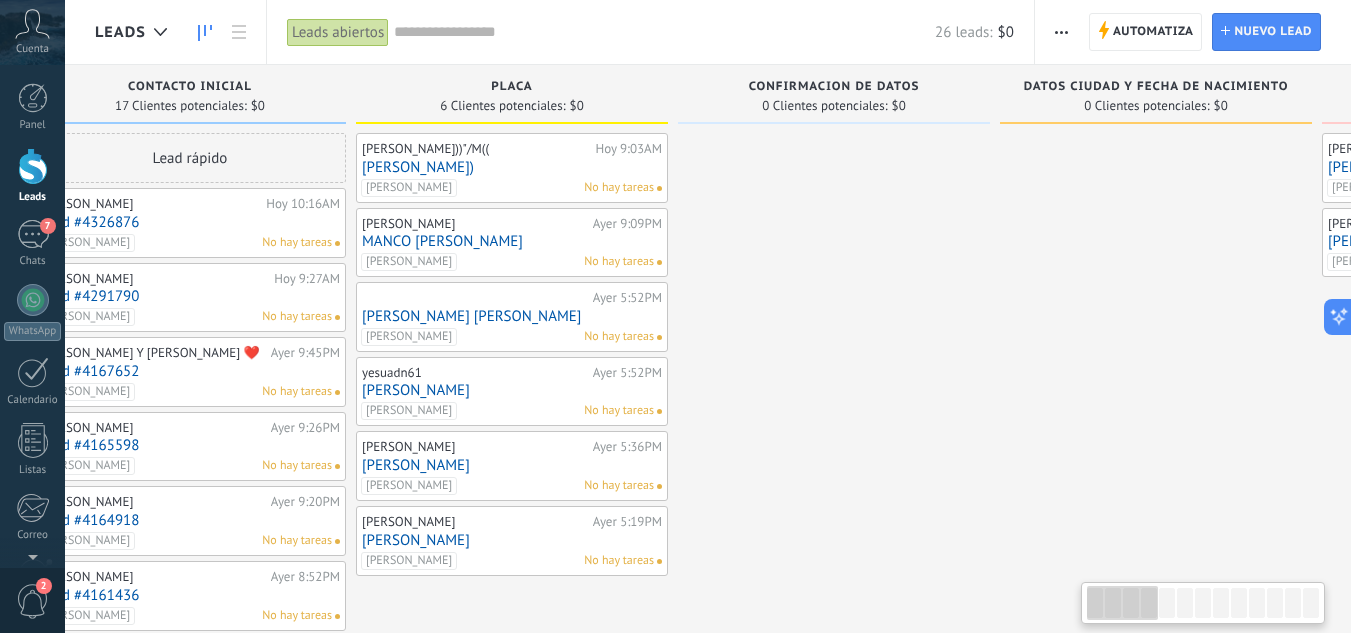 drag, startPoint x: 759, startPoint y: 416, endPoint x: 918, endPoint y: 390, distance: 161.11176 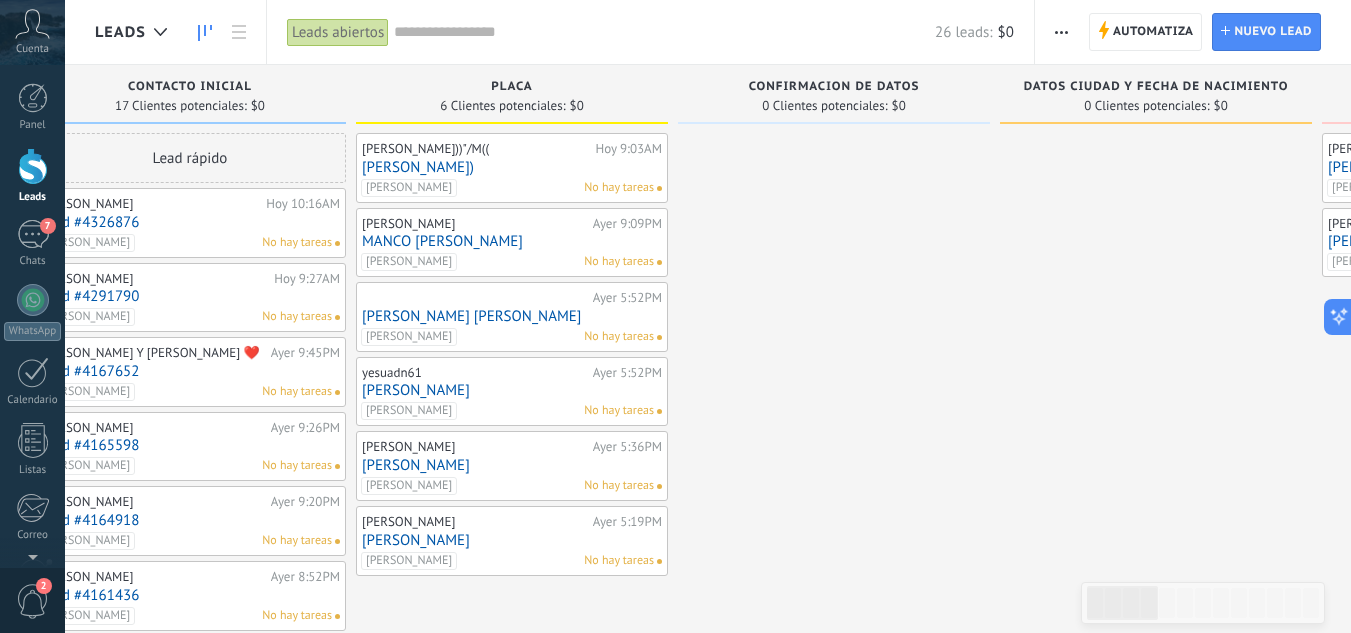 click on "[PERSON_NAME][DATE] 5:36PM [PERSON_NAME] [PERSON_NAME] No hay tareas" at bounding box center [512, 466] 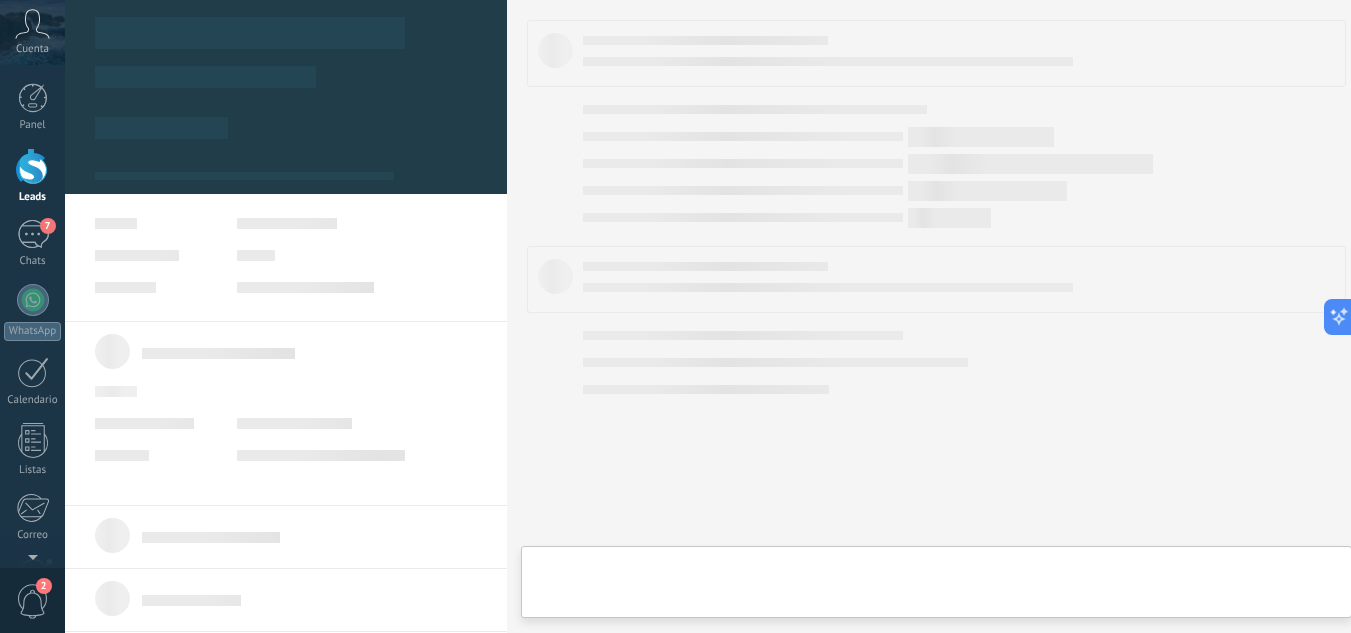 click on ".abccls-1,.abccls-2{fill-rule:evenodd}.abccls-2{fill:#fff} .abfcls-1{fill:none}.abfcls-2{fill:#fff} .abncls-1{isolation:isolate}.abncls-2{opacity:.06}.abncls-2,.abncls-3,.abncls-6{mix-blend-mode:multiply}.abncls-3{opacity:.15}.abncls-4,.abncls-8{fill:#fff}.abncls-5{fill:url(#abnlinear-gradient)}.abncls-6{opacity:.04}.abncls-7{fill:url(#abnlinear-gradient-2)}.abncls-8{fill-rule:evenodd} .abqst0{fill:#ffa200} .abwcls-1{fill:#252525} .cls-1{isolation:isolate} .acicls-1{fill:none} .aclcls-1{fill:#232323} .acnst0{display:none} .addcls-1,.addcls-2{fill:none;stroke-miterlimit:10}.addcls-1{stroke:#dfe0e5}.addcls-2{stroke:#a1a7ab} .adecls-1,.adecls-2{fill:none;stroke-miterlimit:10}.adecls-1{stroke:#dfe0e5}.adecls-2{stroke:#a1a7ab} .adqcls-1{fill:#8591a5;fill-rule:evenodd} .aeccls-1{fill:#5c9f37} .aeecls-1{fill:#f86161} .aejcls-1{fill:#8591a5;fill-rule:evenodd} .aekcls-1{fill-rule:evenodd} .aelcls-1{fill-rule:evenodd;fill:currentColor} .aemcls-1{fill-rule:evenodd;fill:currentColor} .aencls-2{fill:#f86161;opacity:.3}" at bounding box center (675, 316) 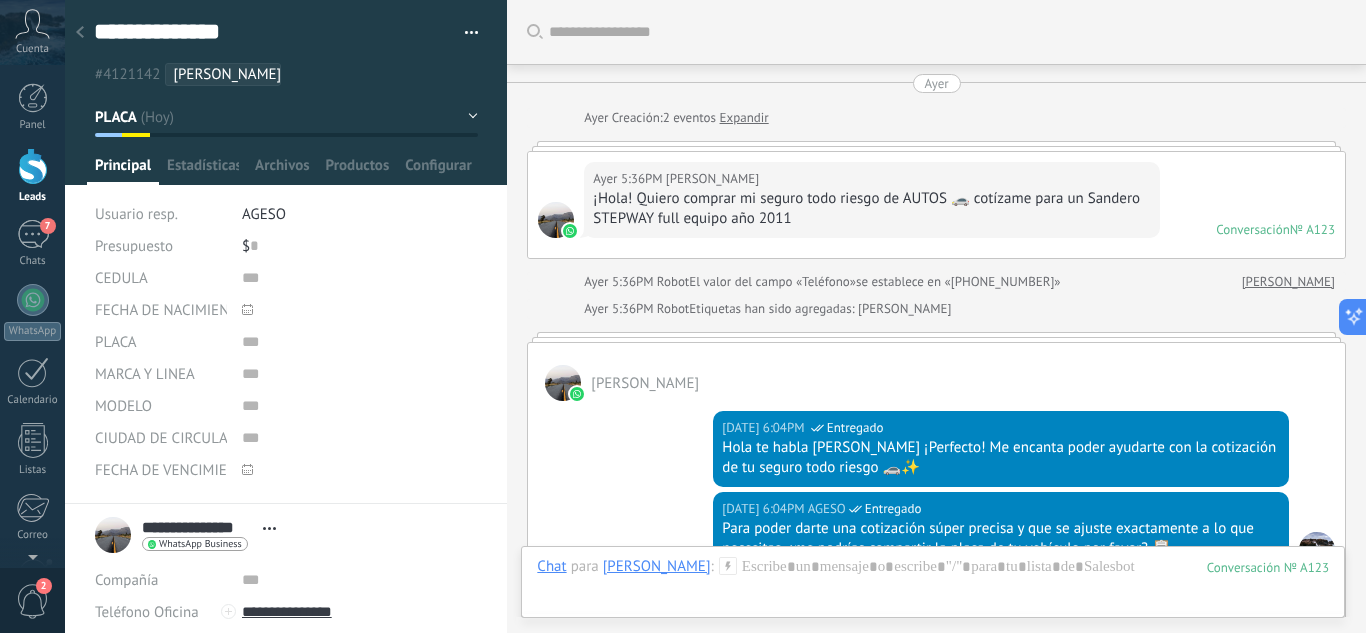scroll, scrollTop: 1707, scrollLeft: 0, axis: vertical 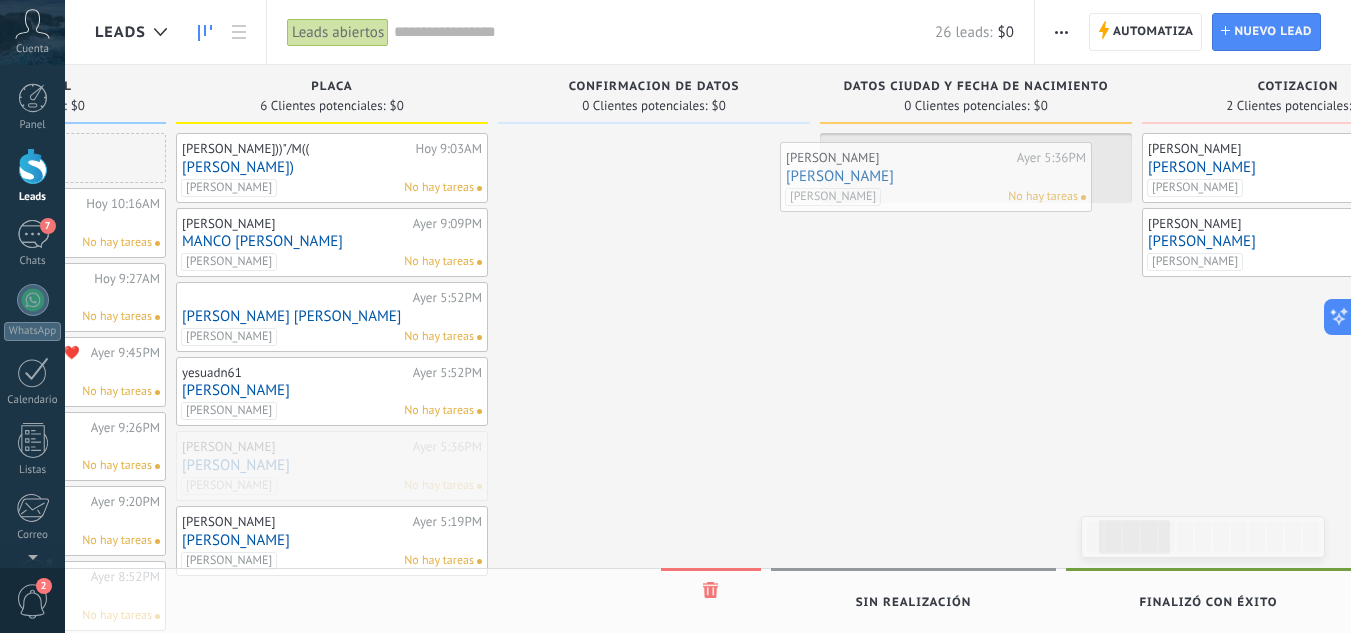 drag, startPoint x: 507, startPoint y: 472, endPoint x: 932, endPoint y: 183, distance: 513.95135 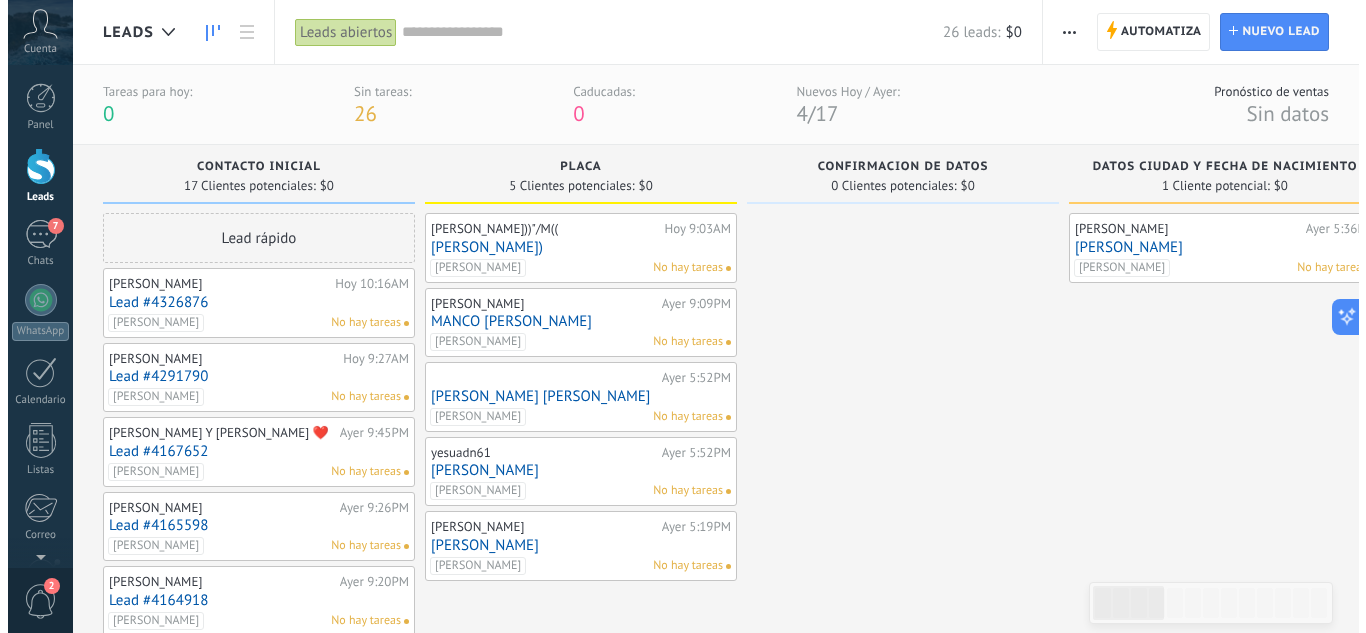 scroll, scrollTop: 0, scrollLeft: 2, axis: horizontal 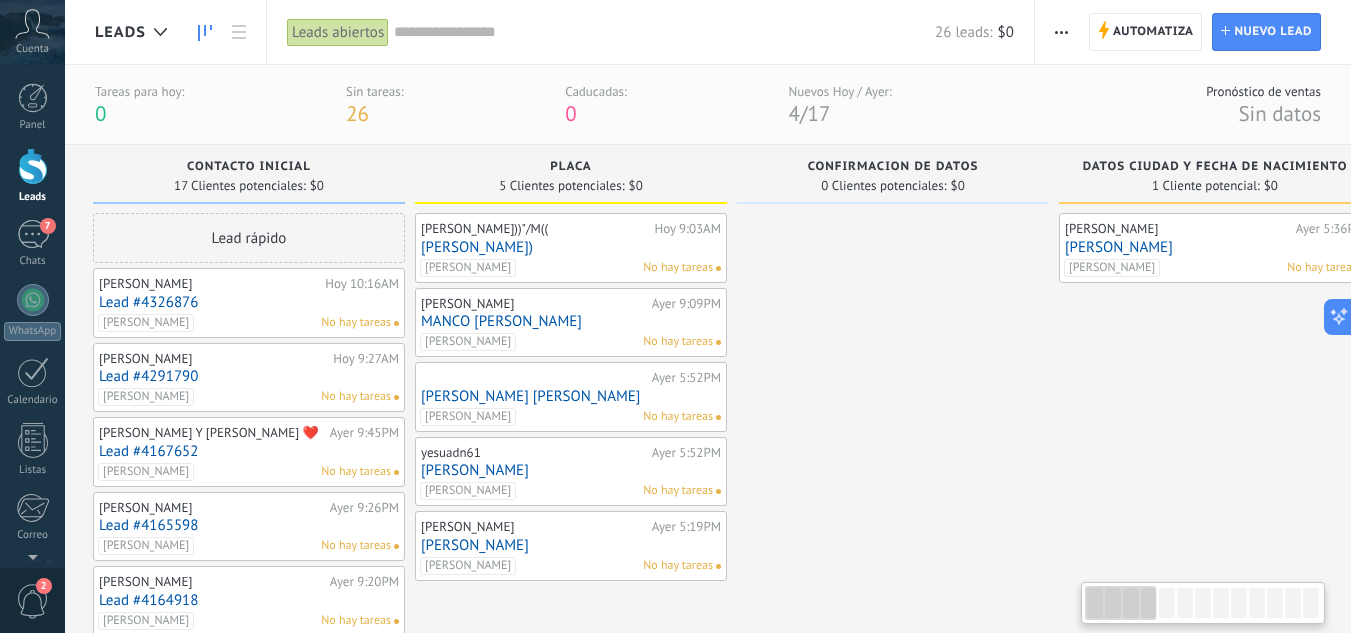 drag, startPoint x: 669, startPoint y: 498, endPoint x: 916, endPoint y: 518, distance: 247.8084 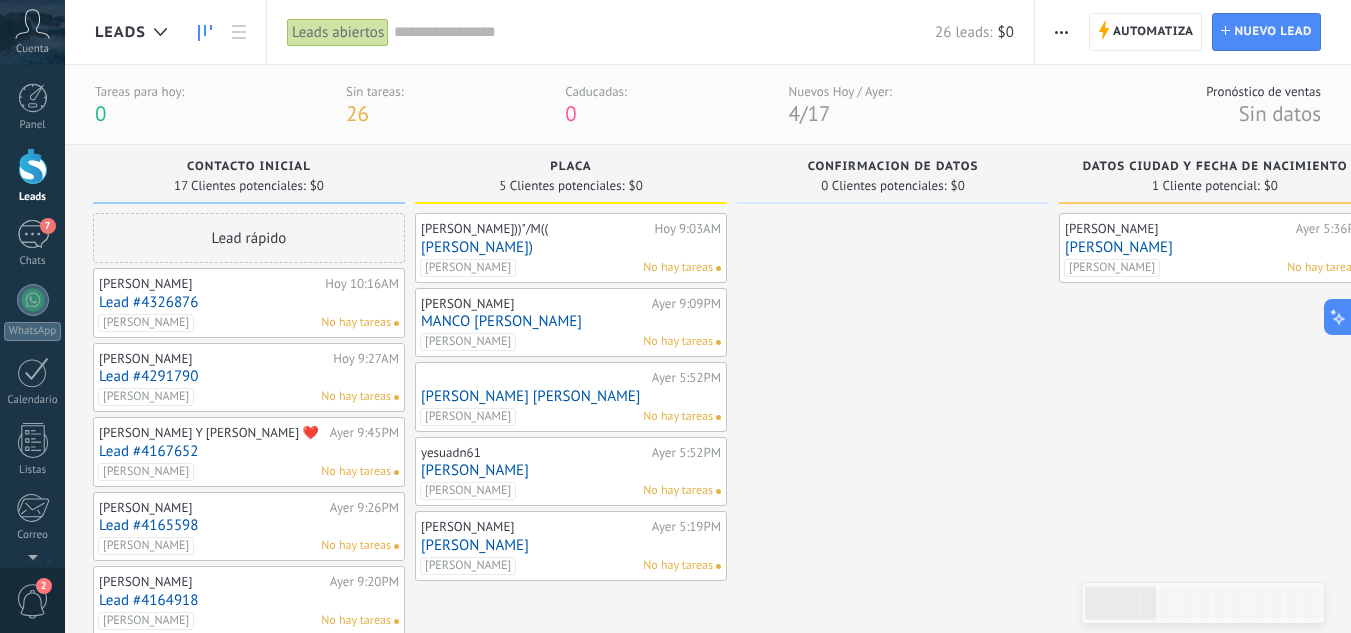 click on "[PERSON_NAME] No hay tareas" at bounding box center [566, 268] 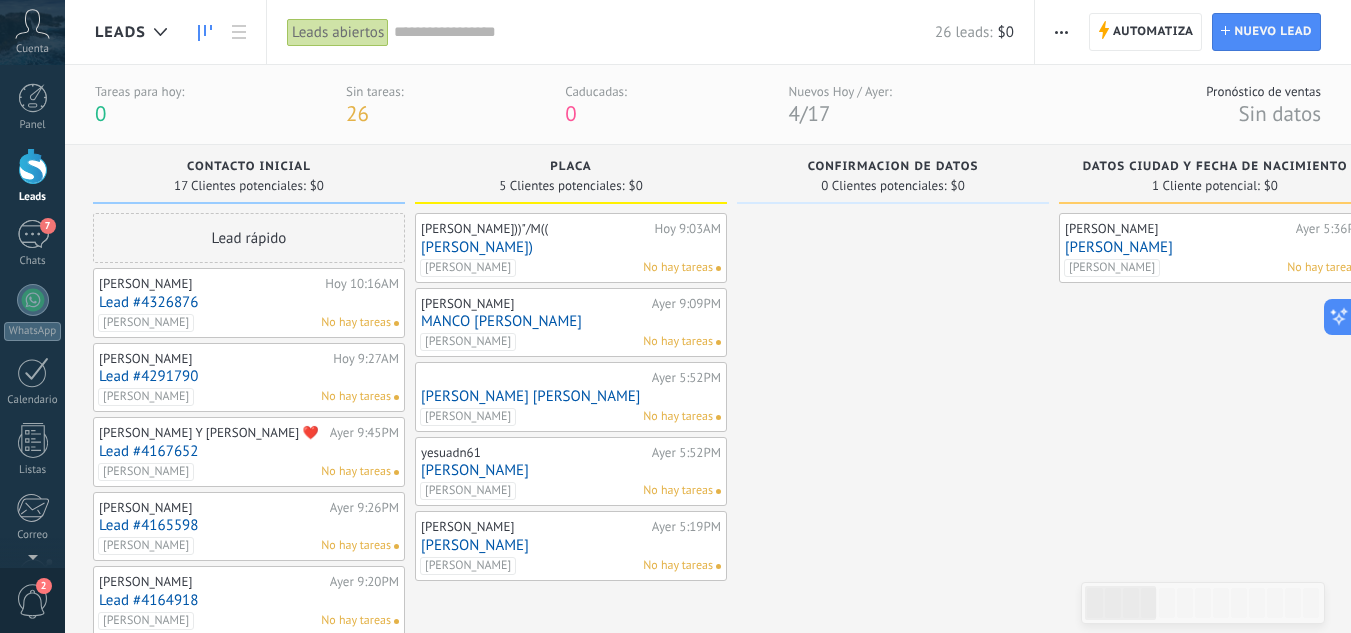 click on "[PERSON_NAME])" at bounding box center [571, 247] 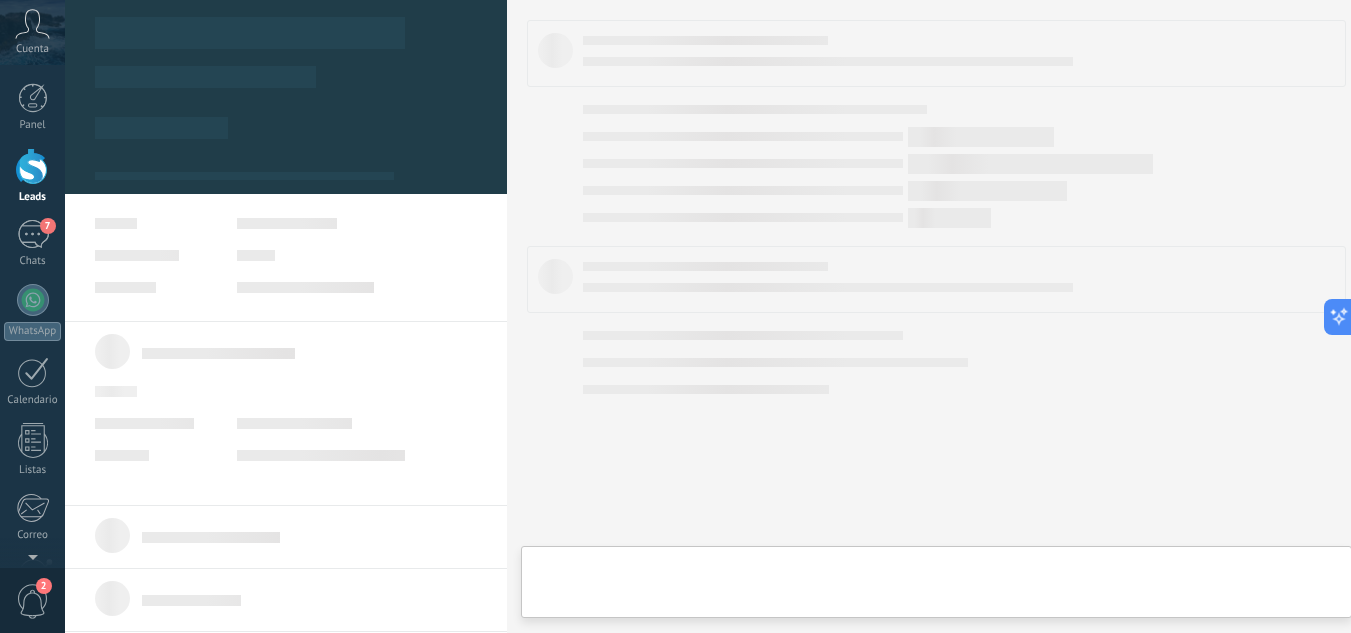 click on "[PERSON_NAME])" at bounding box center (571, 247) 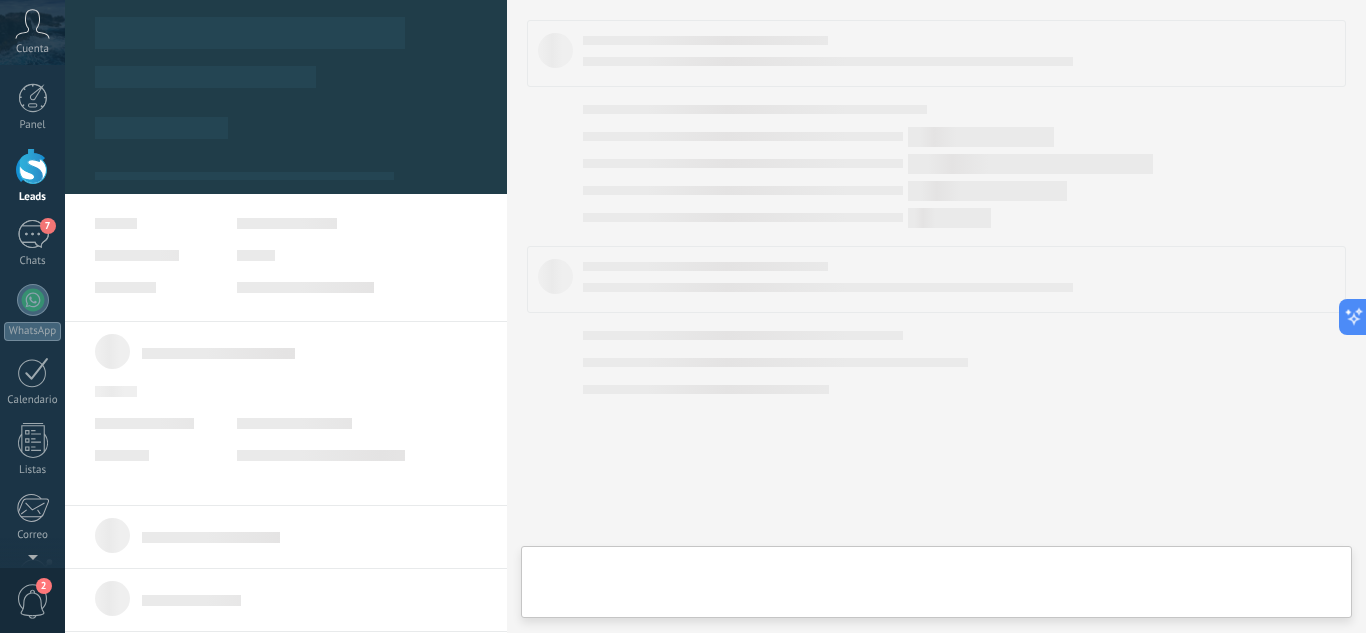 type on "**********" 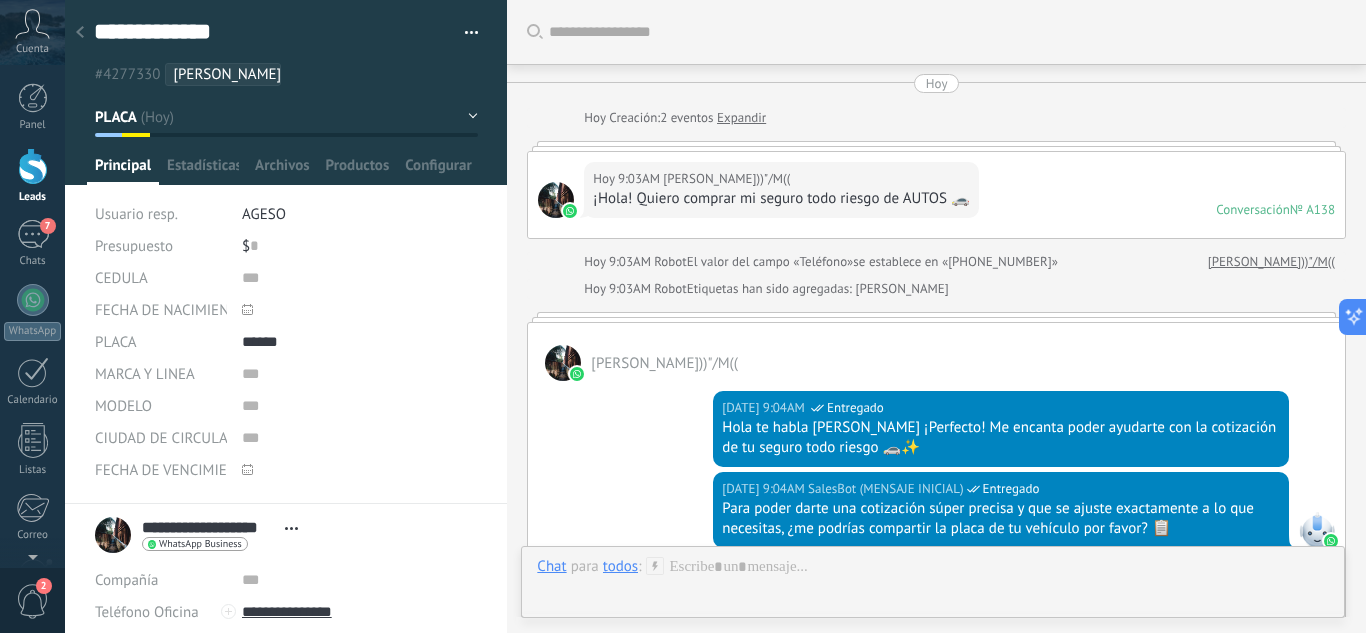 scroll, scrollTop: 30, scrollLeft: 0, axis: vertical 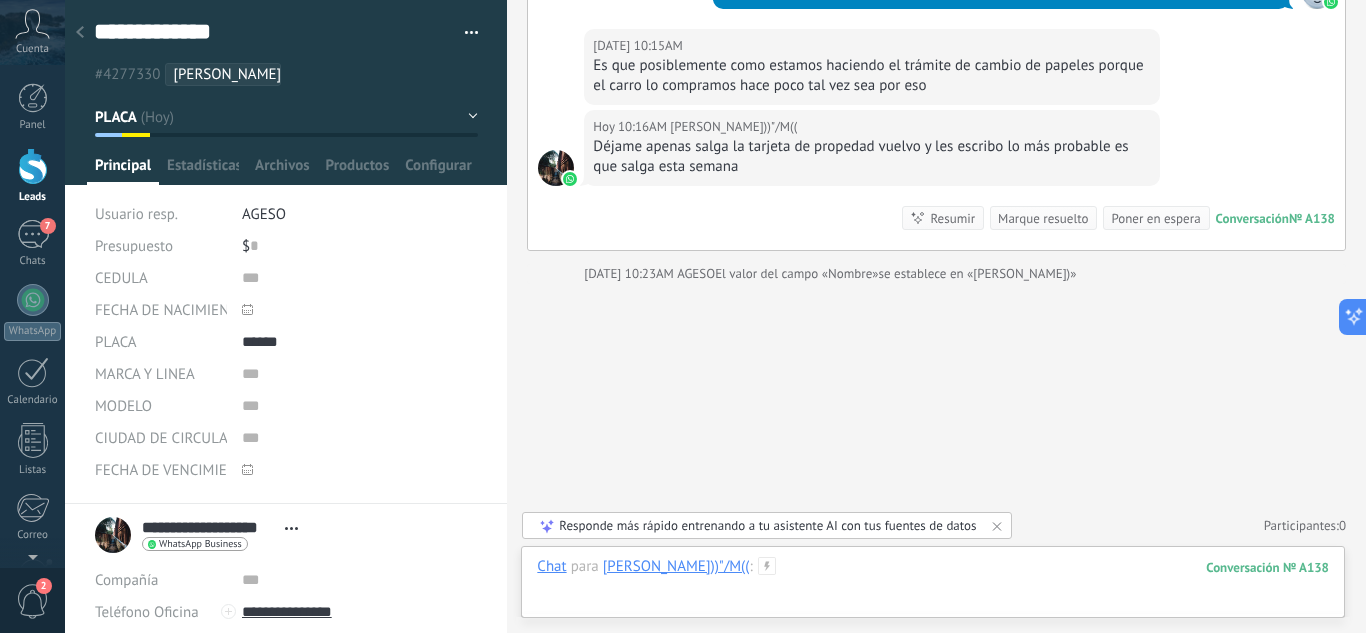 click at bounding box center [933, 587] 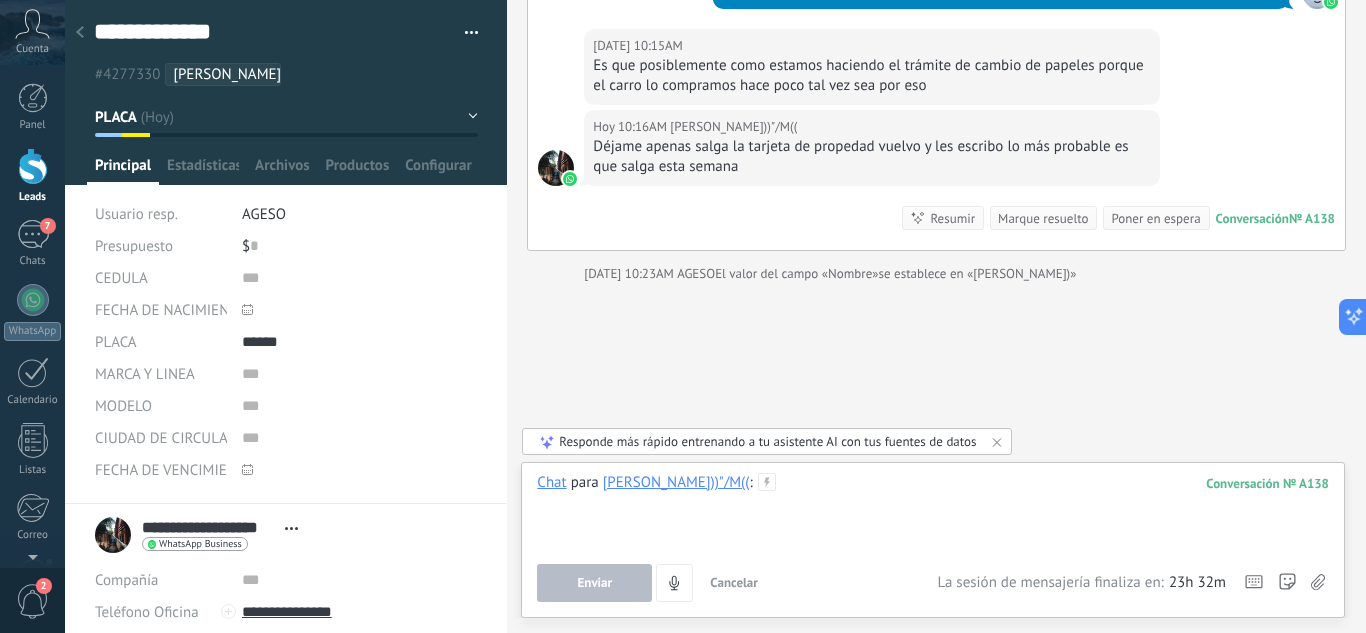 type 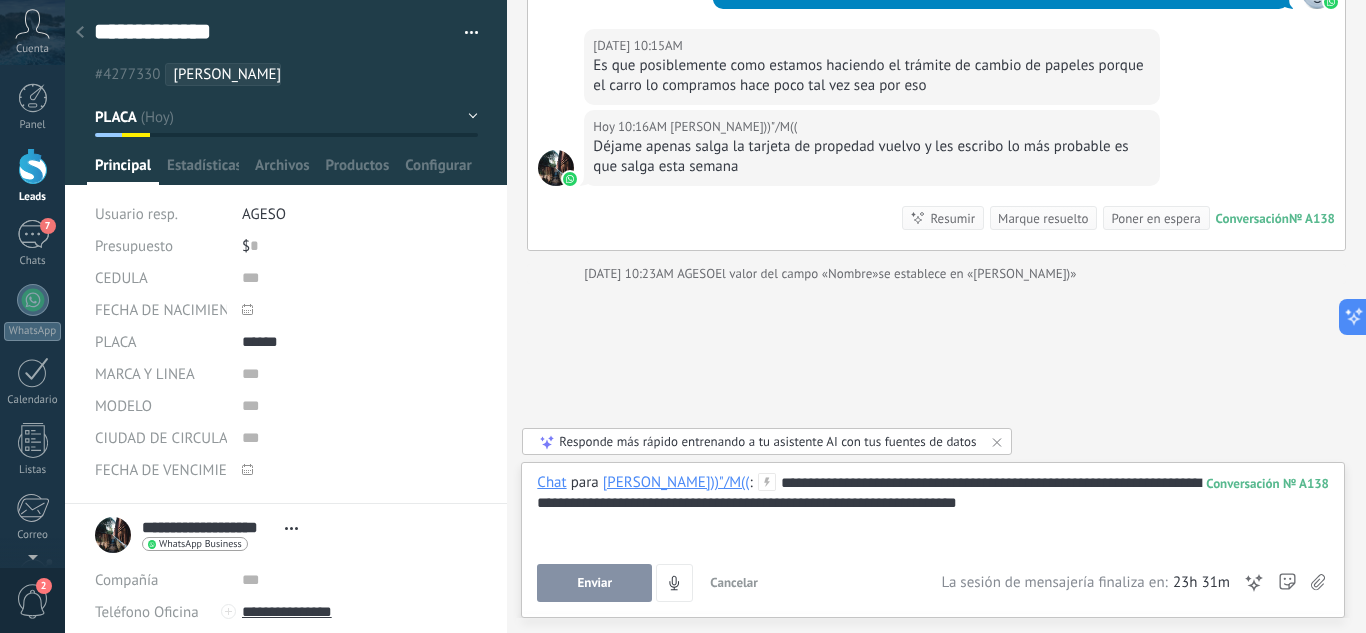click on "Enviar" at bounding box center (594, 583) 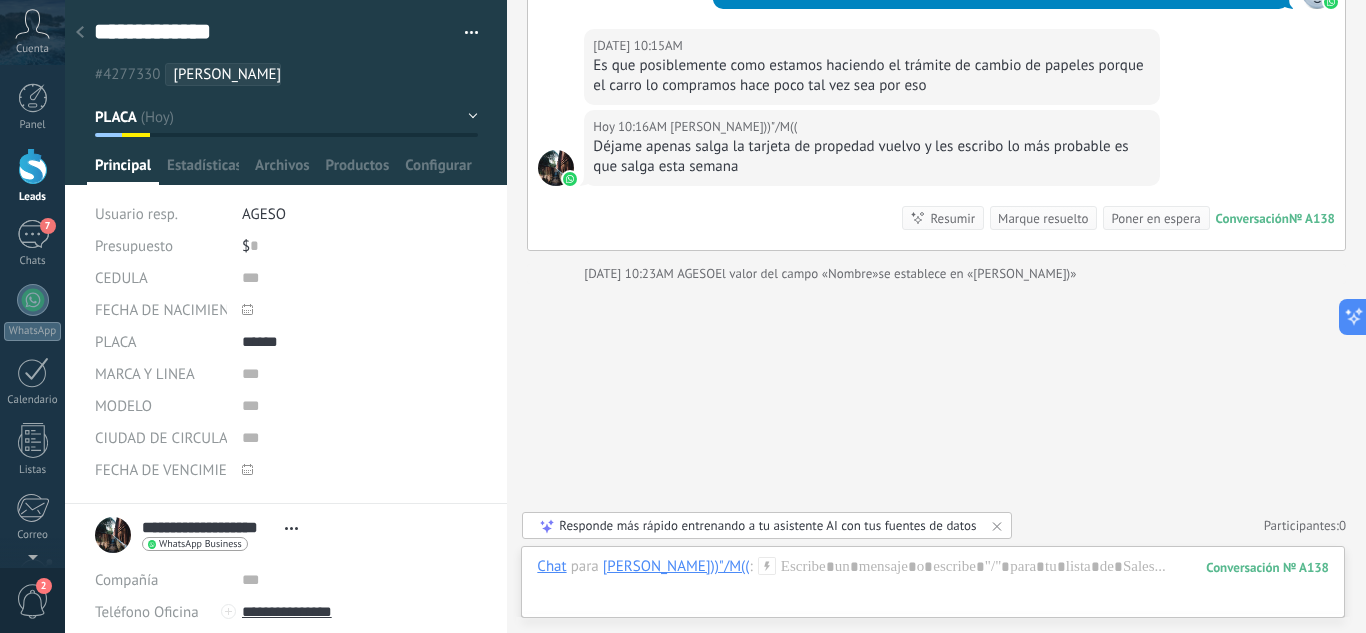 scroll, scrollTop: 959, scrollLeft: 0, axis: vertical 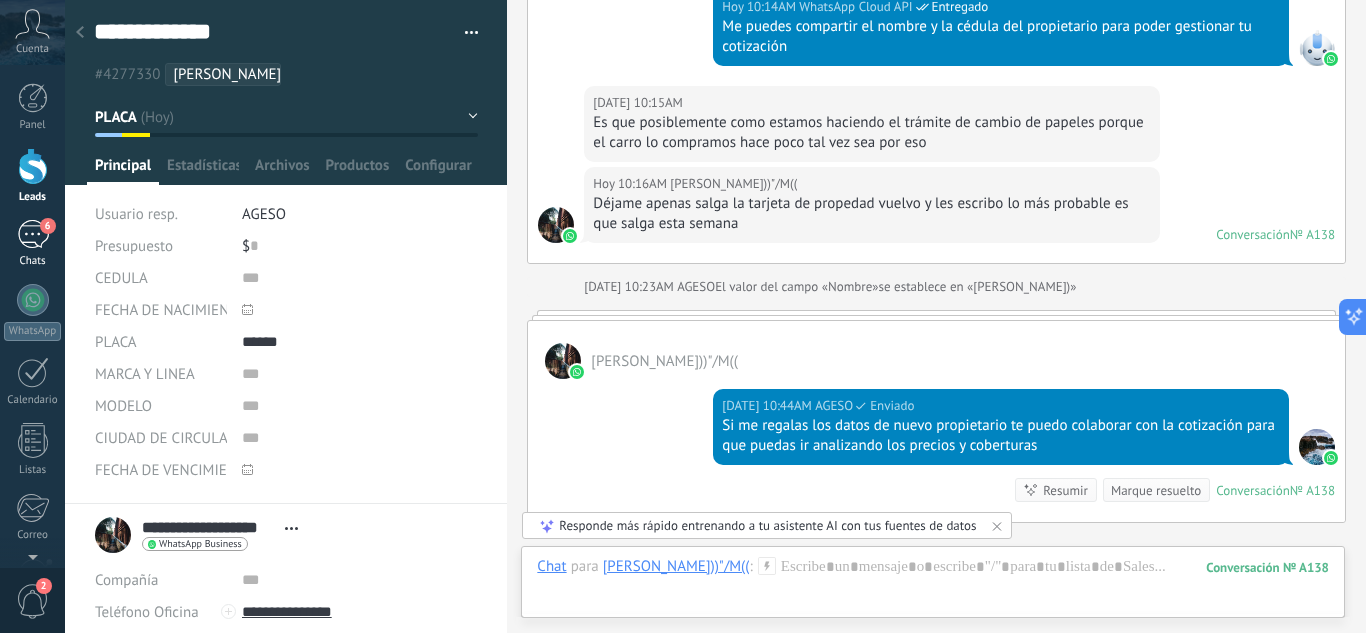click on "6" at bounding box center [33, 234] 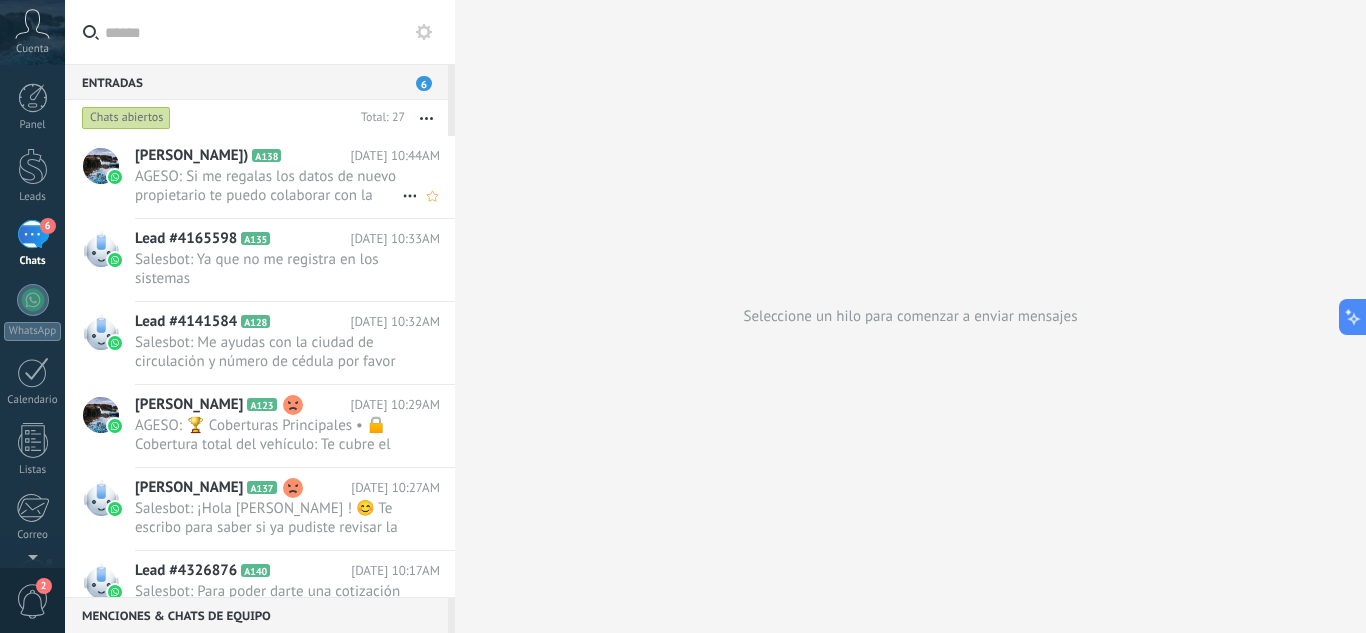click on "AGESO: Si me  regalas los datos  de nuevo propietario te puedo colaborar con la cotización para que puedas ir  analiz..." at bounding box center [268, 186] 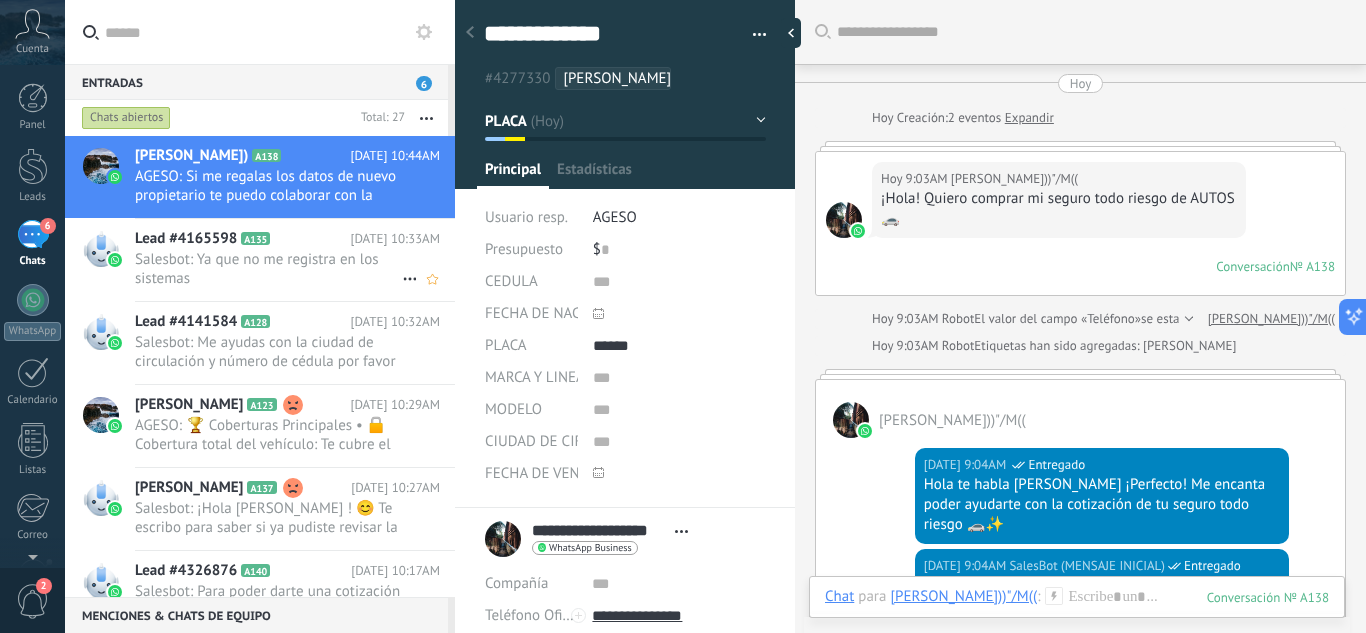 scroll, scrollTop: 30, scrollLeft: 0, axis: vertical 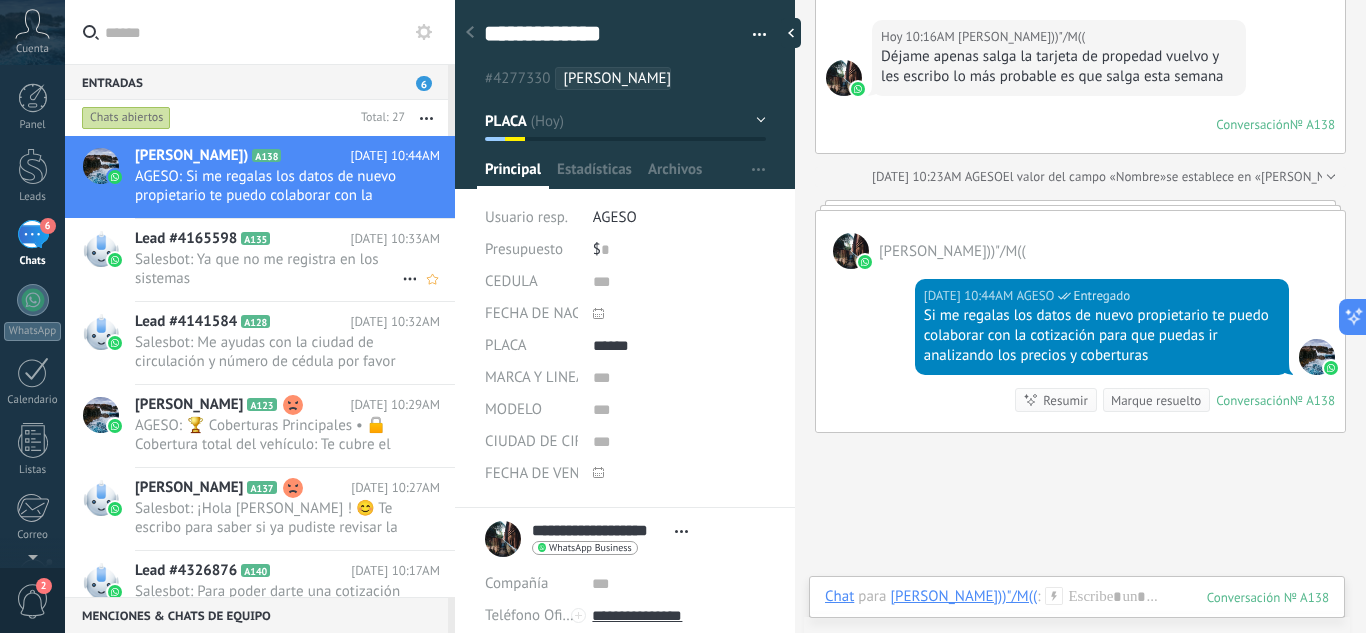 click on "Salesbot: Ya que no me registra en los sistemas" at bounding box center (268, 269) 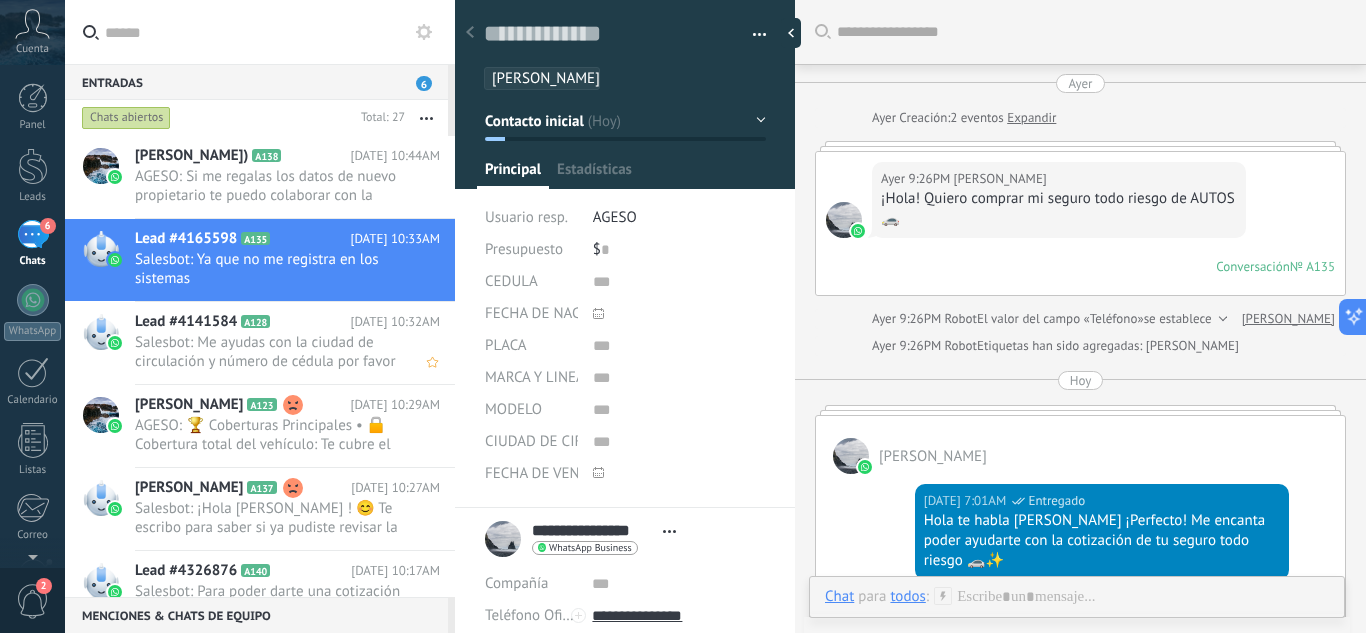 scroll, scrollTop: 30, scrollLeft: 0, axis: vertical 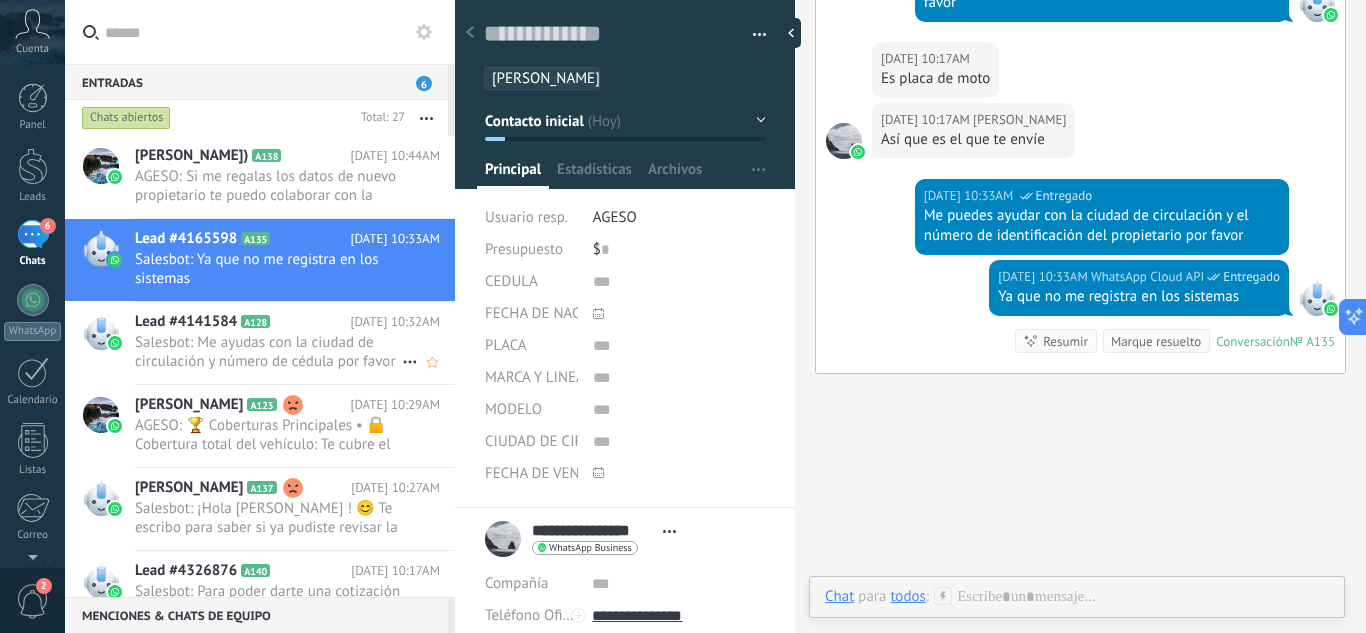 click on "Salesbot: Me ayudas con la ciudad  de circulación  y número de cédula  por favor" at bounding box center (268, 352) 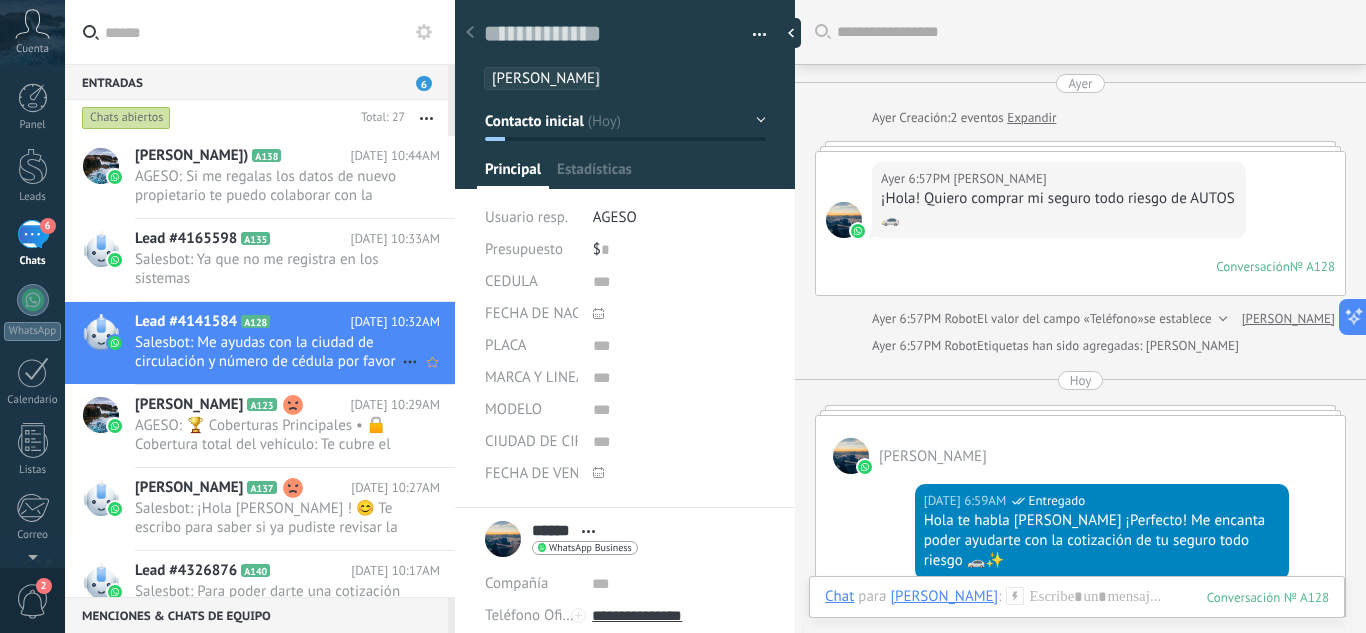 scroll, scrollTop: 30, scrollLeft: 0, axis: vertical 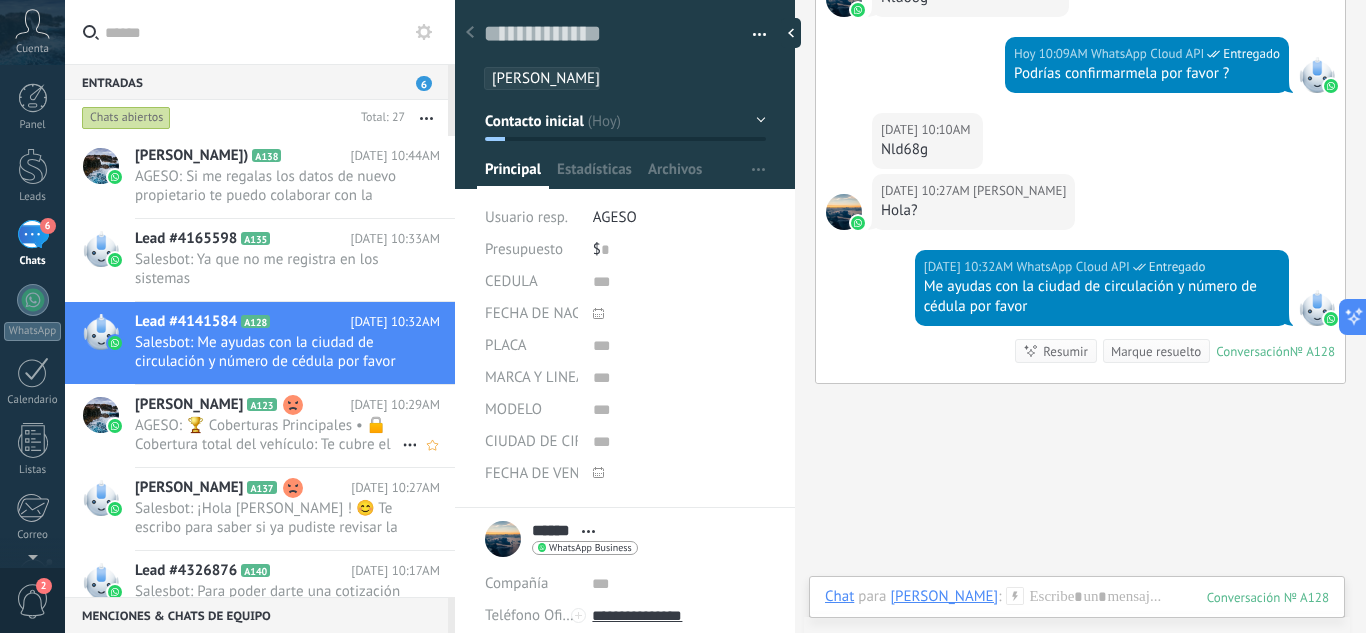 click on "AGESO: 🏆 Coberturas Principales
• 🔒 Cobertura total del vehículo: Te cubre el 100% del valor del automóvil en casos d..." at bounding box center (268, 435) 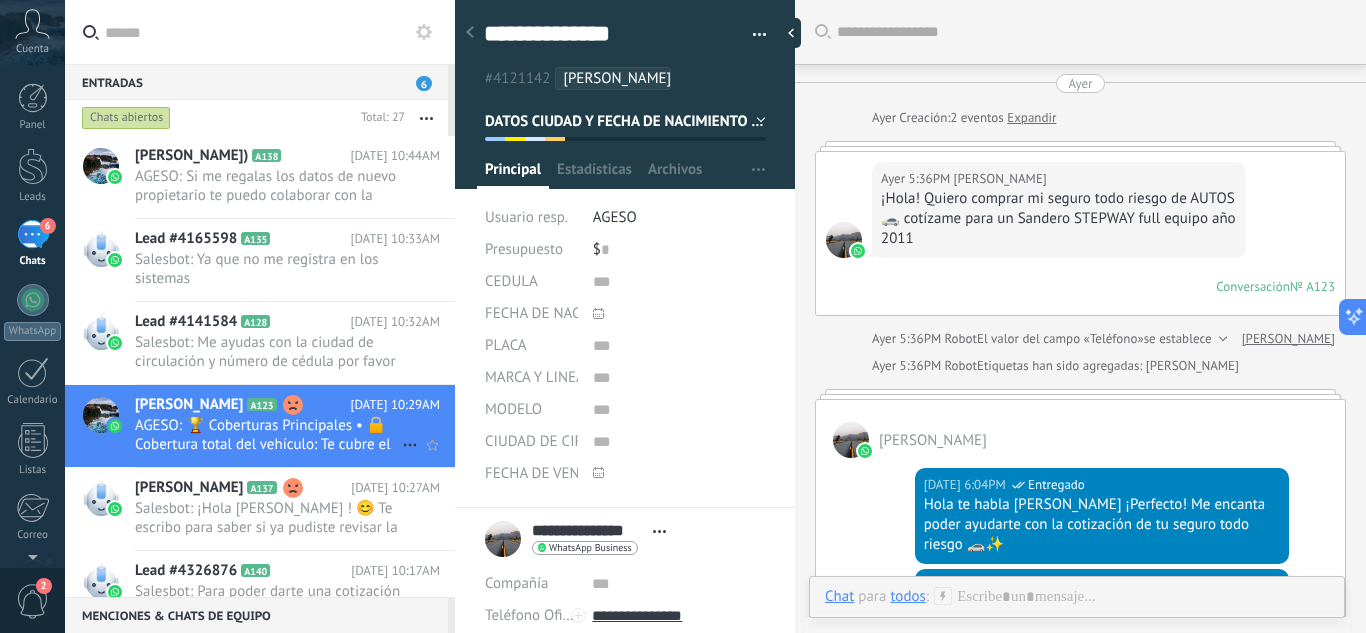 scroll, scrollTop: 30, scrollLeft: 0, axis: vertical 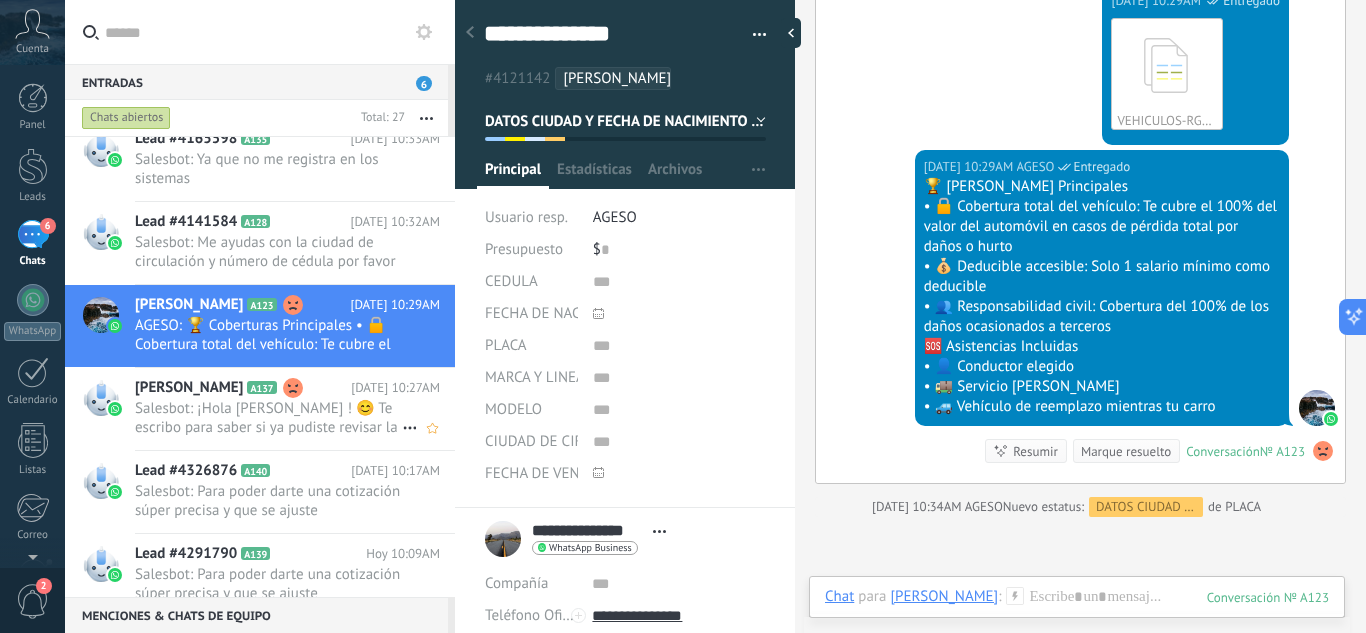 click on "Salesbot: ¡Hola [PERSON_NAME] ! 😊
Te escribo para saber si ya pudiste revisar la cotización del seguro todo riesgo que ..." at bounding box center [268, 418] 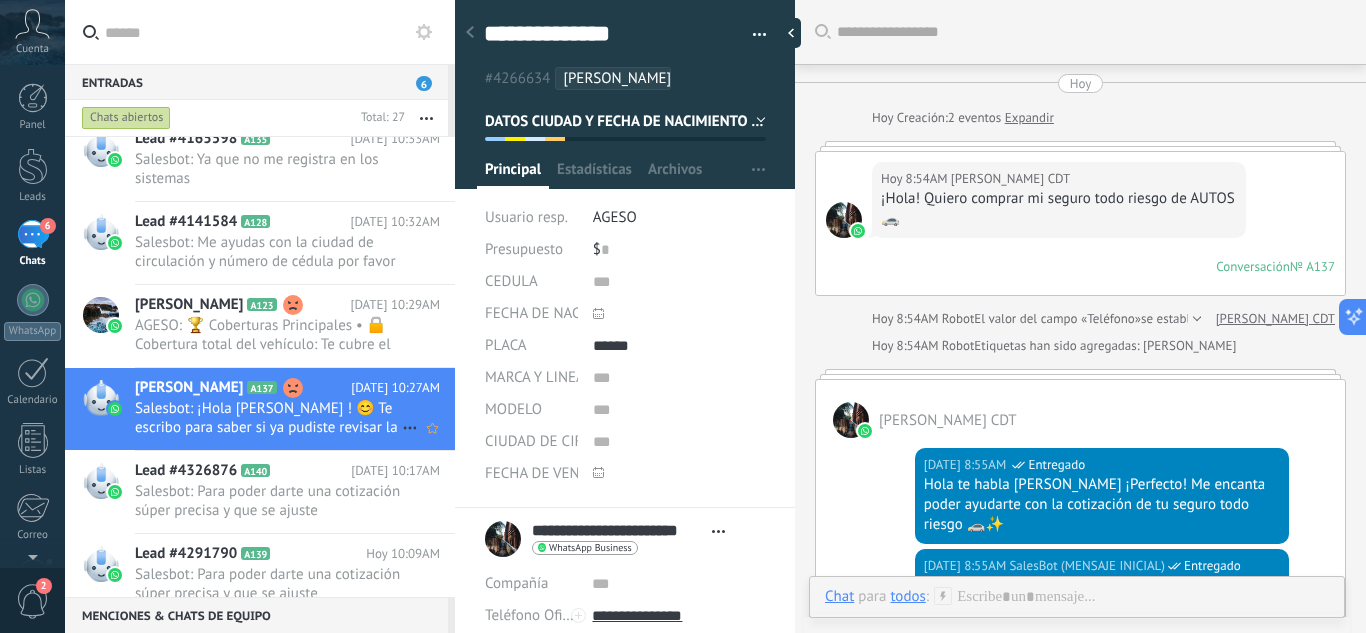 scroll, scrollTop: 30, scrollLeft: 0, axis: vertical 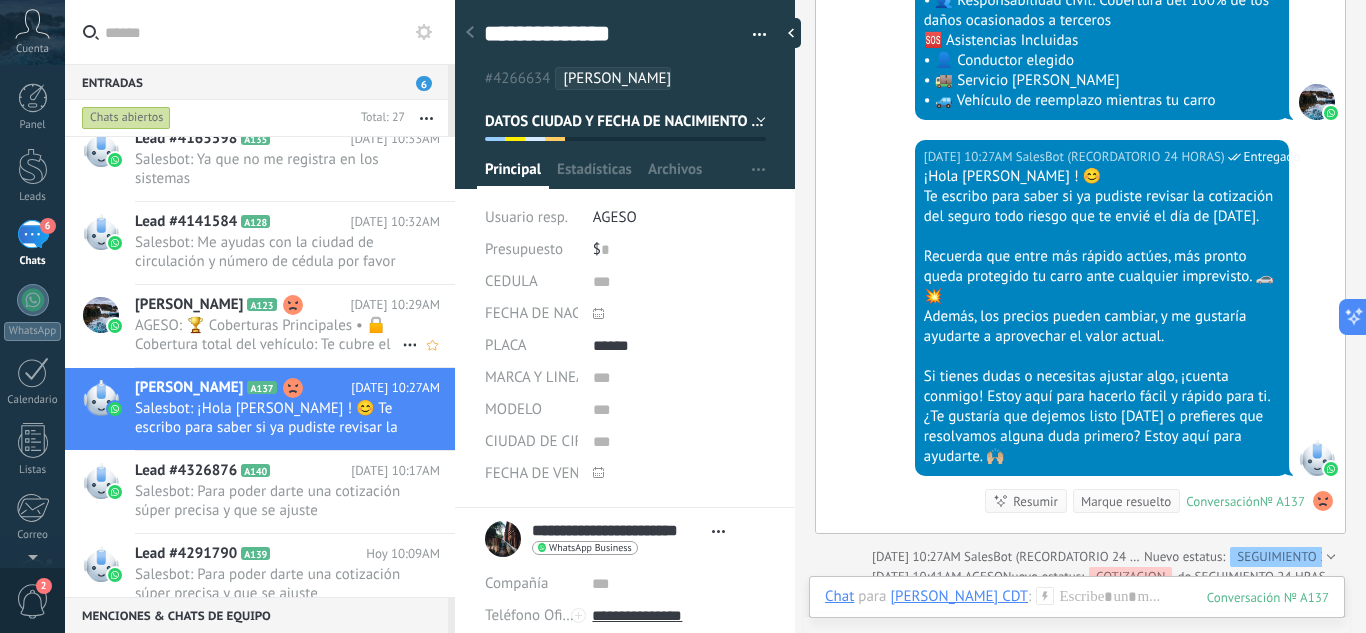 click on "AGESO: 🏆 Coberturas Principales
• 🔒 Cobertura total del vehículo: Te cubre el 100% del valor del automóvil en casos d..." at bounding box center [268, 335] 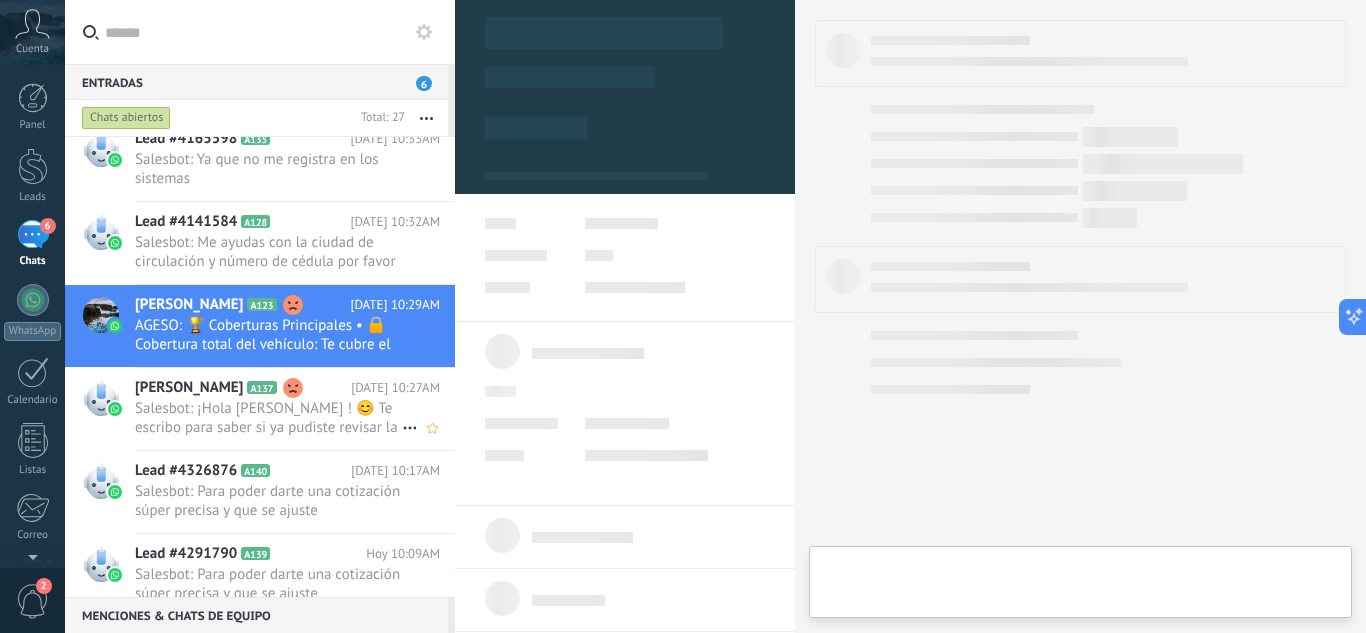type on "**********" 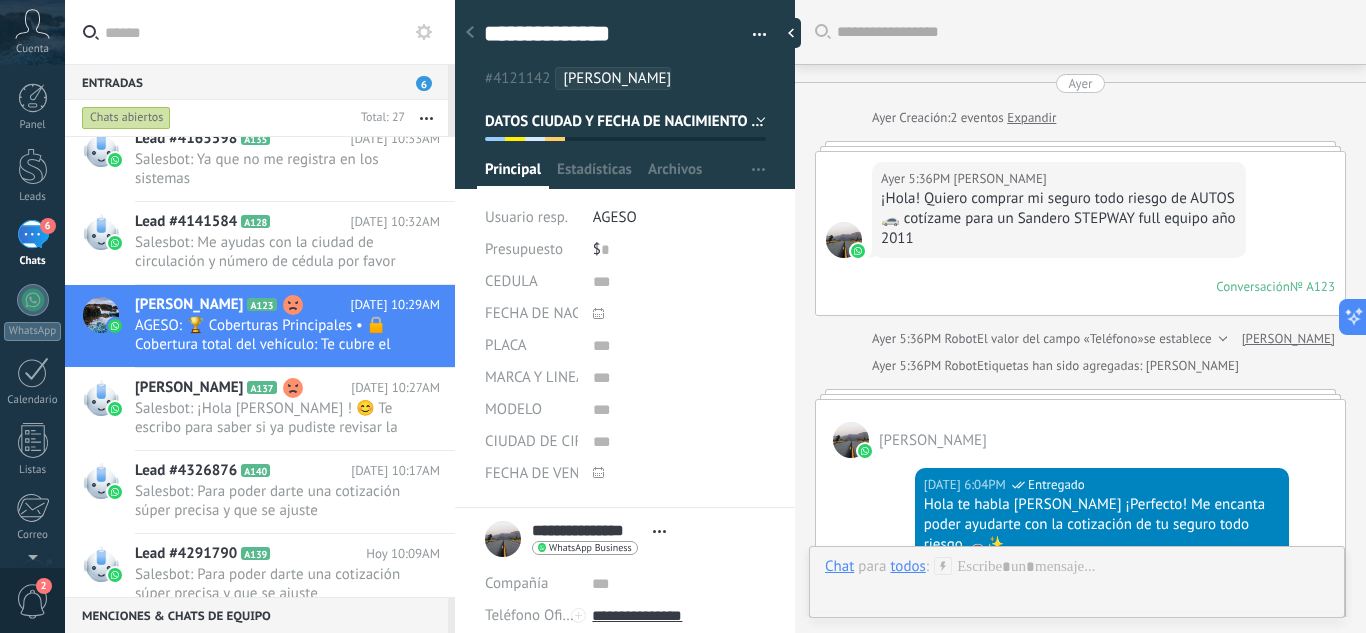 scroll, scrollTop: 30, scrollLeft: 0, axis: vertical 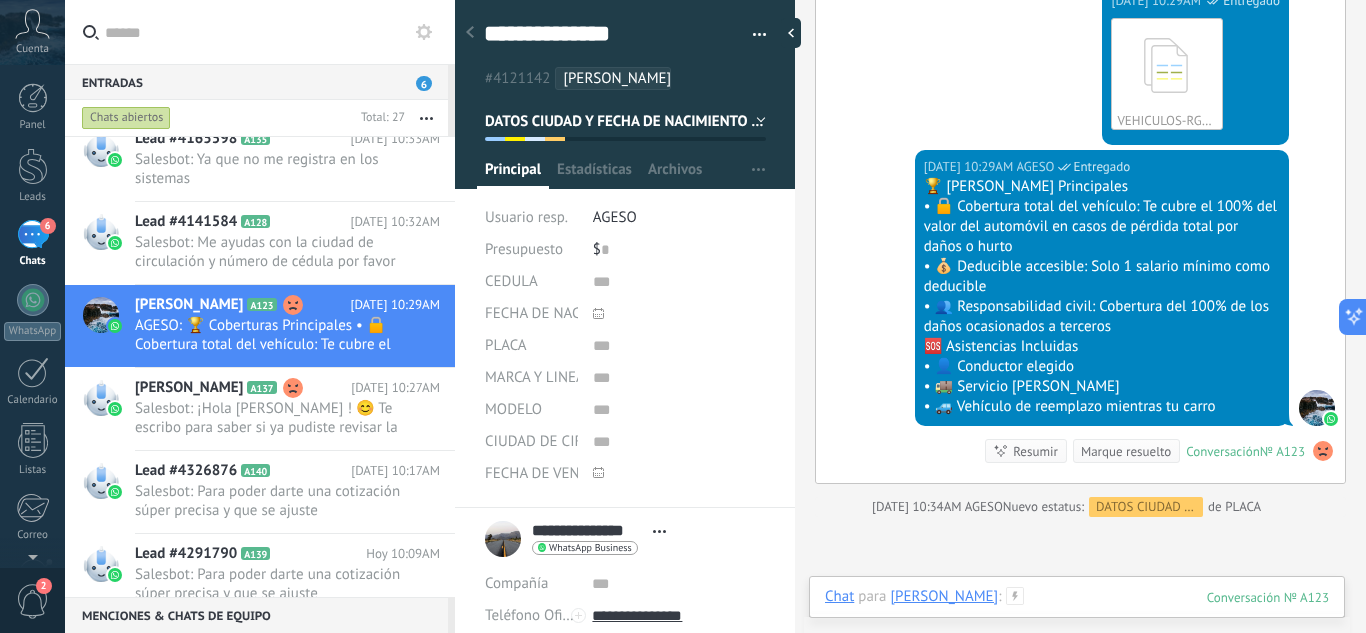 click at bounding box center [1077, 617] 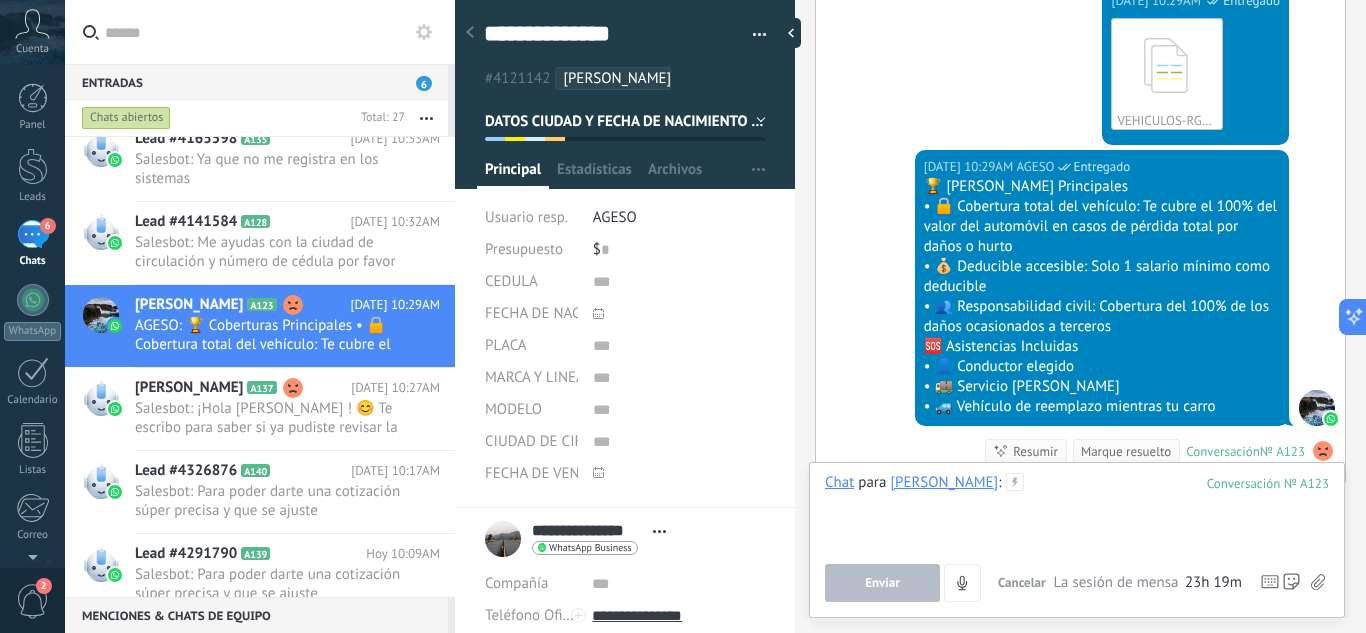type 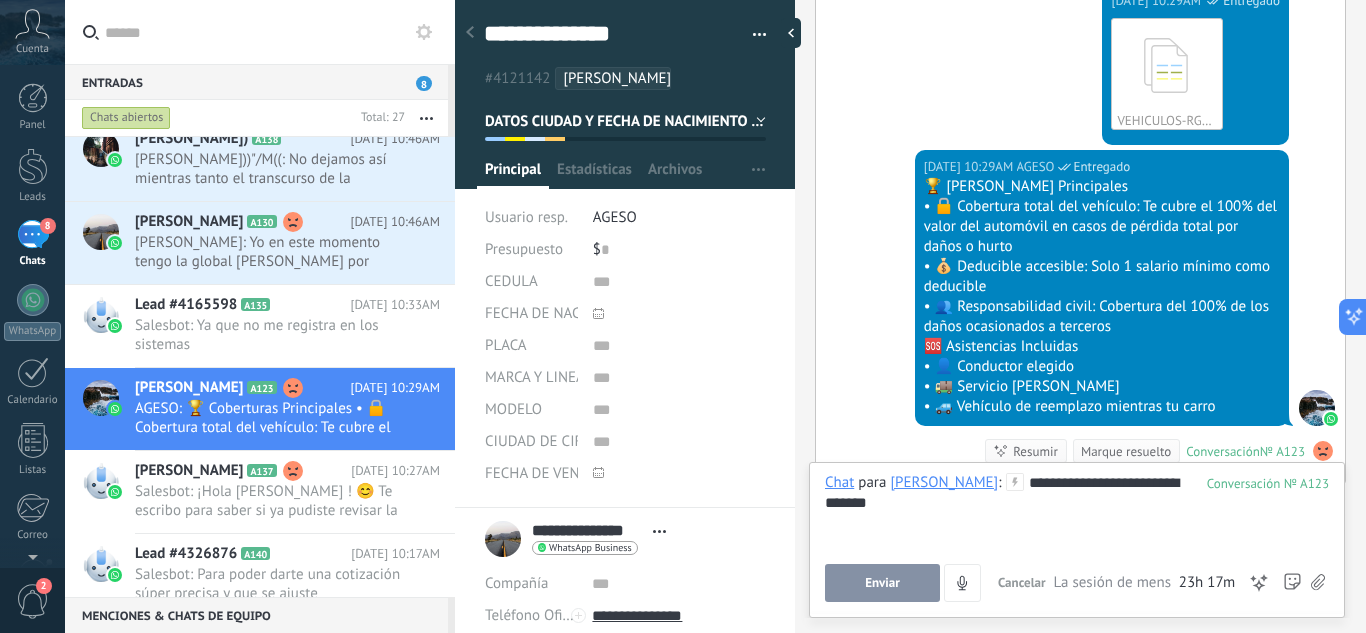 scroll, scrollTop: 65, scrollLeft: 0, axis: vertical 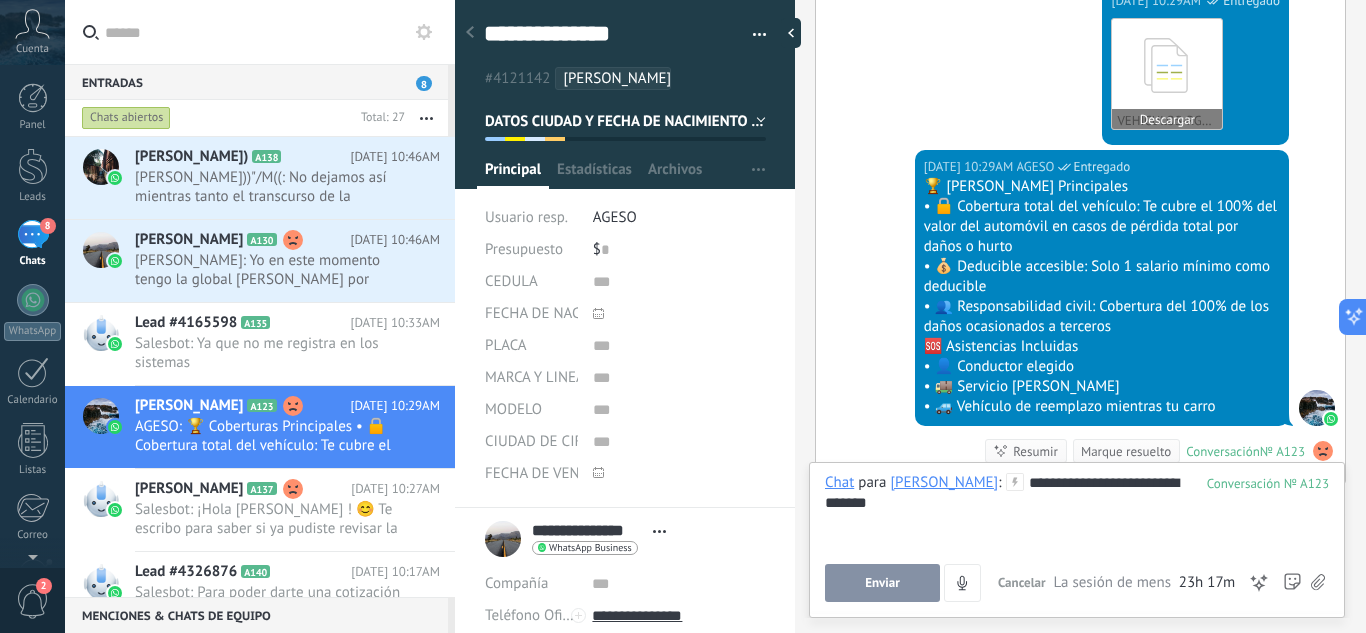 click 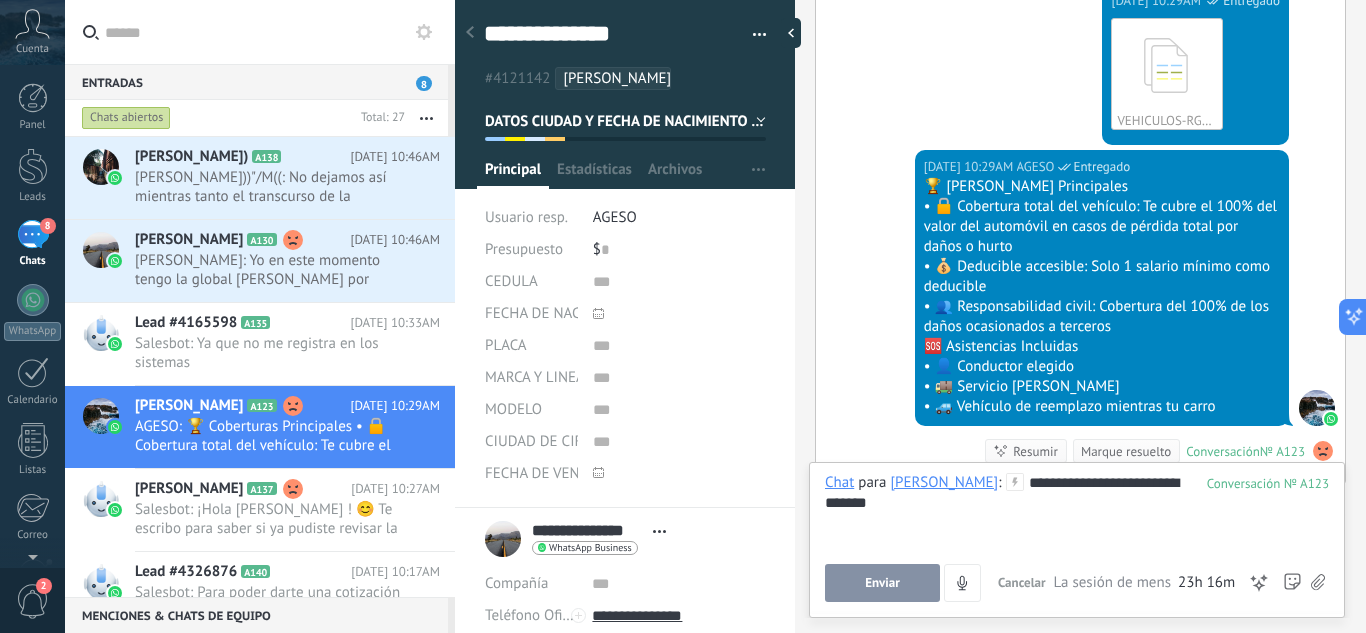 click on "**********" at bounding box center [1077, 511] 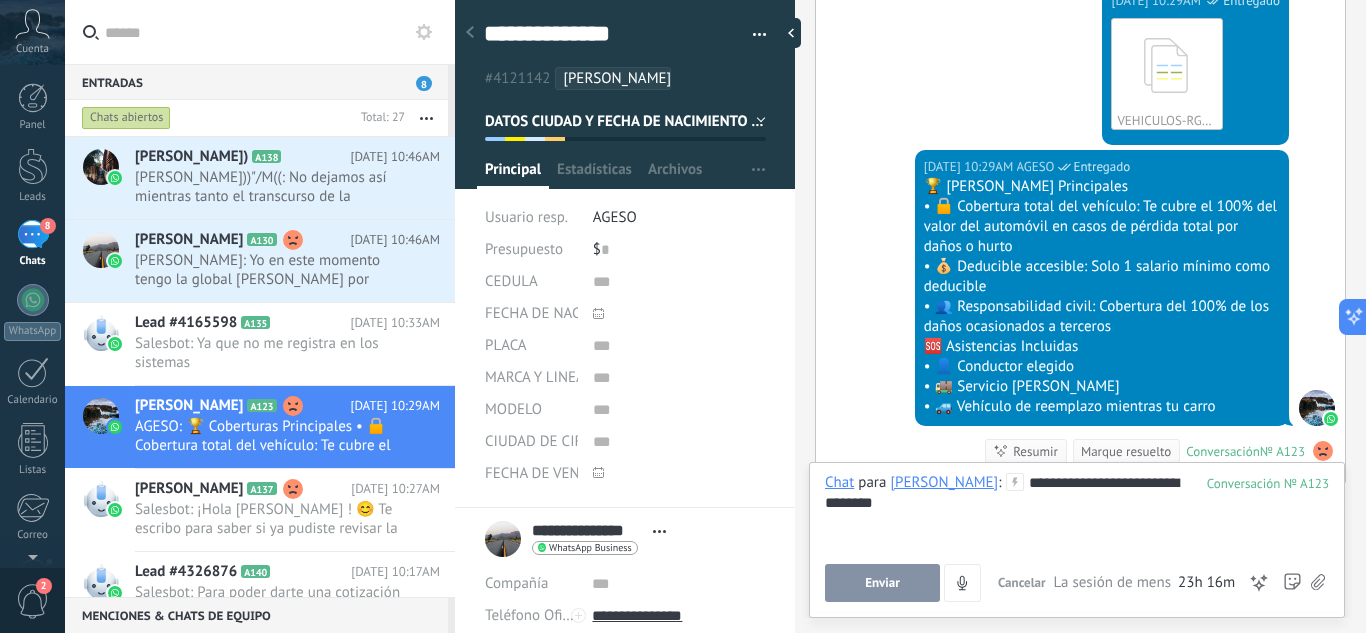 click on "Enviar" at bounding box center [882, 583] 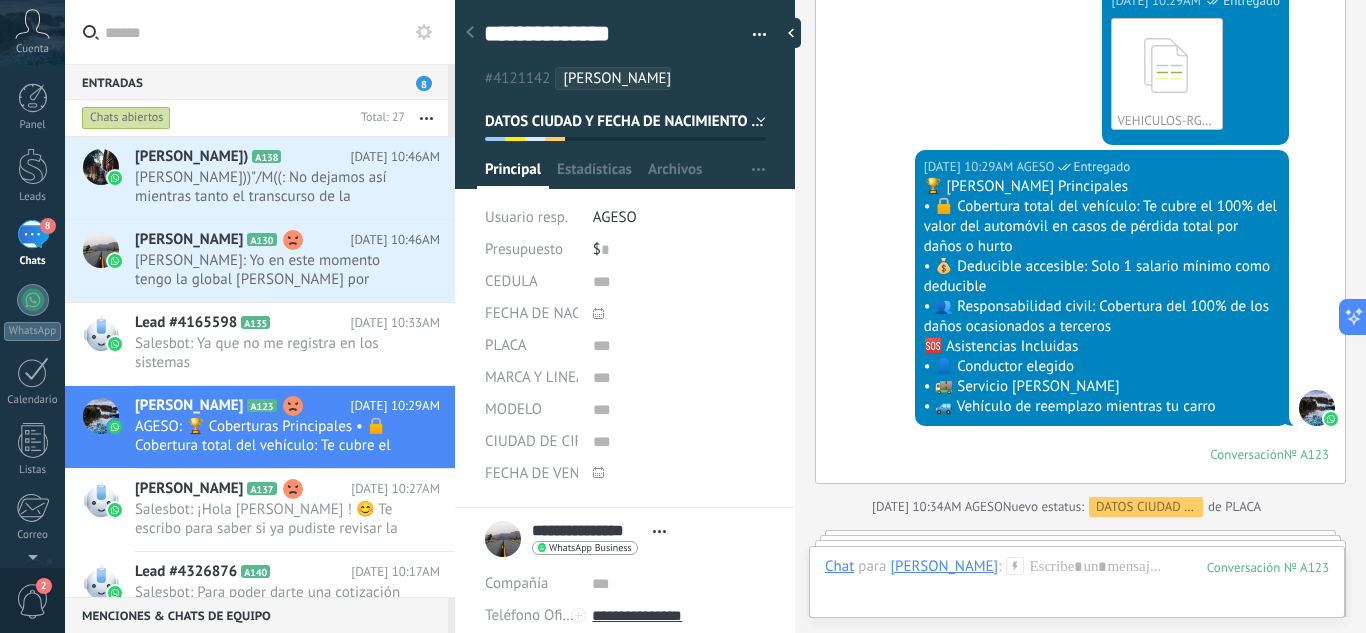 scroll, scrollTop: 2163, scrollLeft: 0, axis: vertical 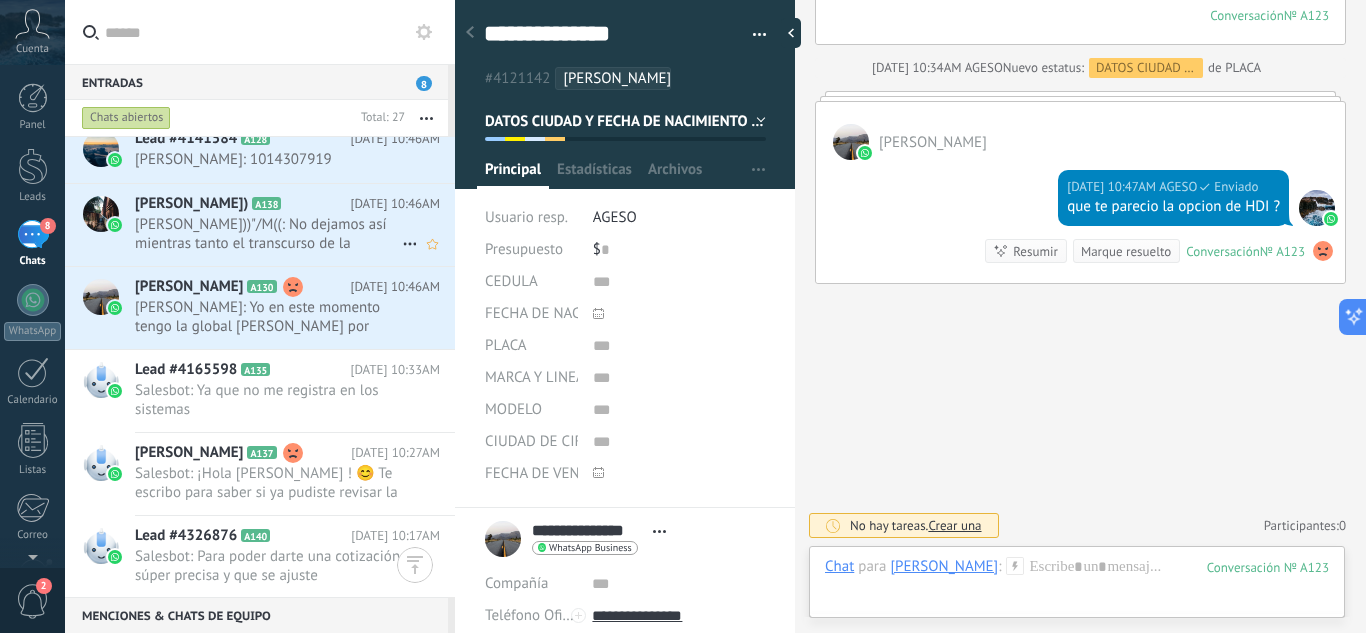 click on "[PERSON_NAME]))"/M((: No dejamos así mientras tanto el transcurso de la semana yo le envío la información que necesite o la tarjeta de propiedad [PERSON_NAME] vale" at bounding box center [268, 234] 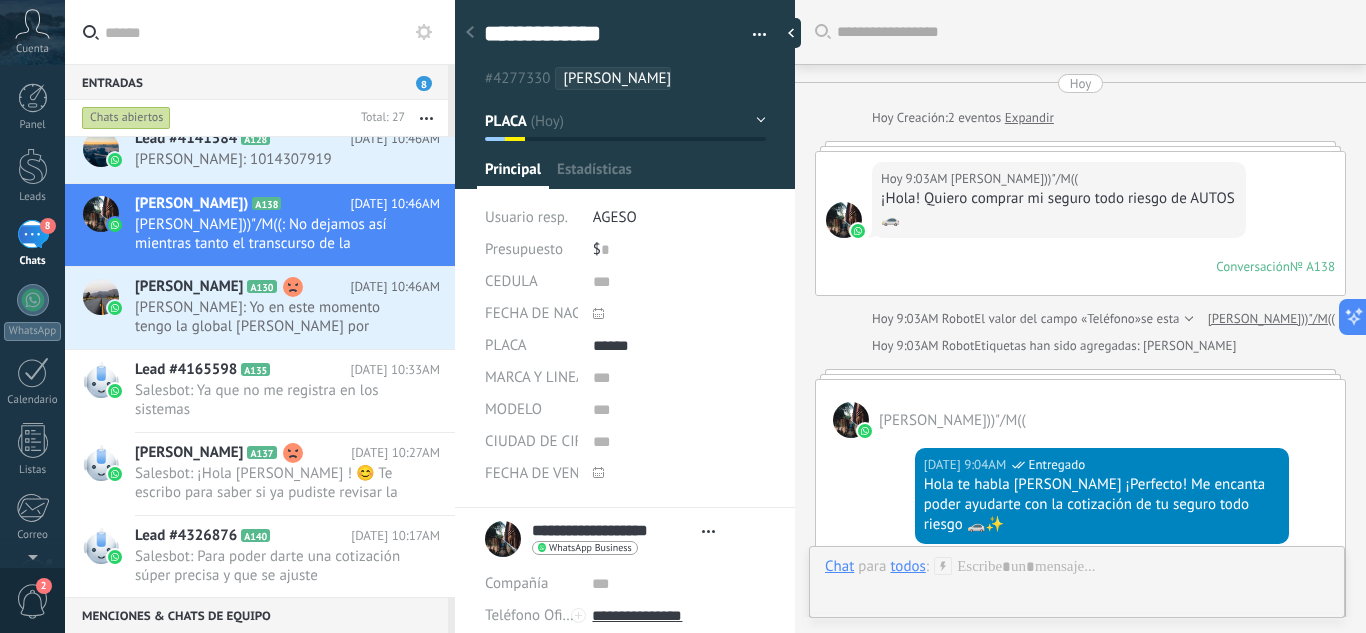 type on "**********" 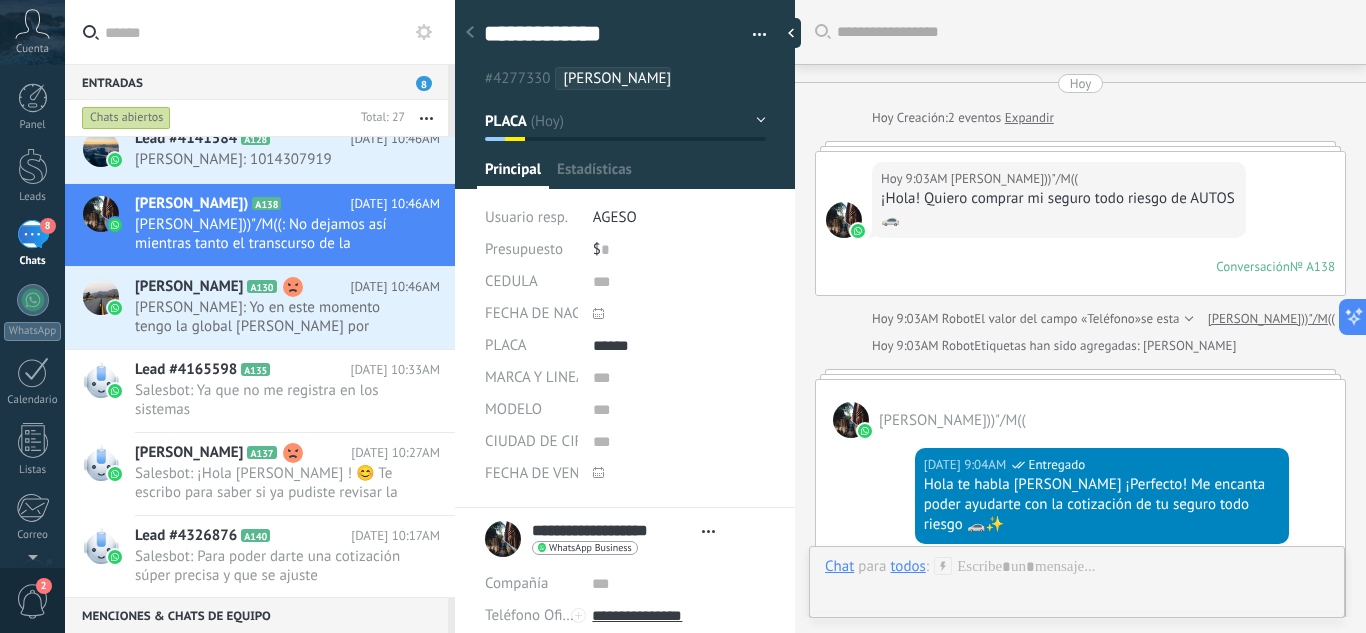 scroll, scrollTop: 1589, scrollLeft: 0, axis: vertical 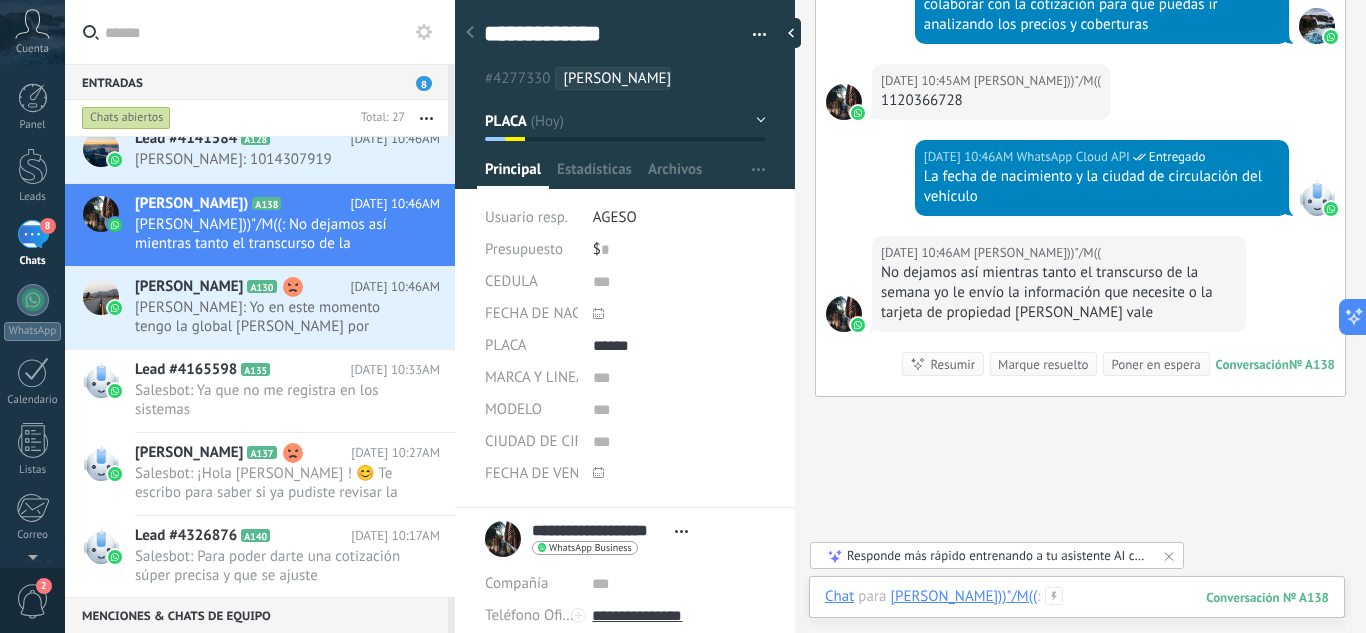 click at bounding box center (1077, 617) 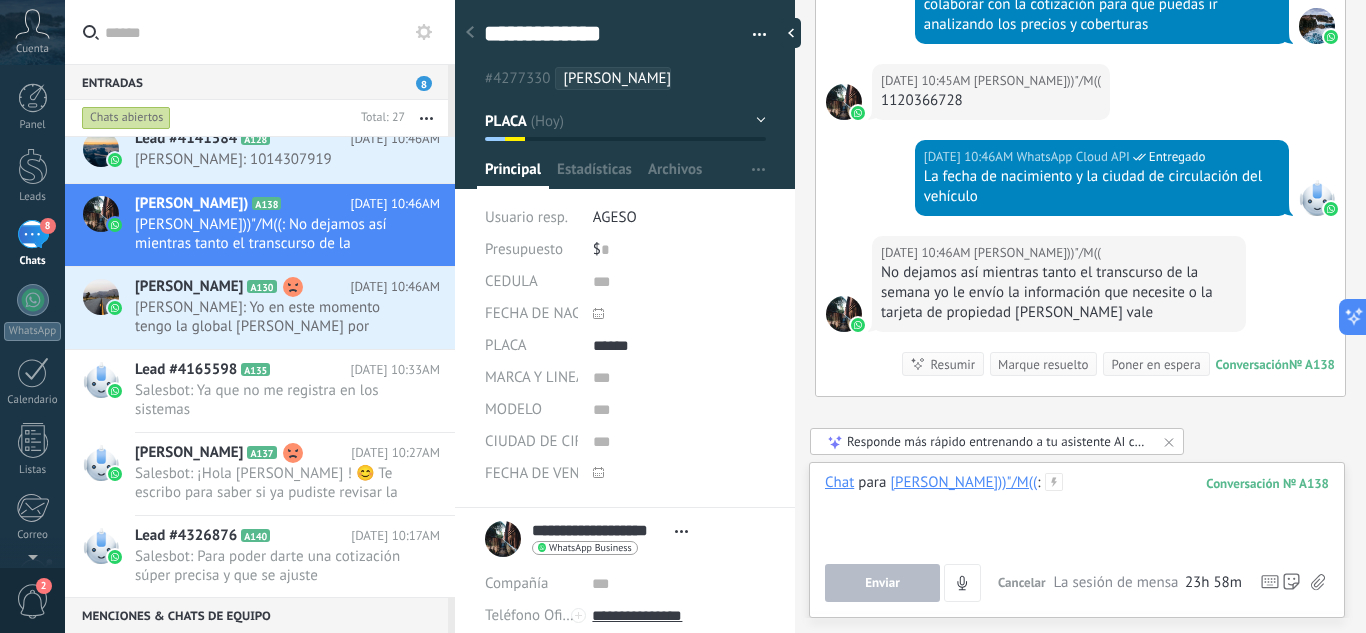 type 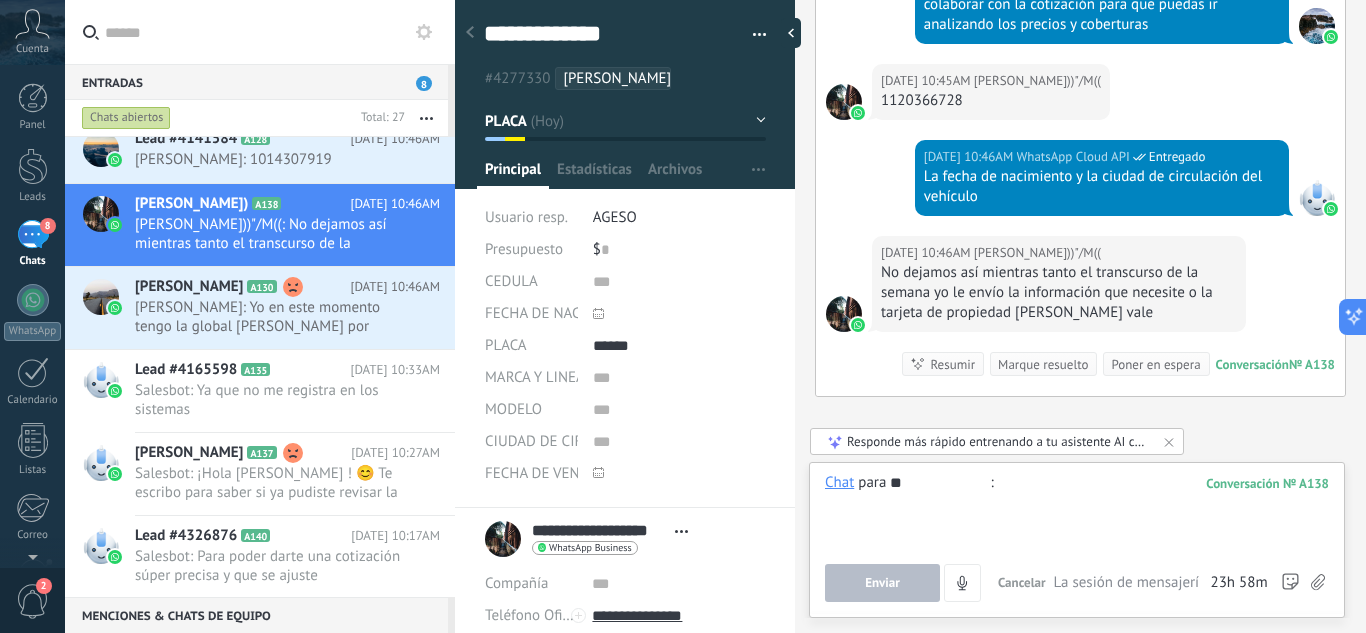 type on "*" 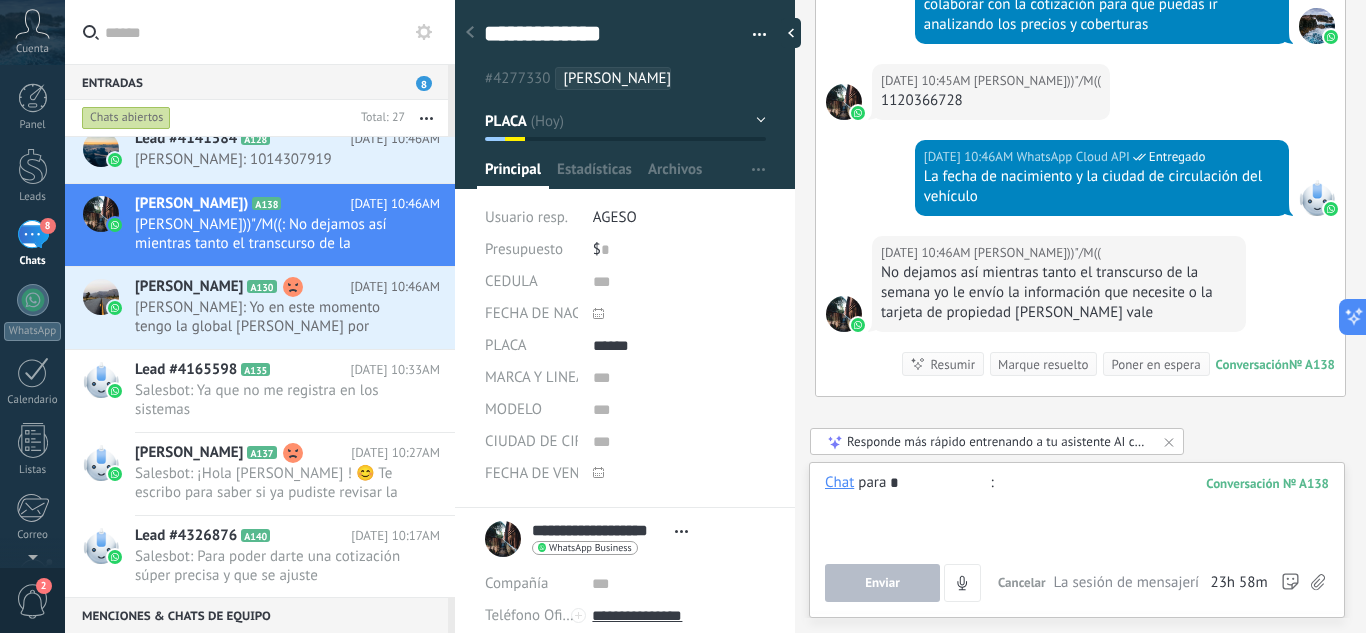 type 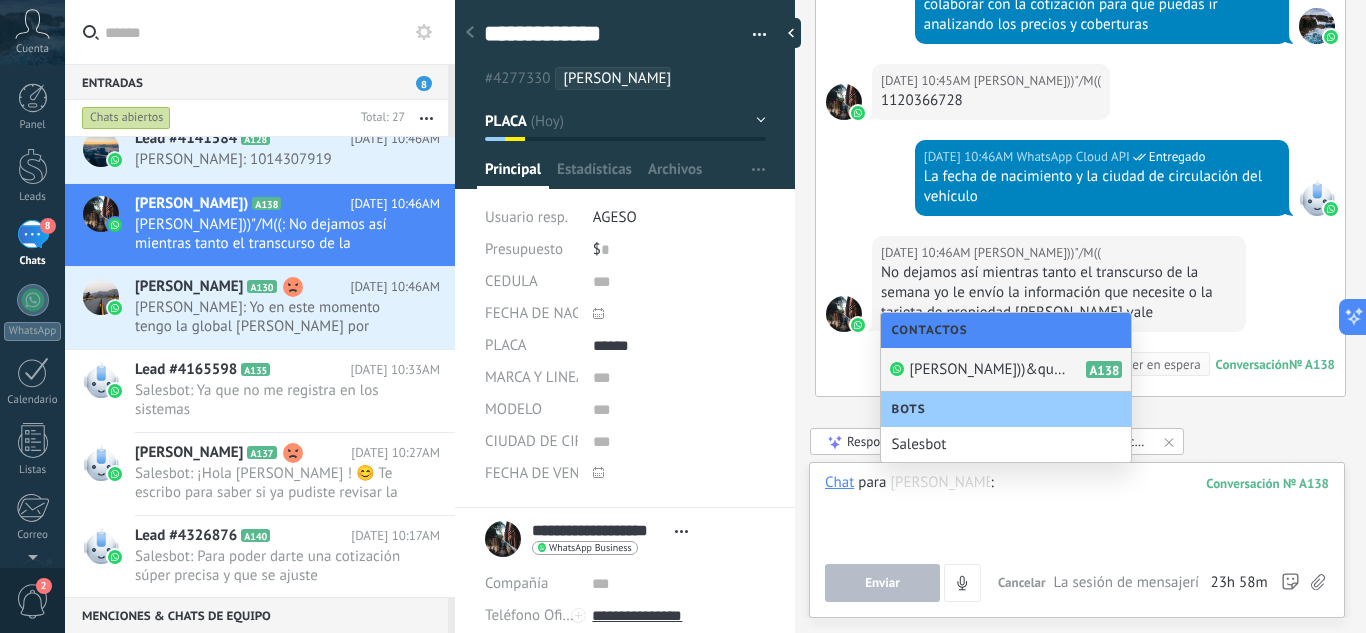 click at bounding box center [1077, 511] 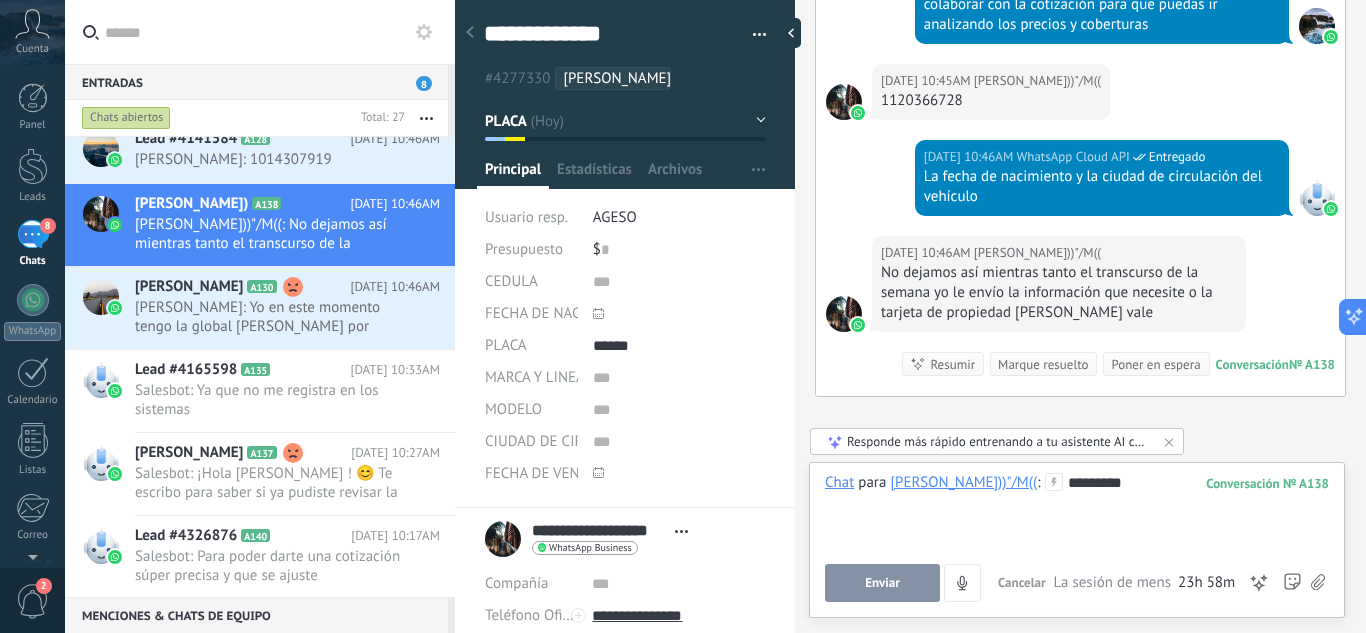 click on "Enviar" at bounding box center (882, 583) 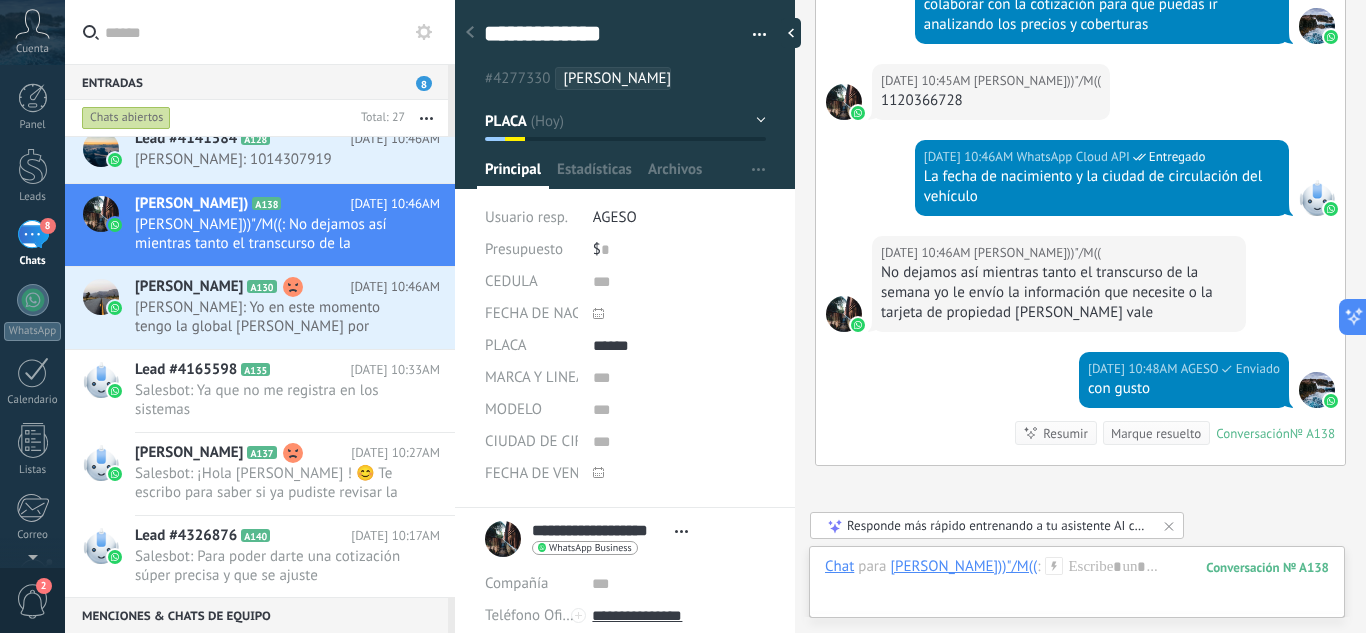 scroll, scrollTop: 1771, scrollLeft: 0, axis: vertical 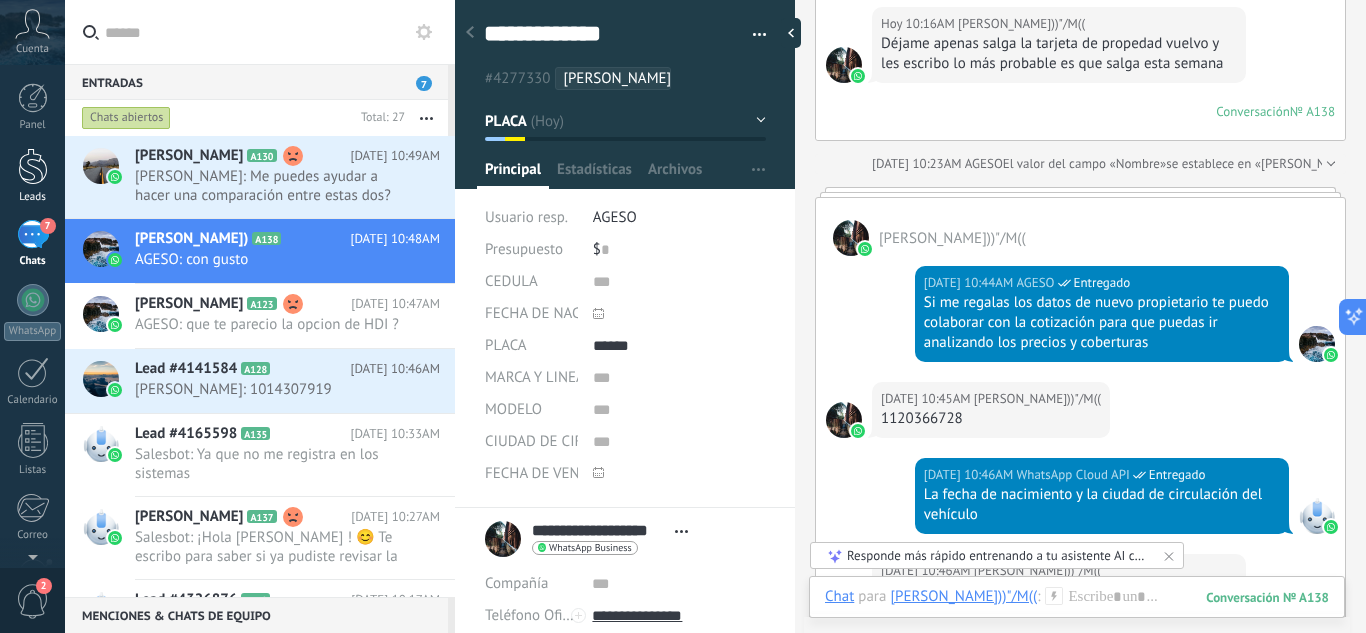 click at bounding box center [33, 166] 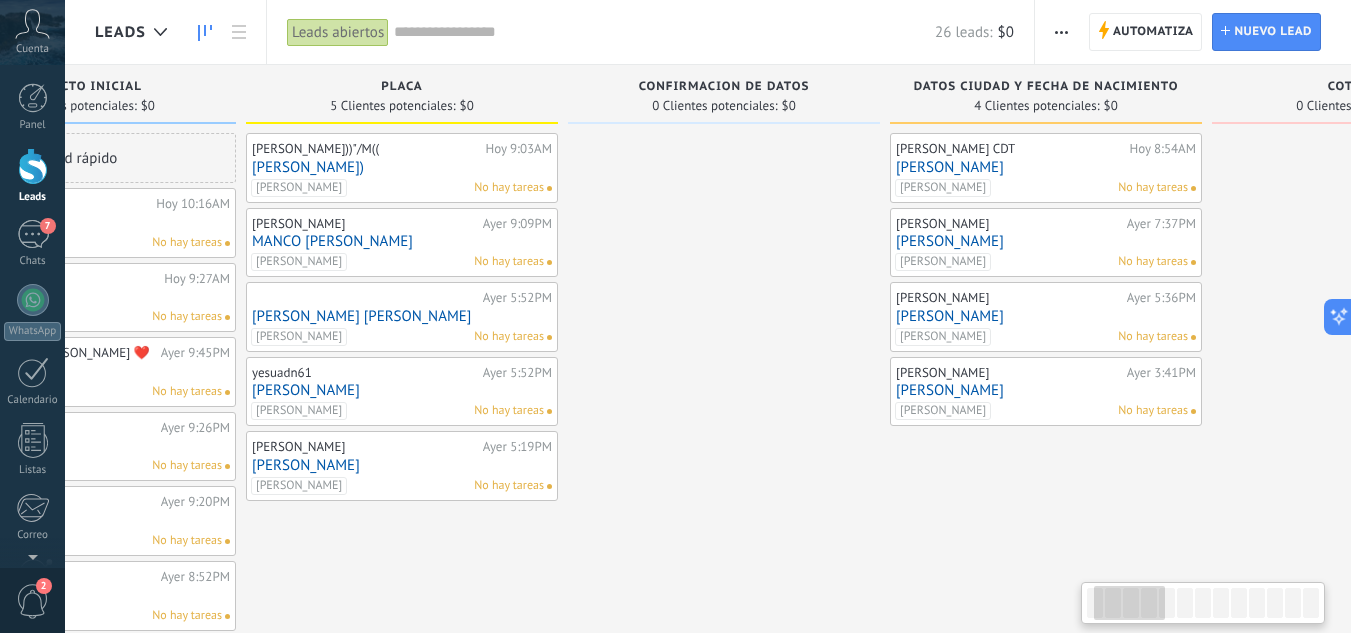 scroll, scrollTop: 0, scrollLeft: 233, axis: horizontal 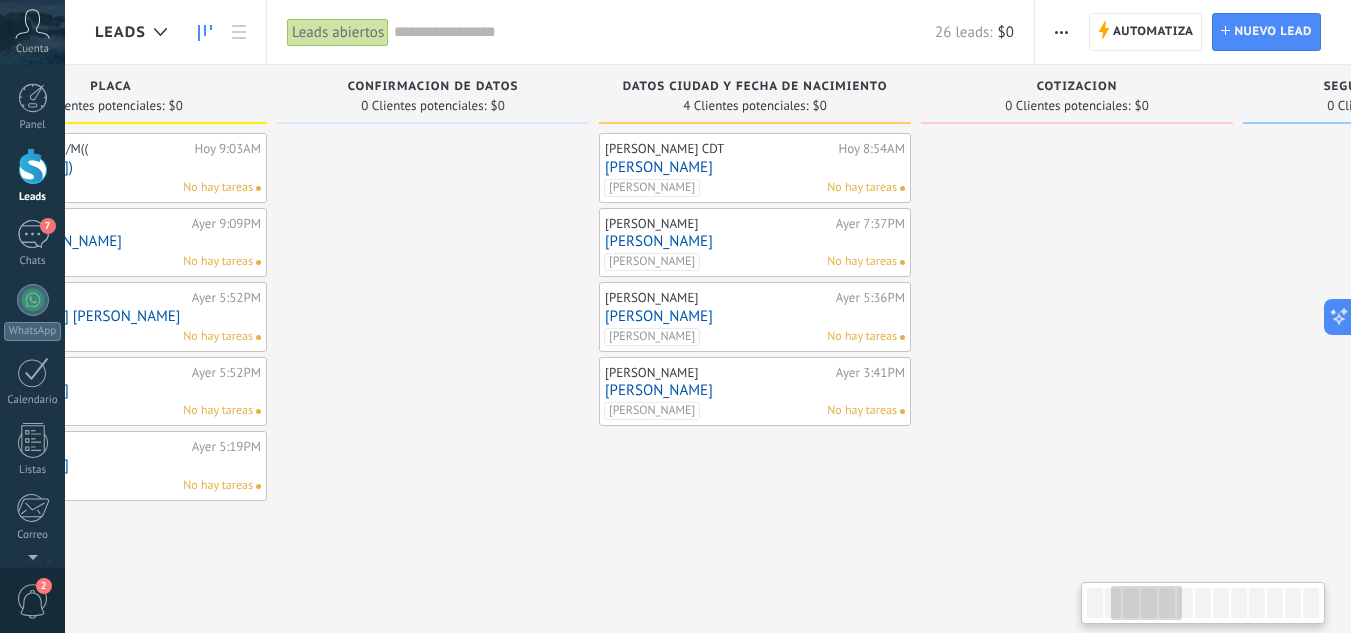 drag, startPoint x: 1096, startPoint y: 501, endPoint x: 639, endPoint y: 462, distance: 458.6611 